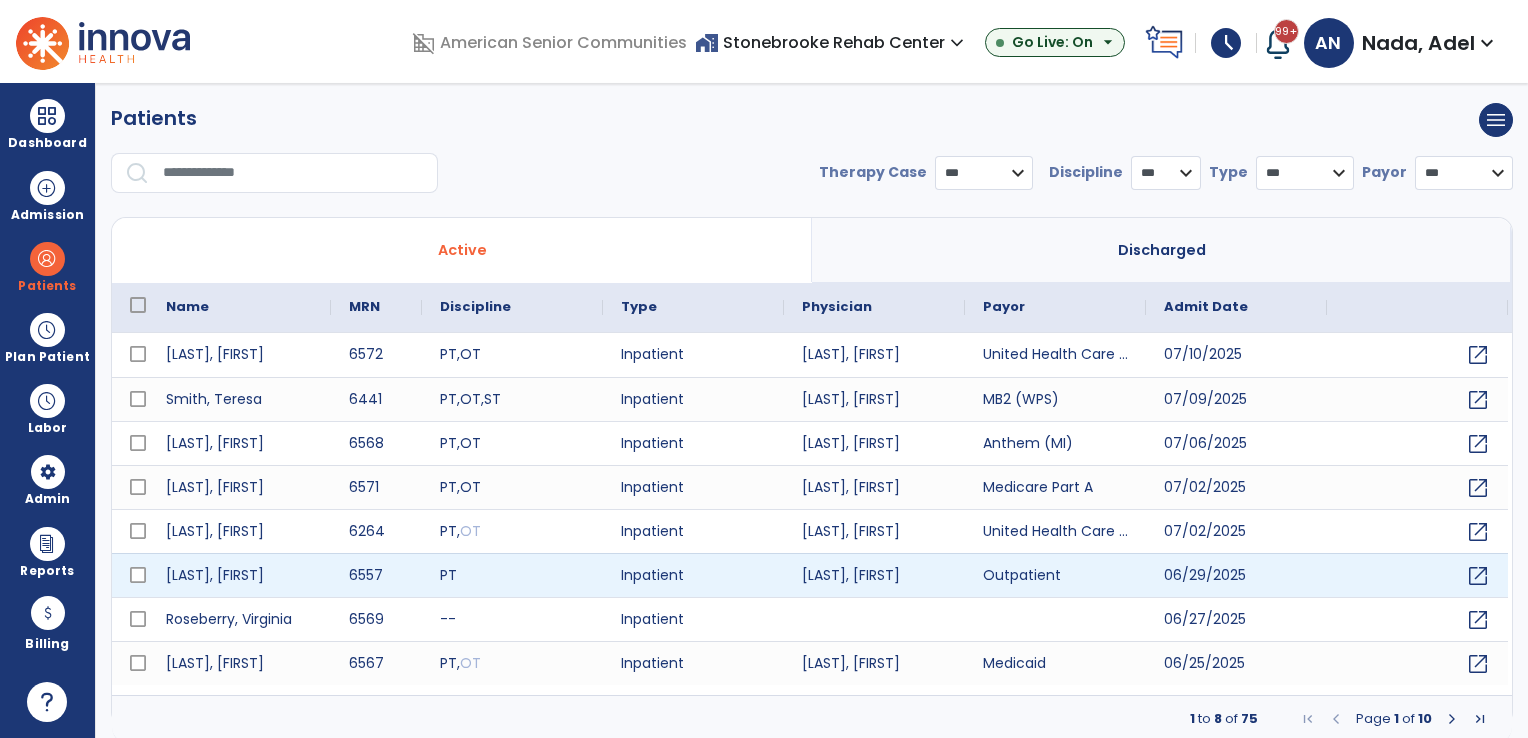 scroll, scrollTop: 0, scrollLeft: 0, axis: both 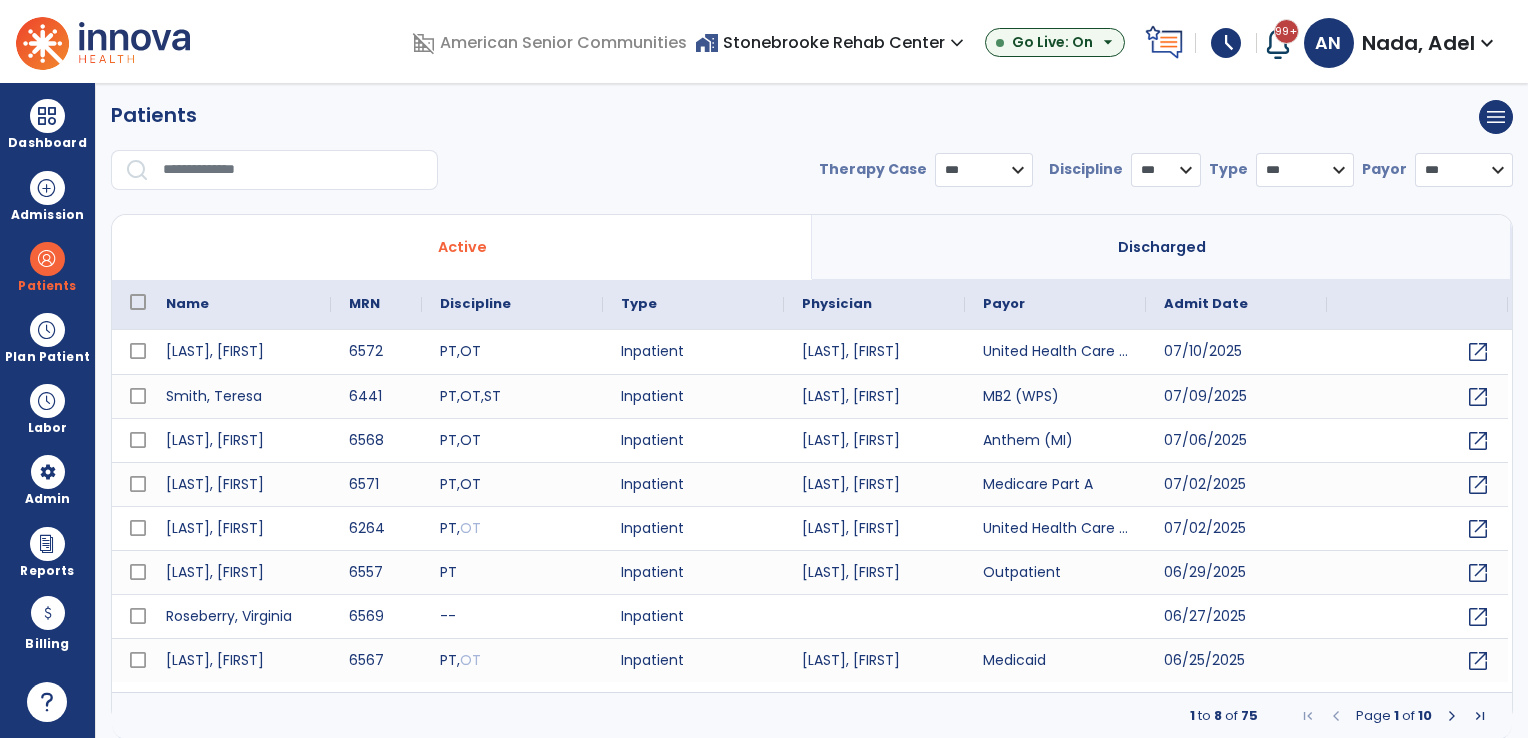 click on "home_work   Stonebrooke Rehab Center   expand_more" at bounding box center [832, 42] 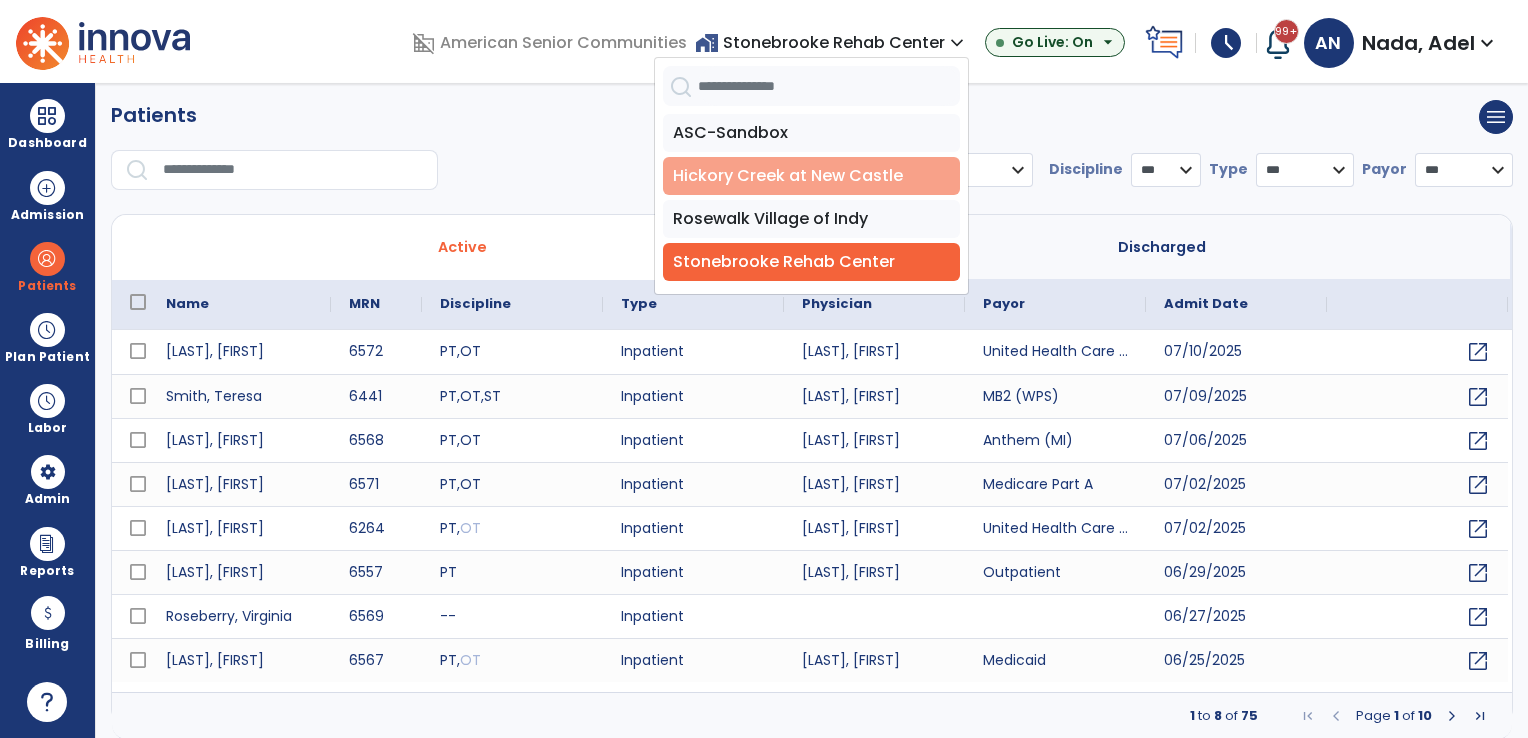 click on "Hickory Creek at New Castle" at bounding box center [811, 176] 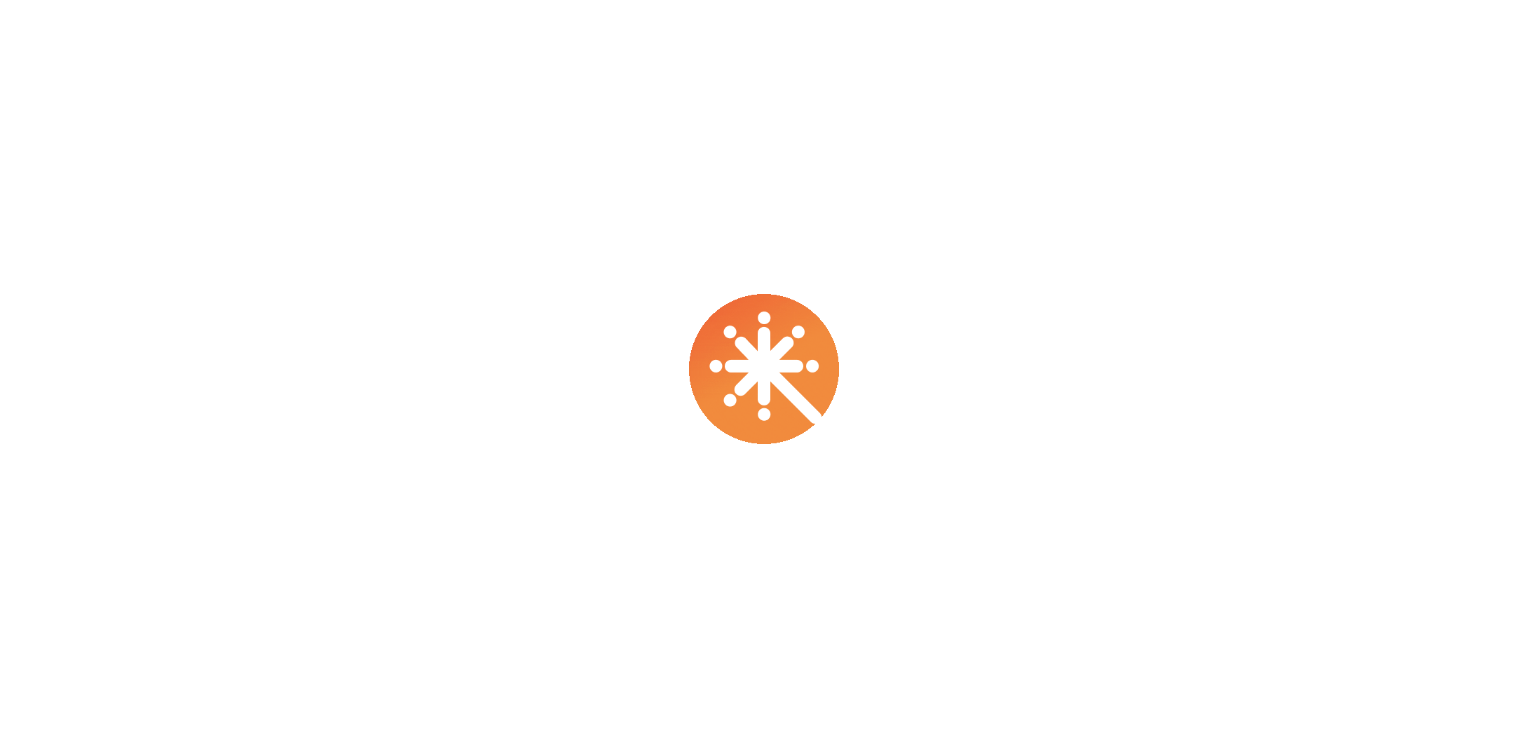scroll, scrollTop: 0, scrollLeft: 0, axis: both 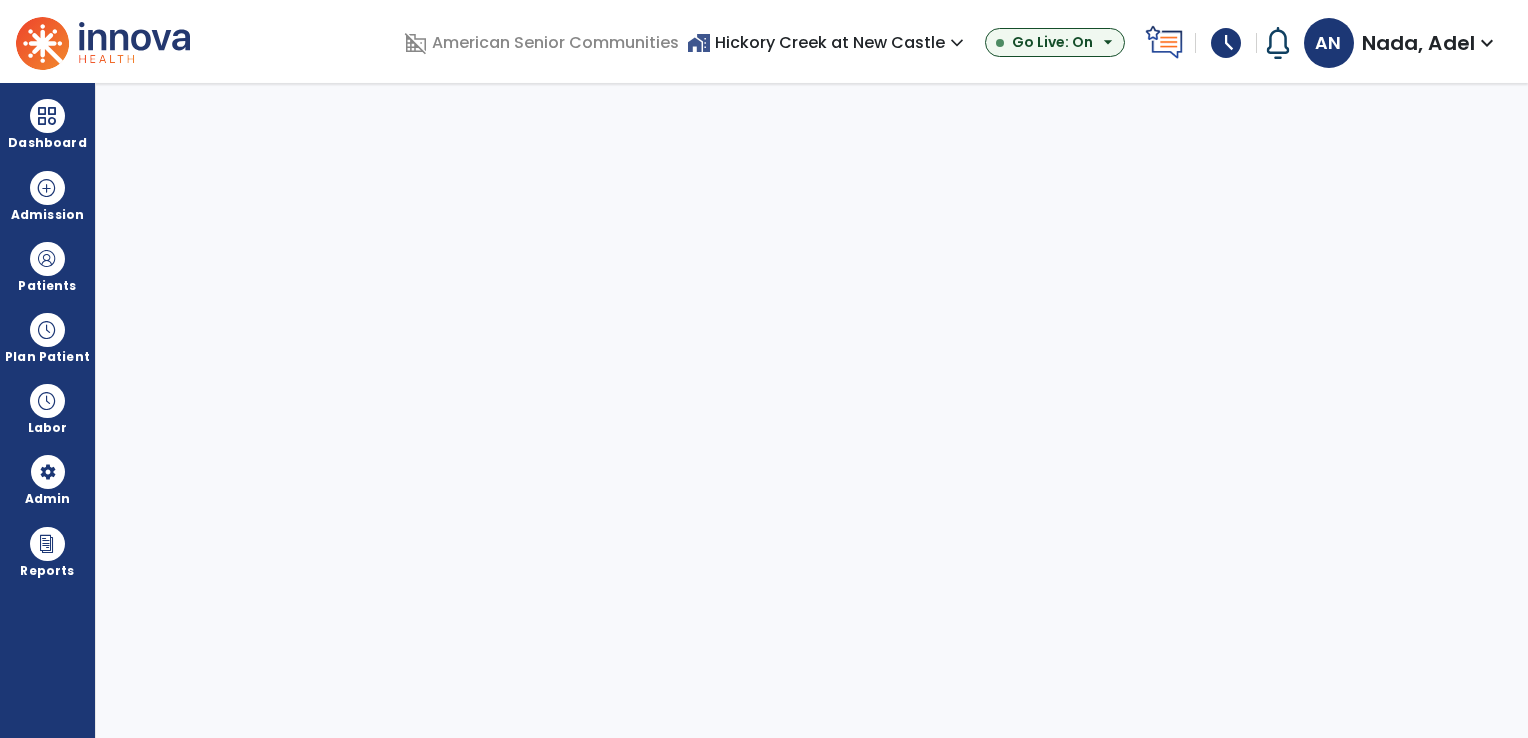 select on "***" 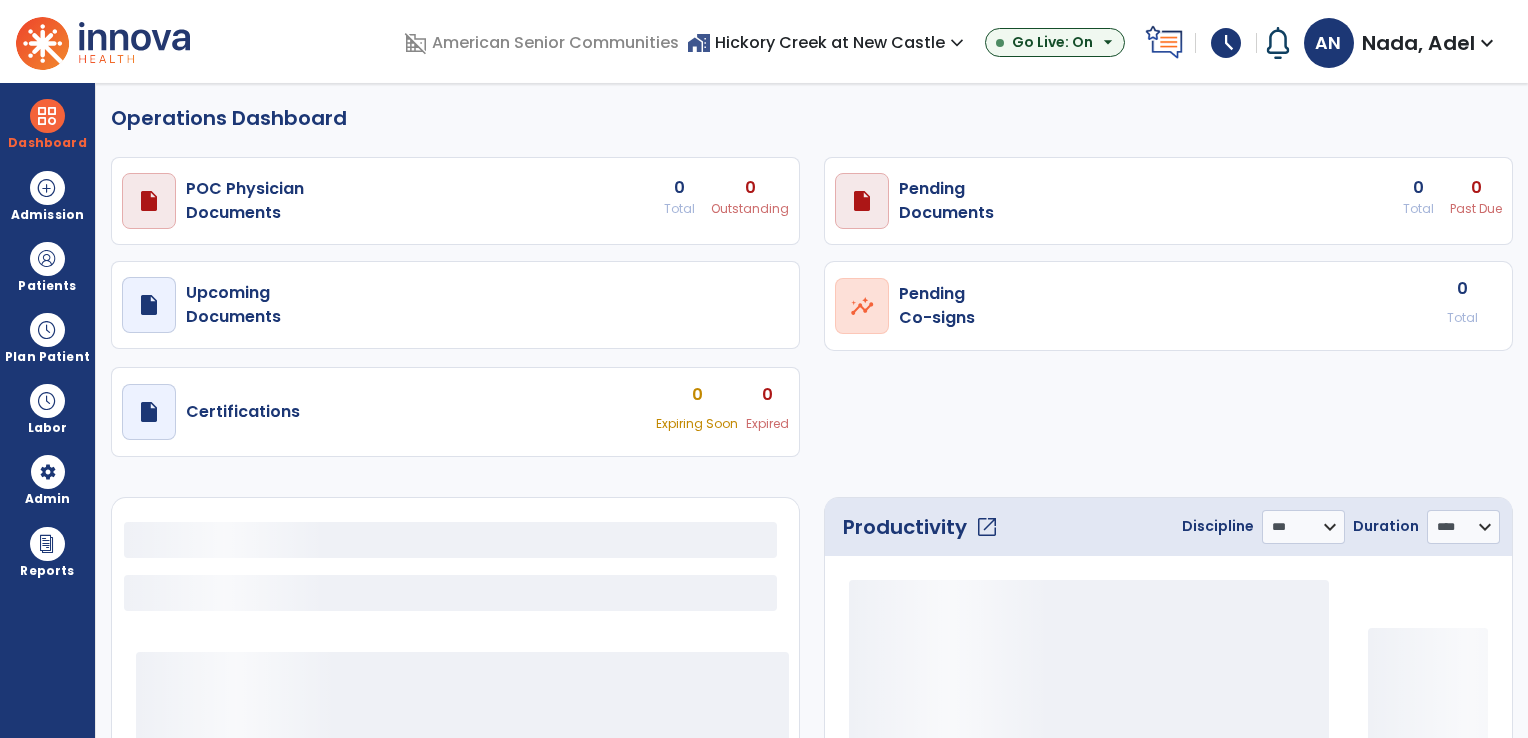 select on "***" 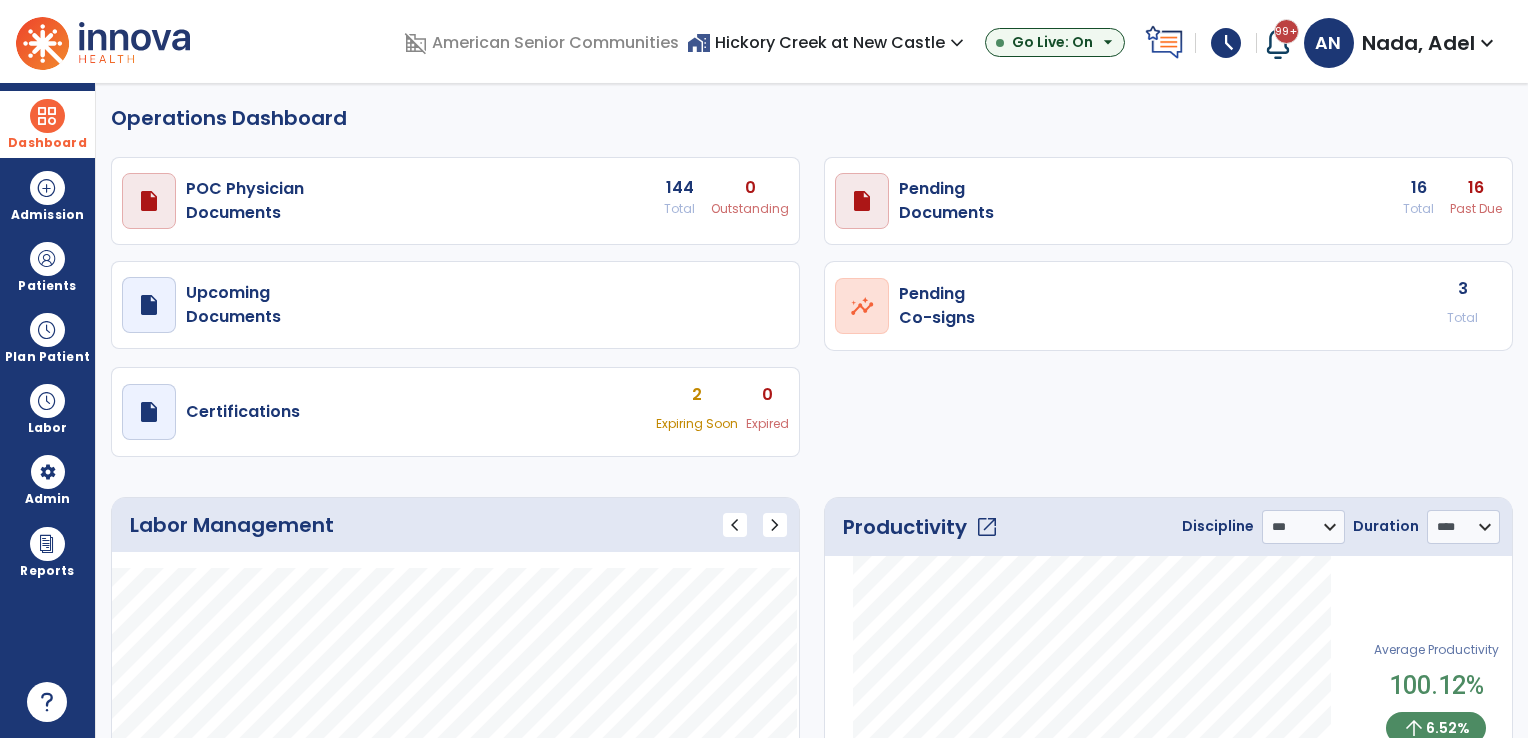 click on "Dashboard" at bounding box center (47, 124) 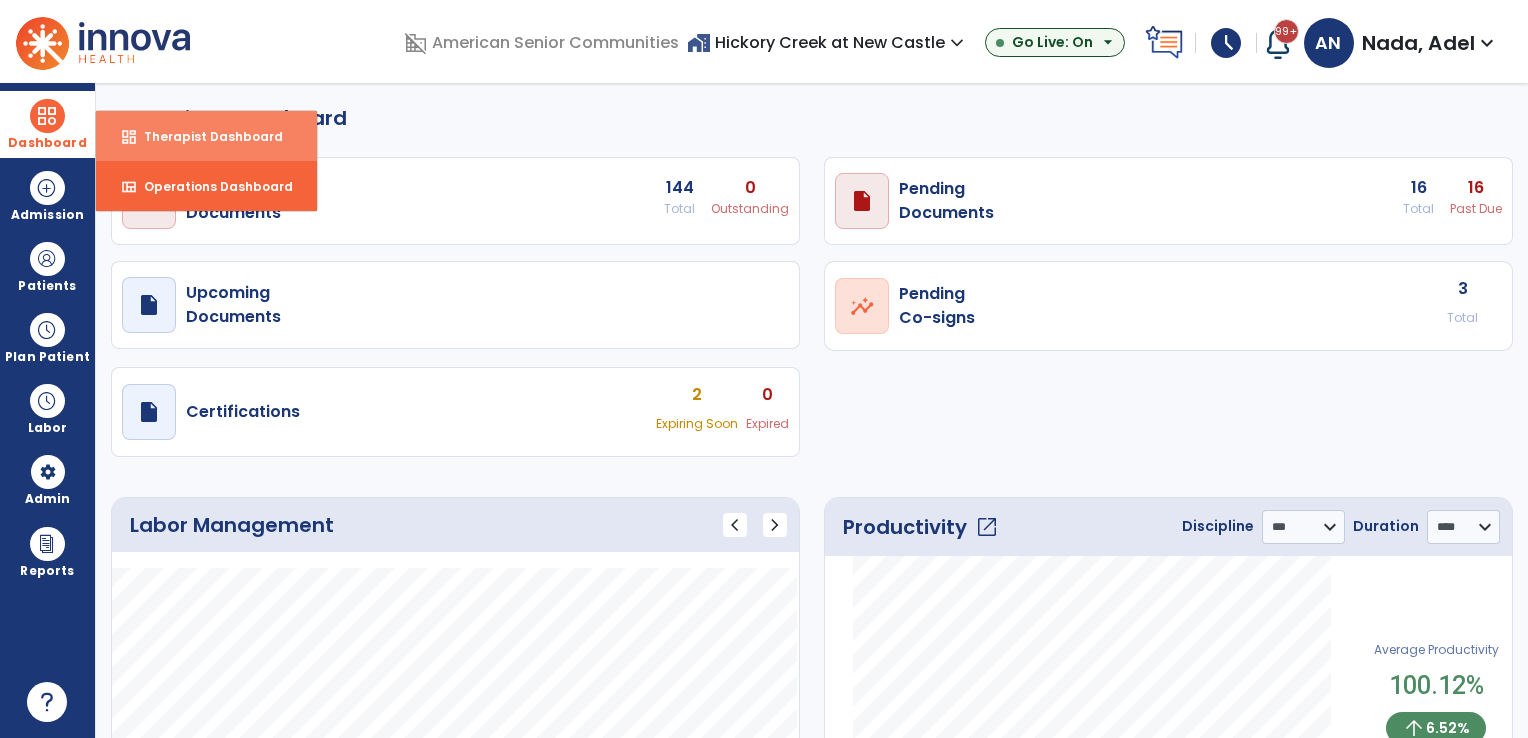 click on "dashboard  Therapist Dashboard" at bounding box center [206, 136] 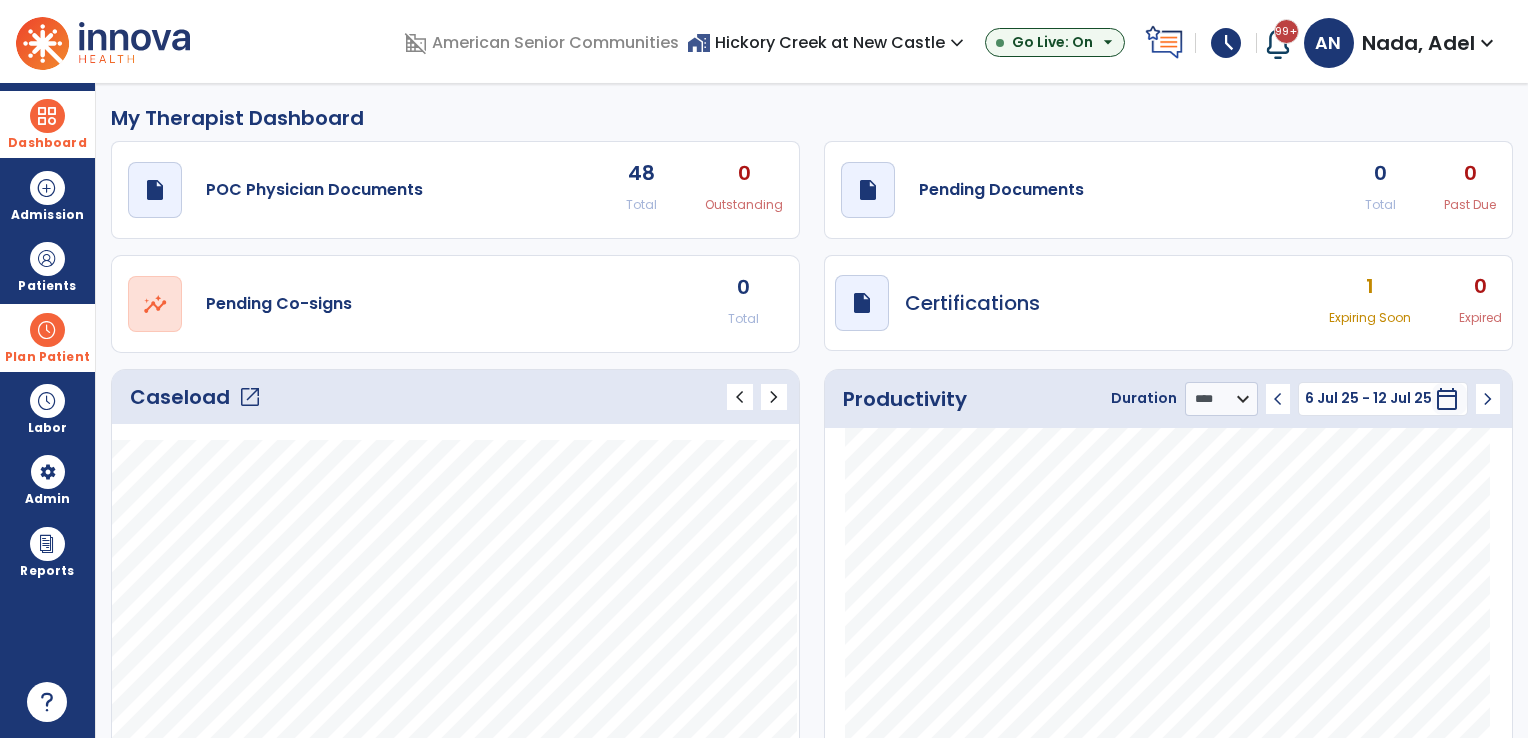 click on "Plan Patient" at bounding box center [47, 286] 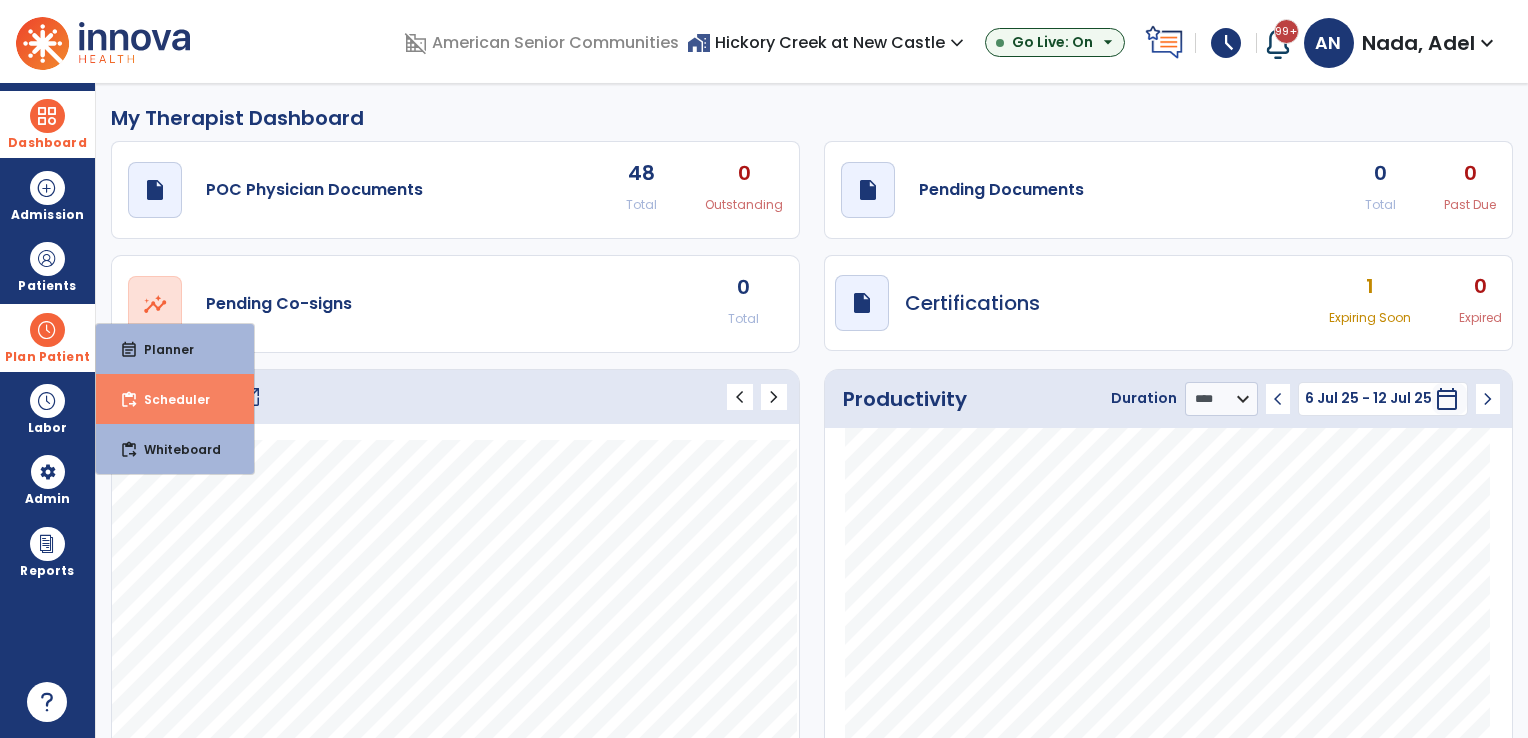 click on "Scheduler" at bounding box center [169, 399] 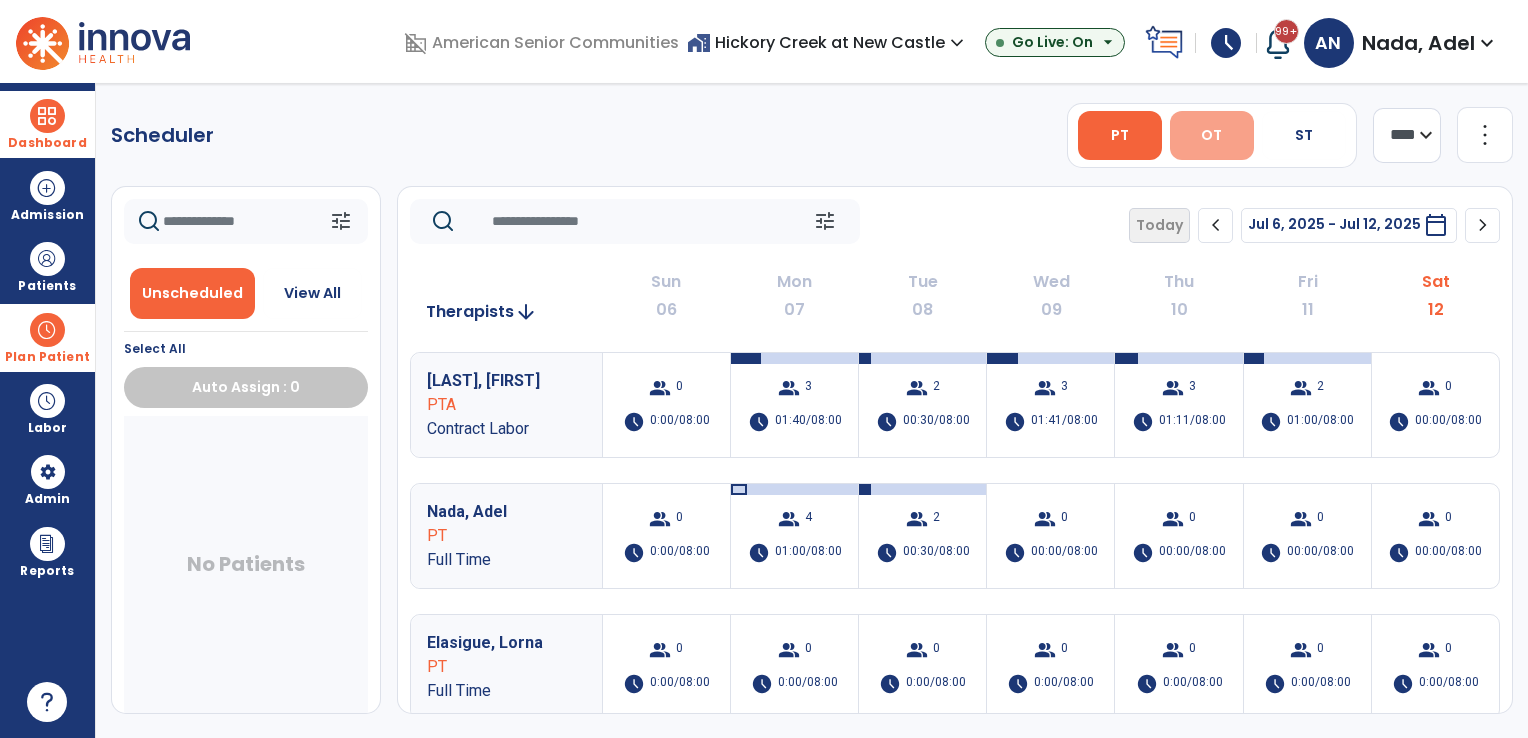 click on "OT" at bounding box center (1211, 135) 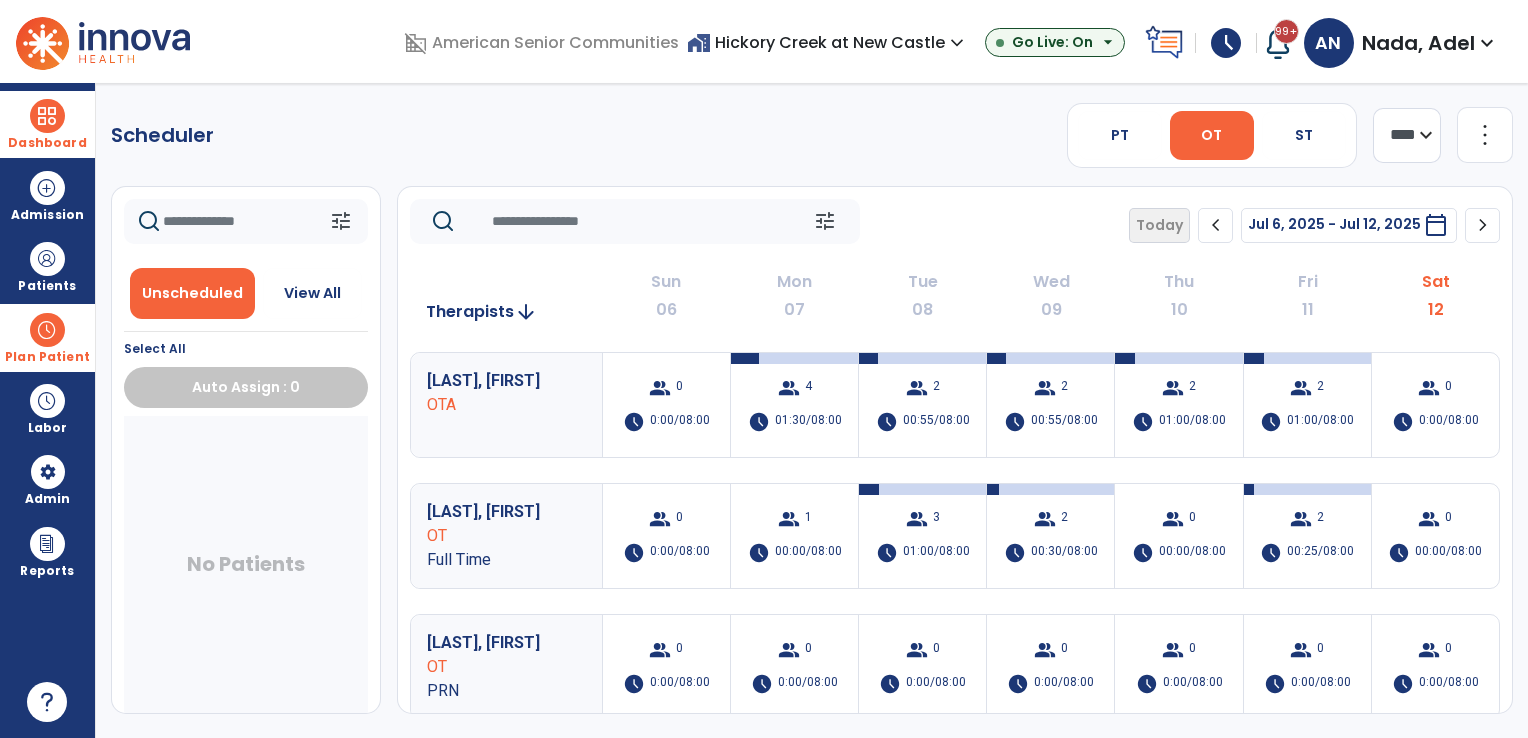 click on "chevron_right" 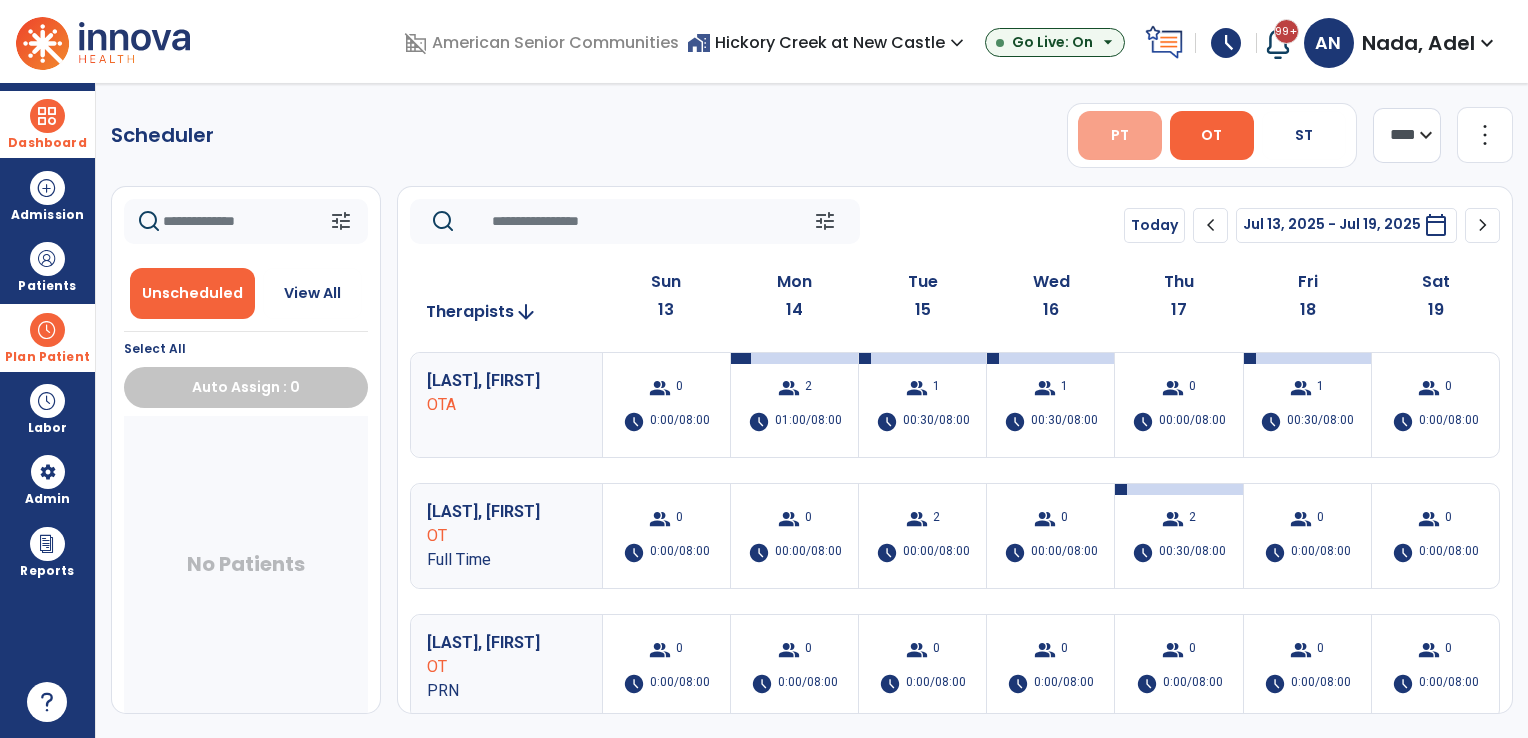 click on "PT" at bounding box center [1120, 135] 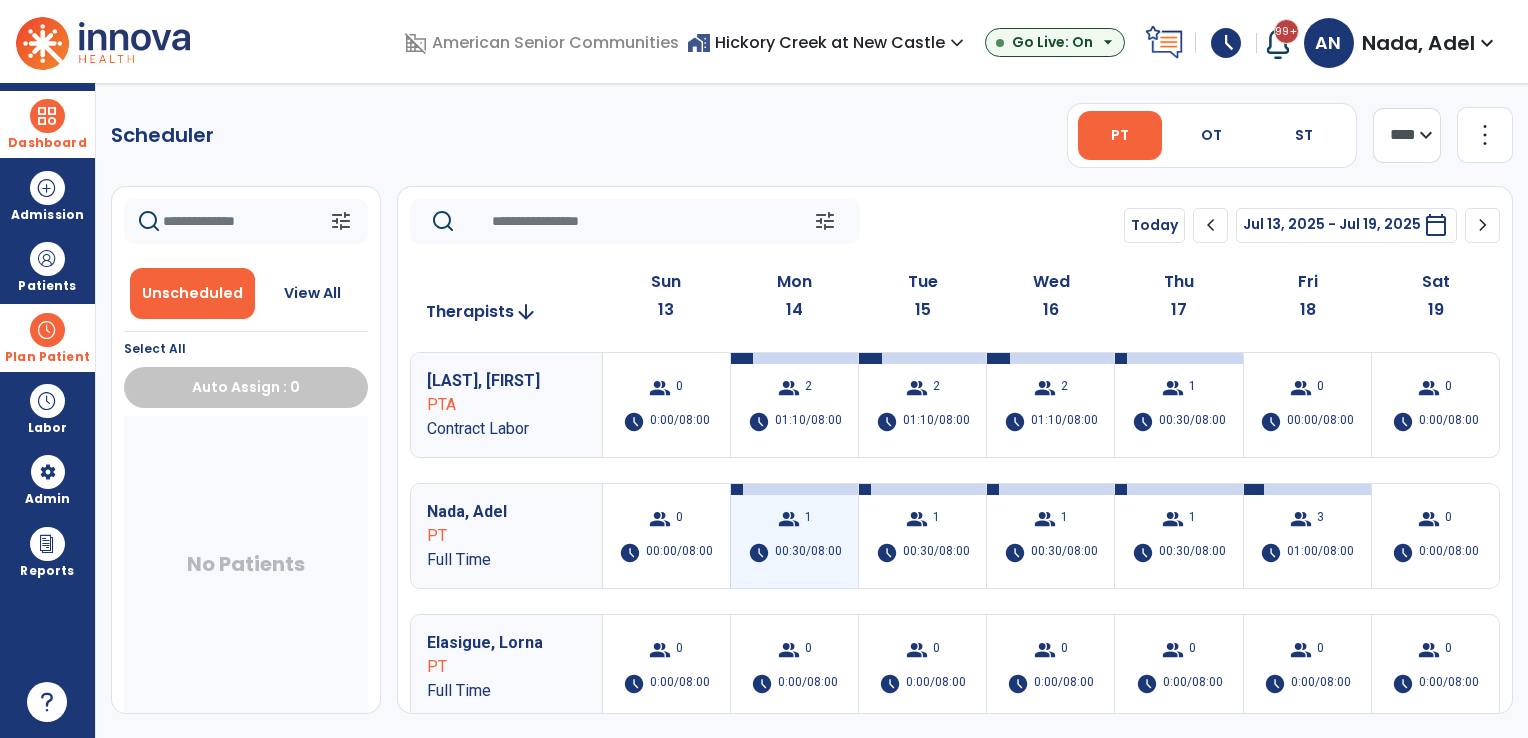click on "00:30/08:00" at bounding box center (808, 553) 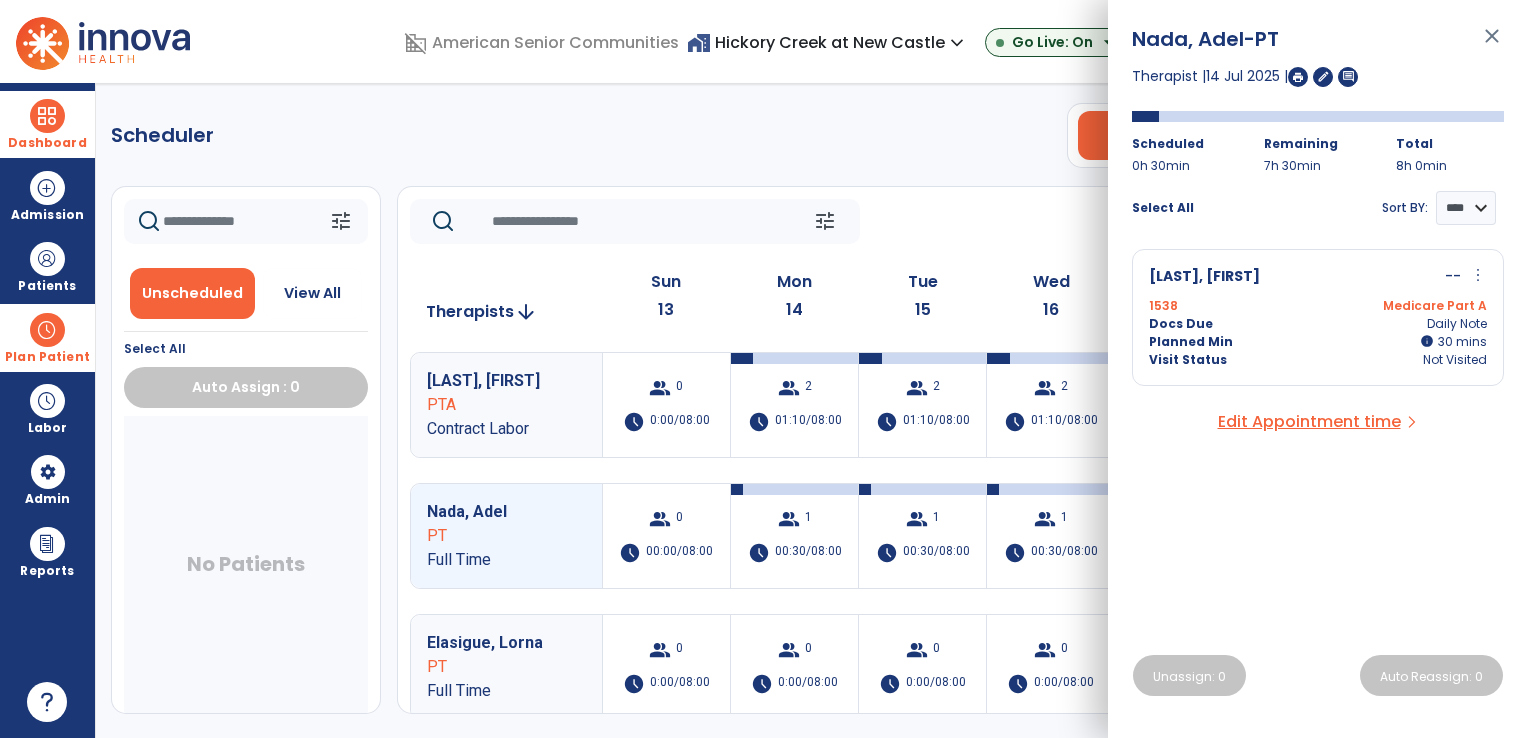 click on "Jones, Tammy   --  more_vert  edit   Edit Session   alt_route   Split Minutes  1538 Medicare Part A  Docs Due Daily Note   Planned Min  info   30 I 30 mins  Visit Status  Not Visited" at bounding box center [1318, 317] 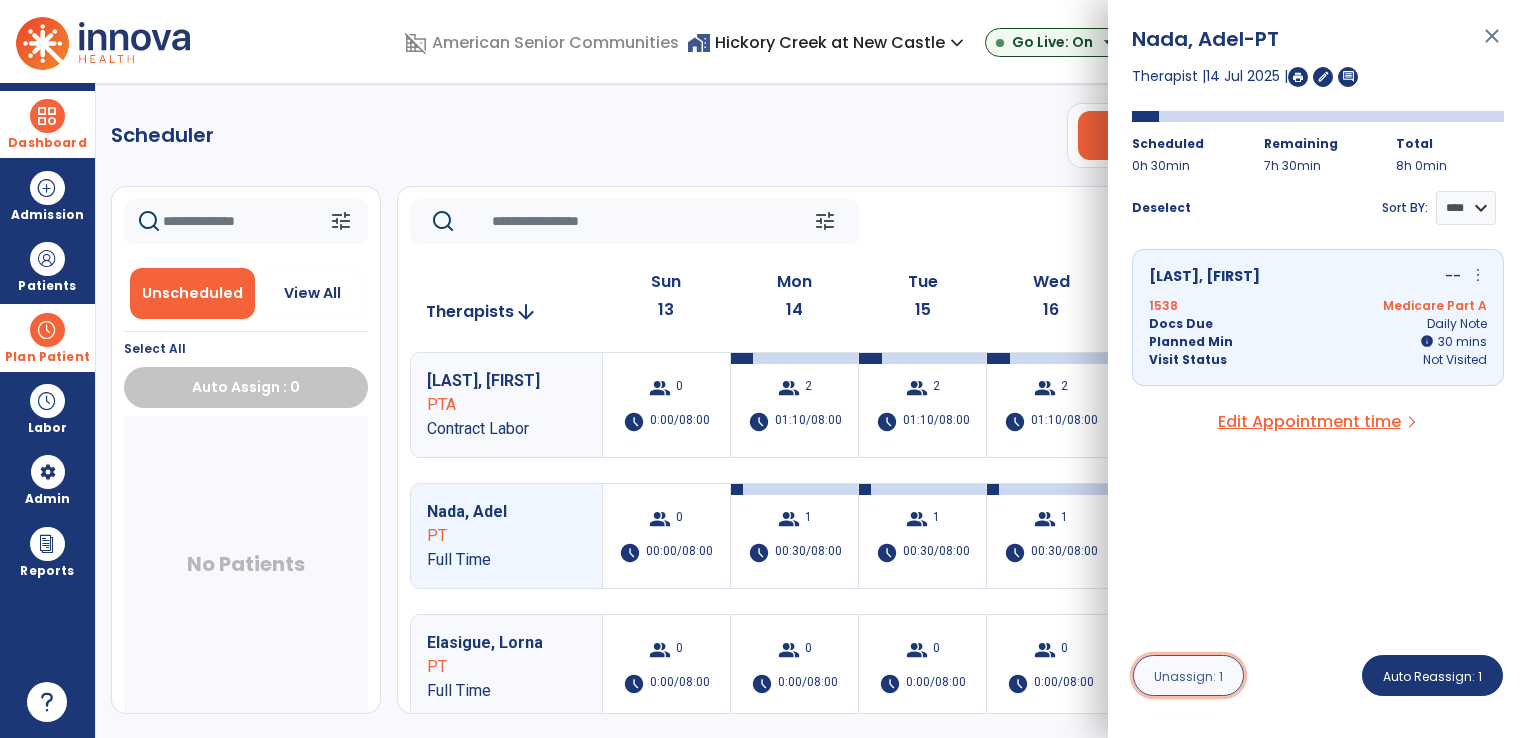 click on "Unassign: 1" at bounding box center (1188, 676) 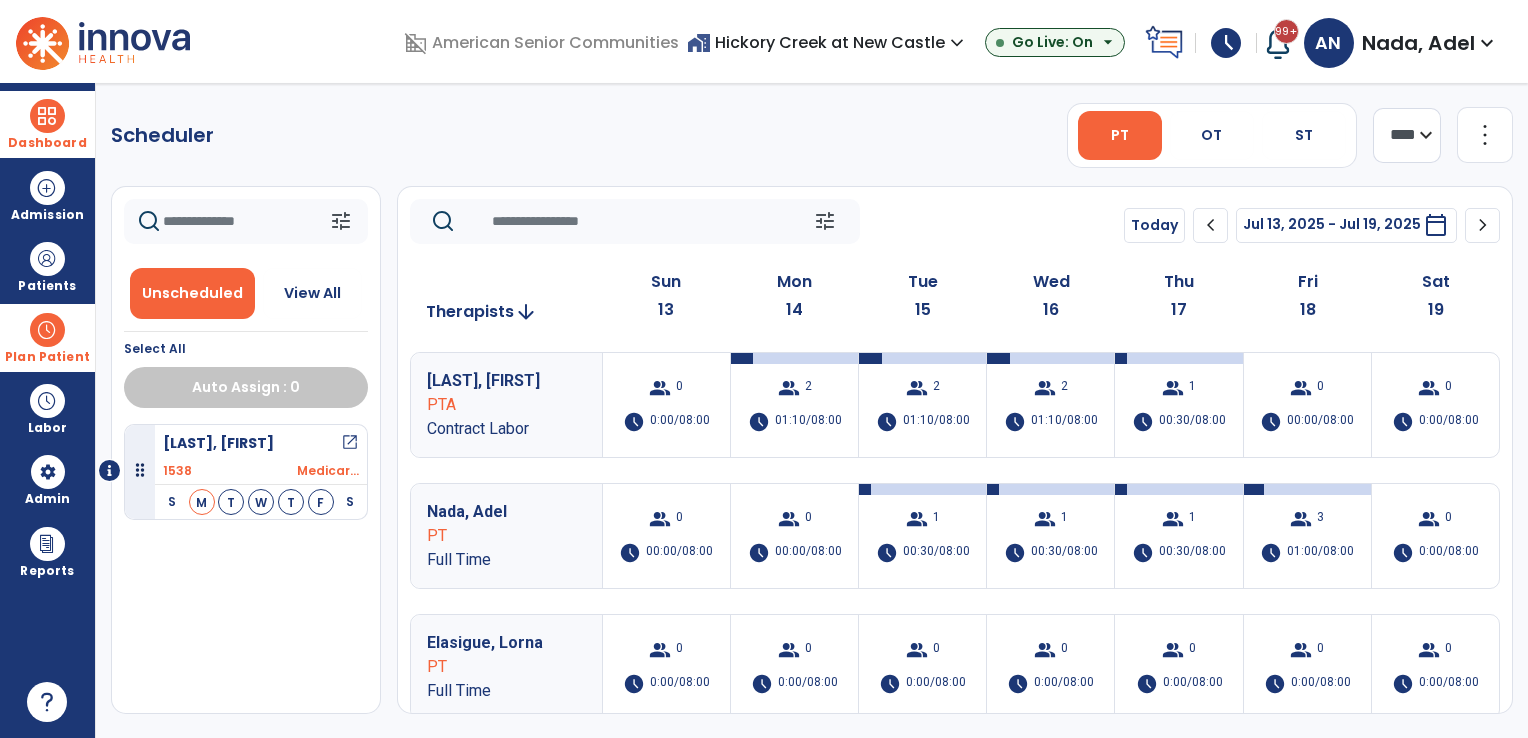 click on "Scheduler   PT   OT   ST  **** *** more_vert  Manage Labor   View All Therapists   Print" 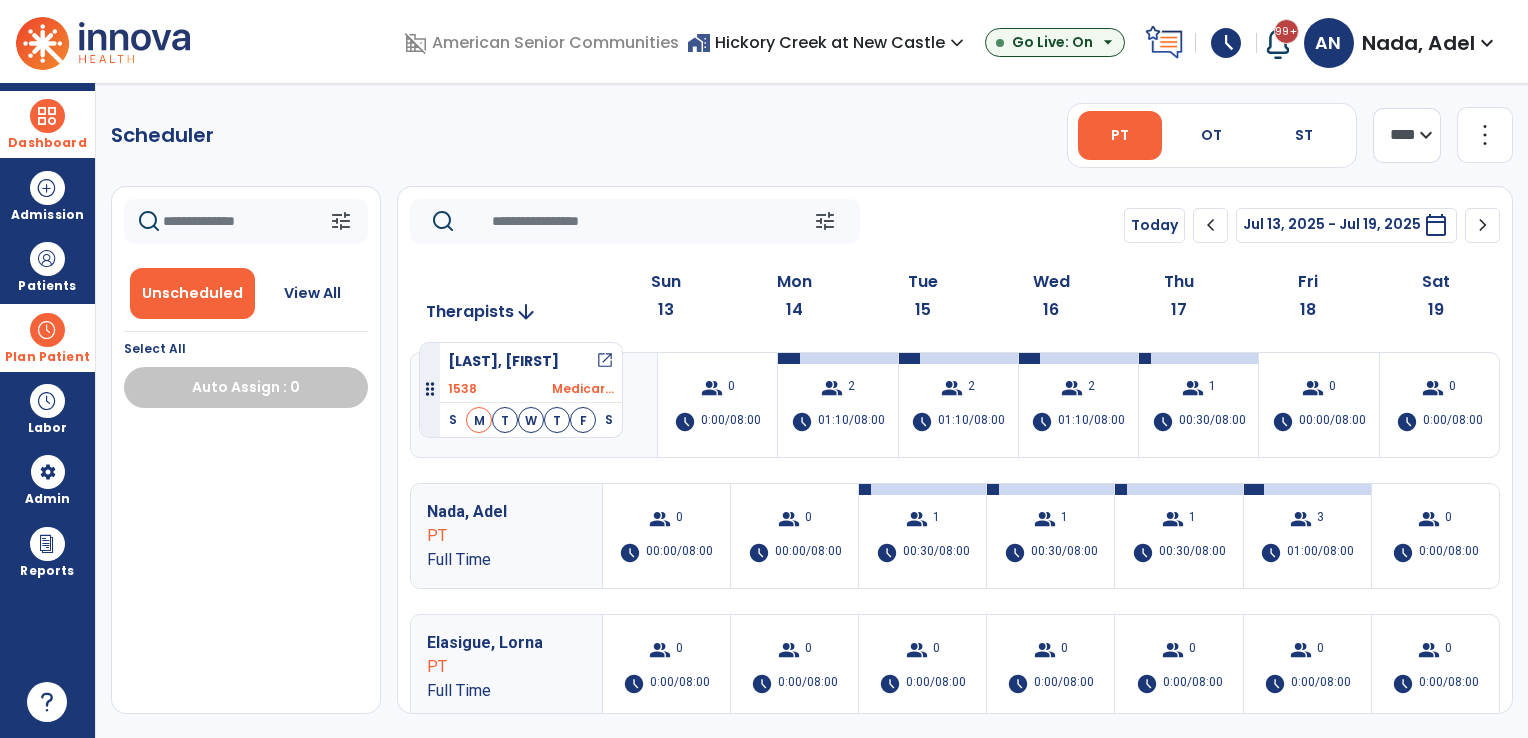 drag, startPoint x: 284, startPoint y: 461, endPoint x: 419, endPoint y: 334, distance: 185.34833 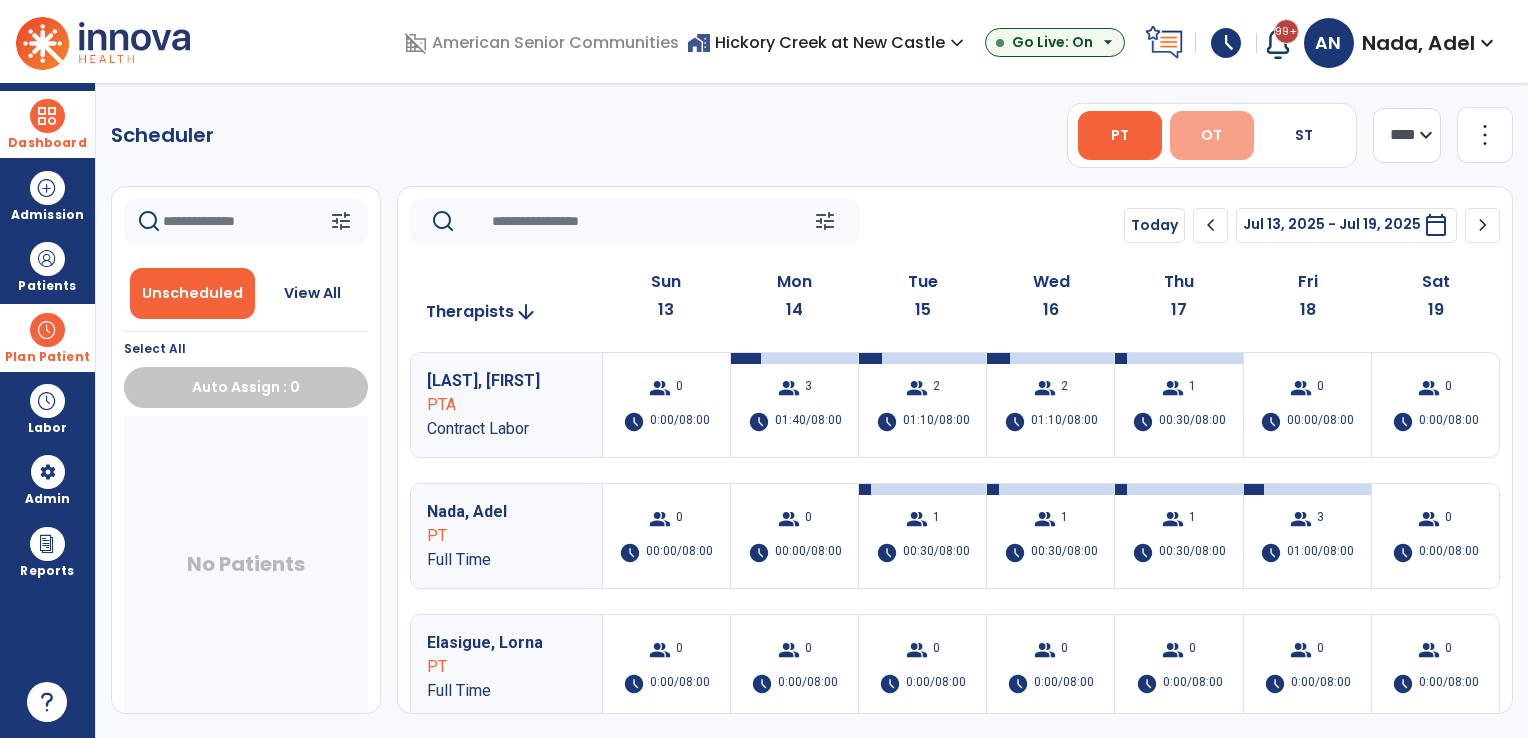 click on "OT" at bounding box center [1212, 135] 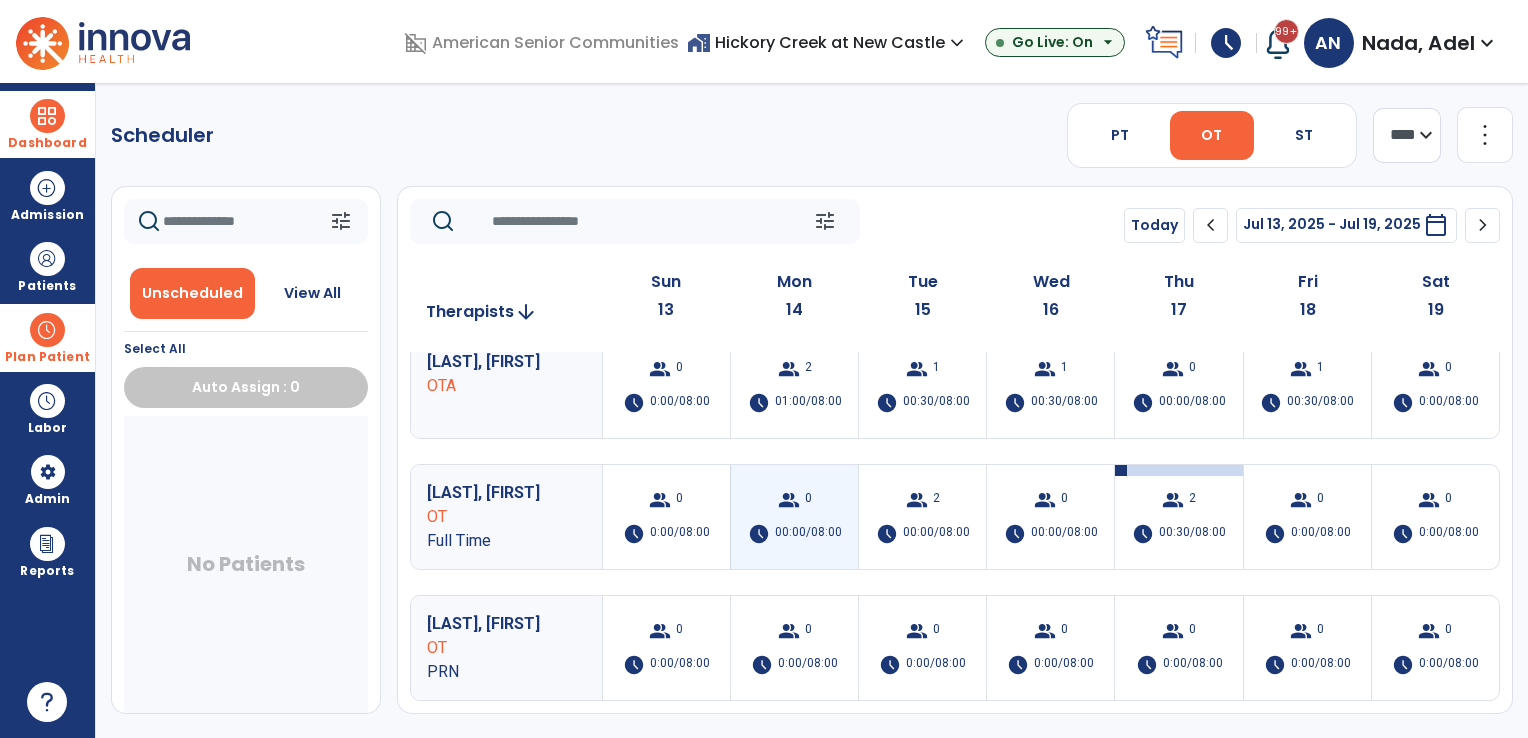 scroll, scrollTop: 0, scrollLeft: 0, axis: both 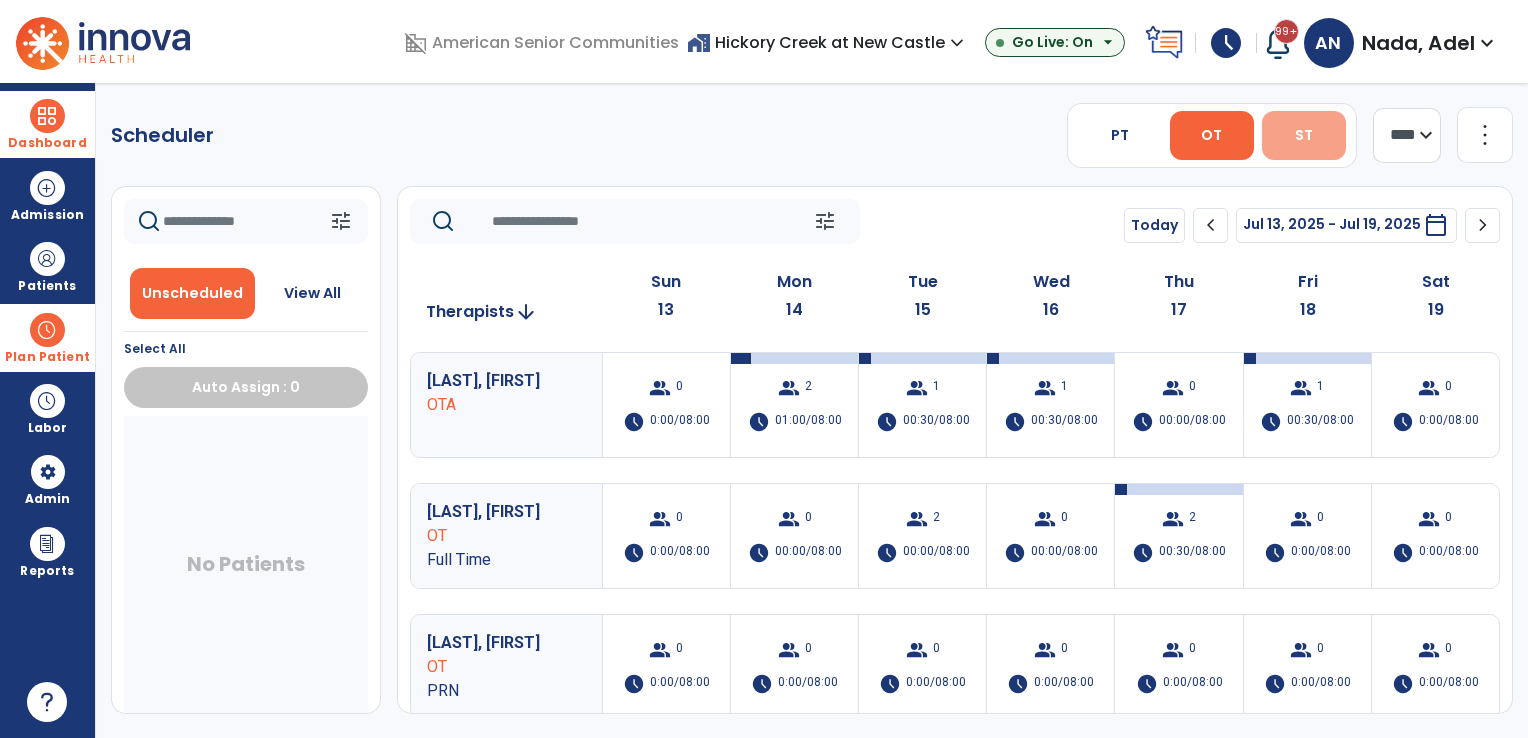 click on "ST" at bounding box center (1304, 135) 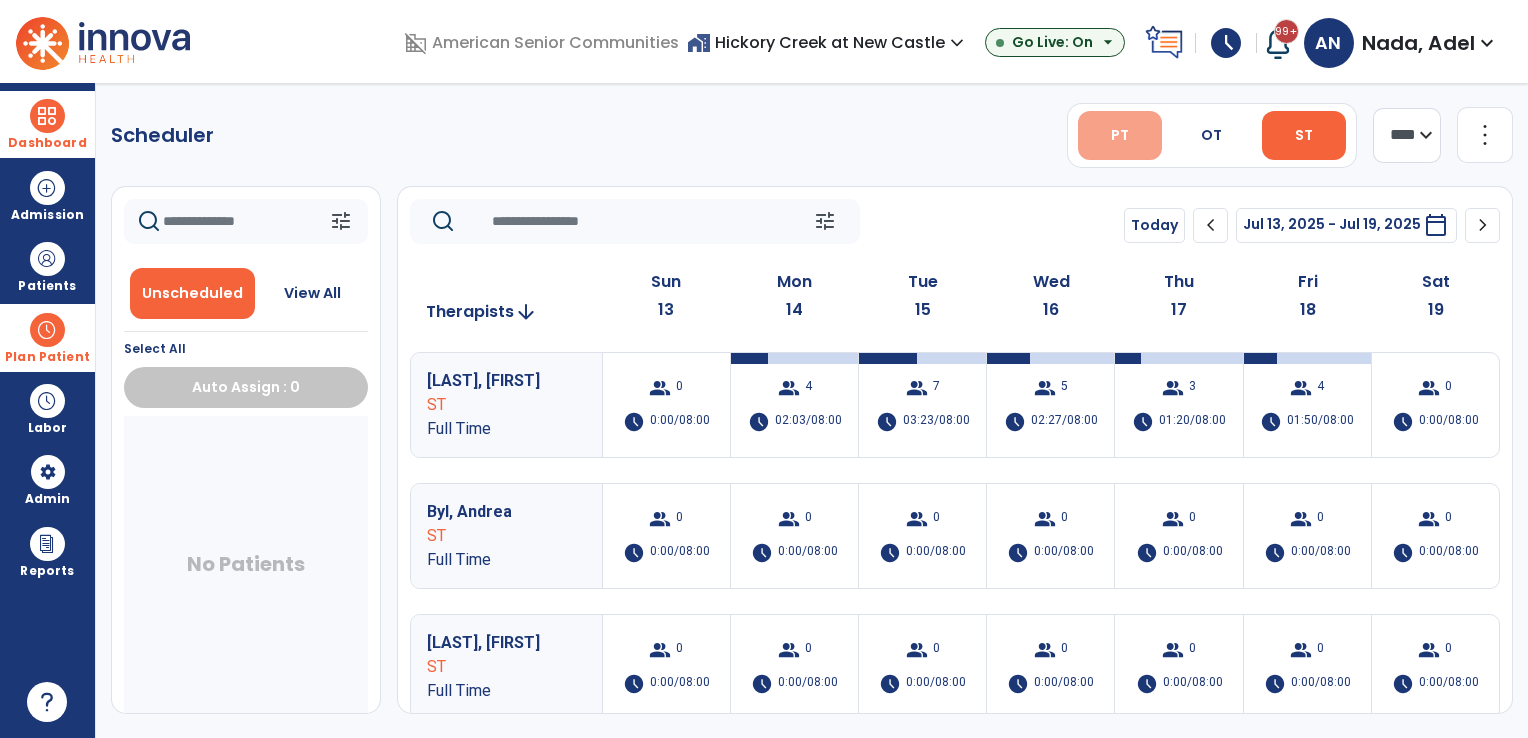 click on "PT" at bounding box center (1120, 135) 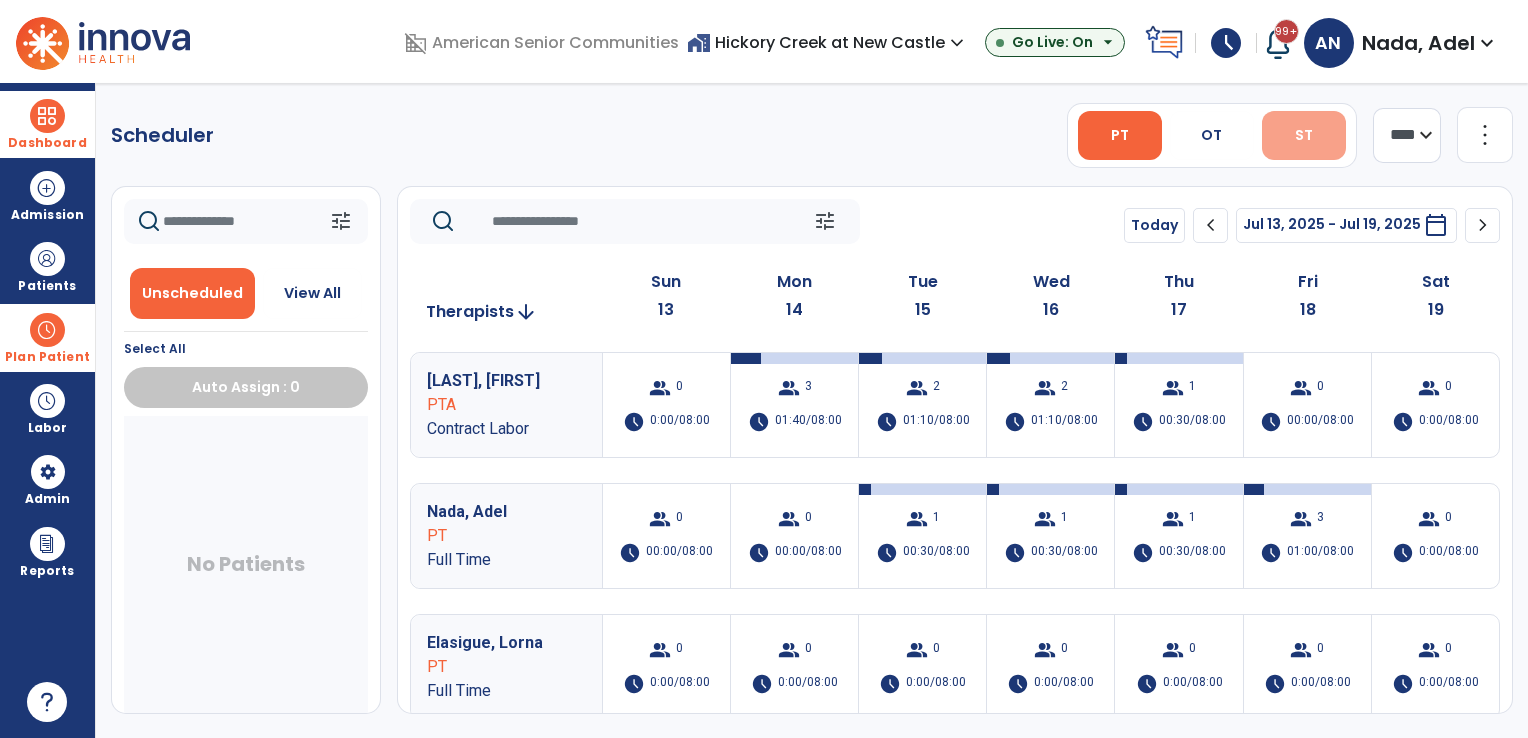 click on "ST" at bounding box center [1304, 135] 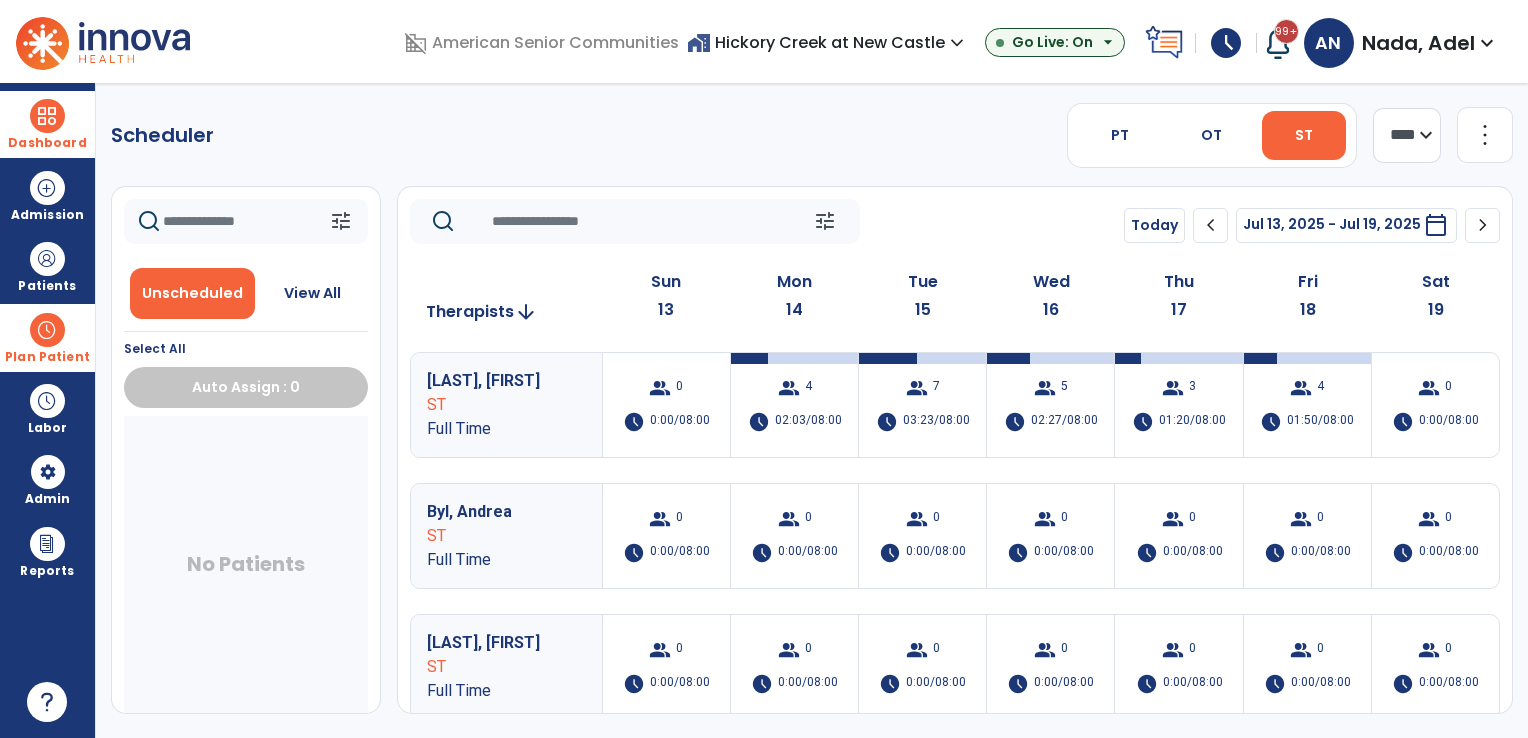 click on "home_work   Hickory Creek at New Castle   expand_more" at bounding box center (828, 42) 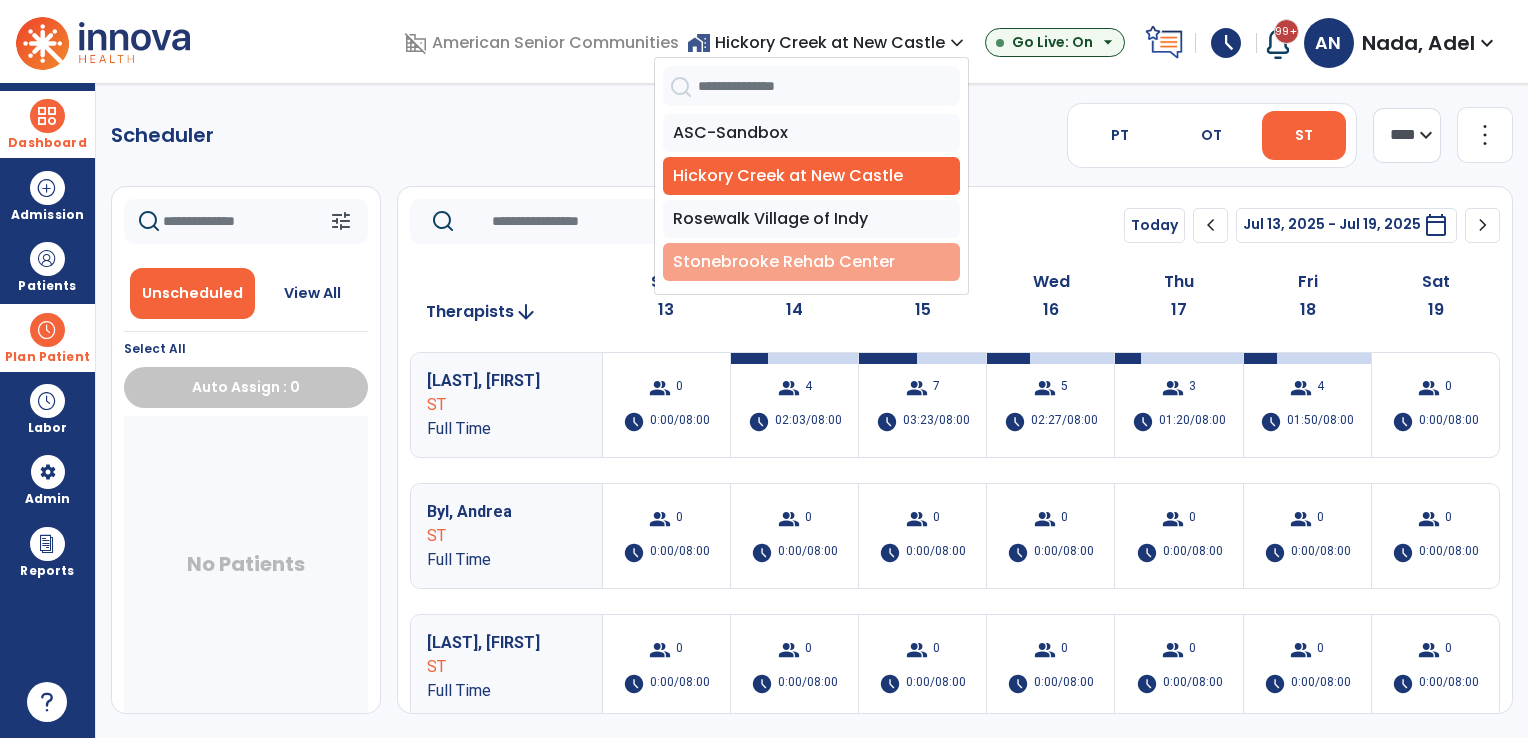 click on "Stonebrooke Rehab Center" at bounding box center (811, 262) 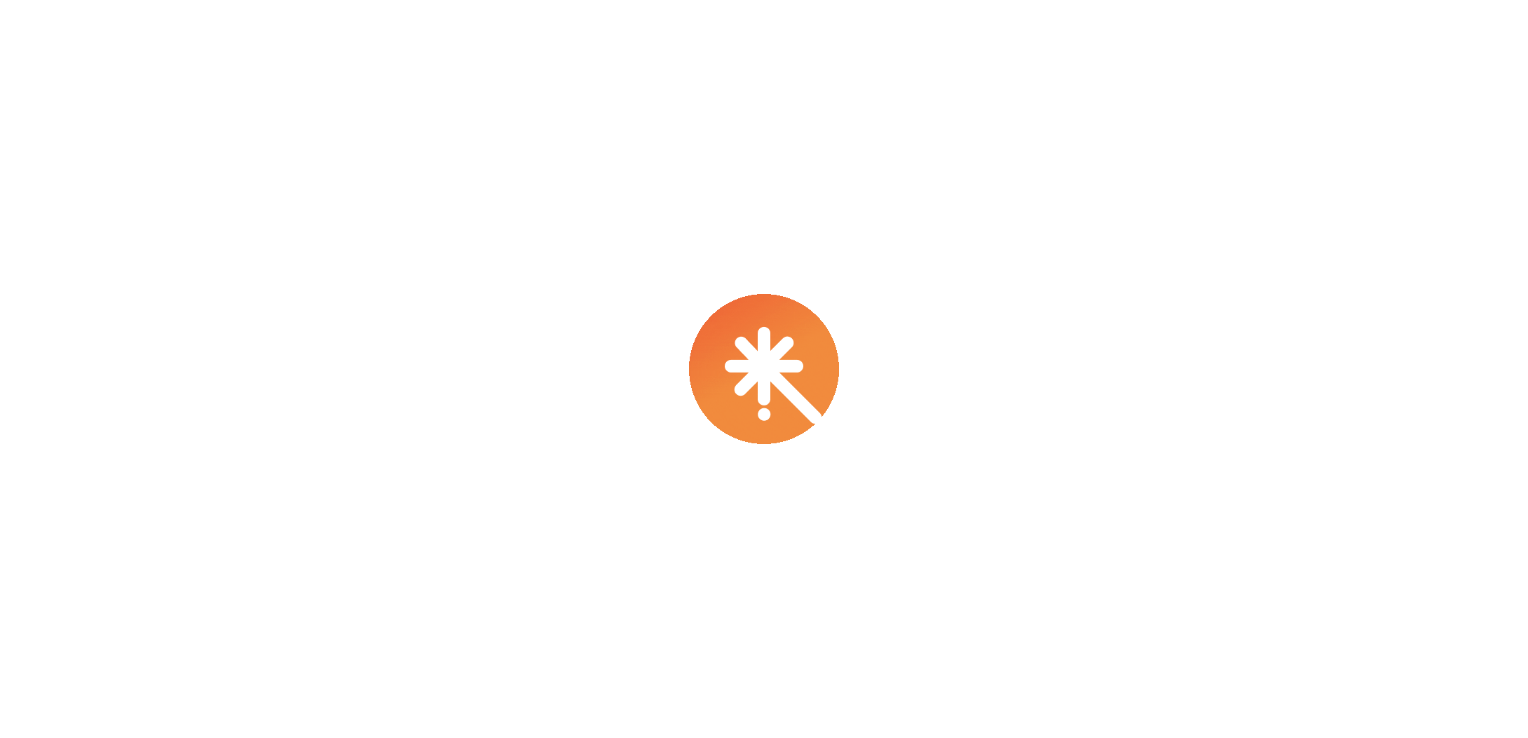 scroll, scrollTop: 0, scrollLeft: 0, axis: both 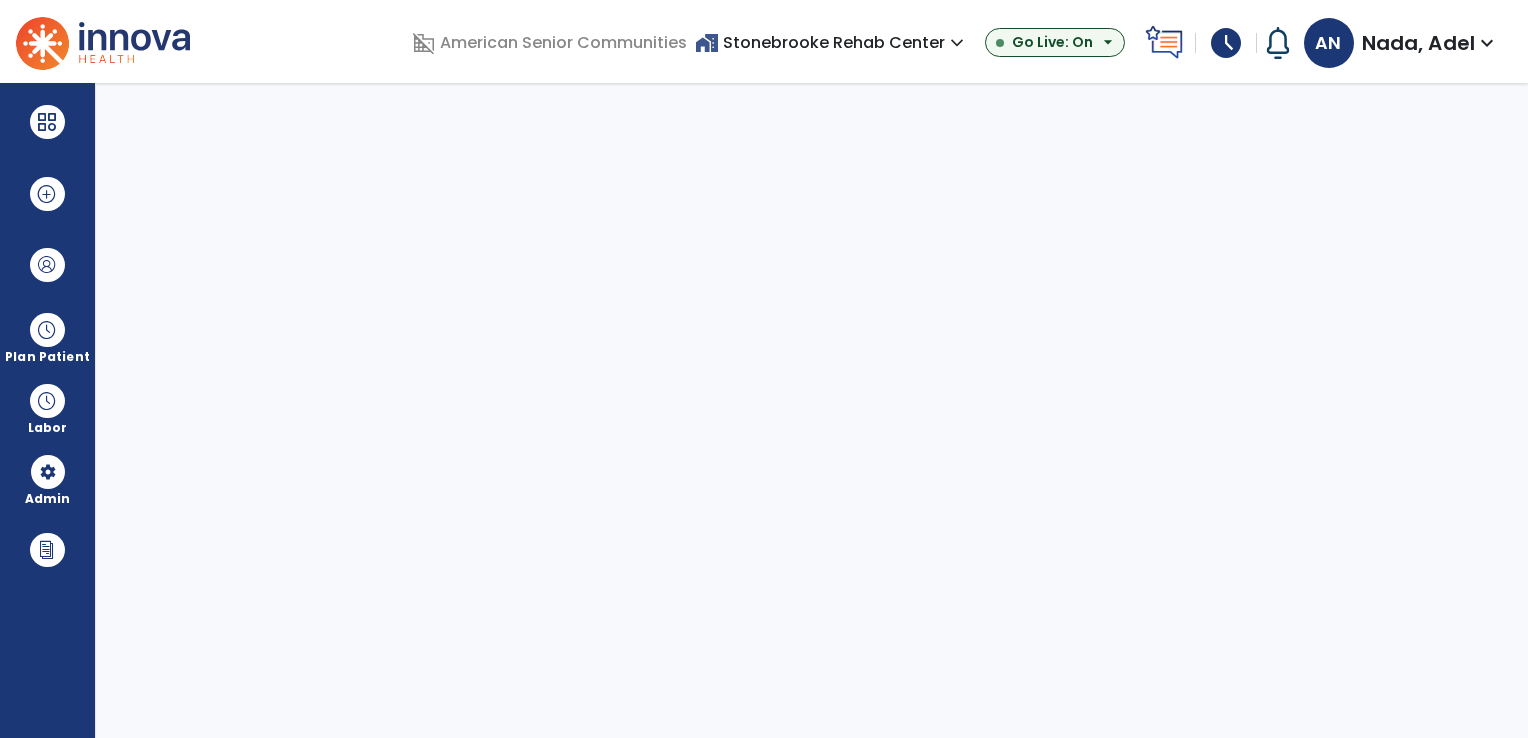 select on "***" 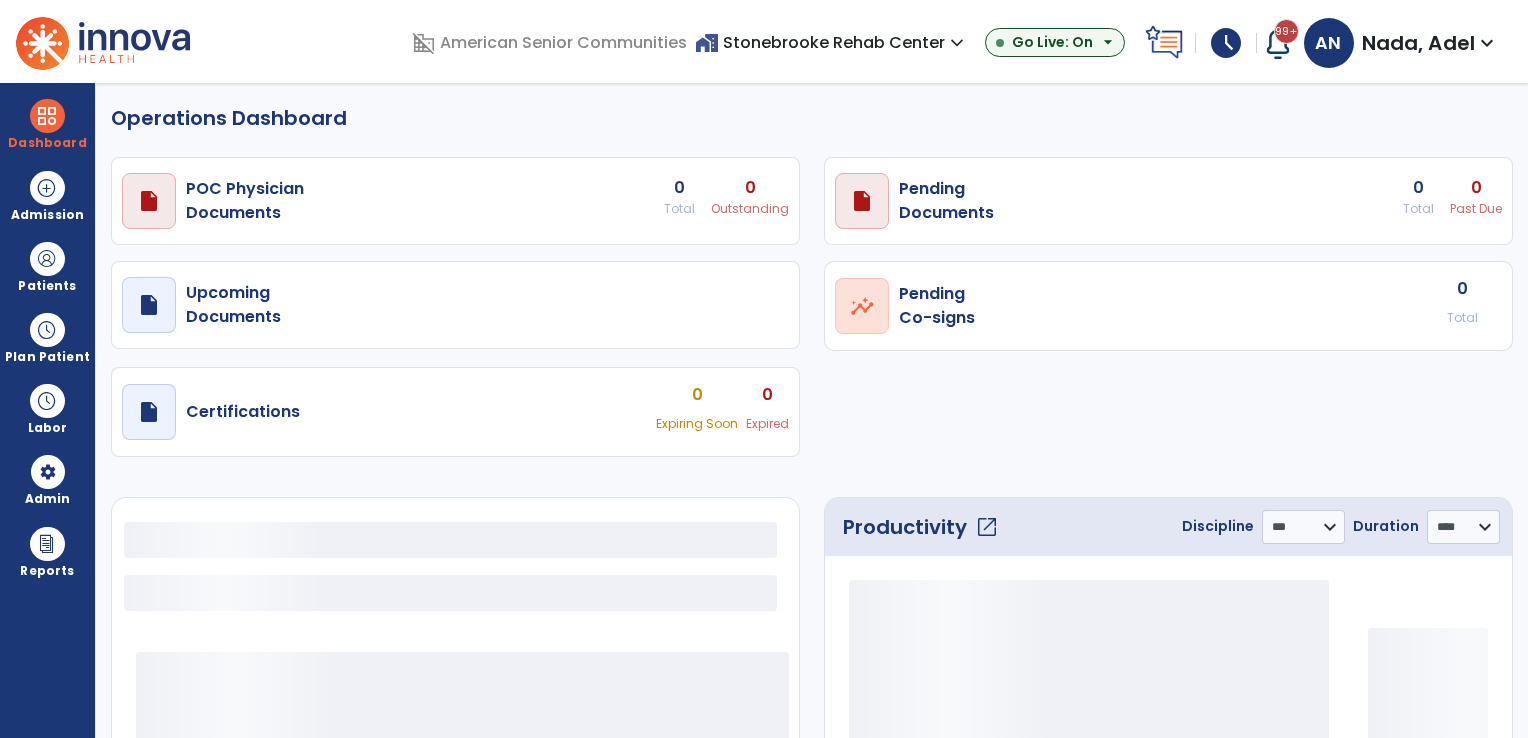 select on "***" 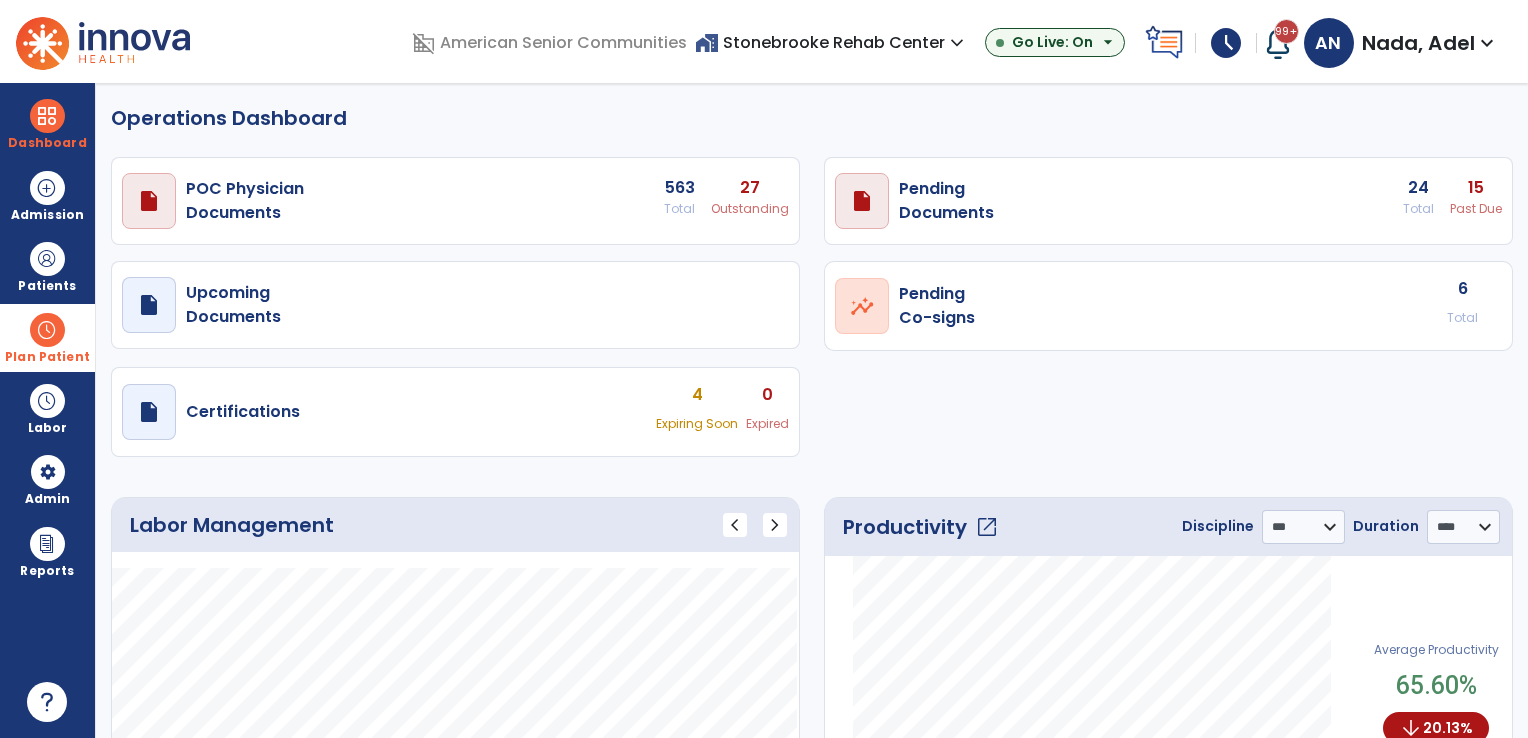 click at bounding box center (47, 330) 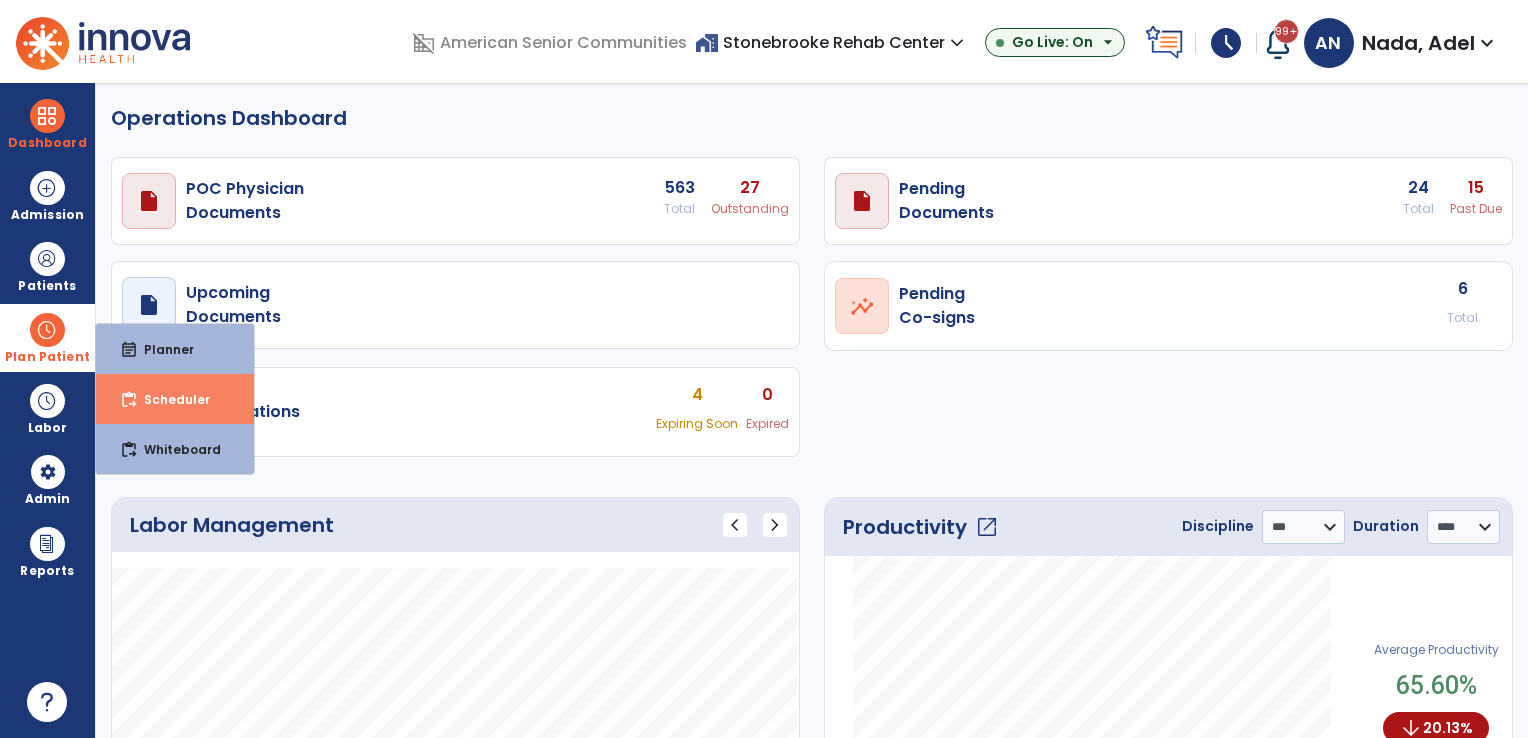 click on "Scheduler" at bounding box center (169, 399) 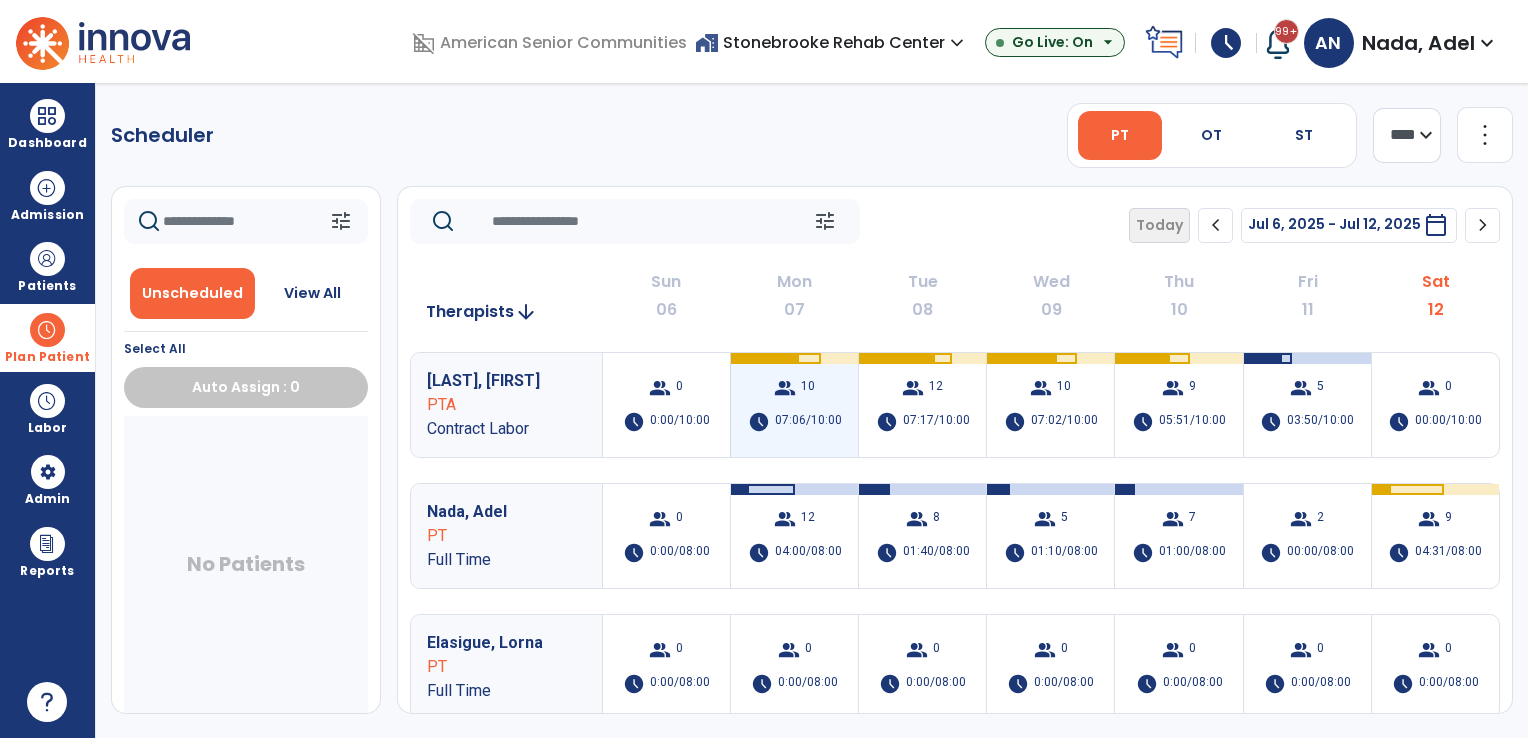 click on "10" at bounding box center (808, 388) 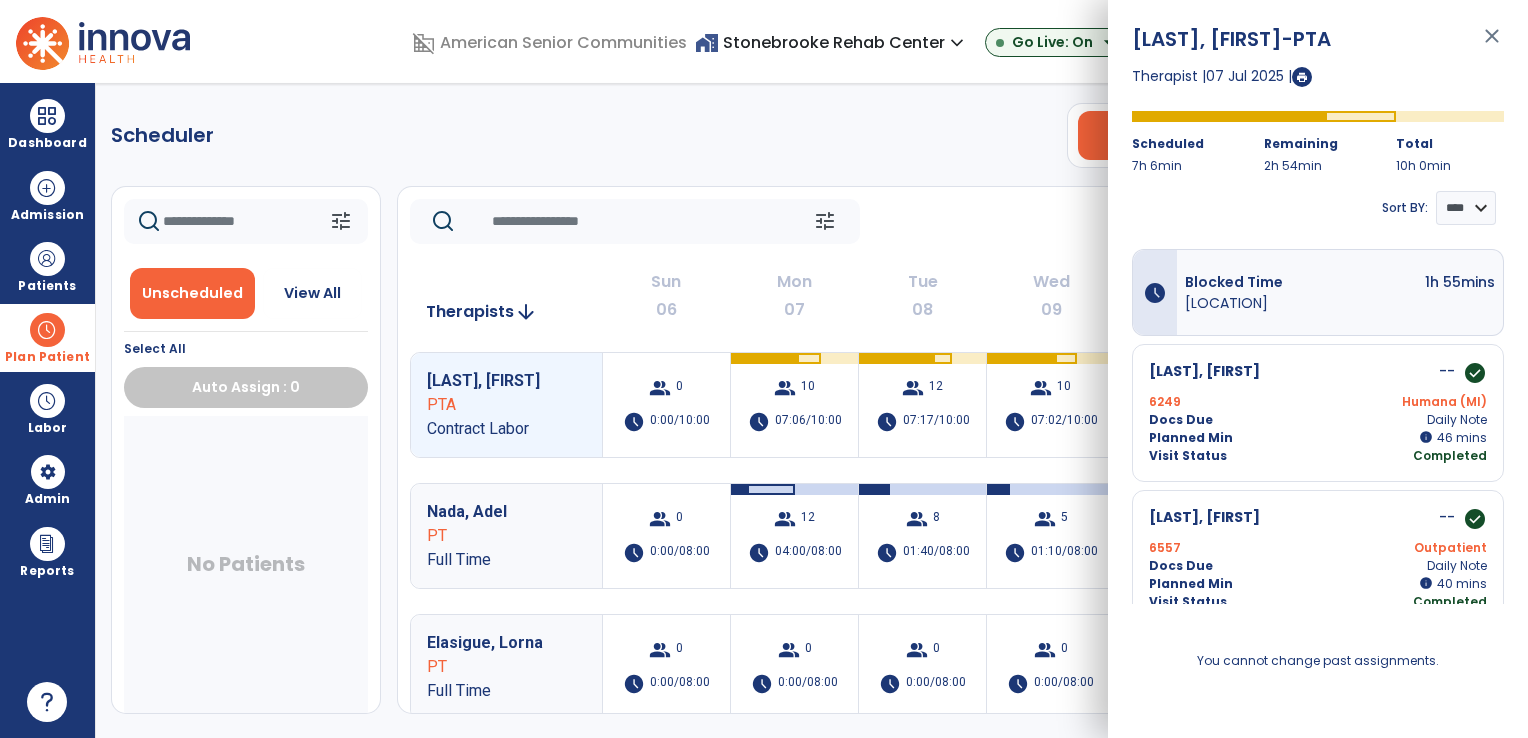 click on "tune   Today  chevron_left Jul 6, 2025 - Jul 12, 2025  *********  calendar_today  chevron_right" 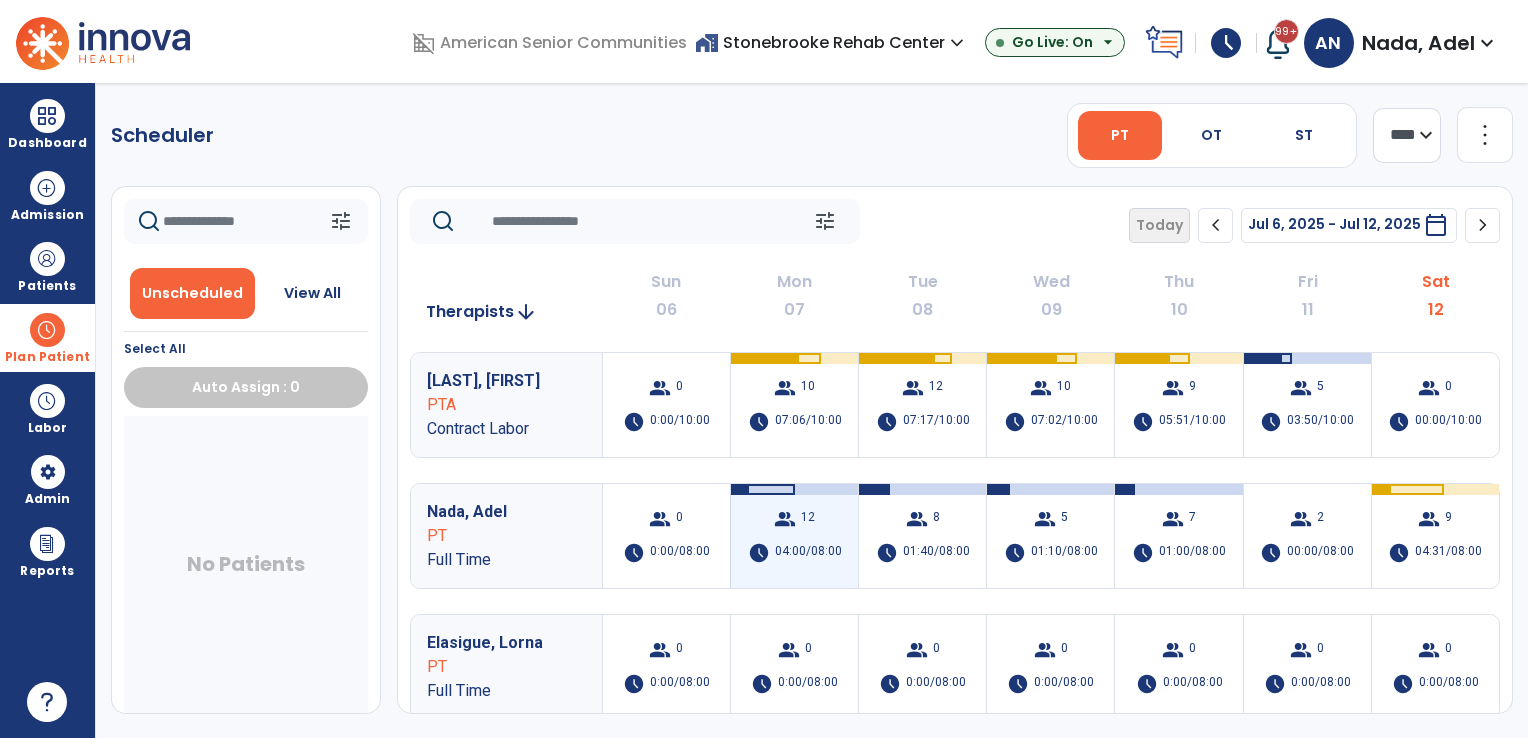 click on "group  12  schedule  04:00/08:00" at bounding box center [794, 536] 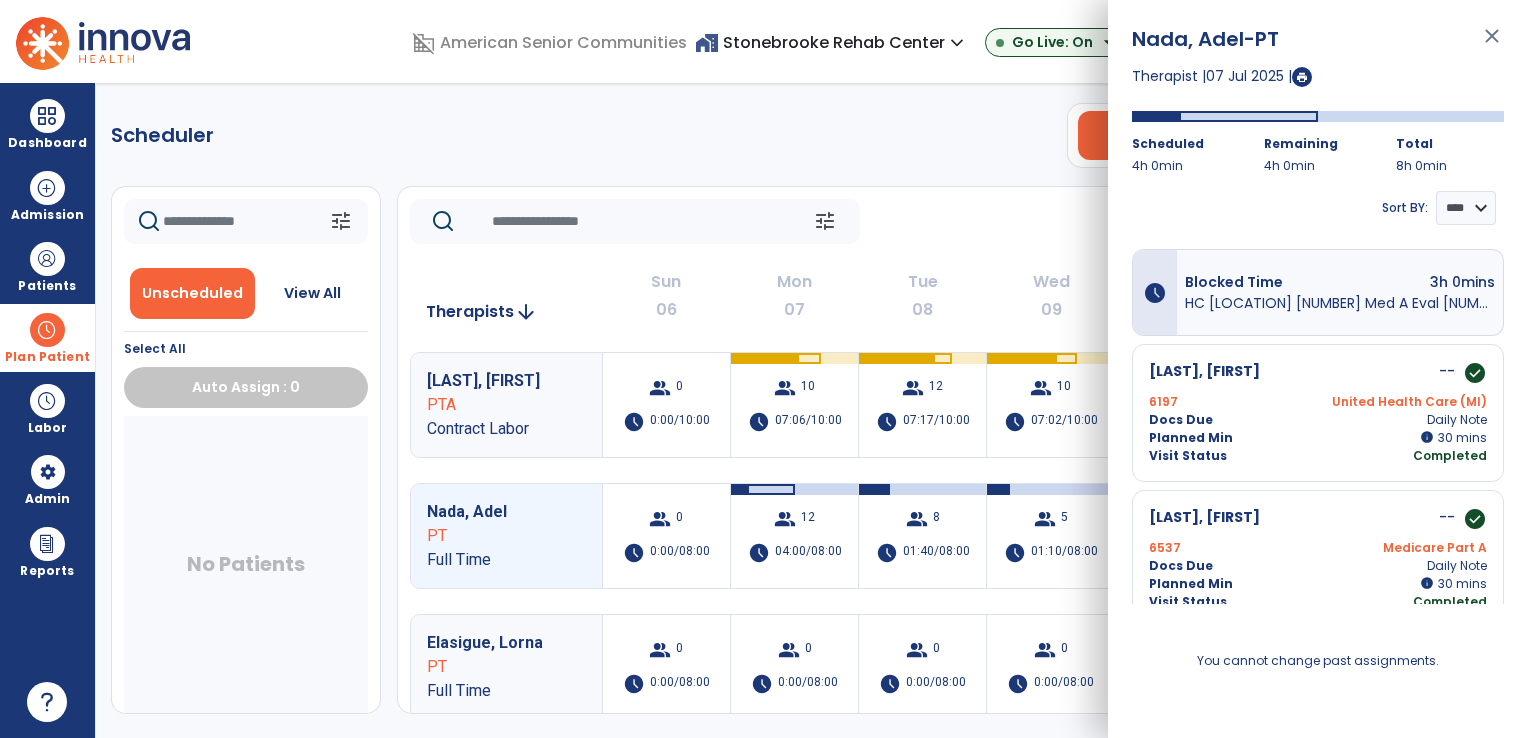 click on "tune   Today  chevron_left Jul 6, 2025 - Jul 12, 2025  *********  calendar_today  chevron_right" 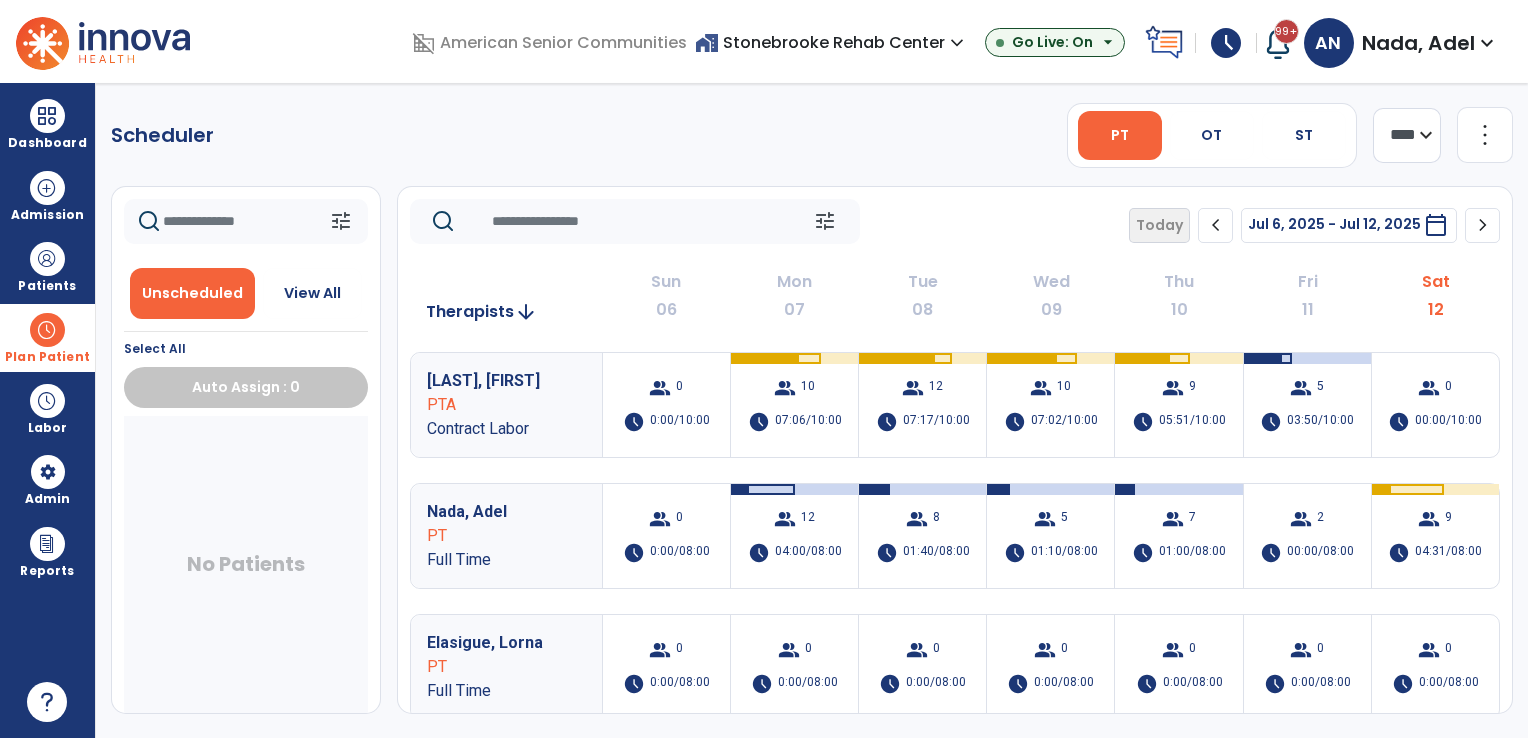 click on "chevron_right" 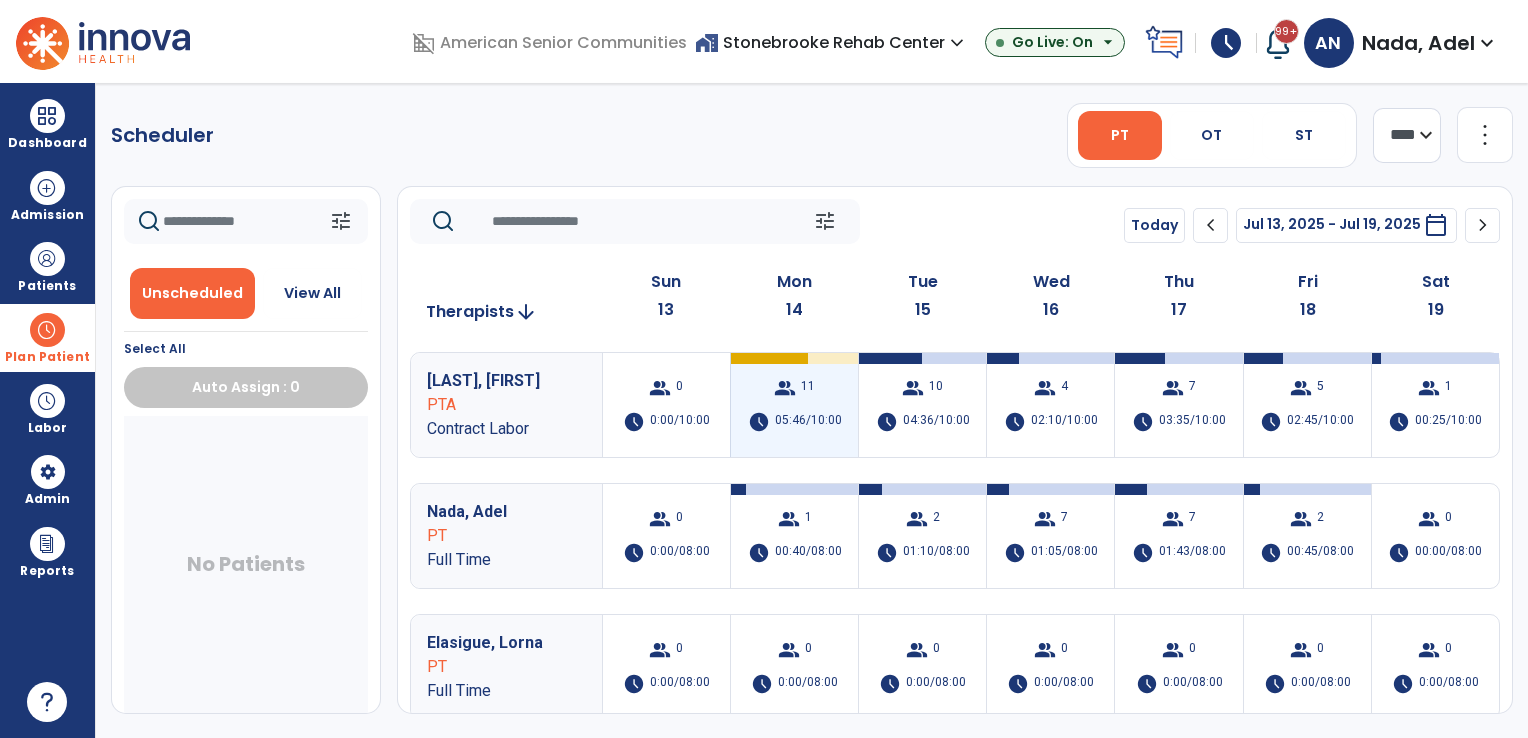 click on "05:46/10:00" at bounding box center [808, 422] 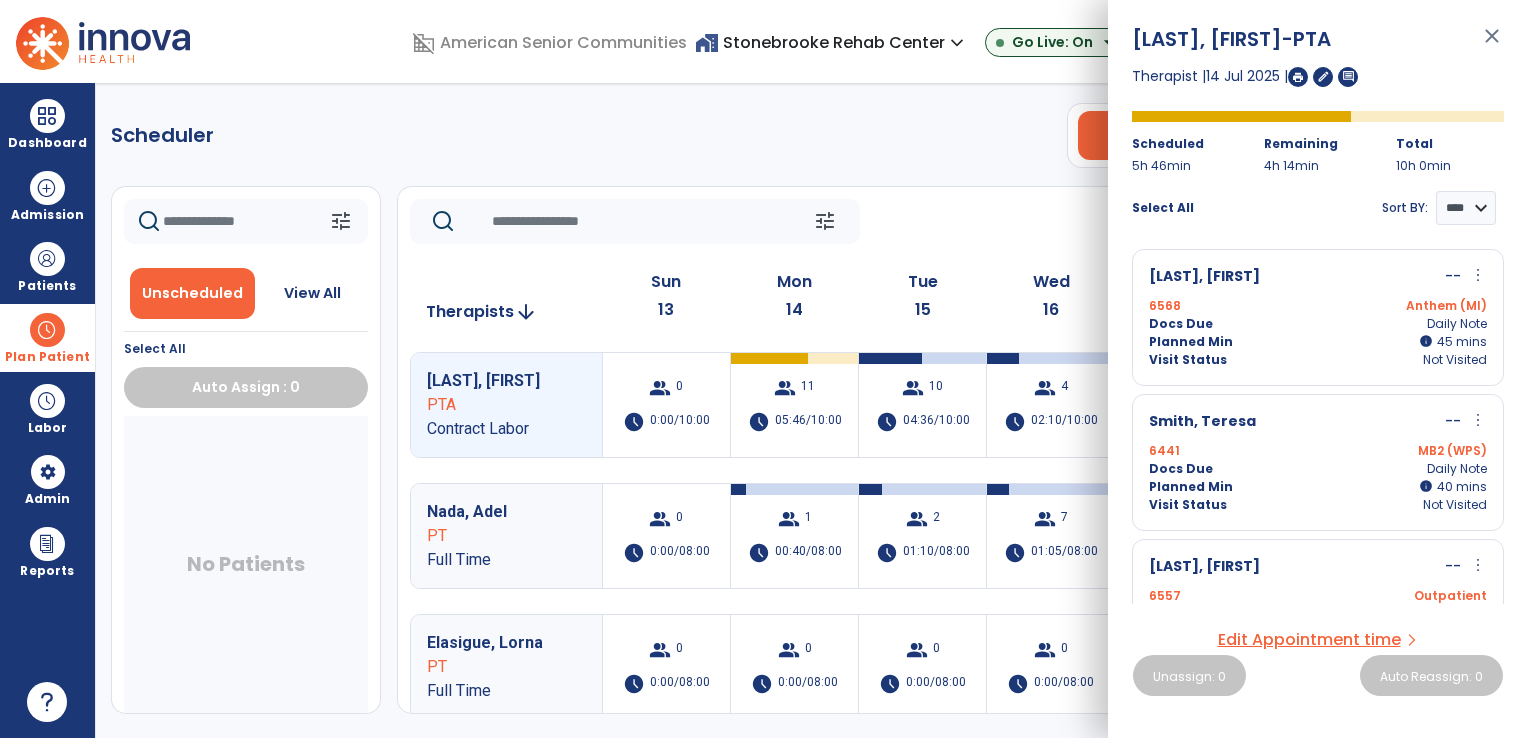 click on "tune" at bounding box center (825, 221) 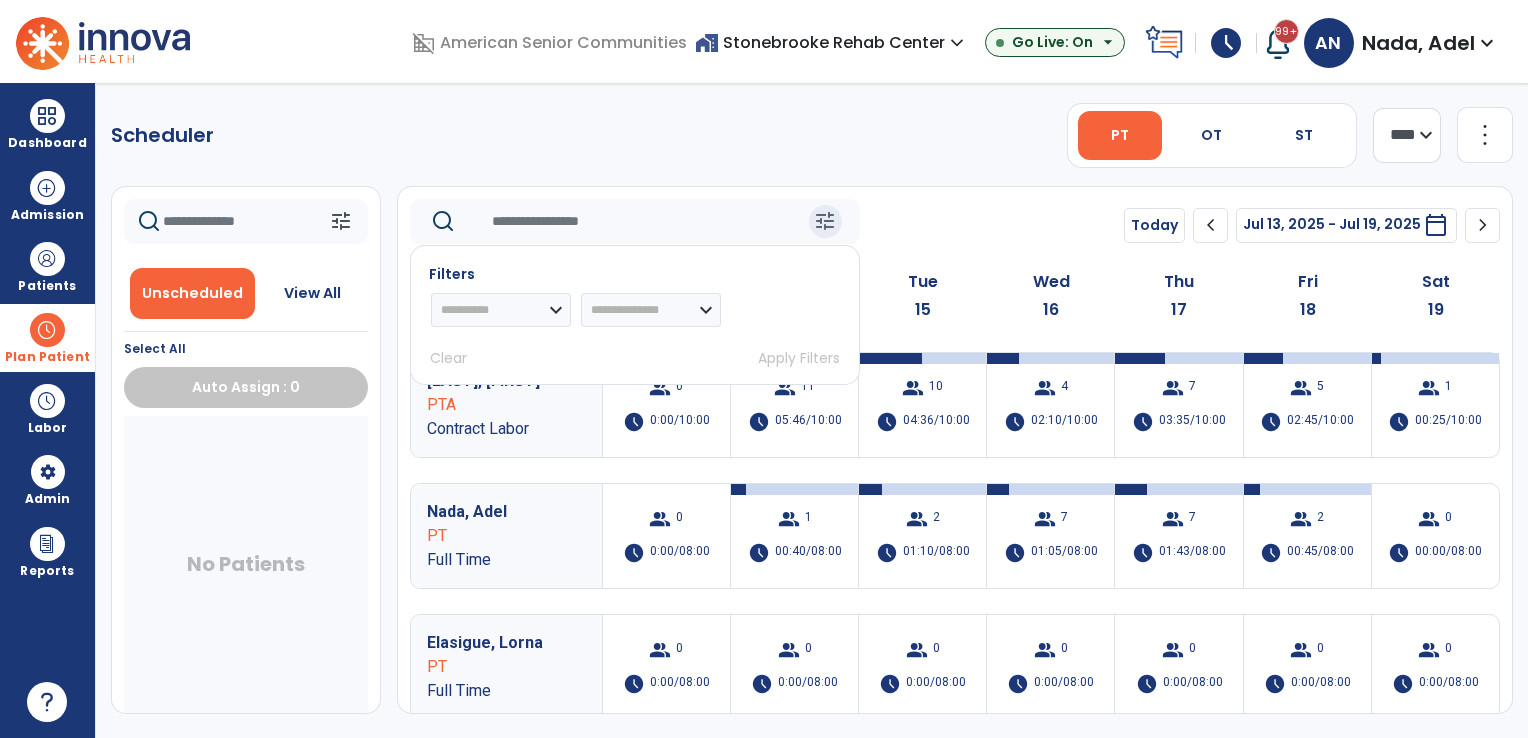 click on "**********" 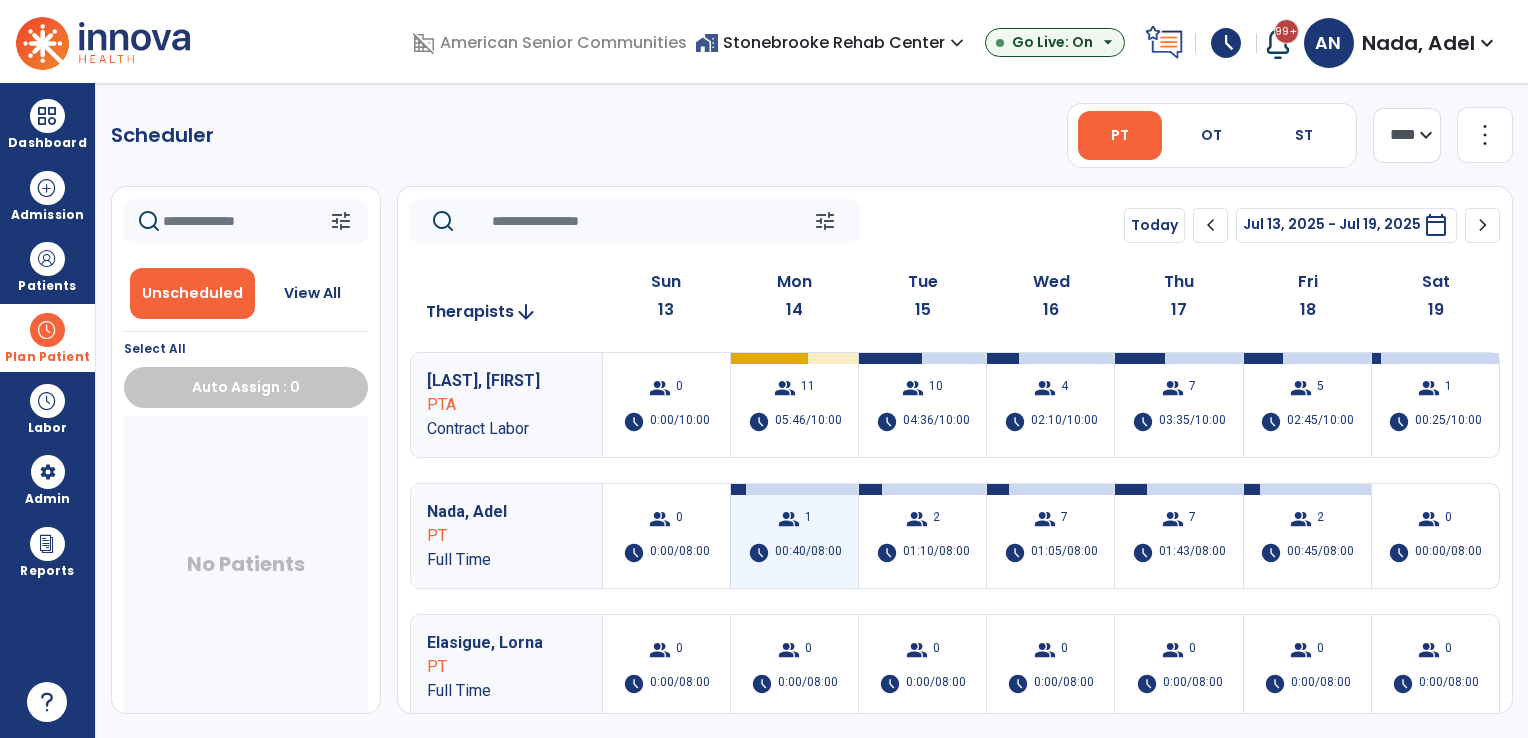click on "group  1  schedule  00:40/08:00" at bounding box center (794, 536) 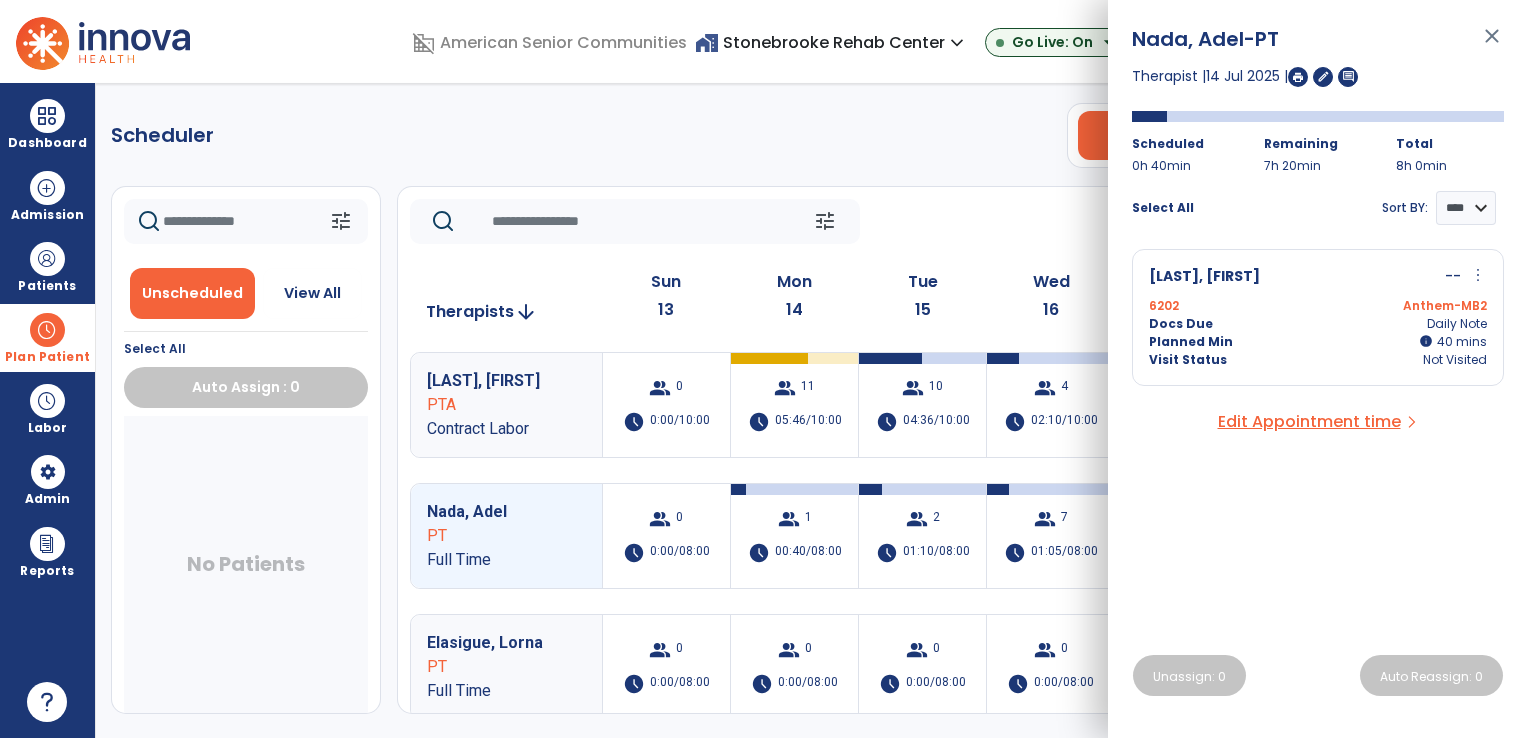 click on "tune   Today  chevron_left Jul 13, 2025 - Jul 19, 2025  *********  calendar_today  chevron_right" 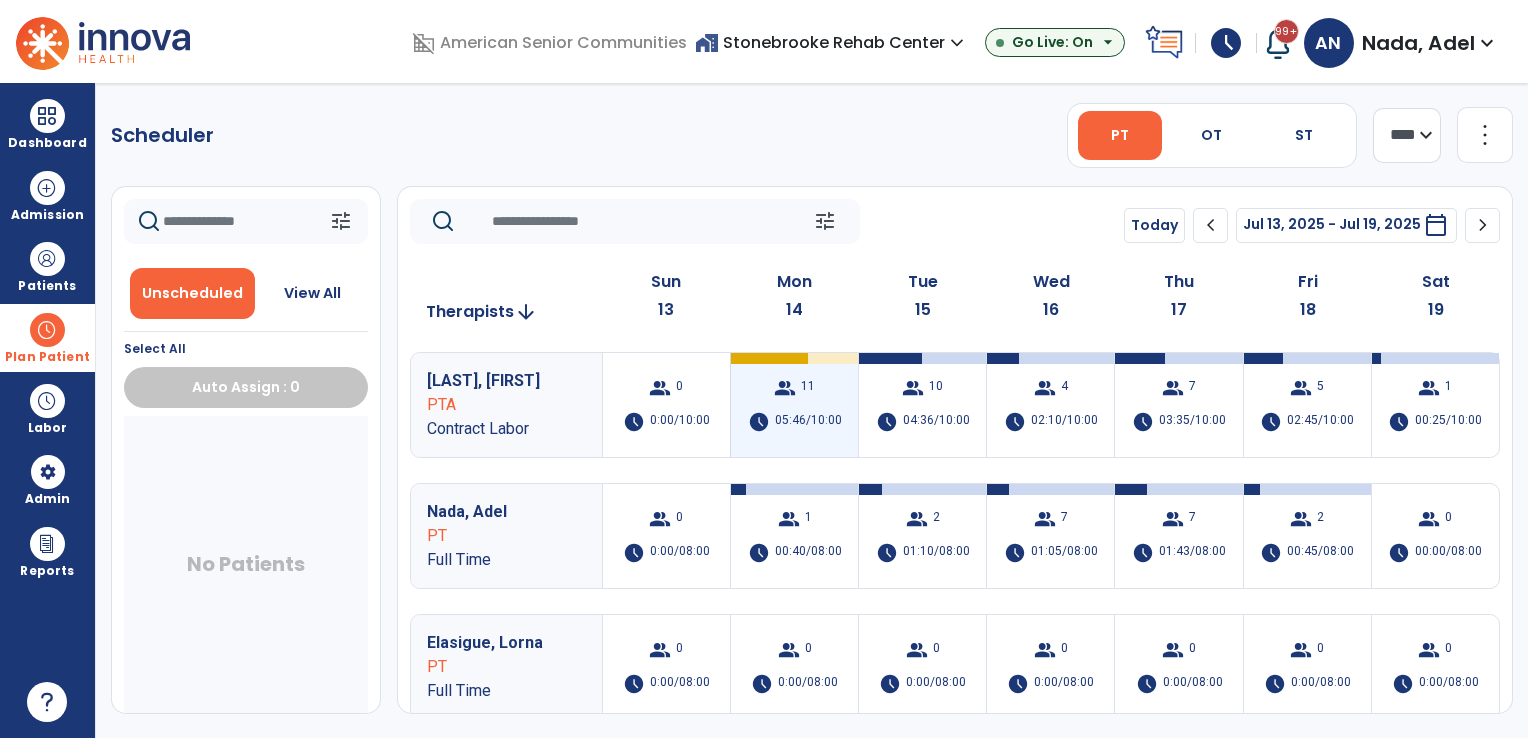 click on "group  11  schedule  05:46/10:00" at bounding box center (794, 405) 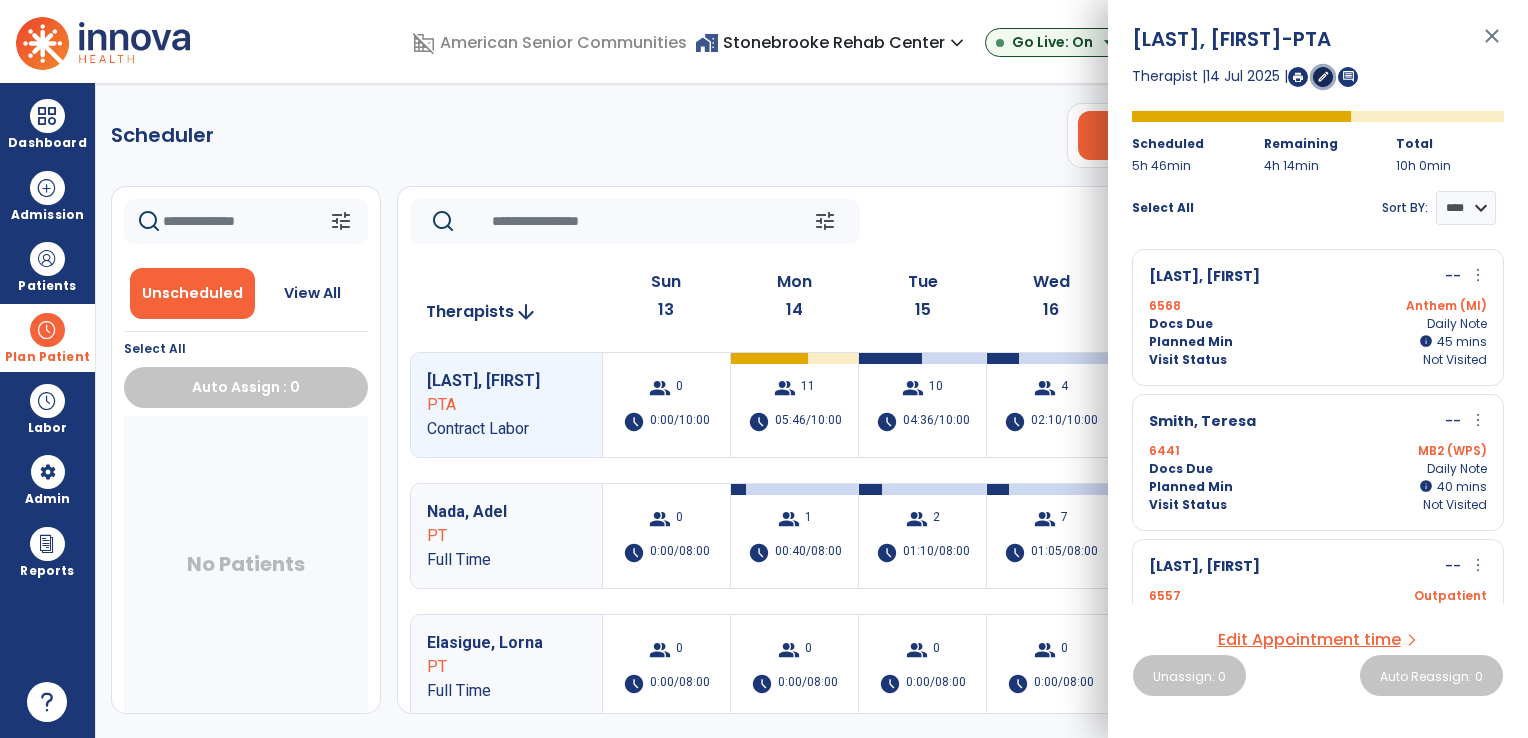 click on "edit" at bounding box center (1323, 76) 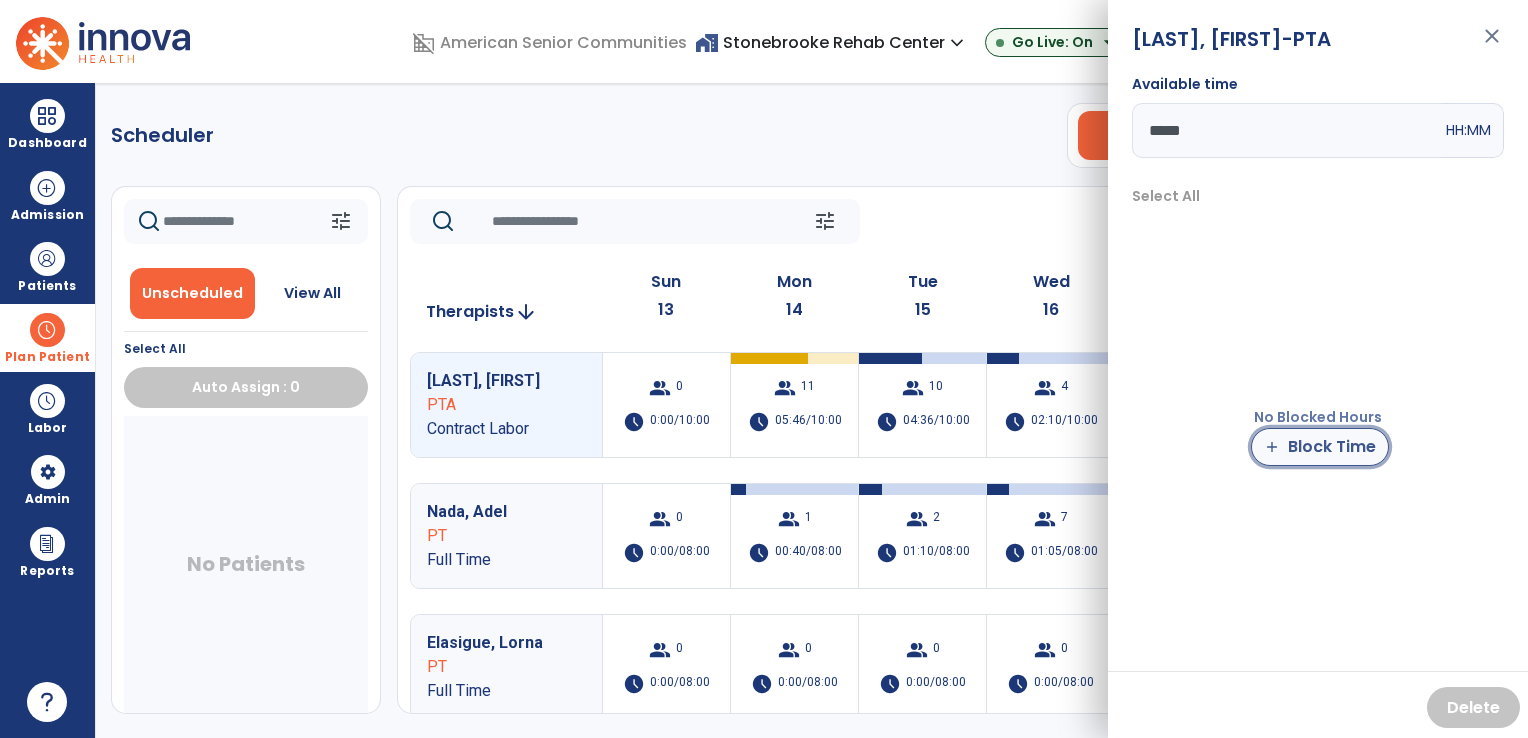 click on "add   Block Time" at bounding box center (1320, 447) 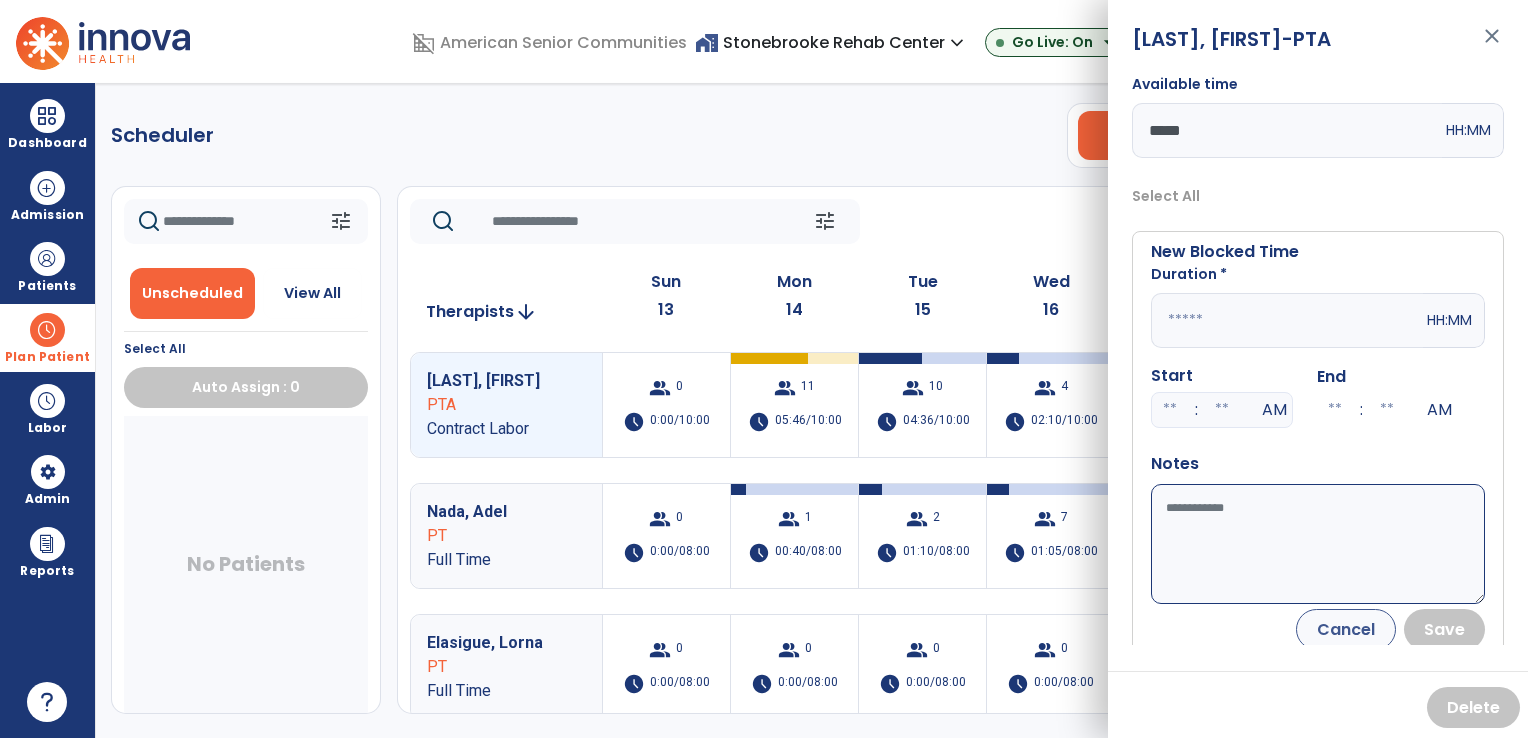 click at bounding box center [1287, 320] 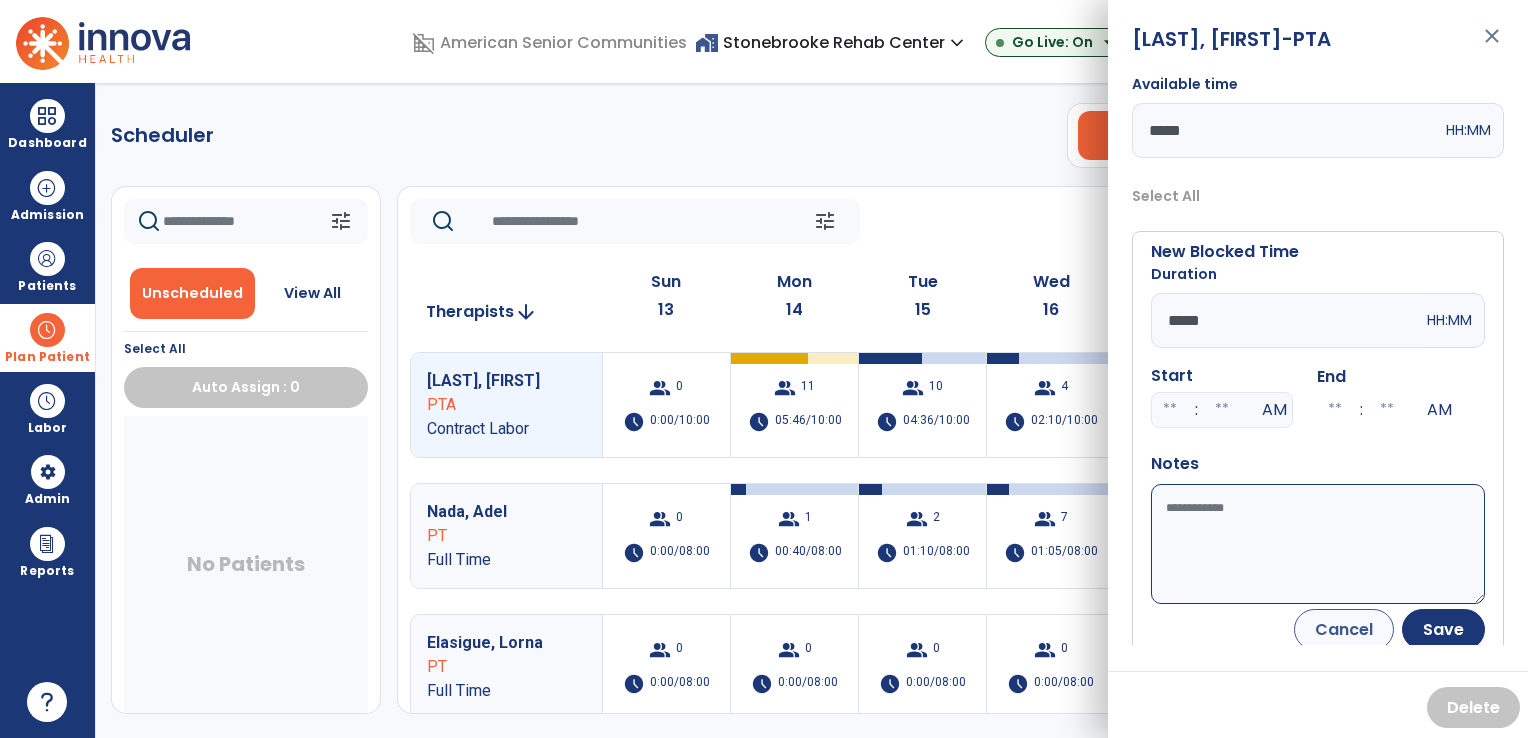 type on "*****" 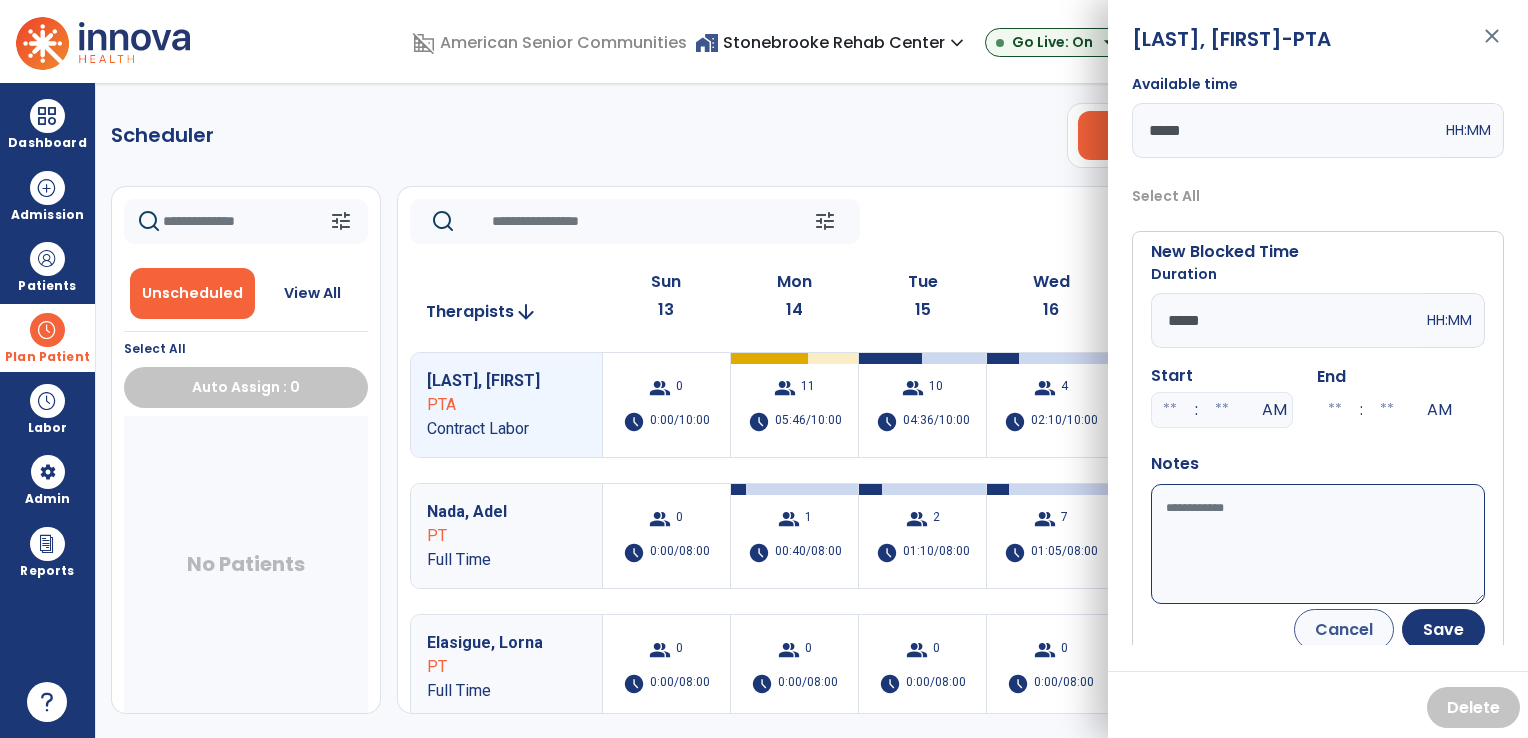 click on "Available time" at bounding box center [1318, 544] 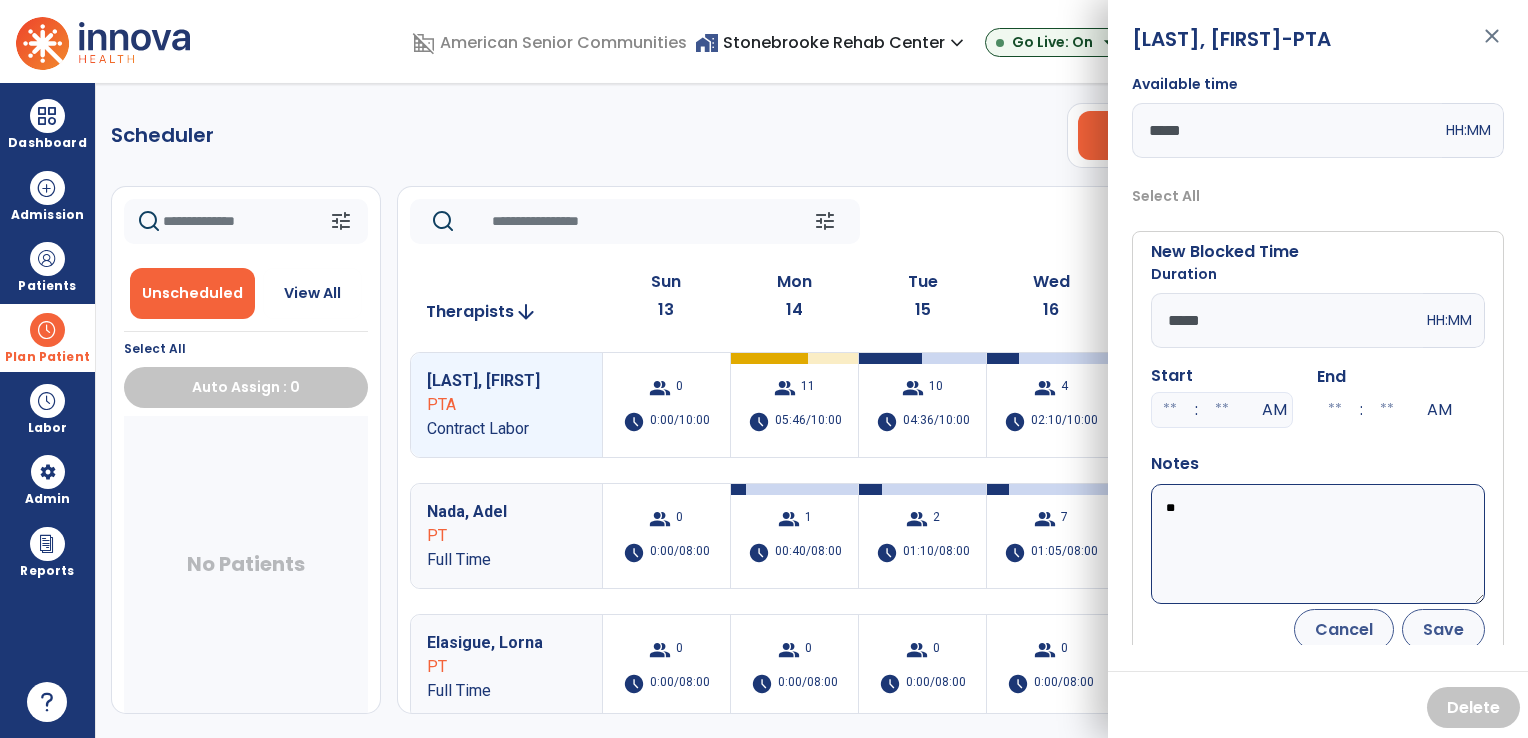 type on "**" 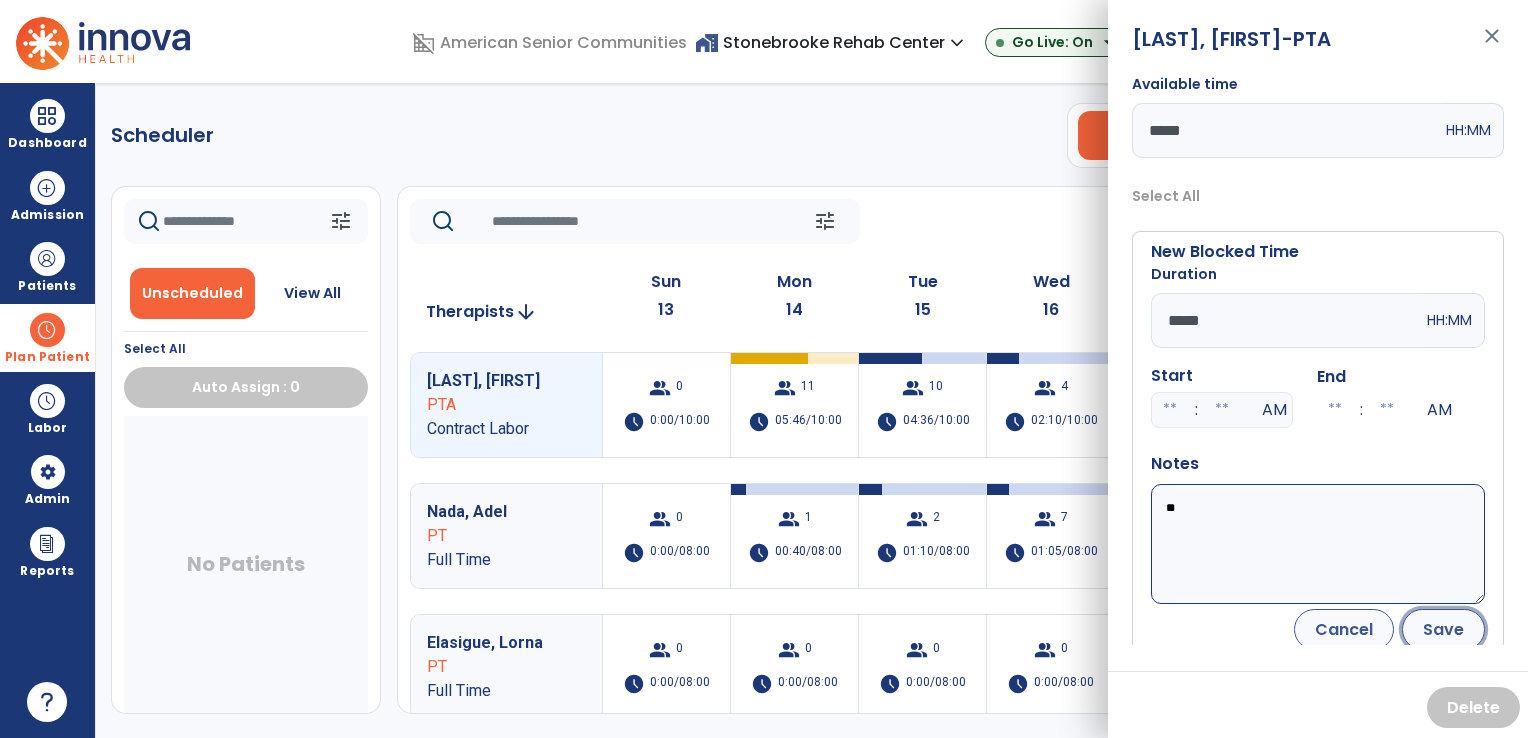click on "Save" at bounding box center [1443, 629] 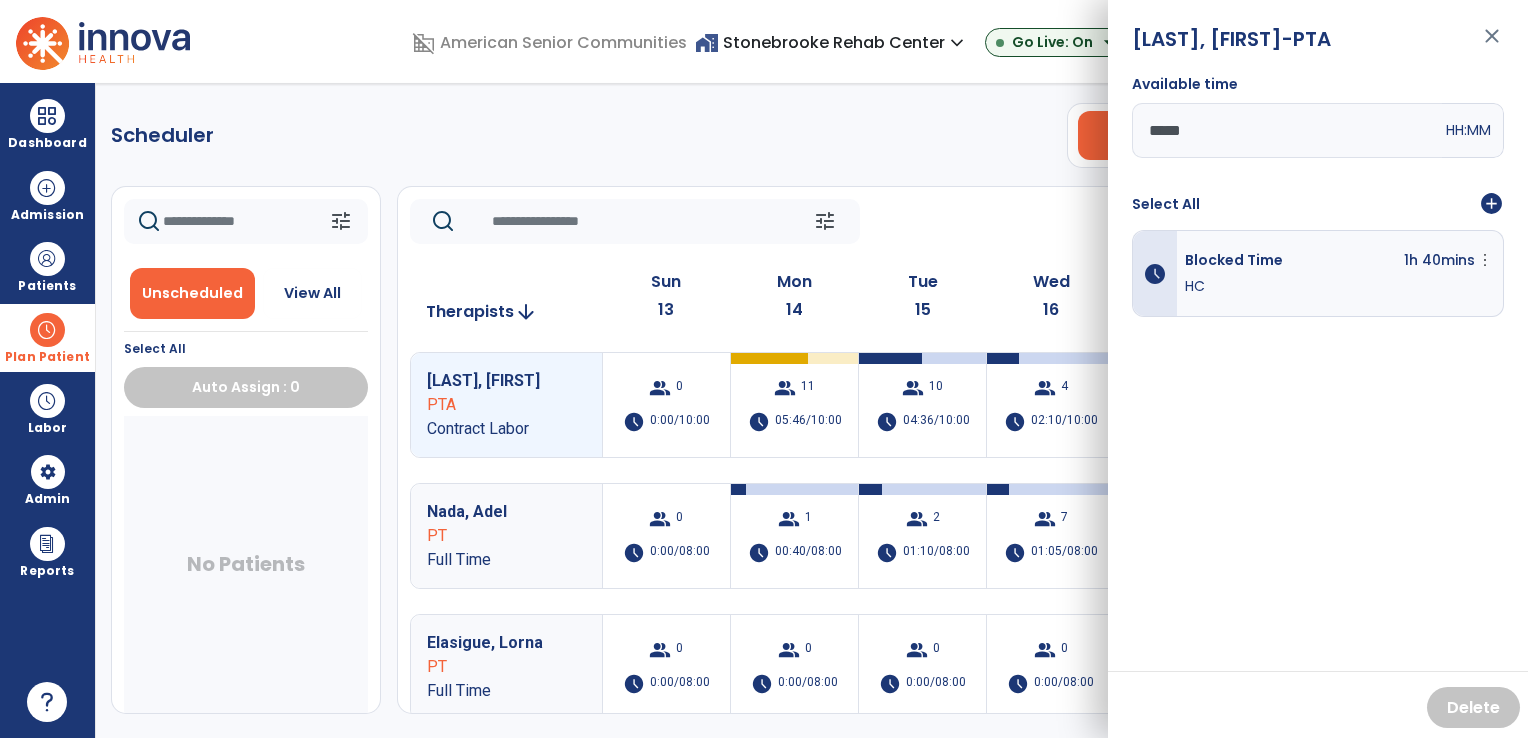 click on "tune   Today  chevron_left Jul 13, 2025 - Jul 19, 2025  *********  calendar_today  chevron_right" 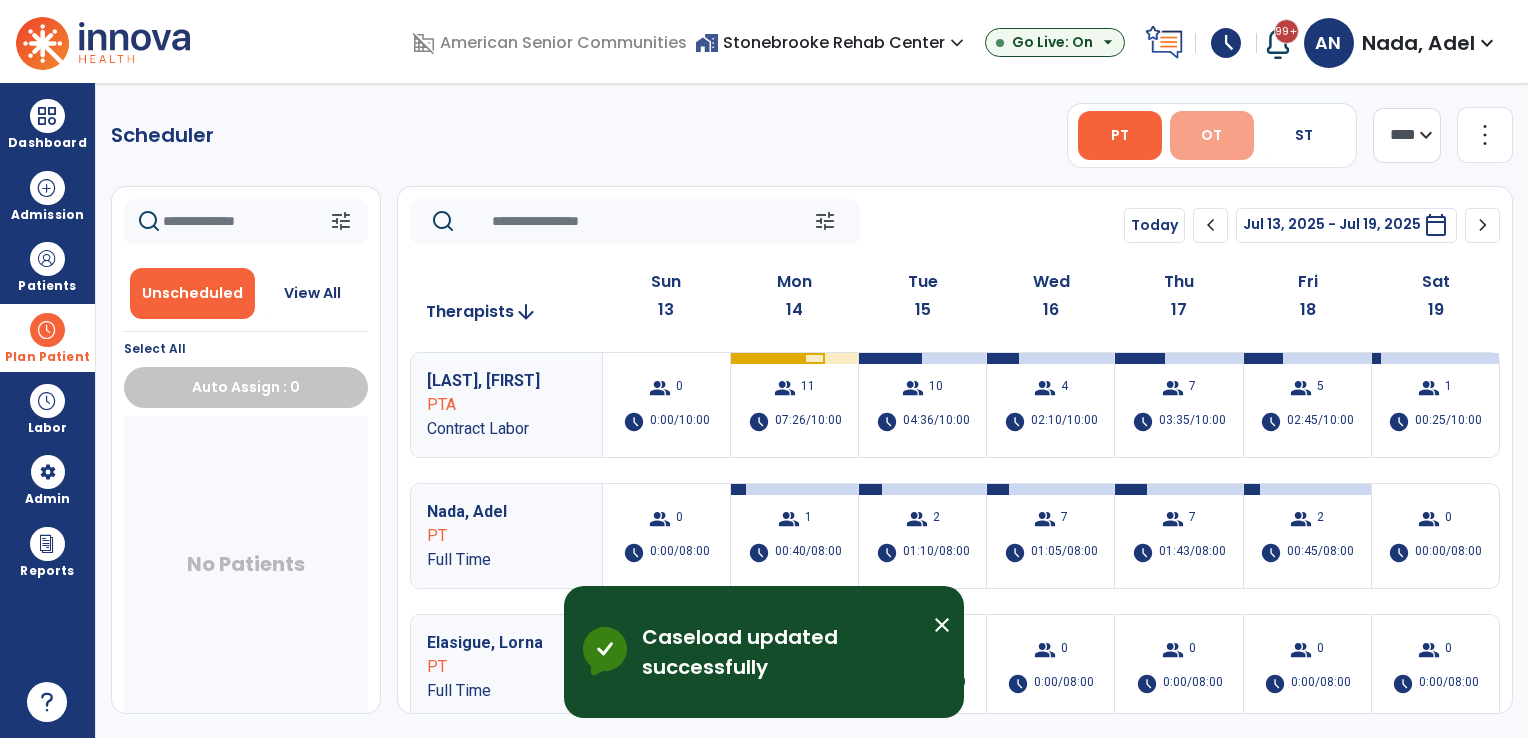 click on "OT" at bounding box center (1212, 135) 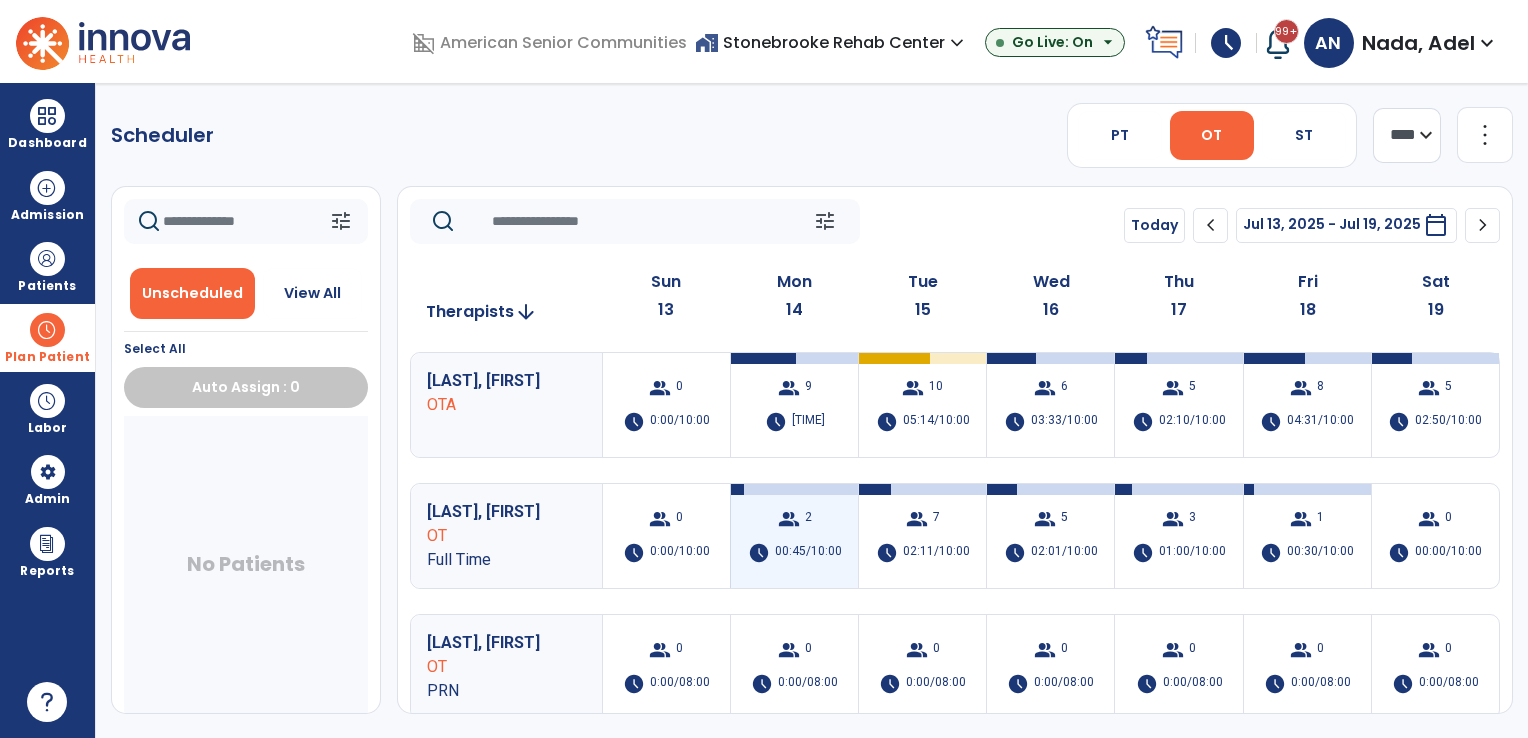 click on "group  2  schedule  00:45/10:00" at bounding box center (794, 536) 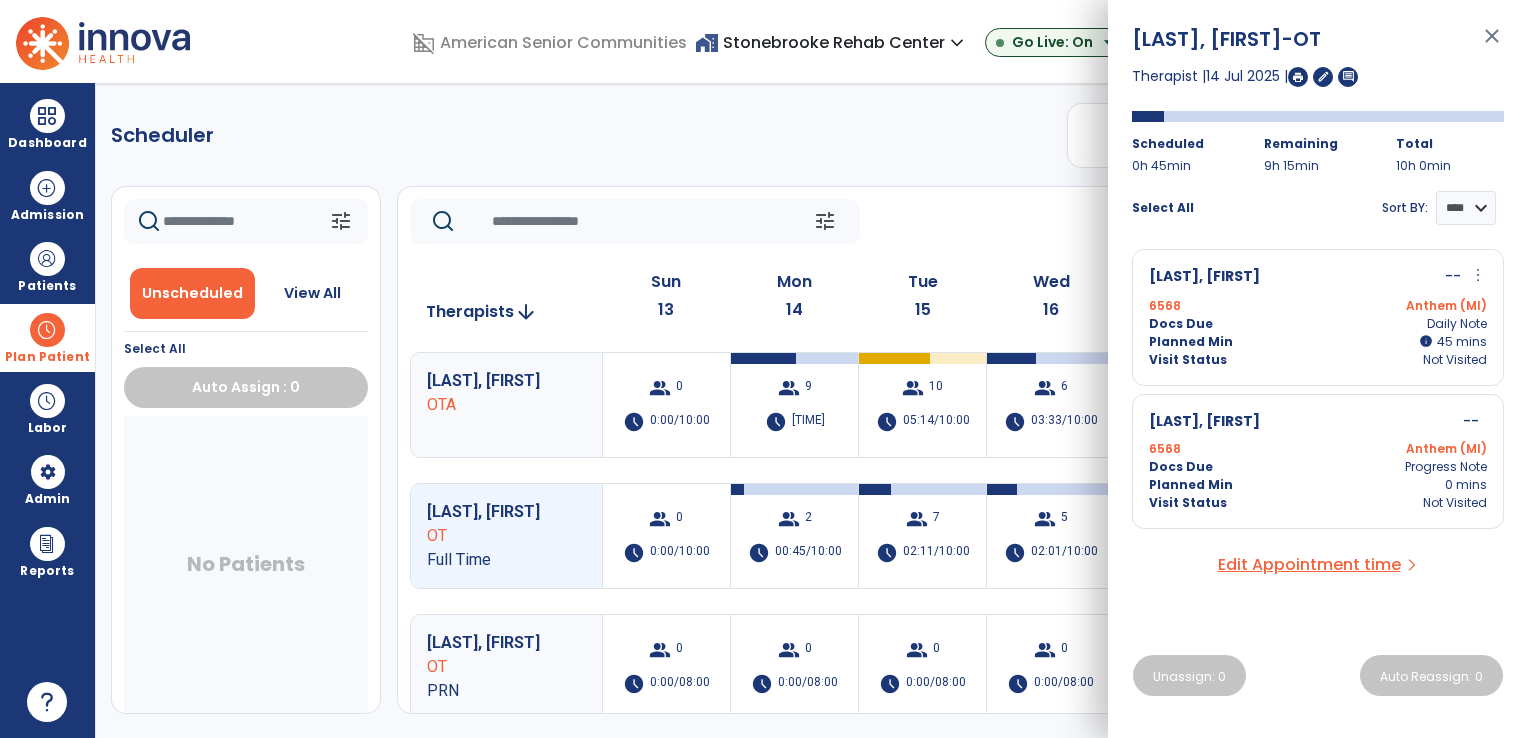 click on "tune   Today  chevron_left Jul 13, 2025 - Jul 19, 2025  *********  calendar_today  chevron_right" 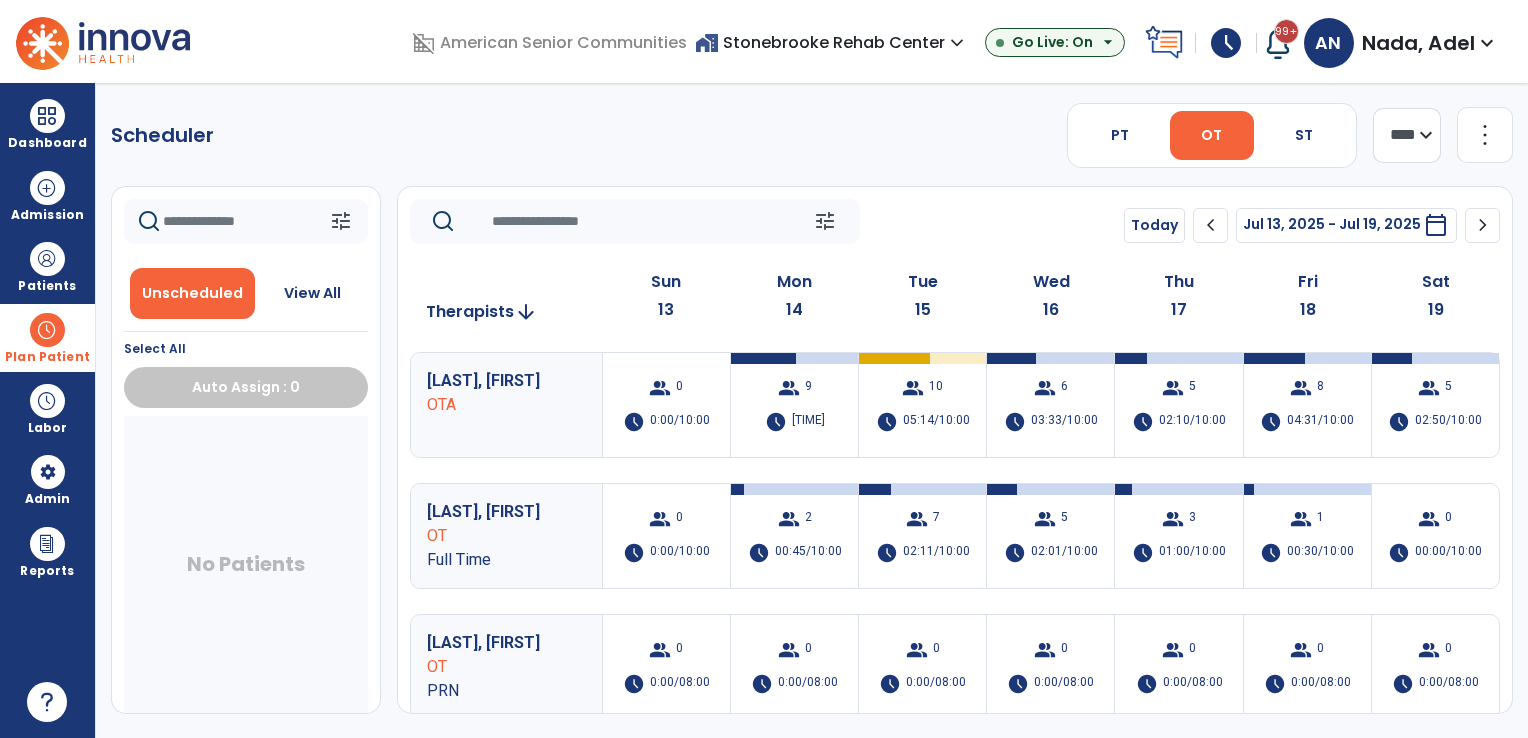 click at bounding box center (47, 330) 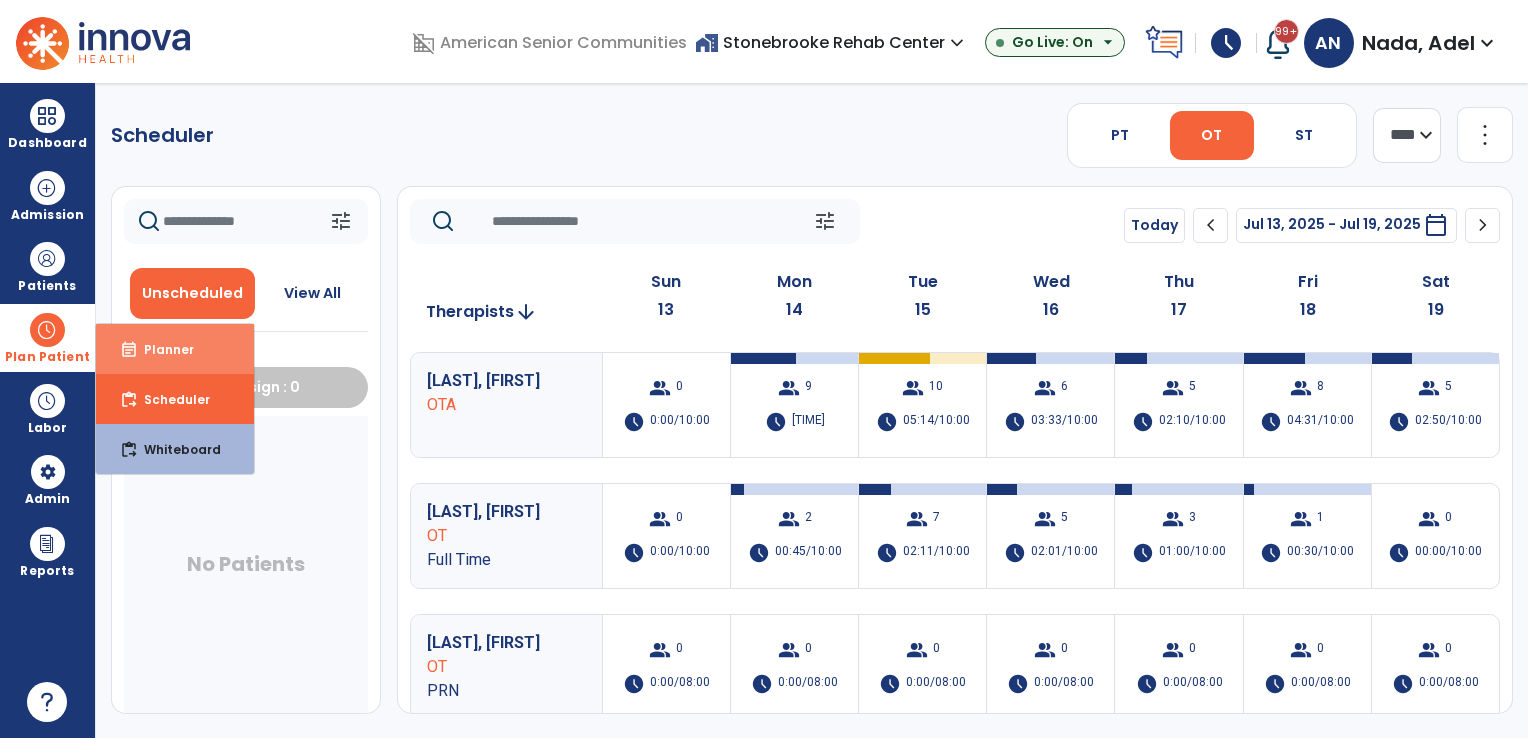 click on "event_note  Planner" at bounding box center (175, 349) 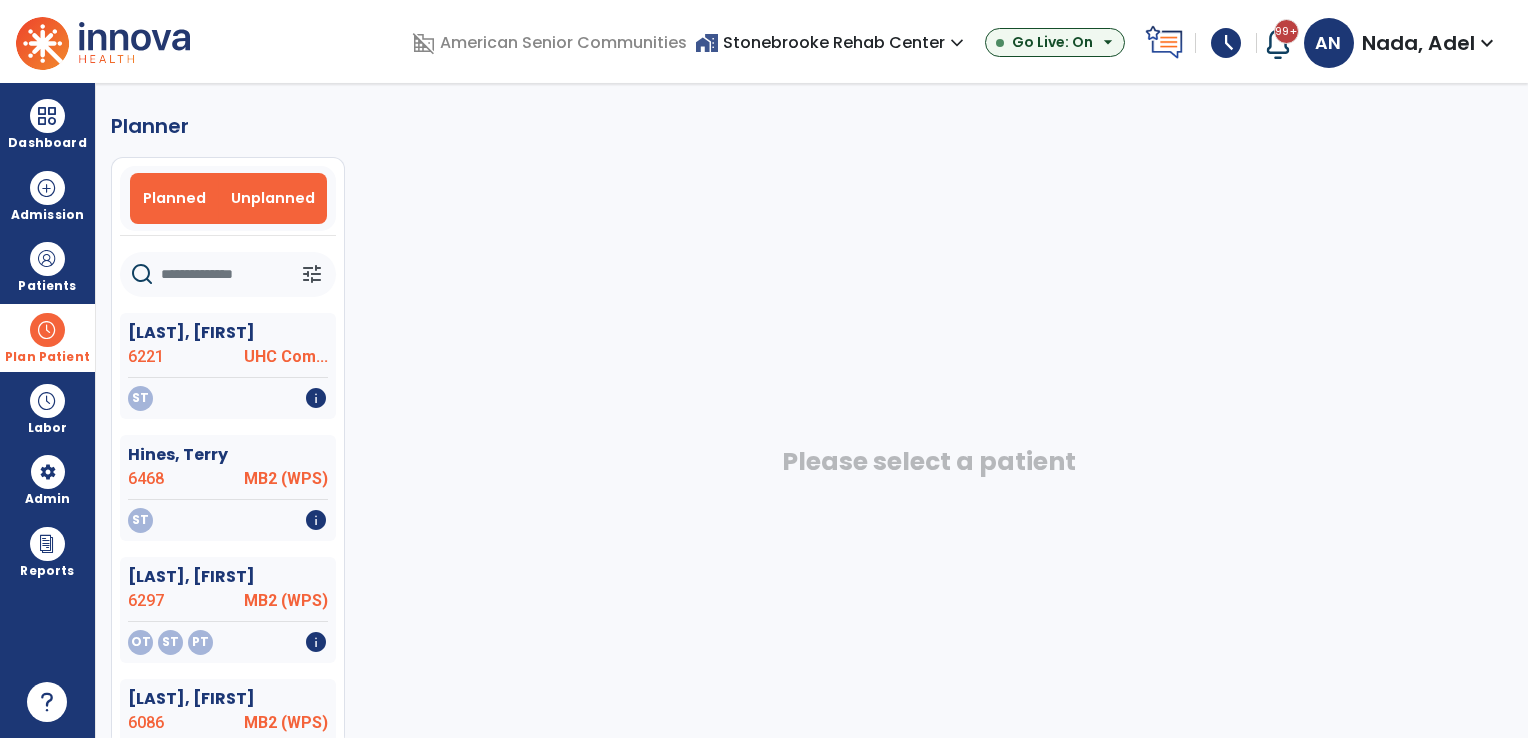 click on "Planned" at bounding box center (174, 198) 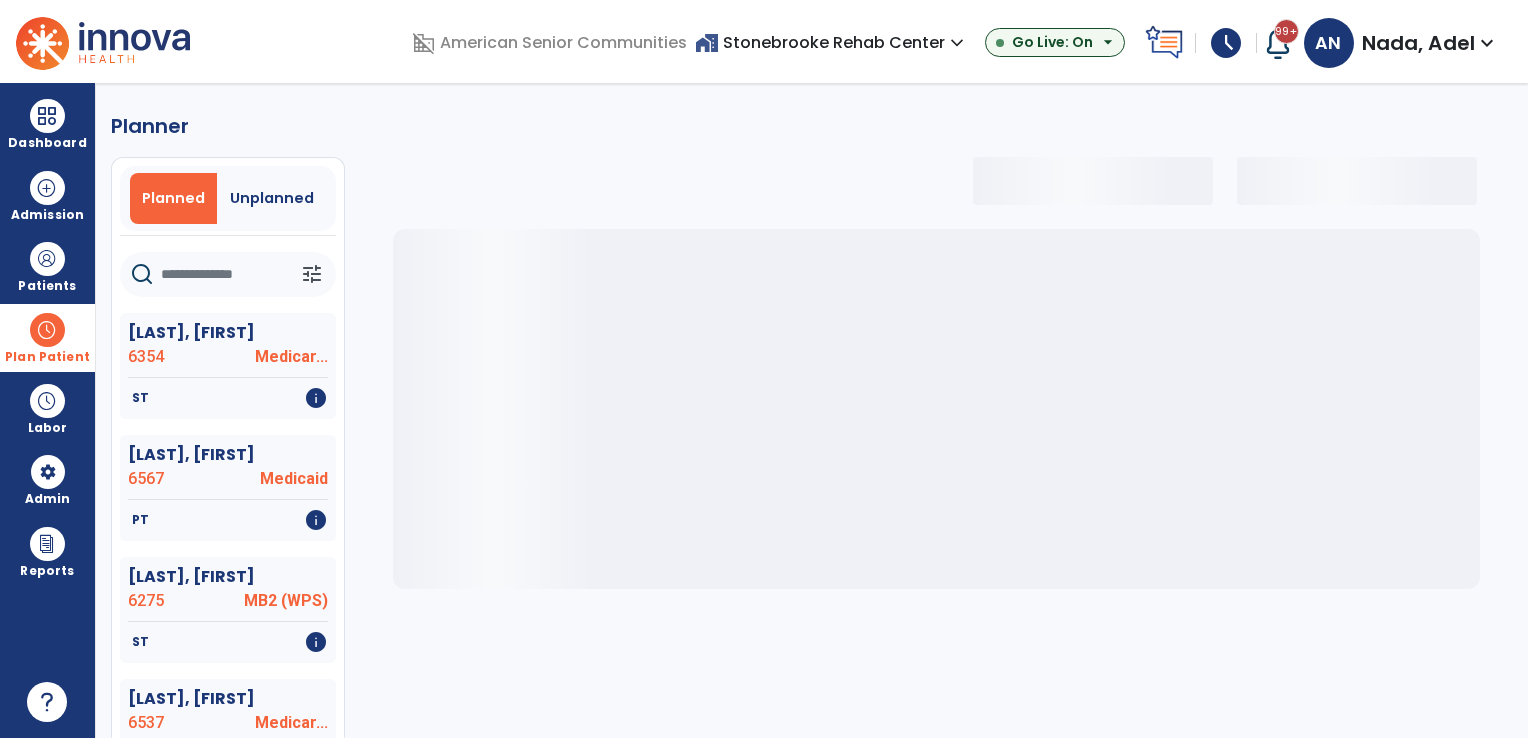 select on "***" 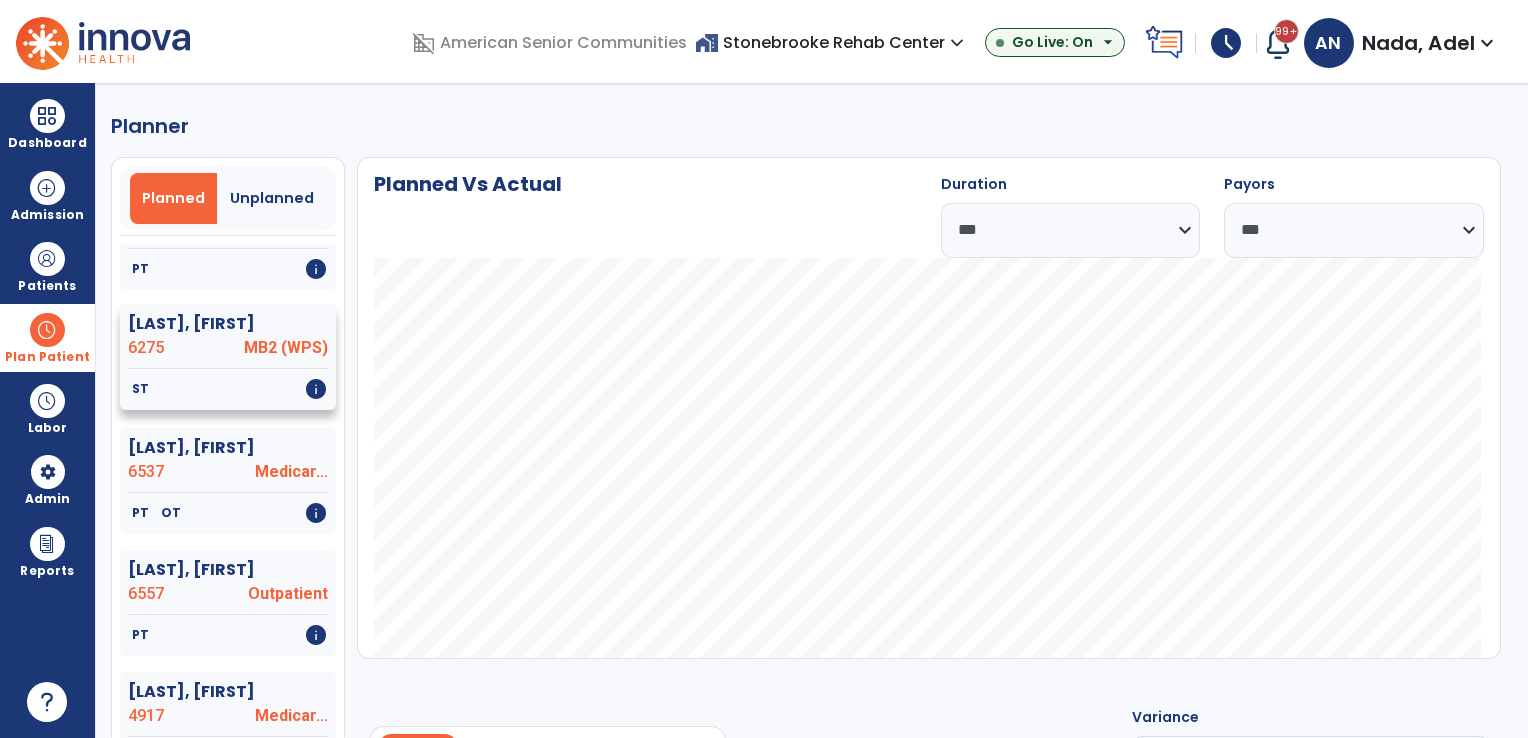scroll, scrollTop: 300, scrollLeft: 0, axis: vertical 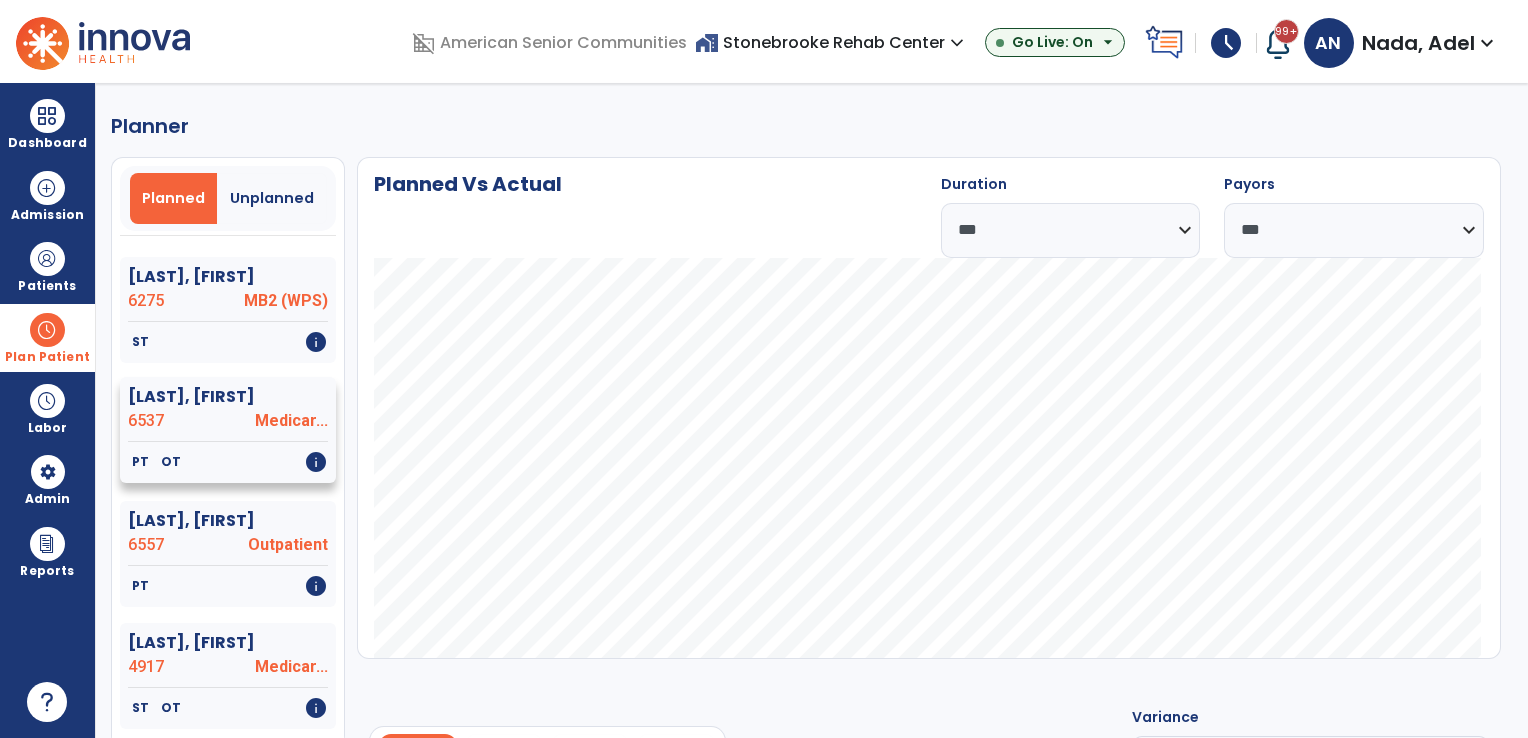 click on "Blalock, Junior" 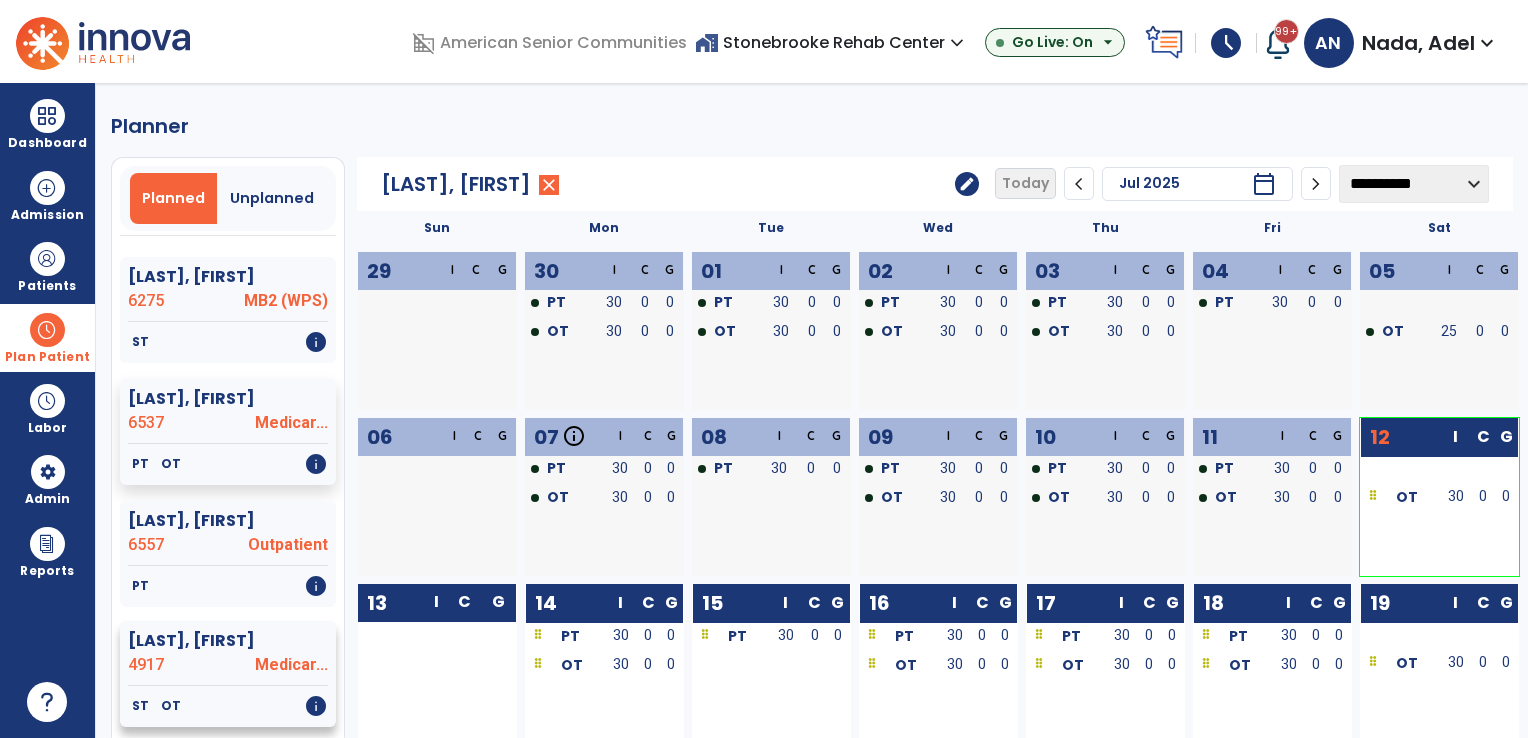 click on "Bledsoe, Mary" 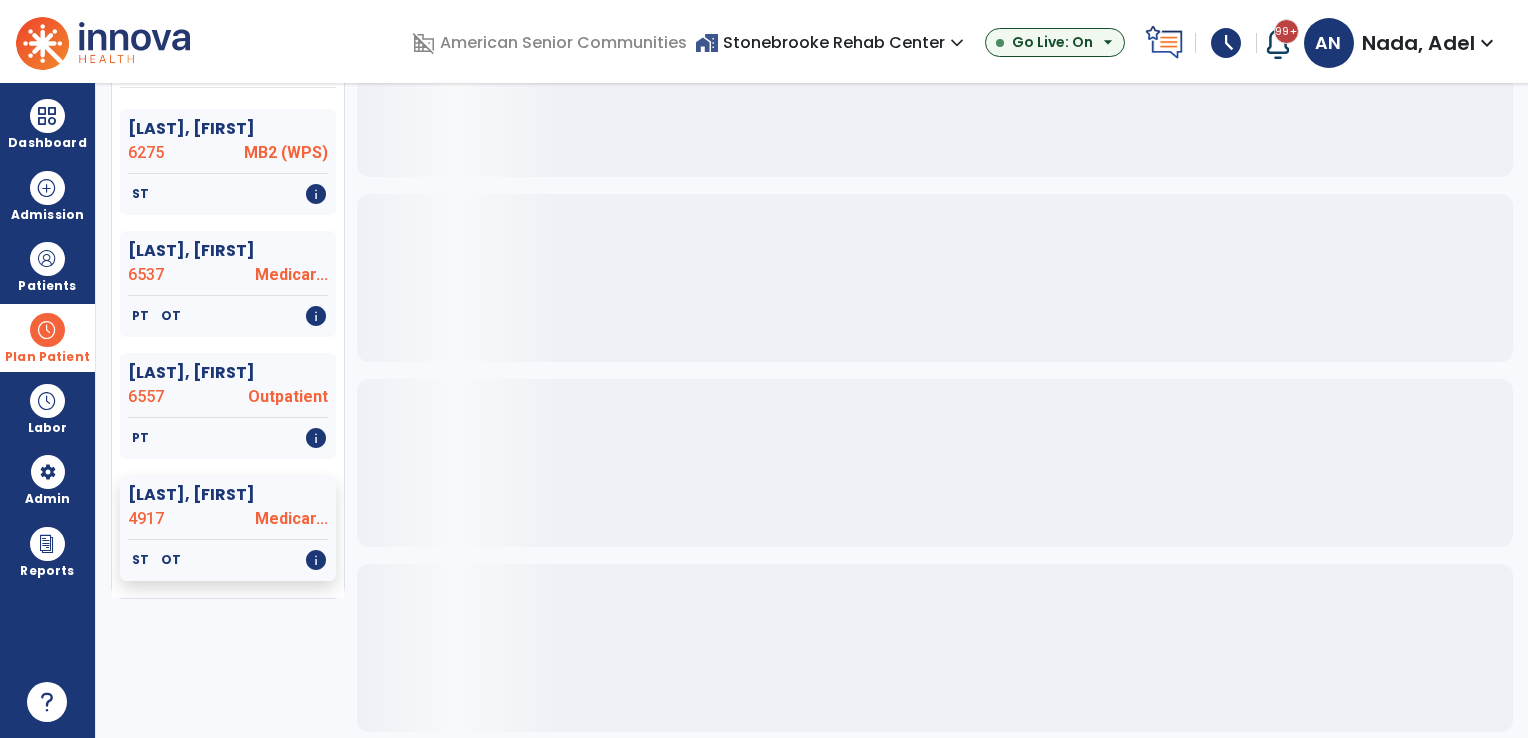 scroll, scrollTop: 200, scrollLeft: 0, axis: vertical 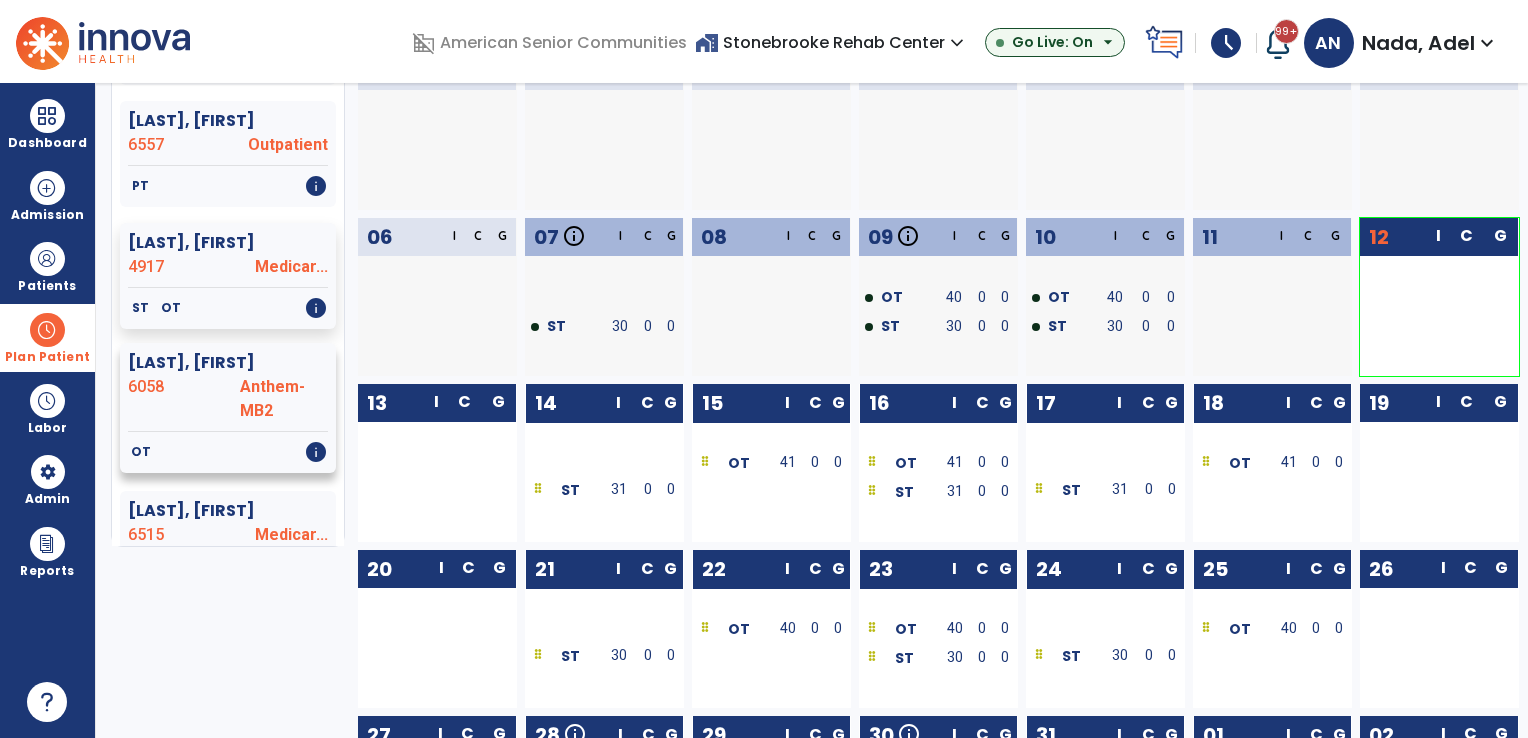 click on "6058" 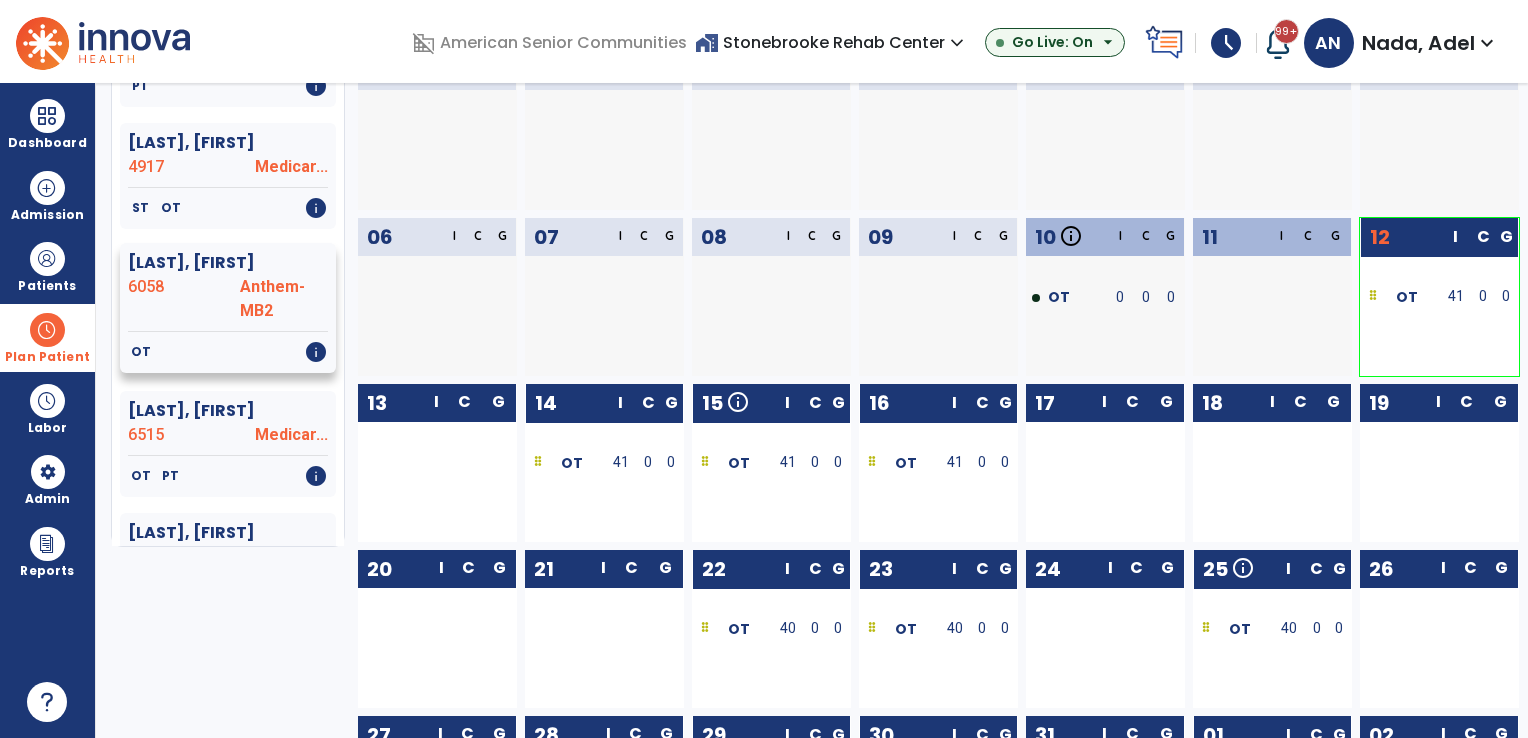 scroll, scrollTop: 700, scrollLeft: 0, axis: vertical 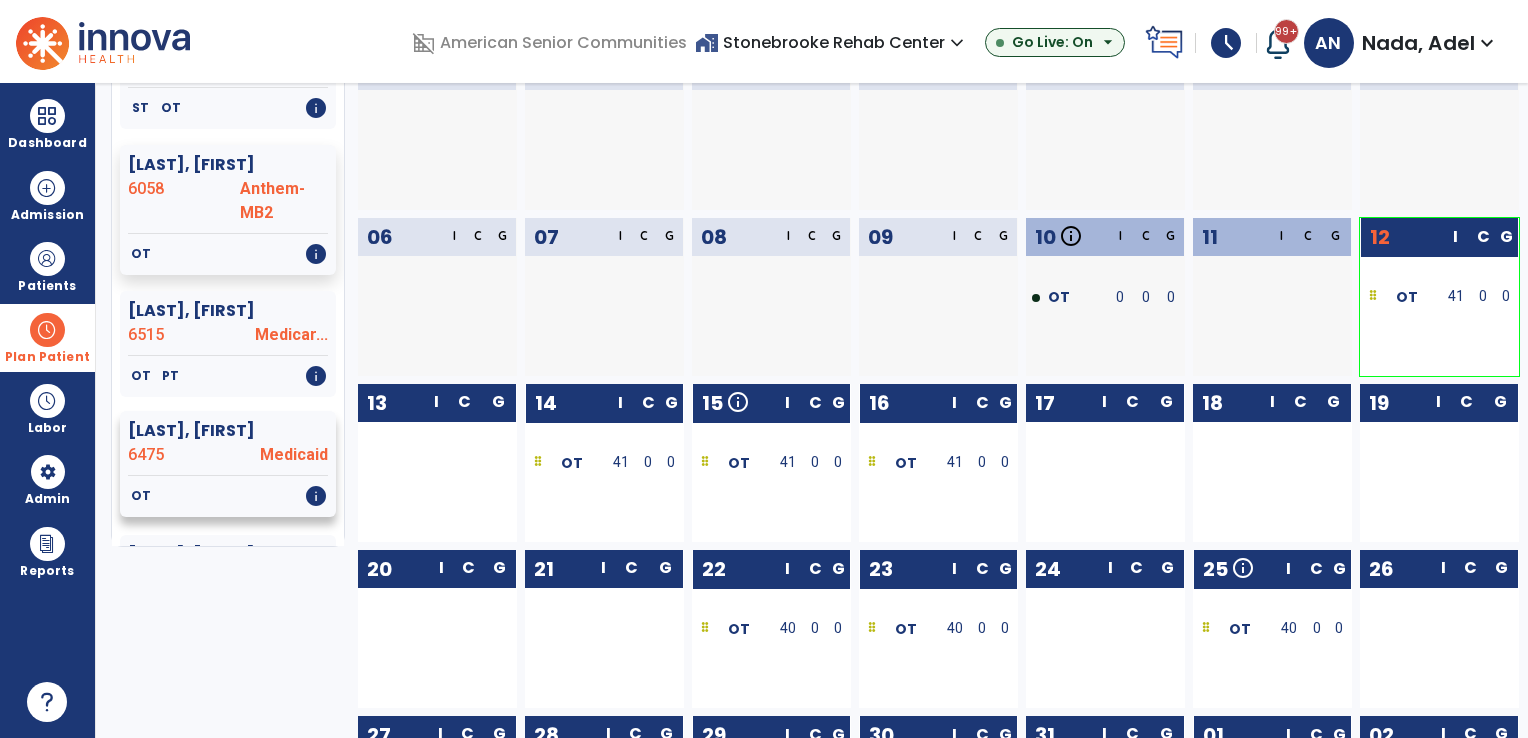 click on "Bullett, Erica" 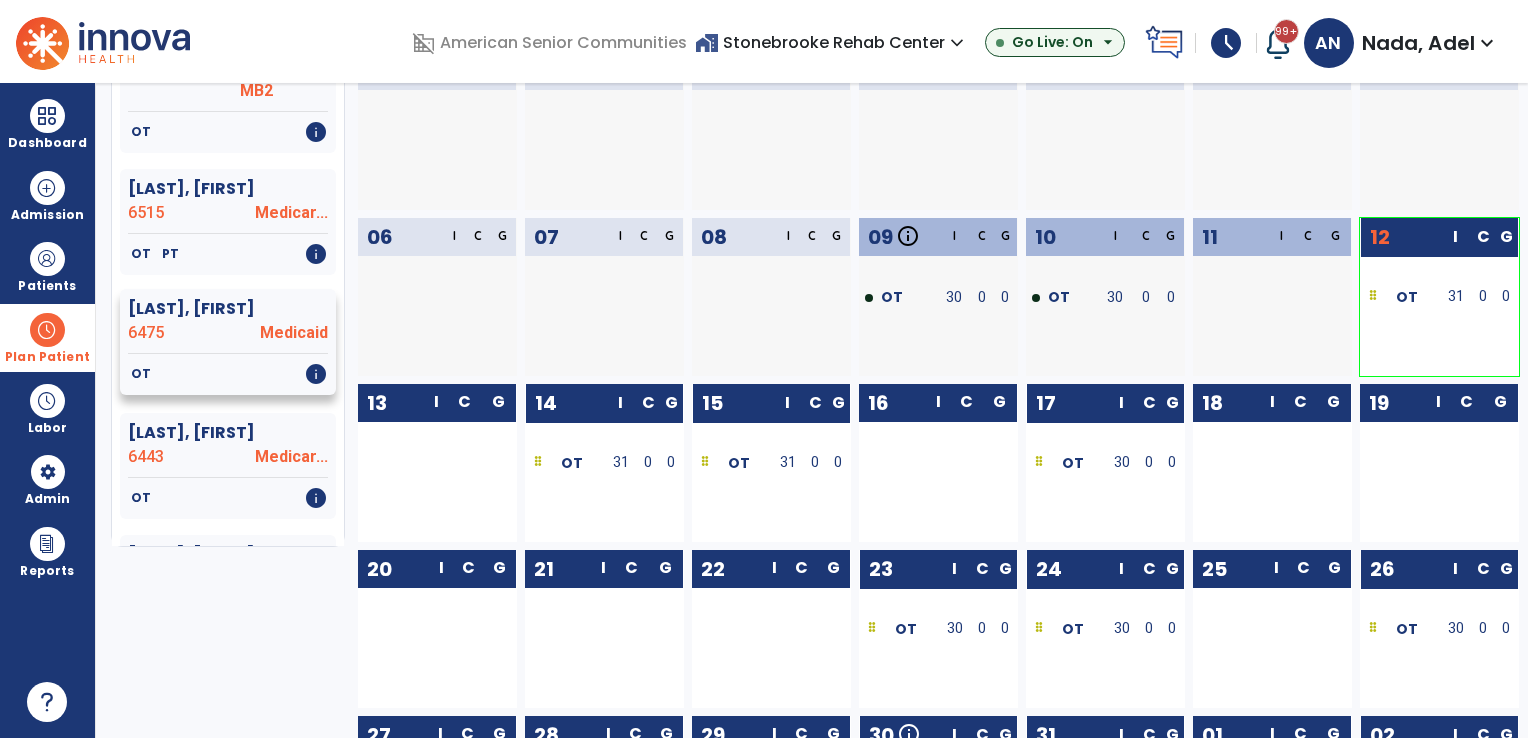 scroll, scrollTop: 900, scrollLeft: 0, axis: vertical 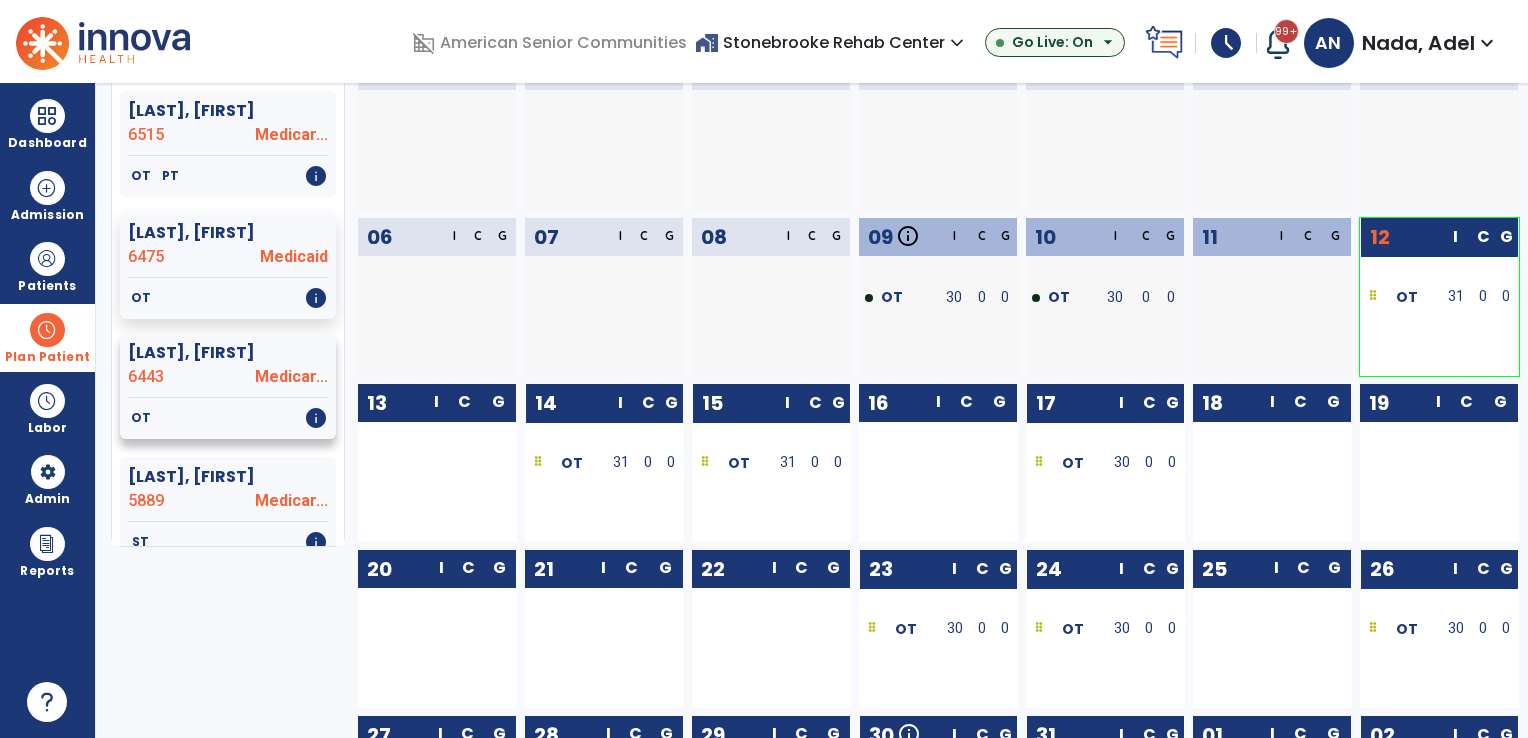 click on "6443" 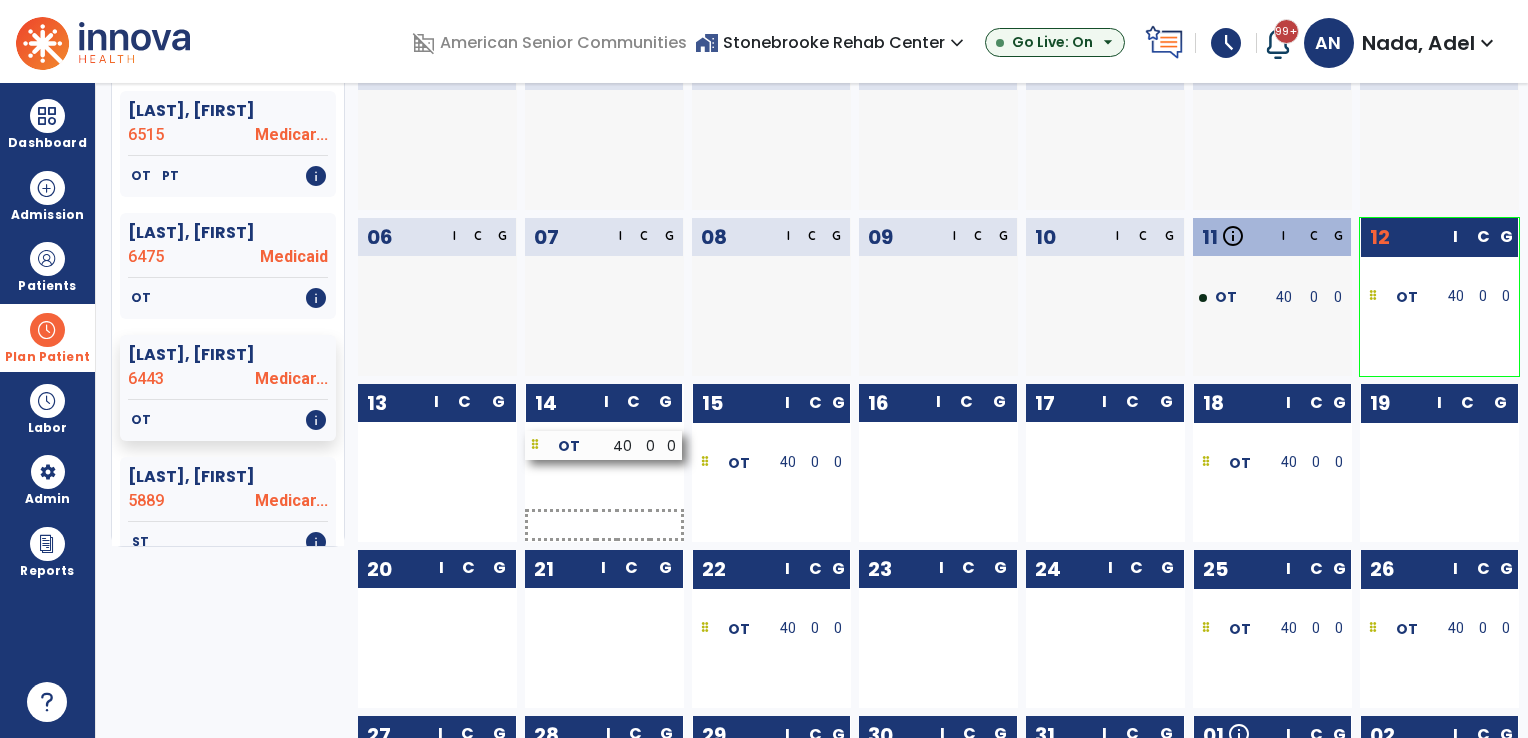 drag, startPoint x: 1473, startPoint y: 462, endPoint x: 639, endPoint y: 444, distance: 834.1942 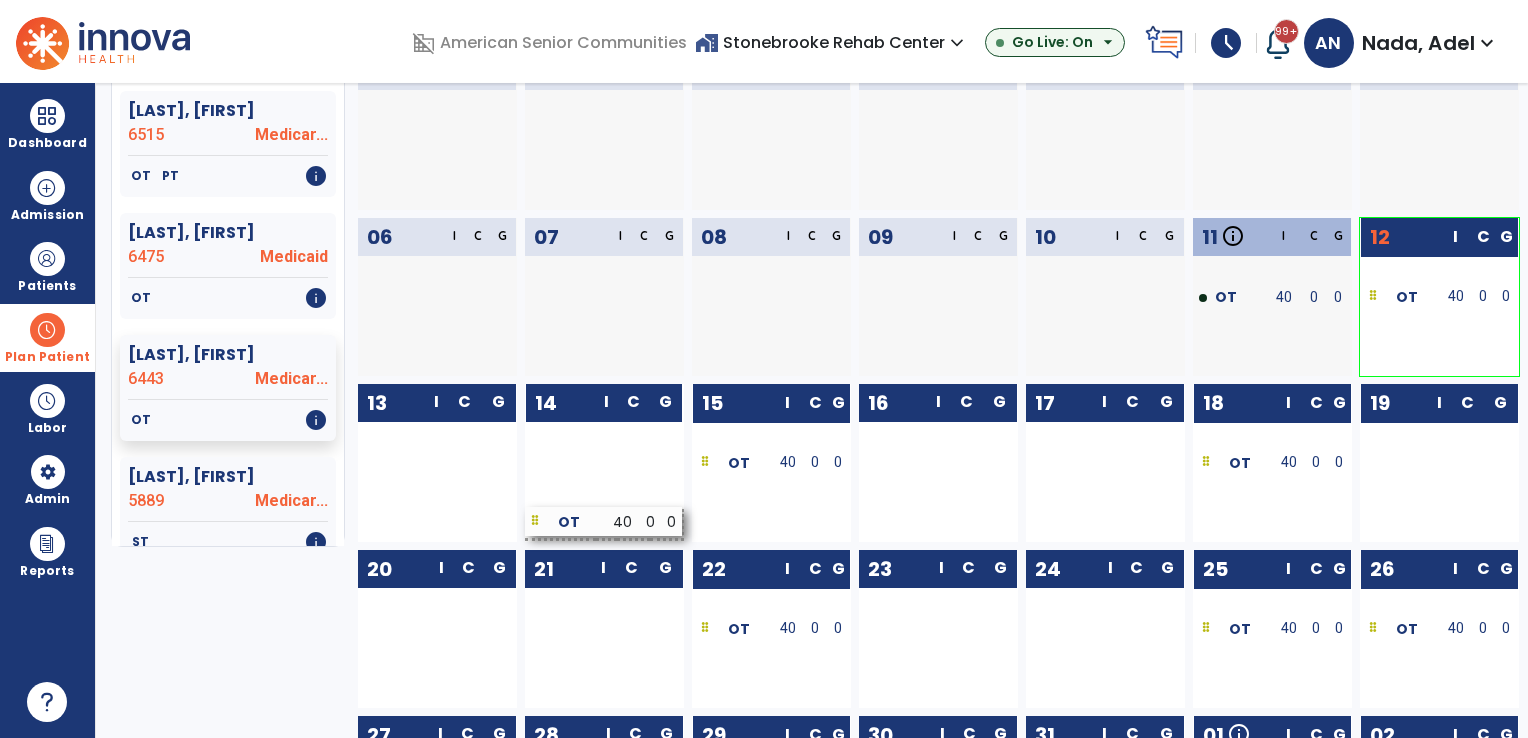 scroll, scrollTop: 692, scrollLeft: 0, axis: vertical 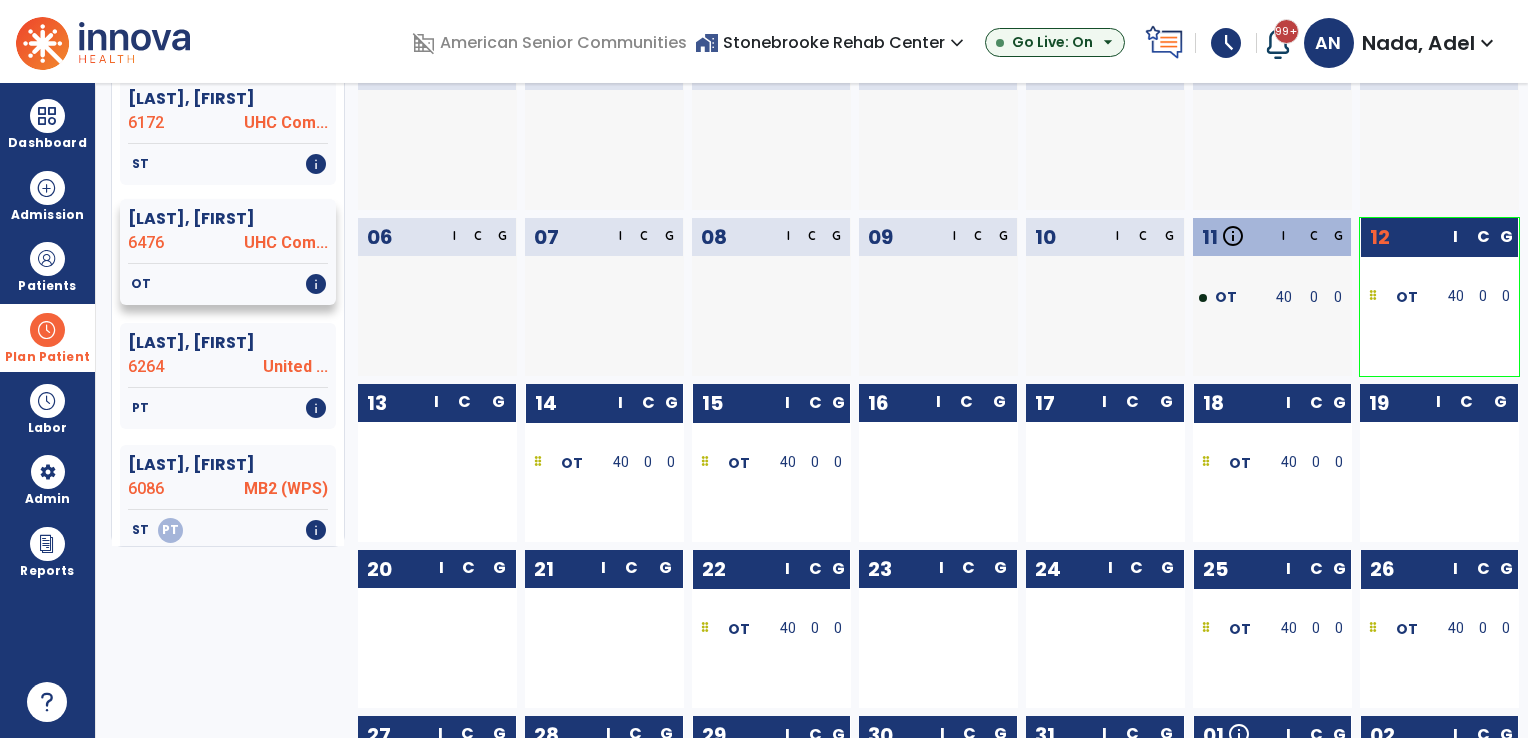 click on "6476" 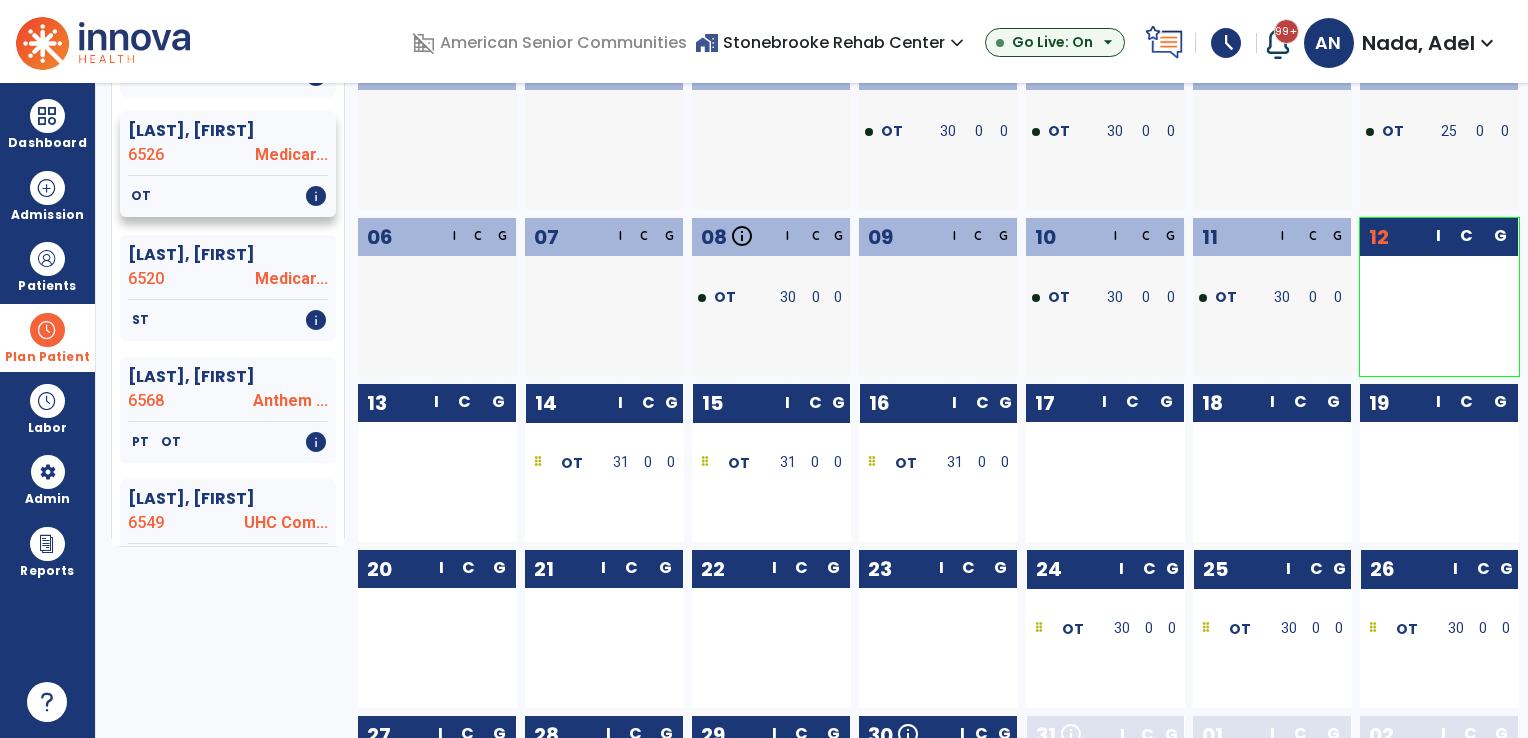scroll, scrollTop: 2100, scrollLeft: 0, axis: vertical 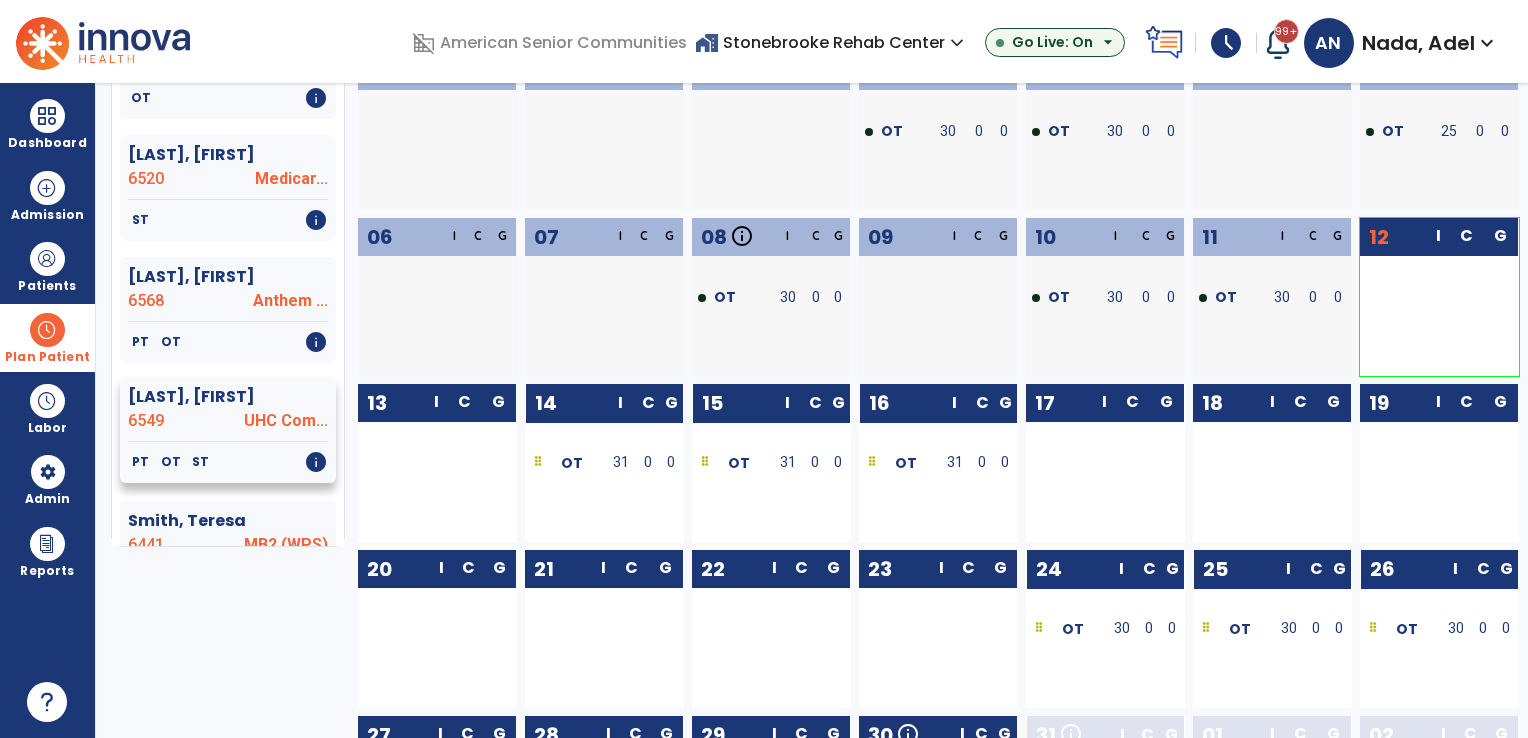 click on "6549" 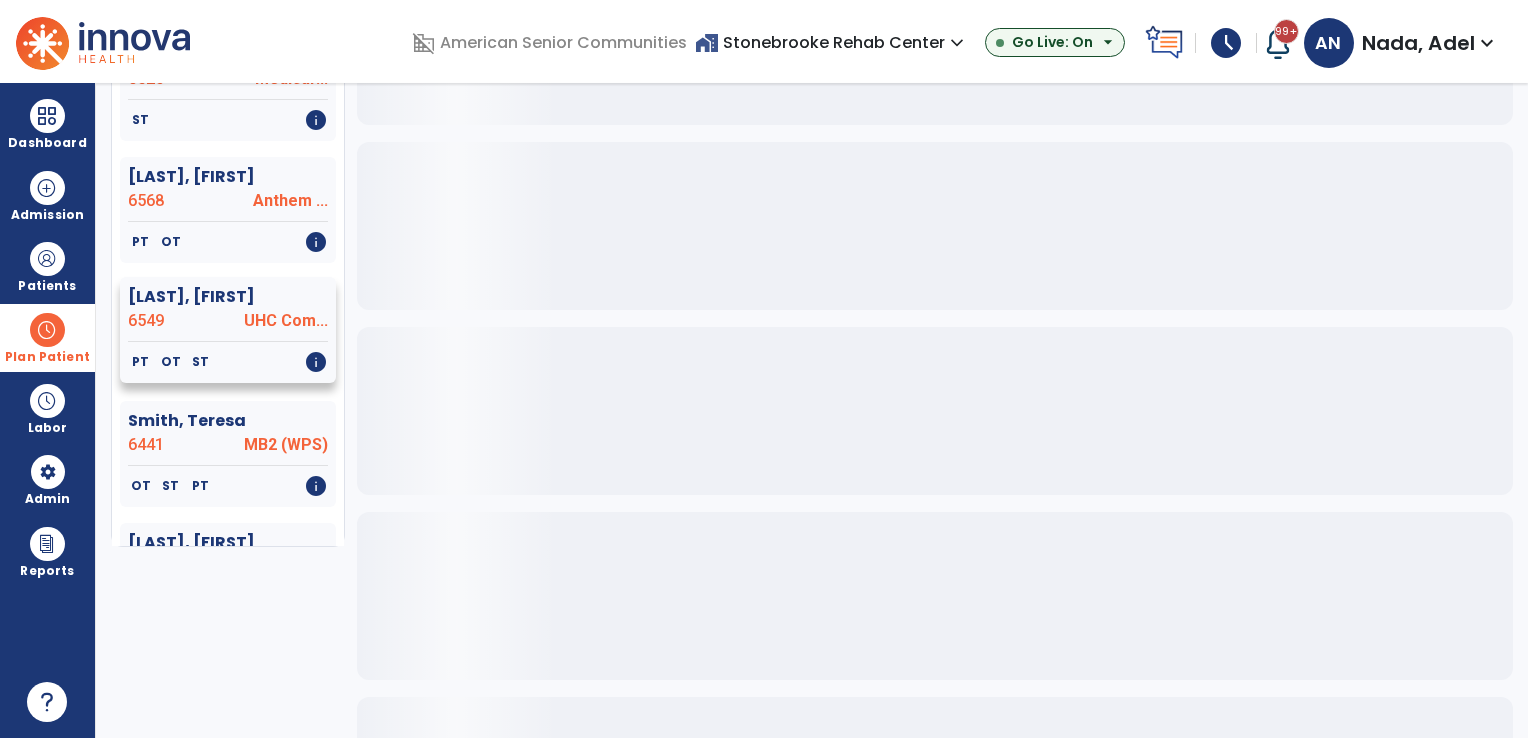 scroll, scrollTop: 2300, scrollLeft: 0, axis: vertical 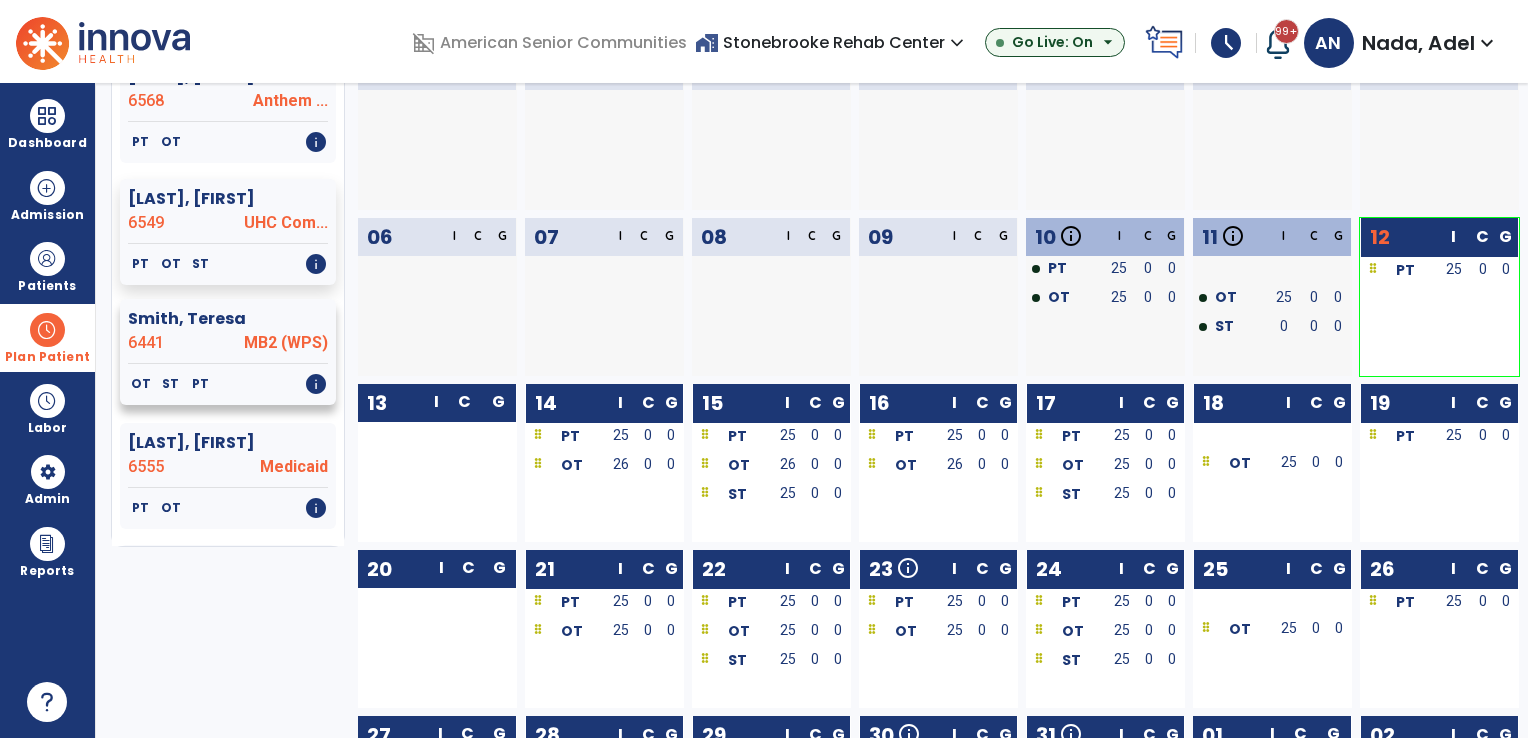 click on "6441" 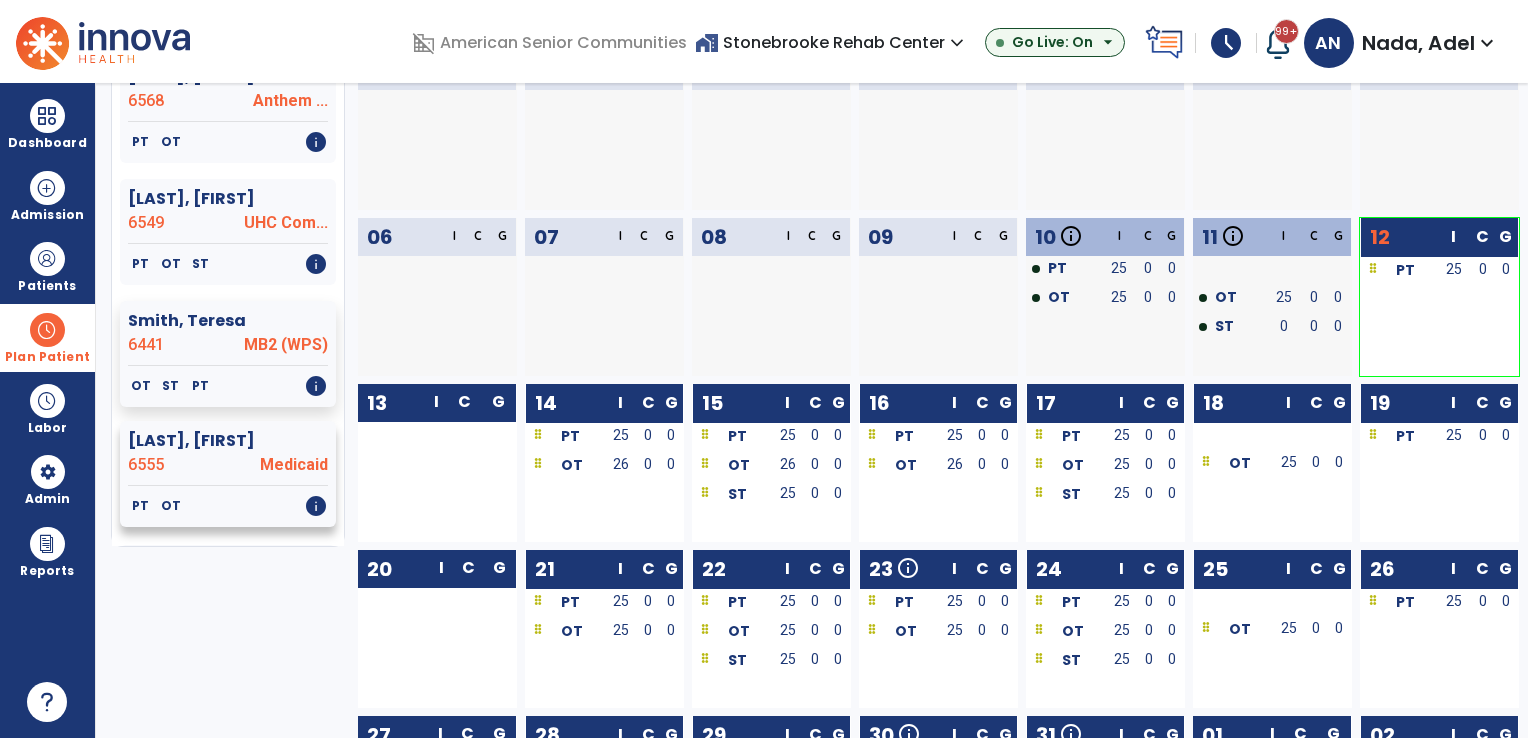 click on "Spoon, Jennifer" 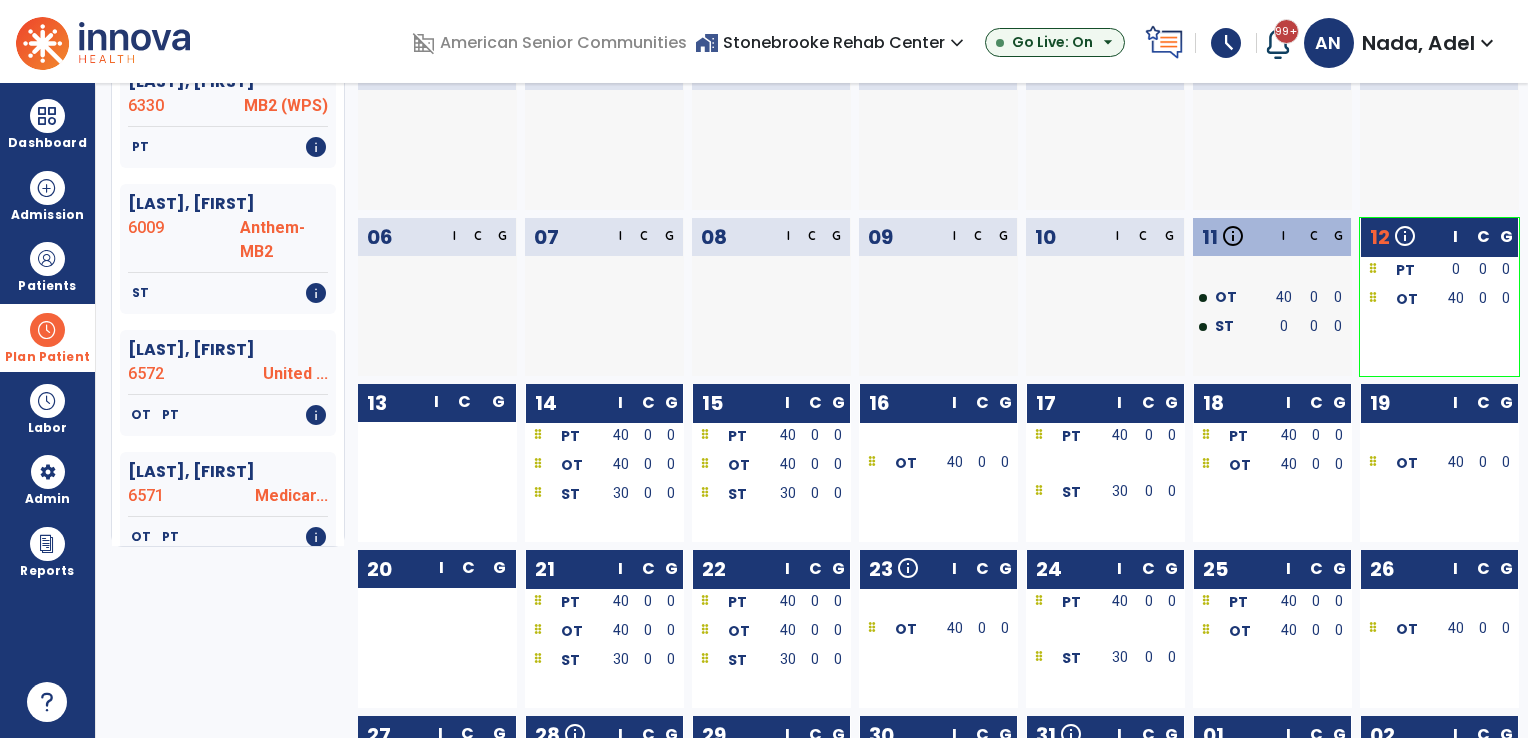 scroll, scrollTop: 2800, scrollLeft: 0, axis: vertical 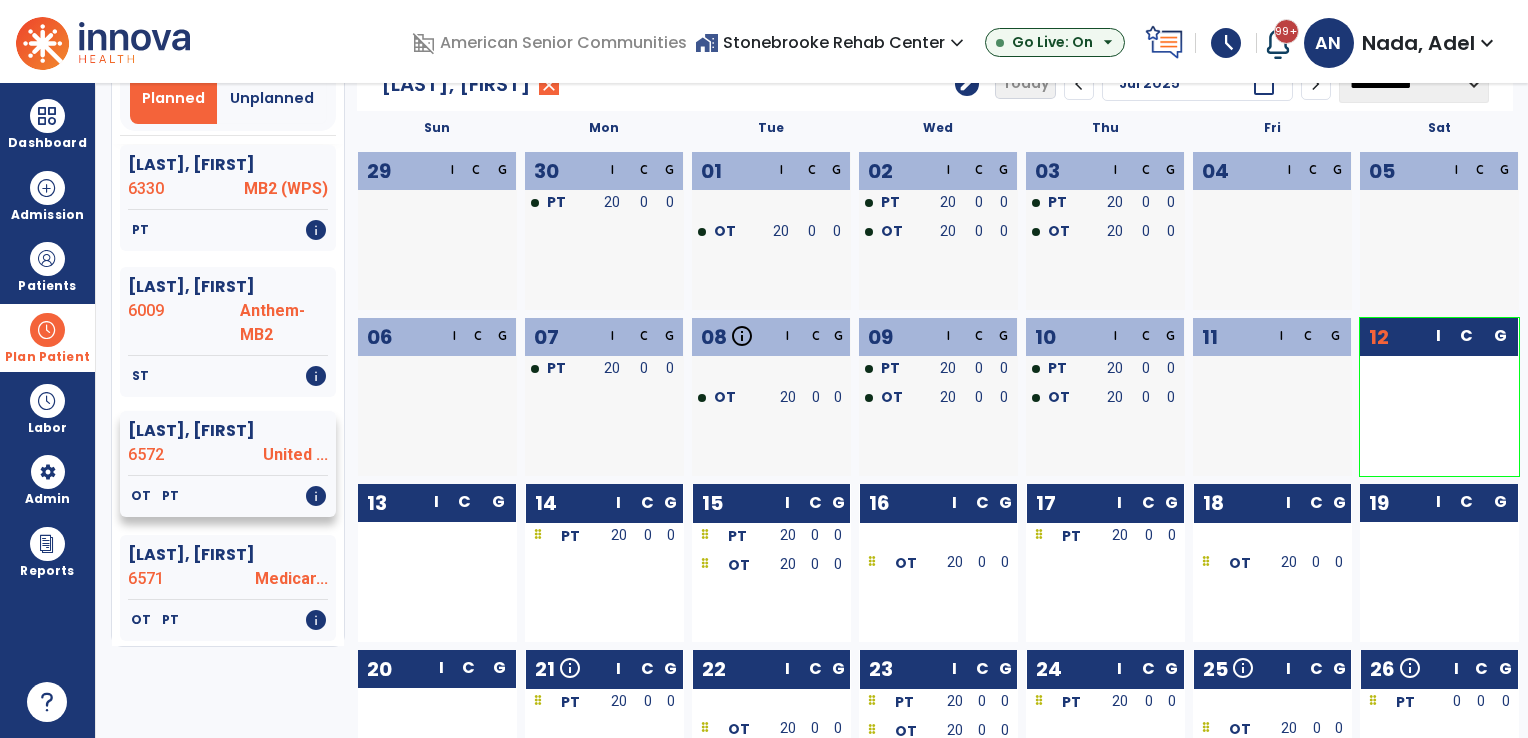 click on "6572" 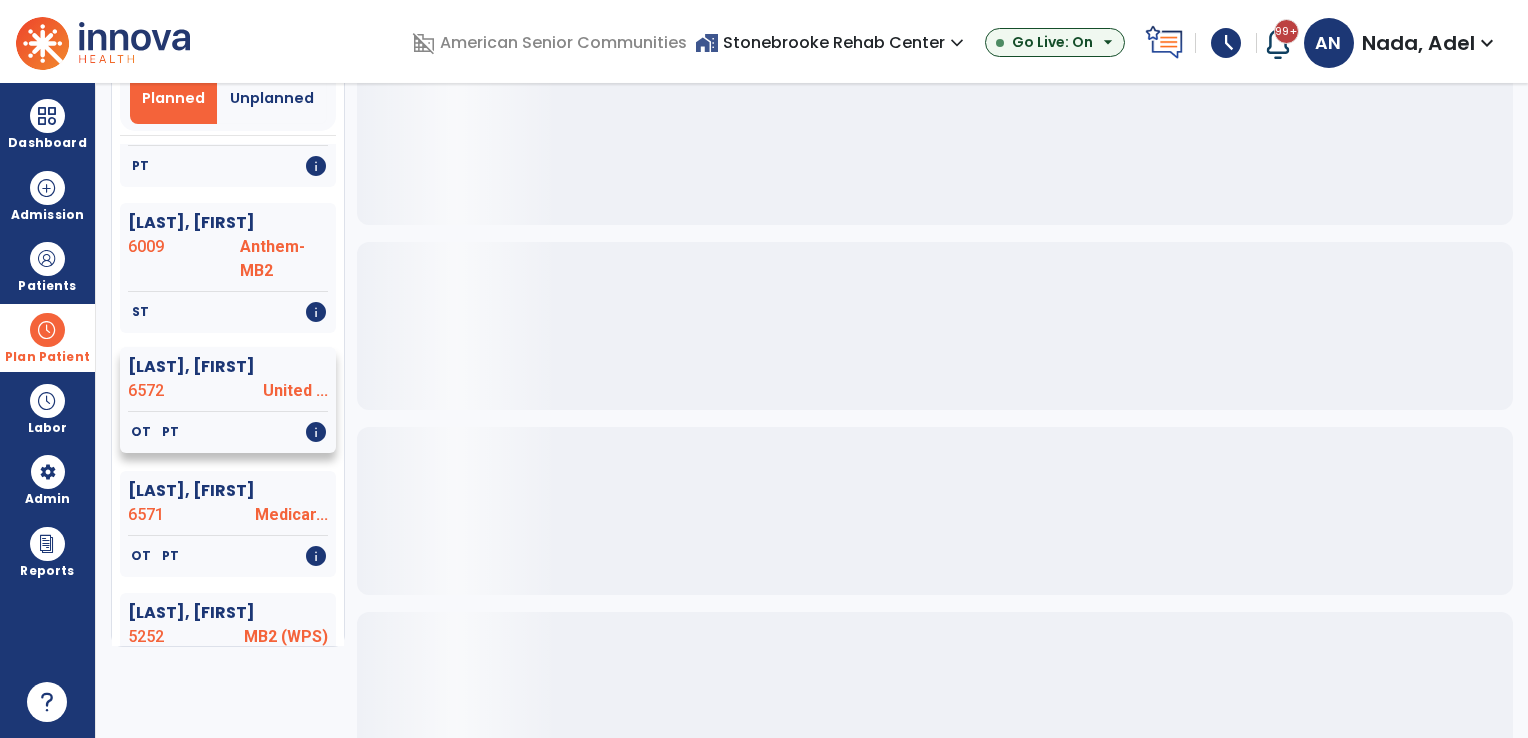 scroll, scrollTop: 2900, scrollLeft: 0, axis: vertical 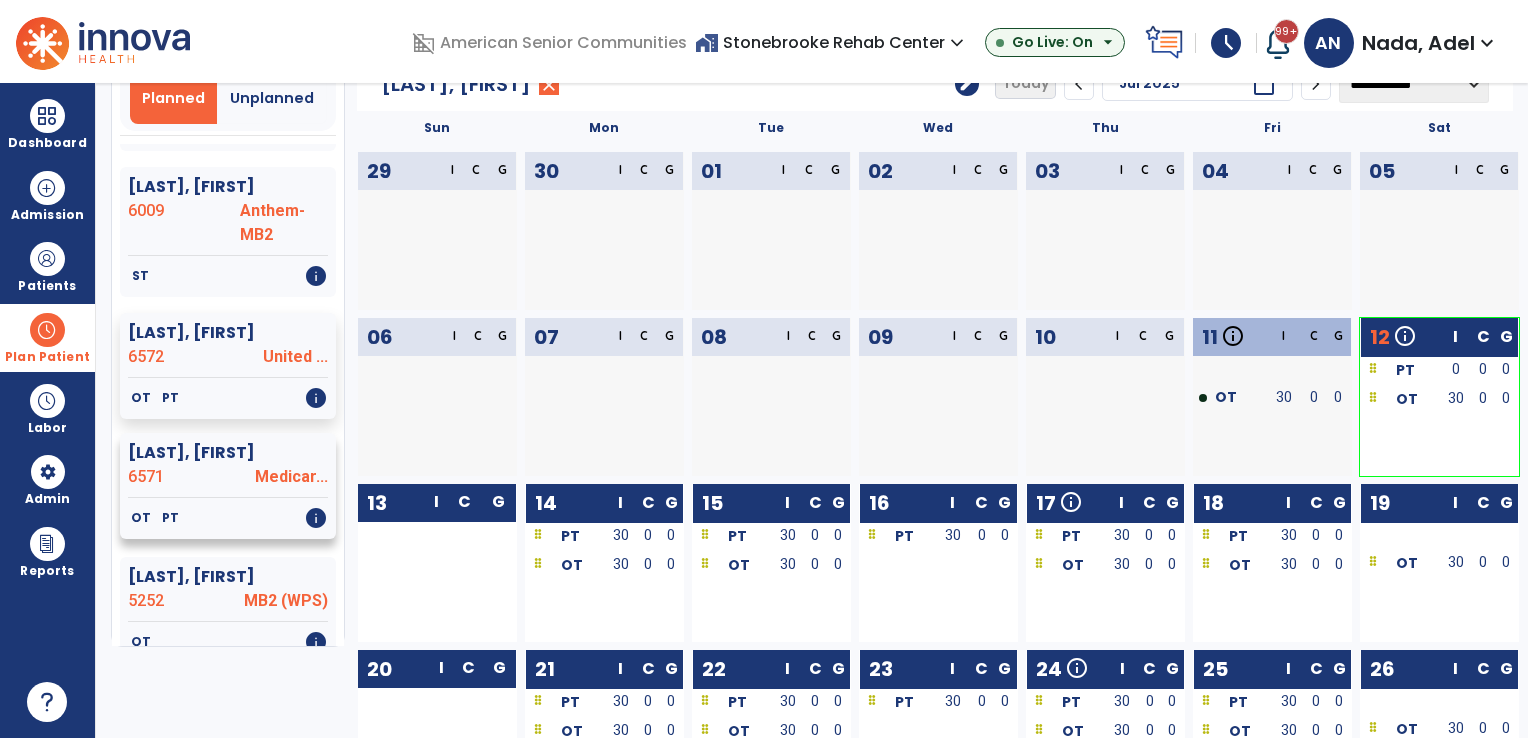 click on "Ward, Lila" 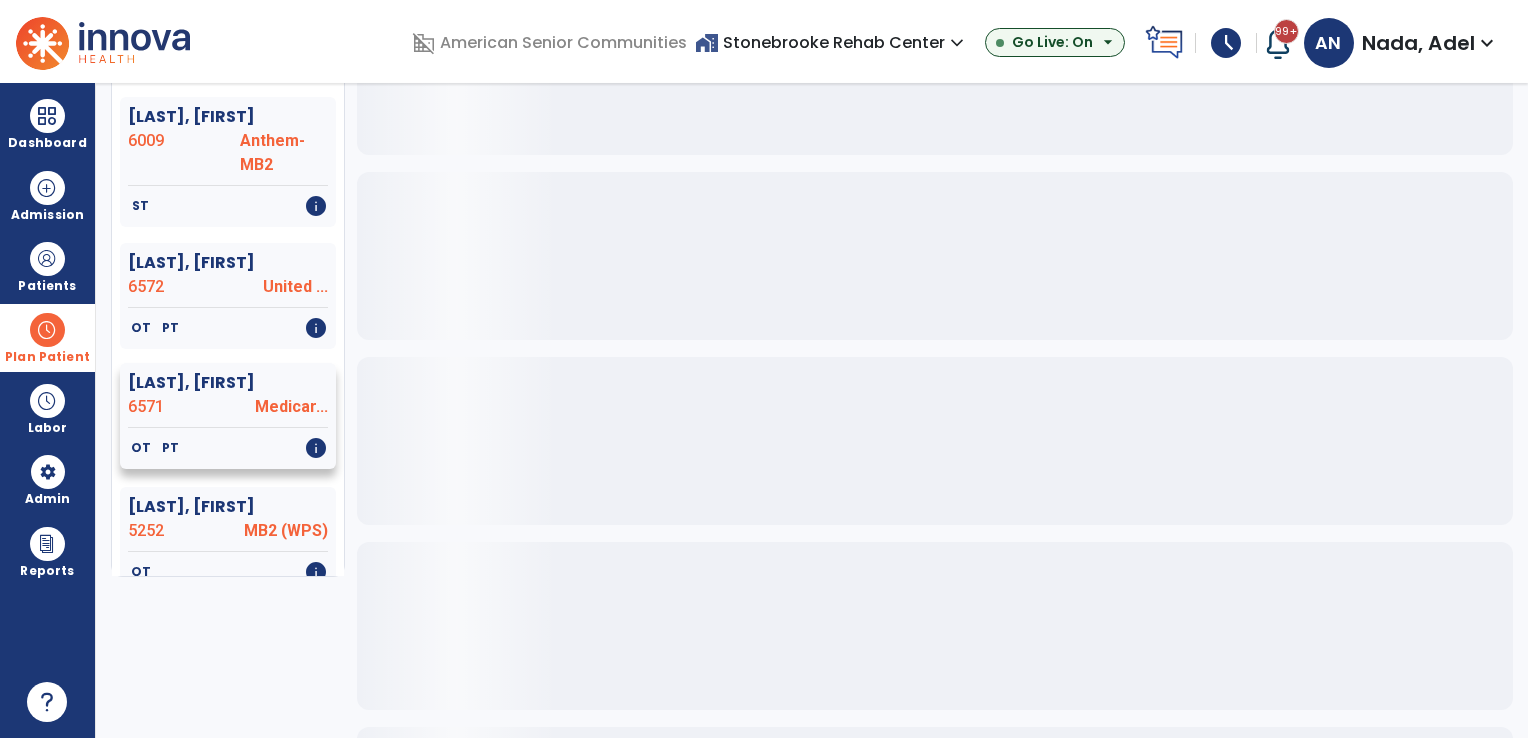 scroll, scrollTop: 200, scrollLeft: 0, axis: vertical 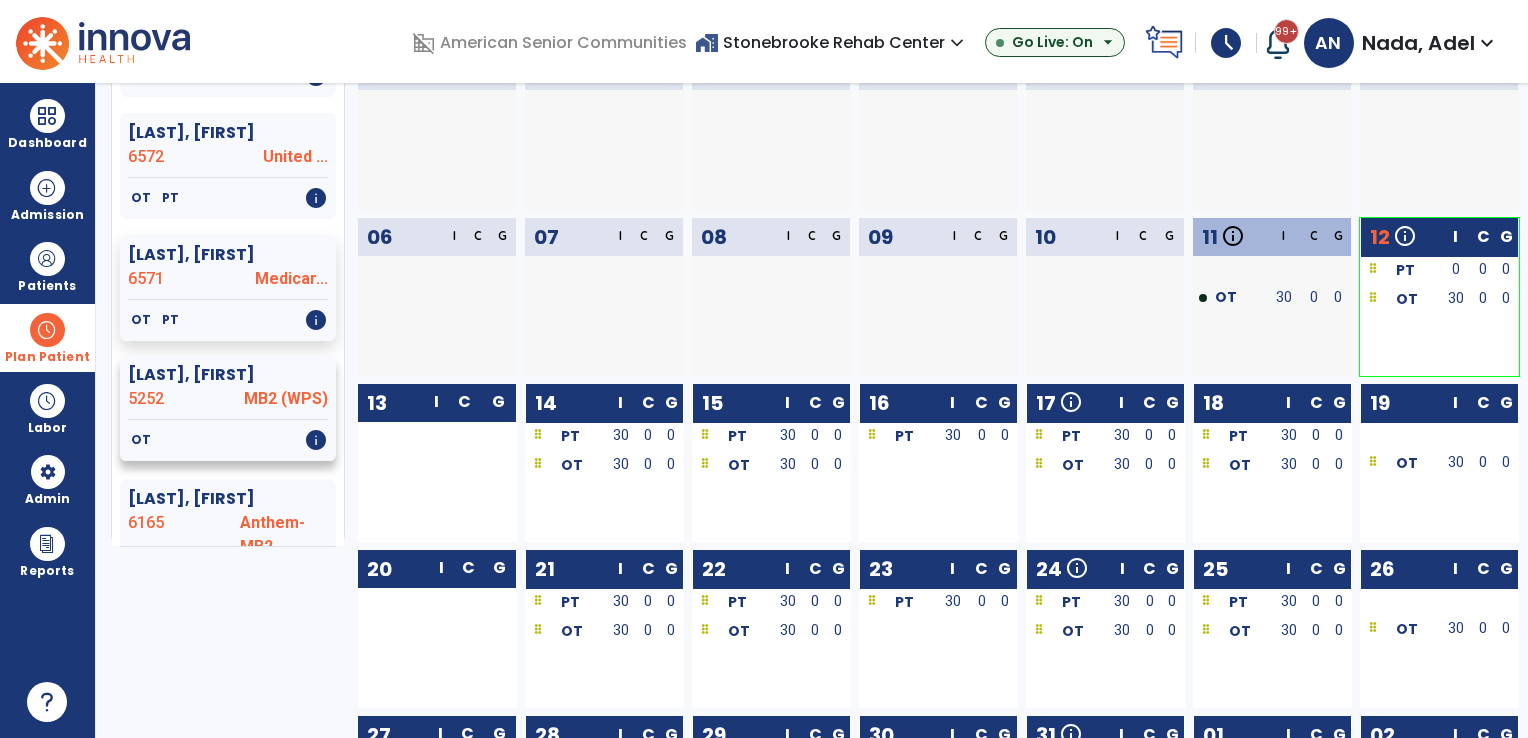 click on "5252" 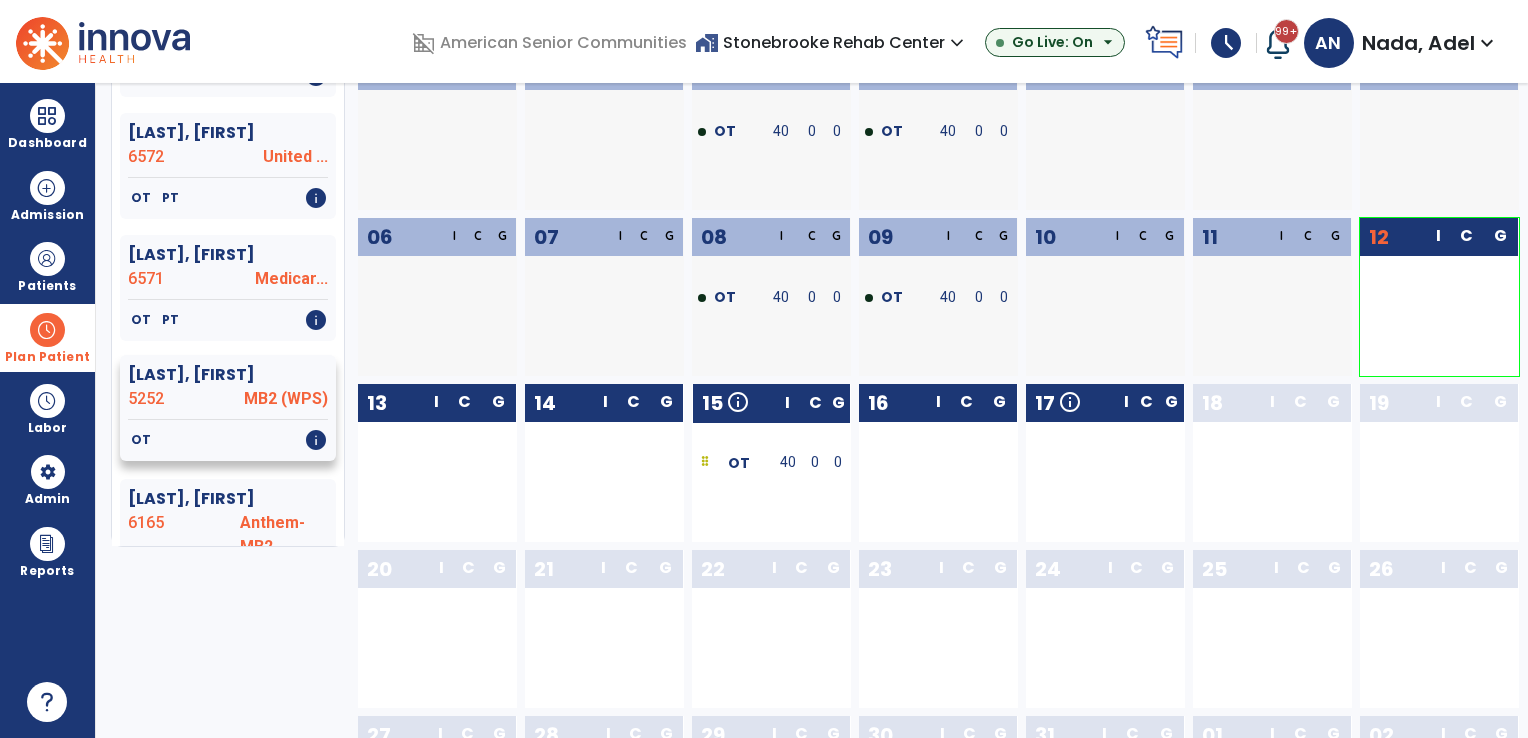 scroll, scrollTop: 3056, scrollLeft: 0, axis: vertical 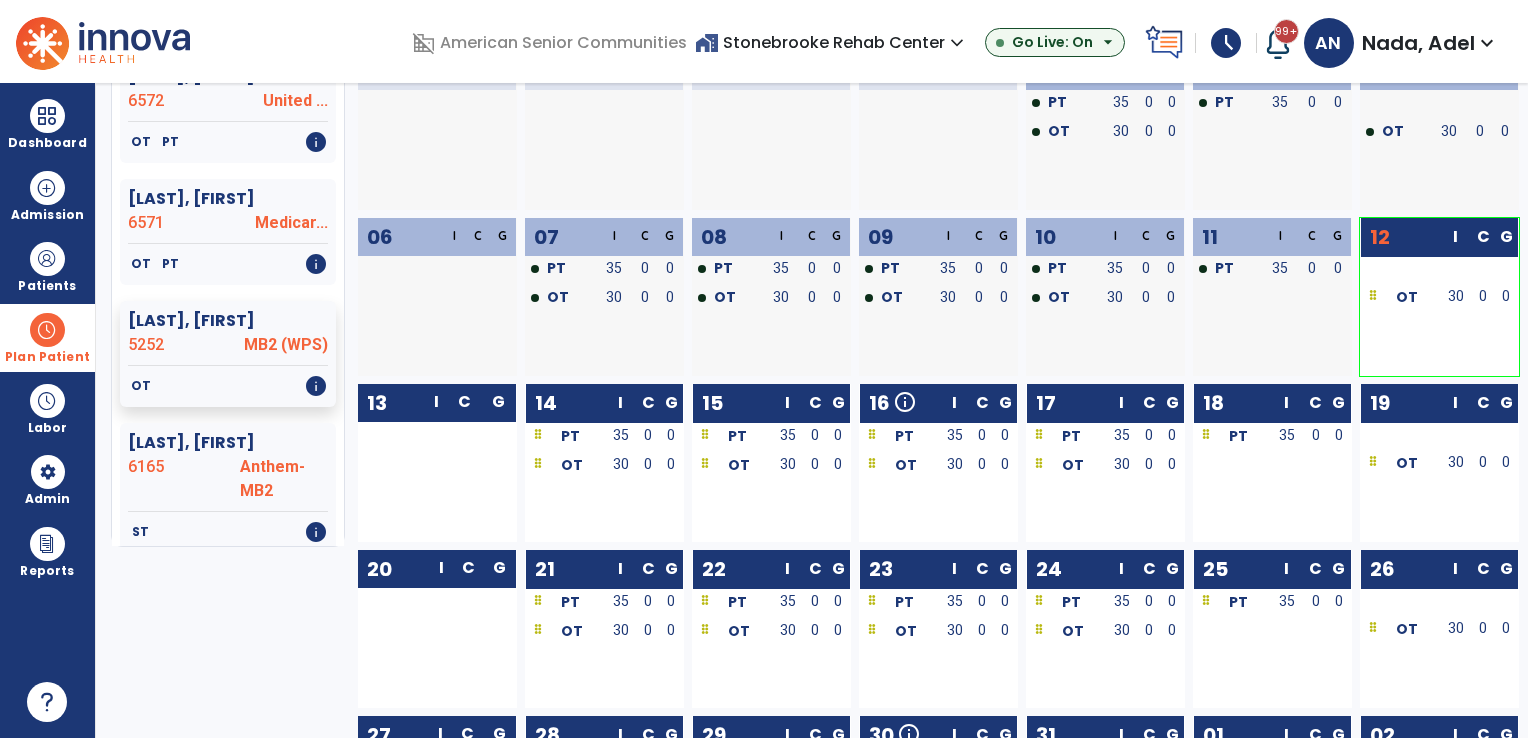click at bounding box center (47, 330) 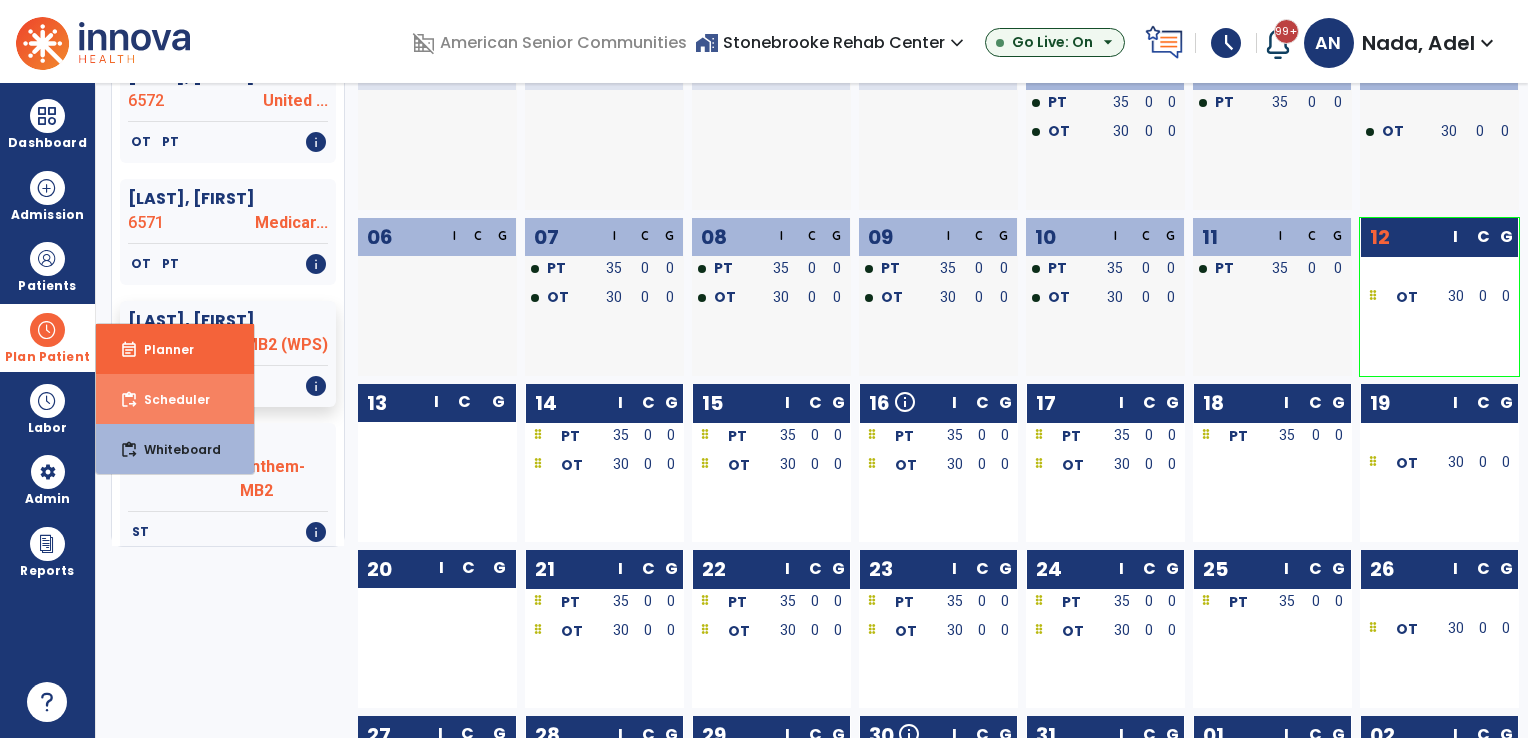 click on "content_paste_go  Scheduler" at bounding box center (175, 399) 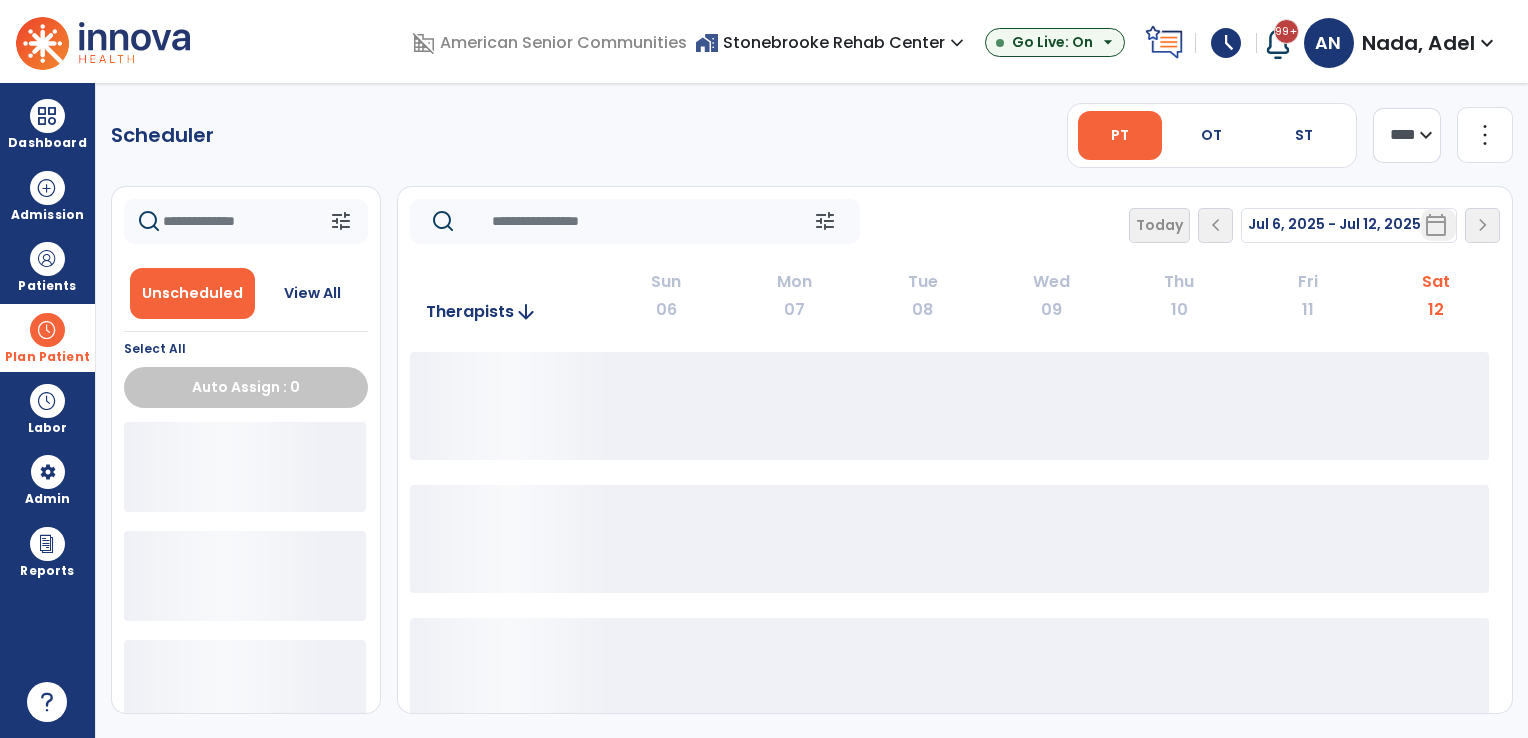 scroll, scrollTop: 0, scrollLeft: 0, axis: both 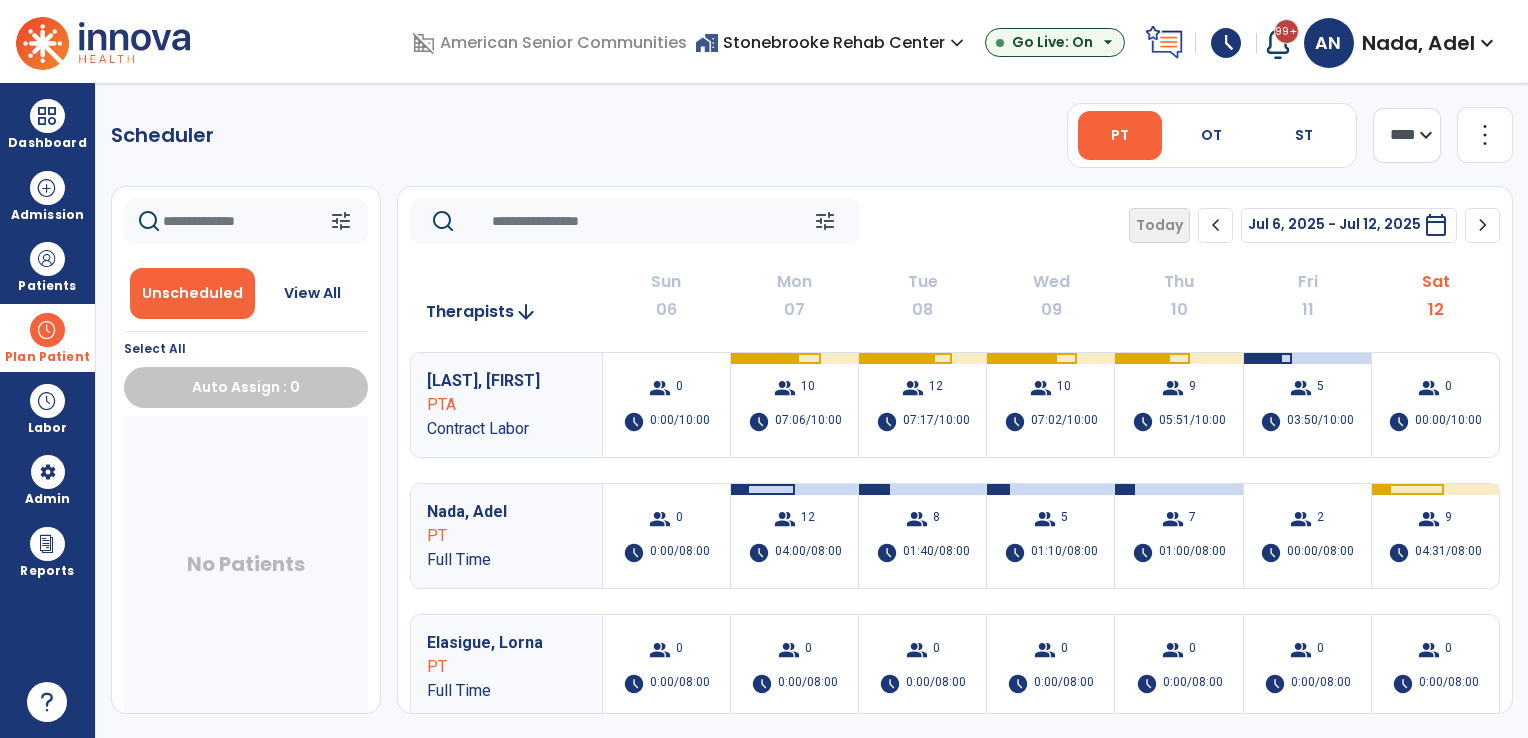 click on "chevron_right" 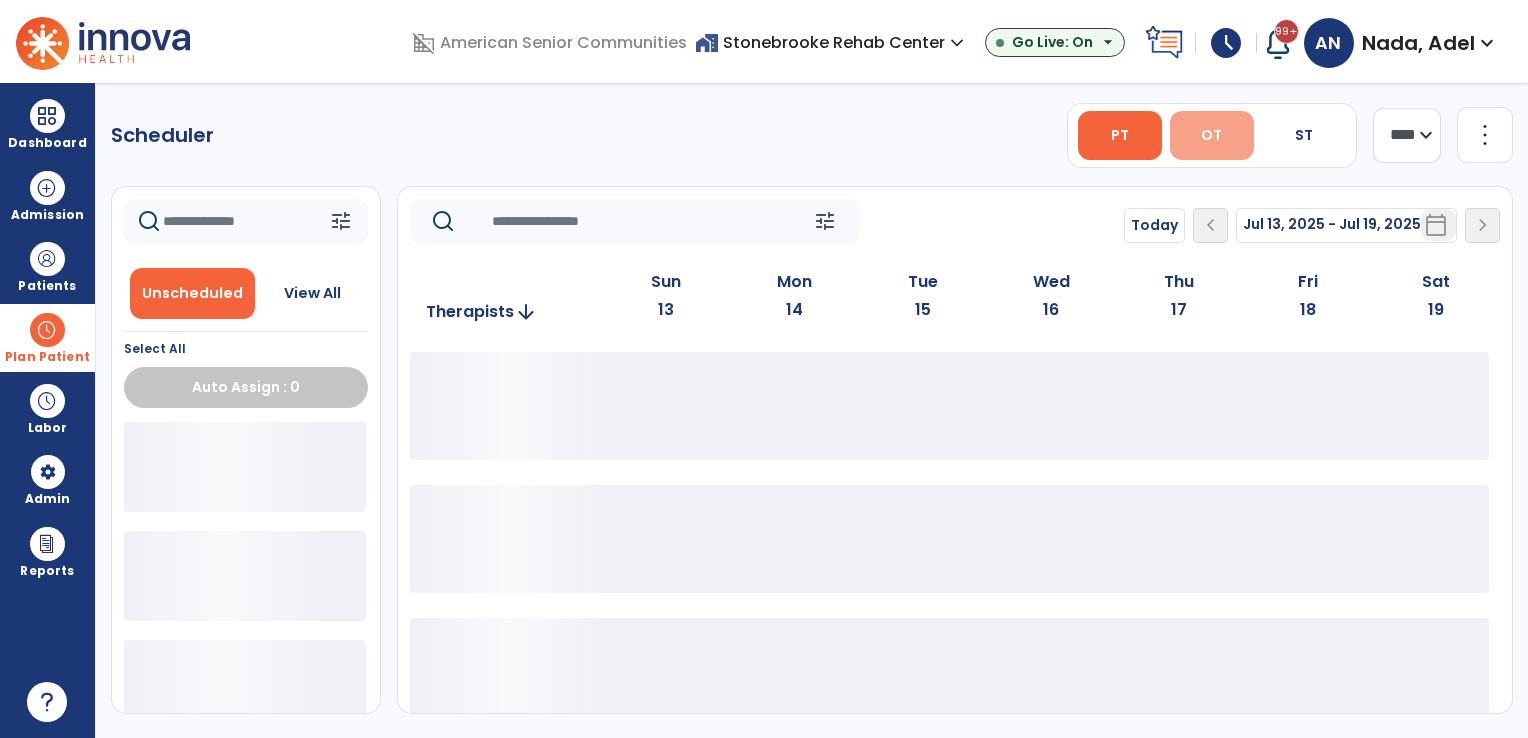 click on "OT" at bounding box center (1212, 135) 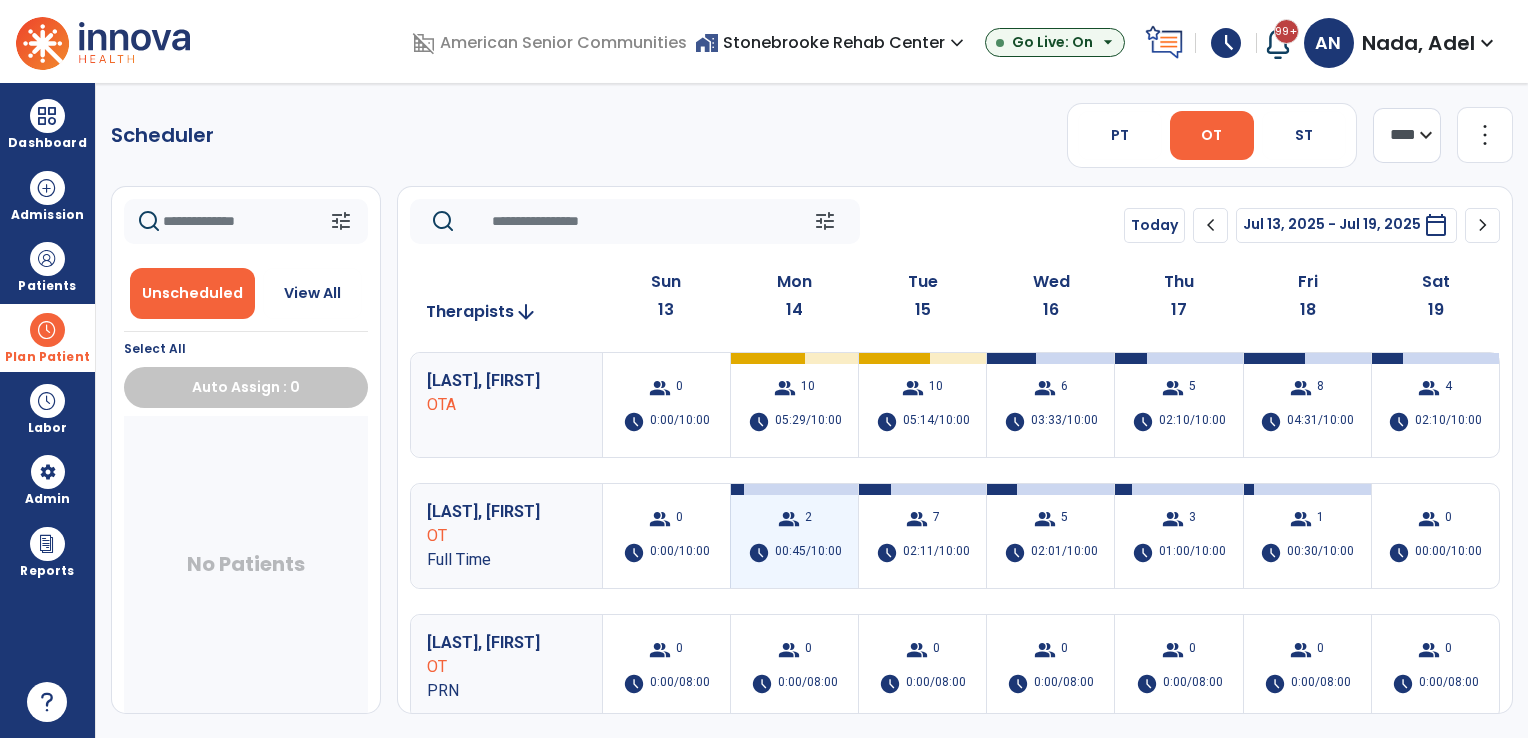 click on "group" at bounding box center [789, 519] 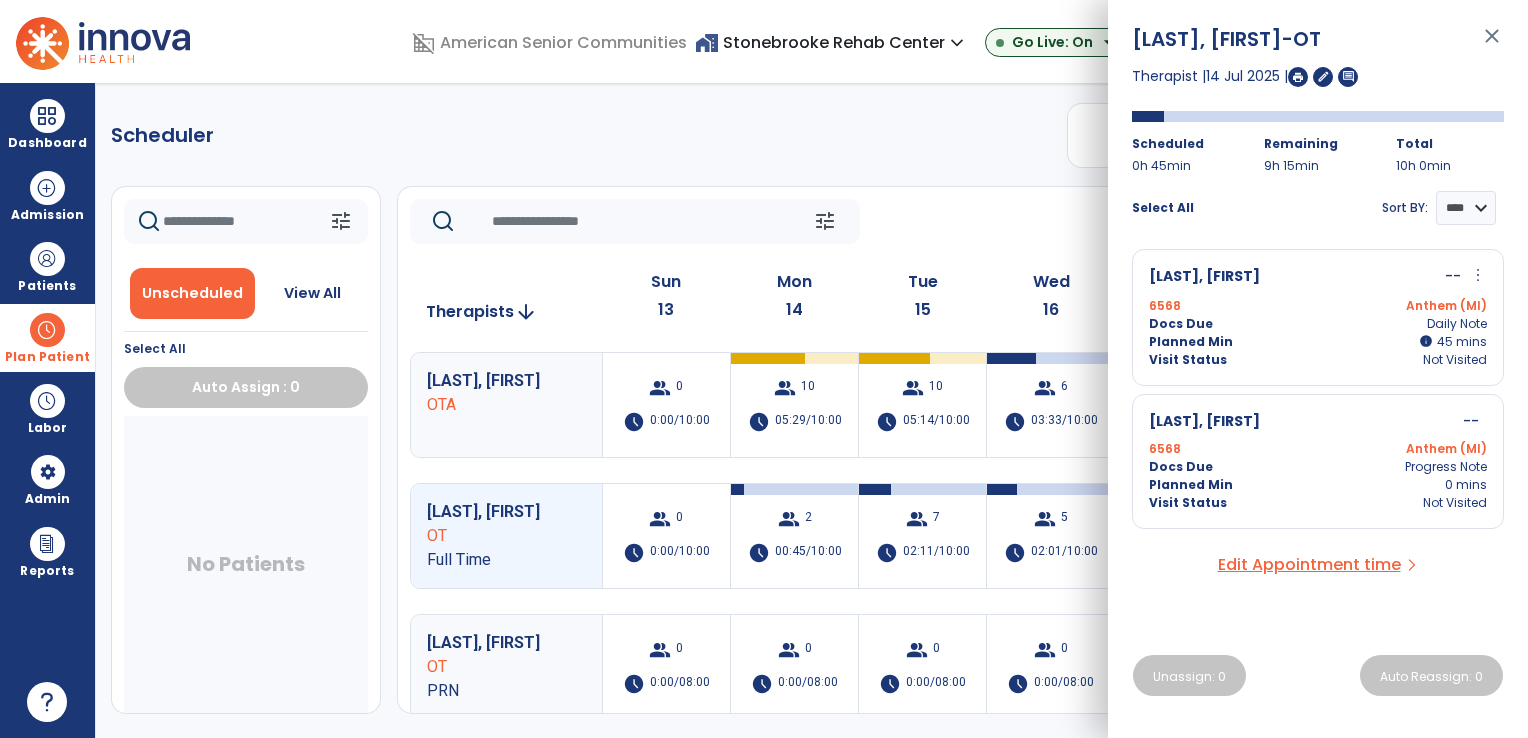 click on "Rector, Jimmy" at bounding box center (1204, 277) 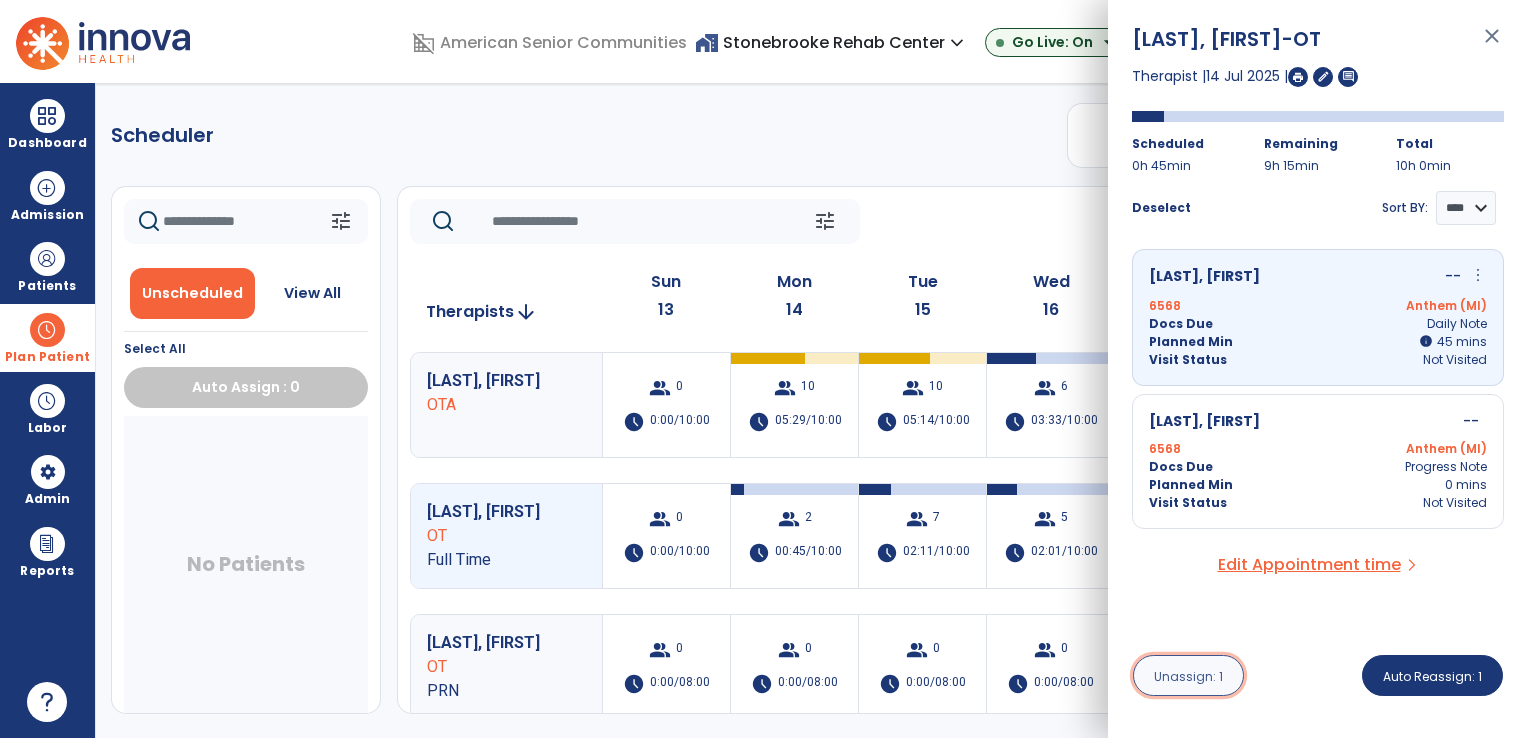 click on "Unassign: 1" at bounding box center [1188, 676] 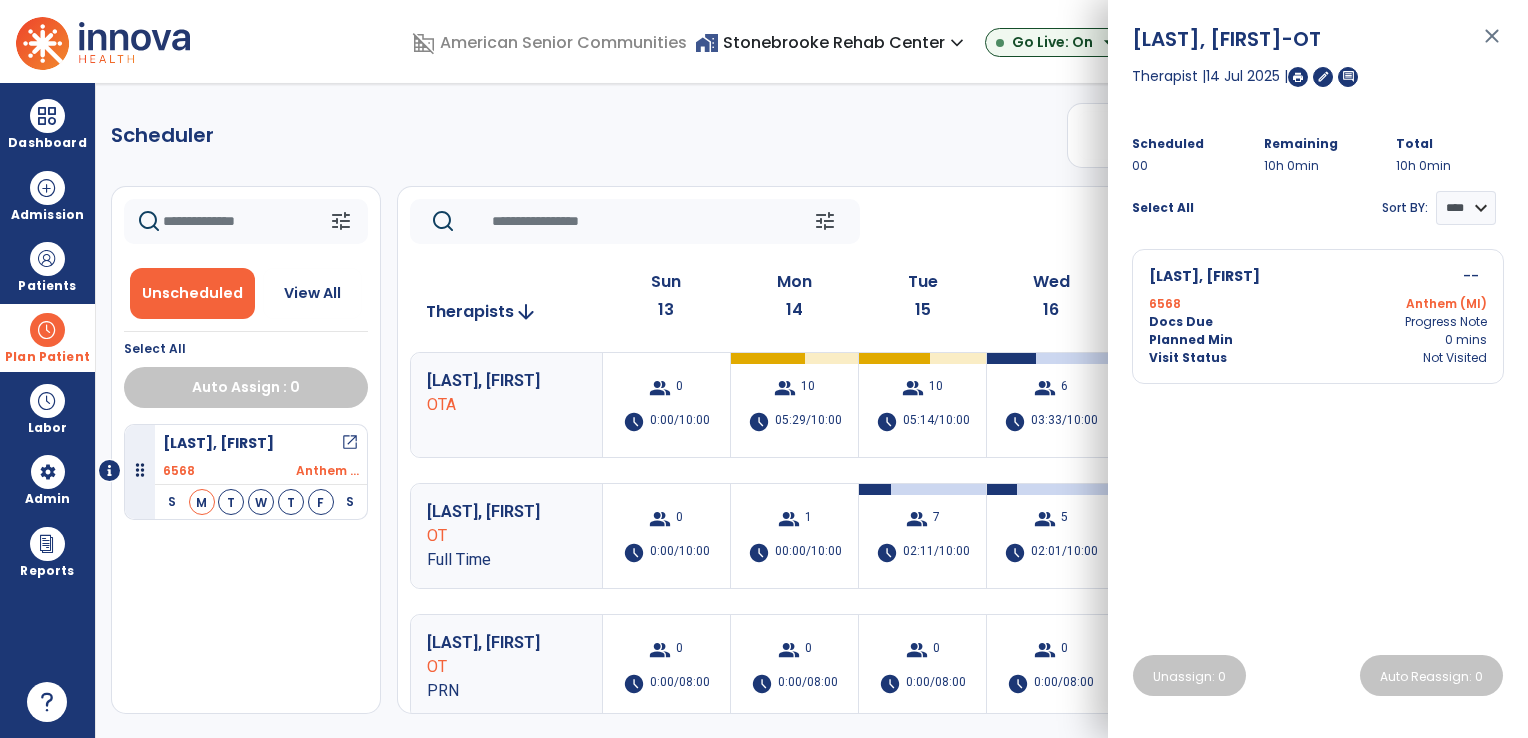 click on "tune   Today  chevron_left Jul 13, 2025 - Jul 19, 2025  *********  calendar_today  chevron_right" 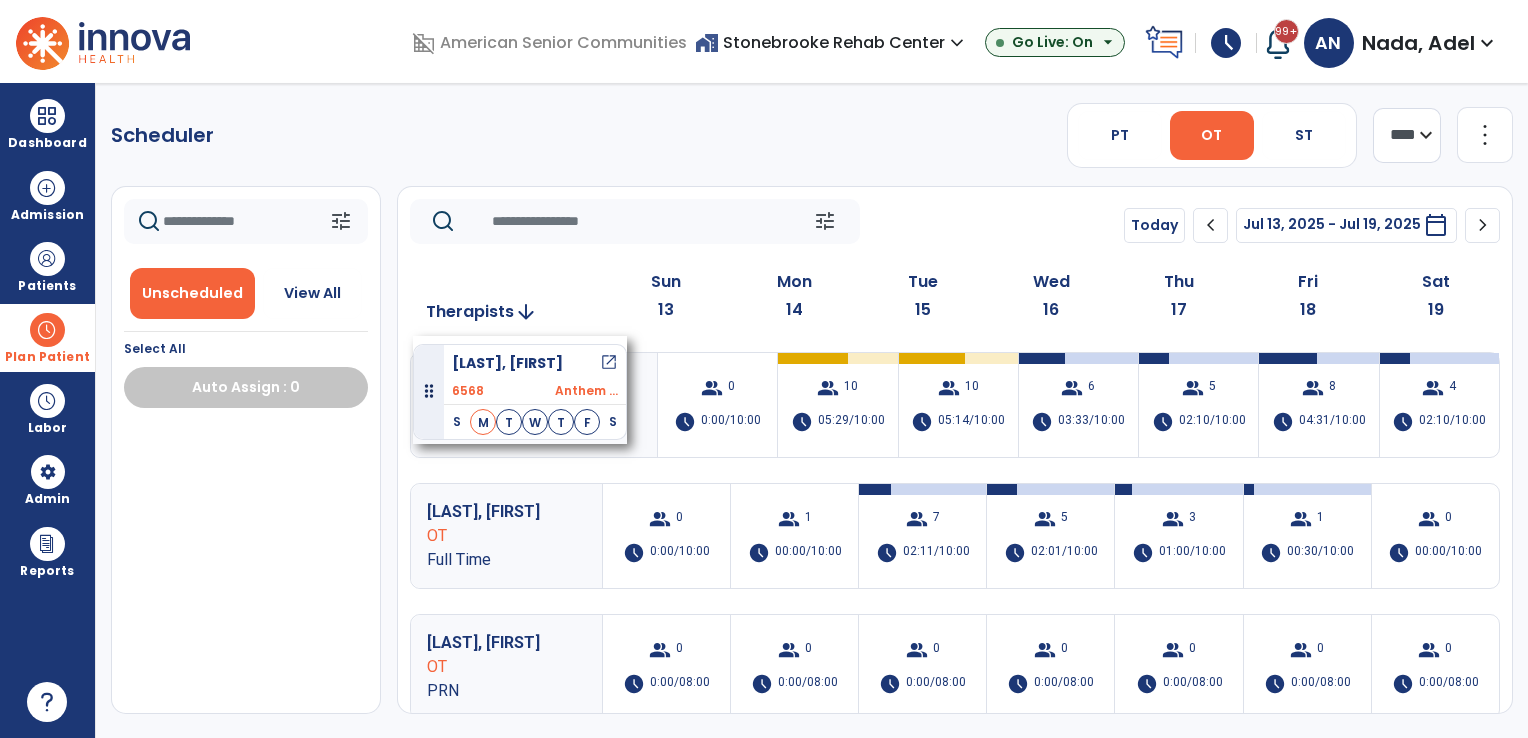 drag, startPoint x: 241, startPoint y: 459, endPoint x: 413, endPoint y: 336, distance: 211.45448 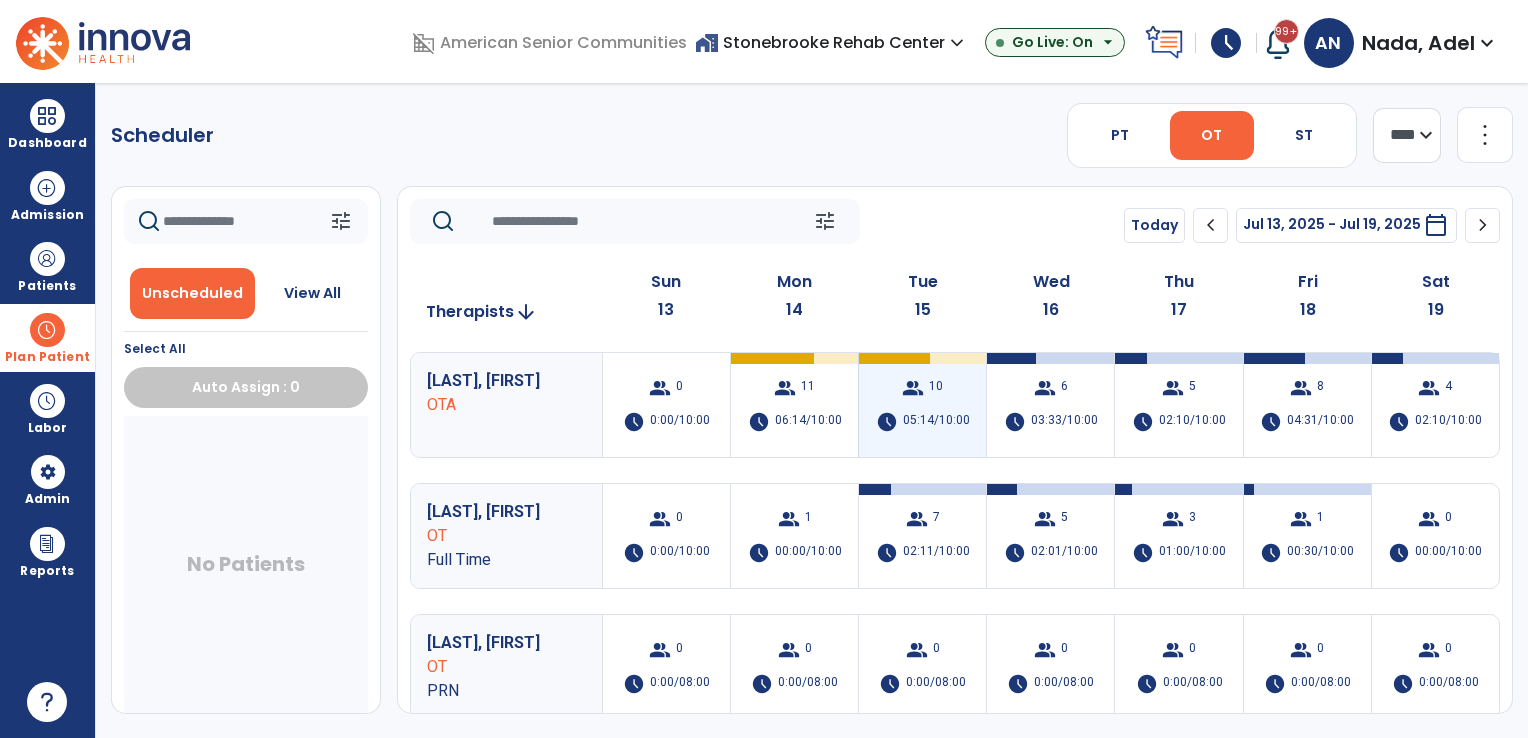 click on "05:14/10:00" at bounding box center [936, 422] 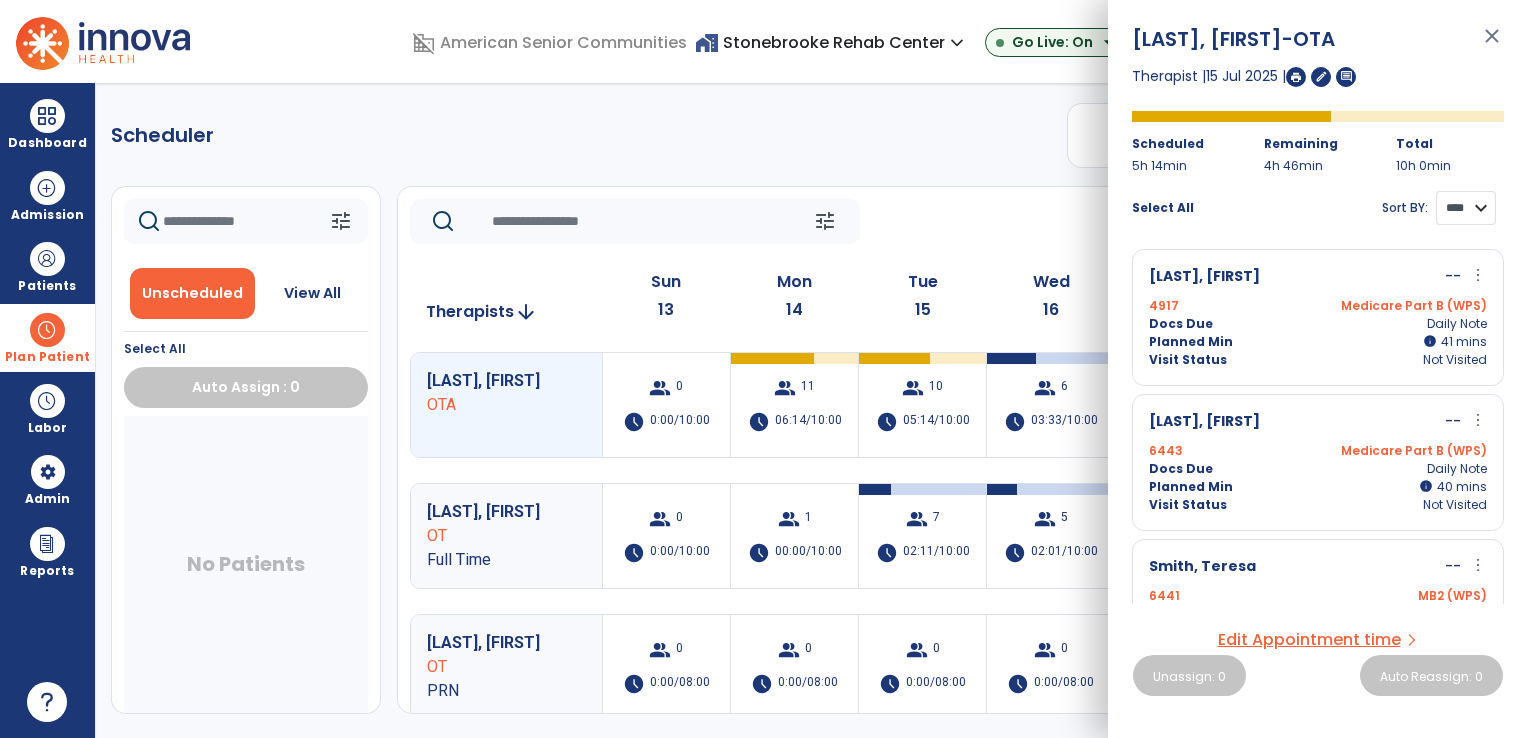 click on "**** ****" at bounding box center [1466, 208] 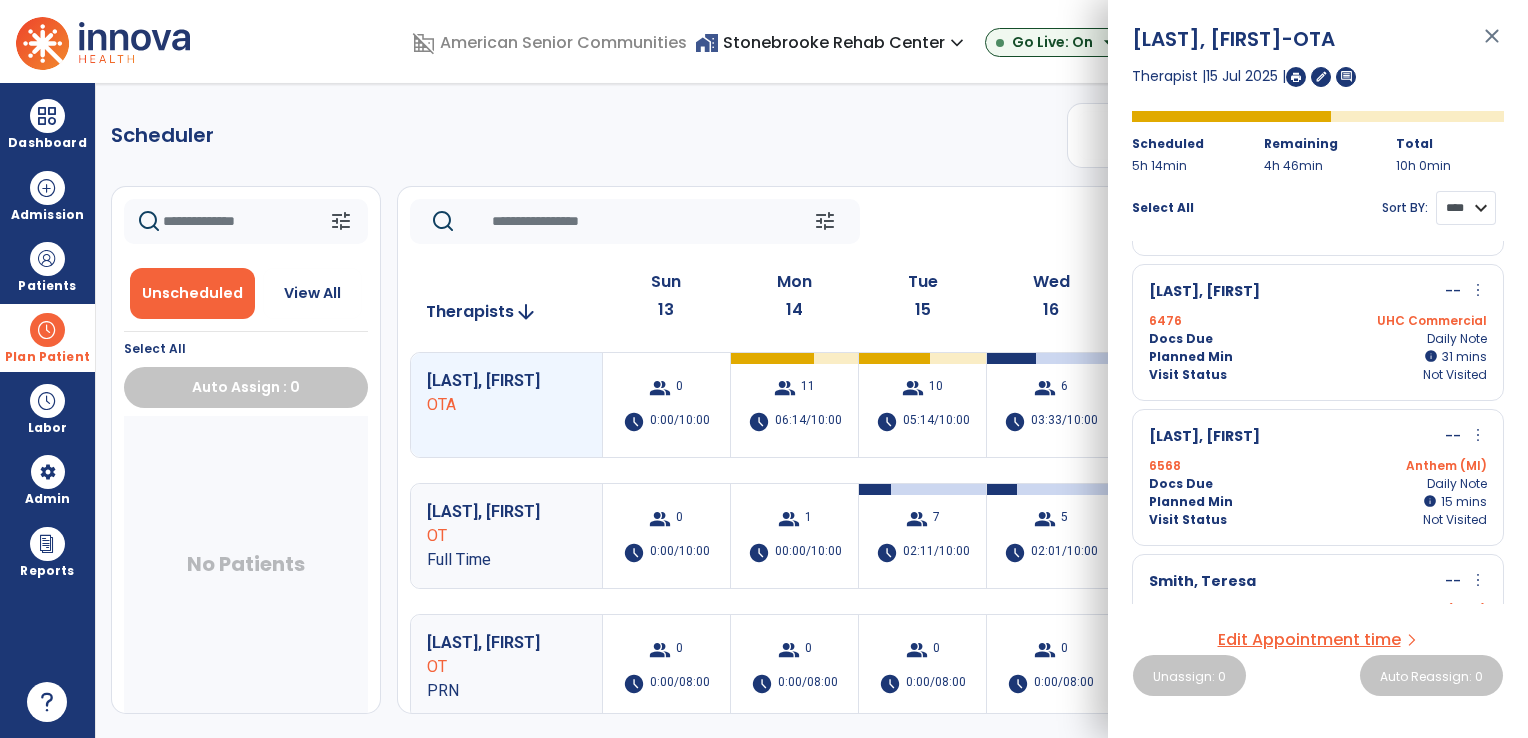 scroll, scrollTop: 600, scrollLeft: 0, axis: vertical 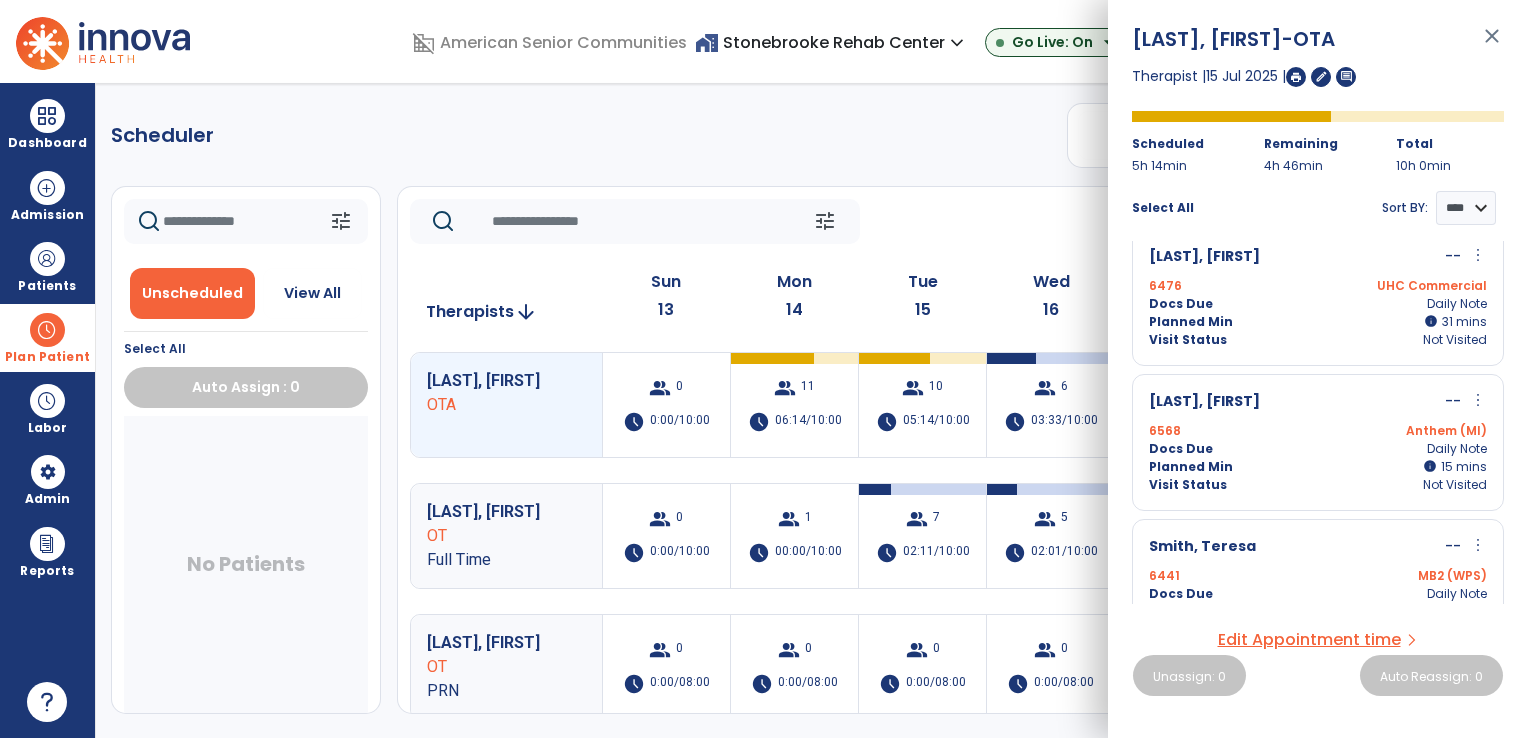 click on "Rector, Jimmy   --  more_vert  edit   Edit Session   alt_route   Split Minutes" at bounding box center (1318, 402) 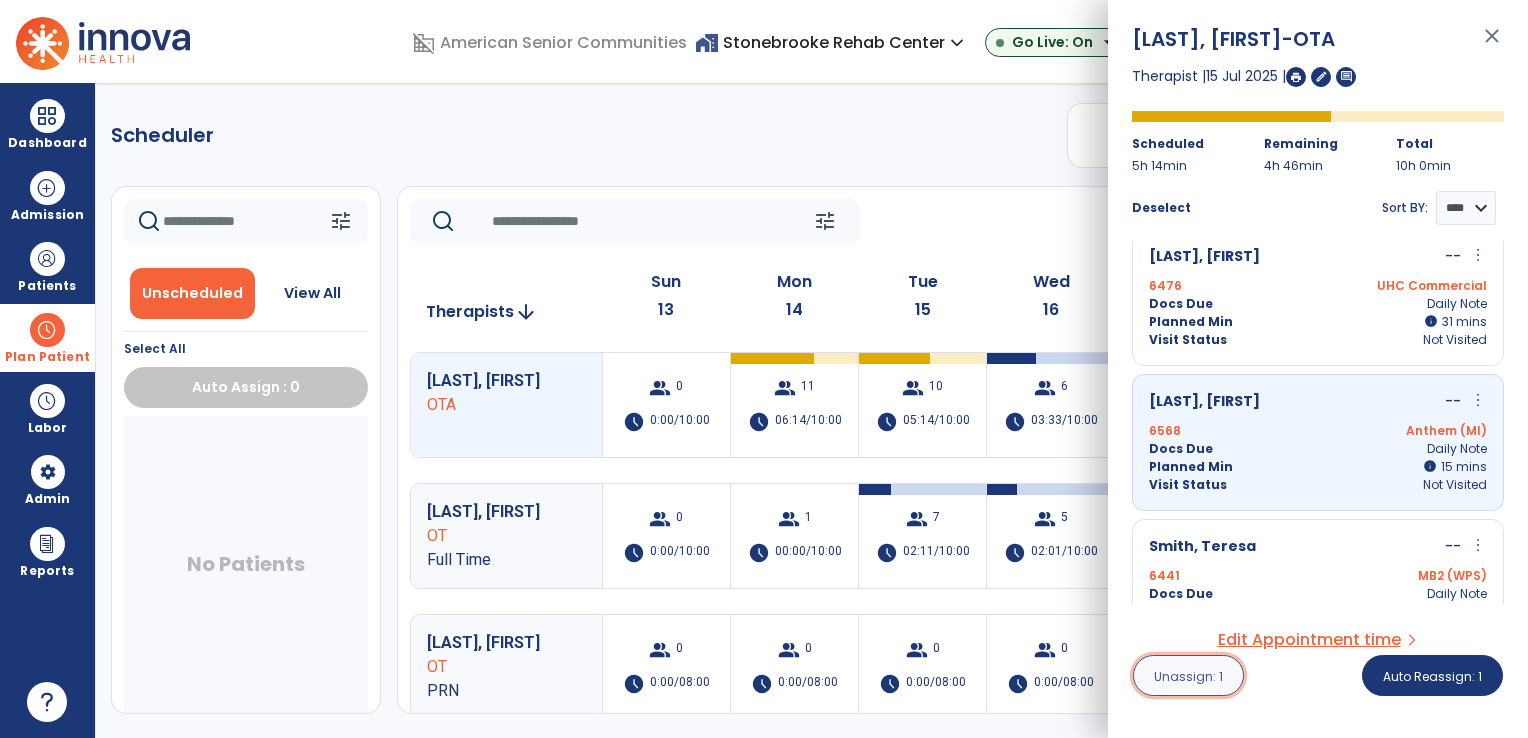 click on "Unassign: 1" at bounding box center (1188, 676) 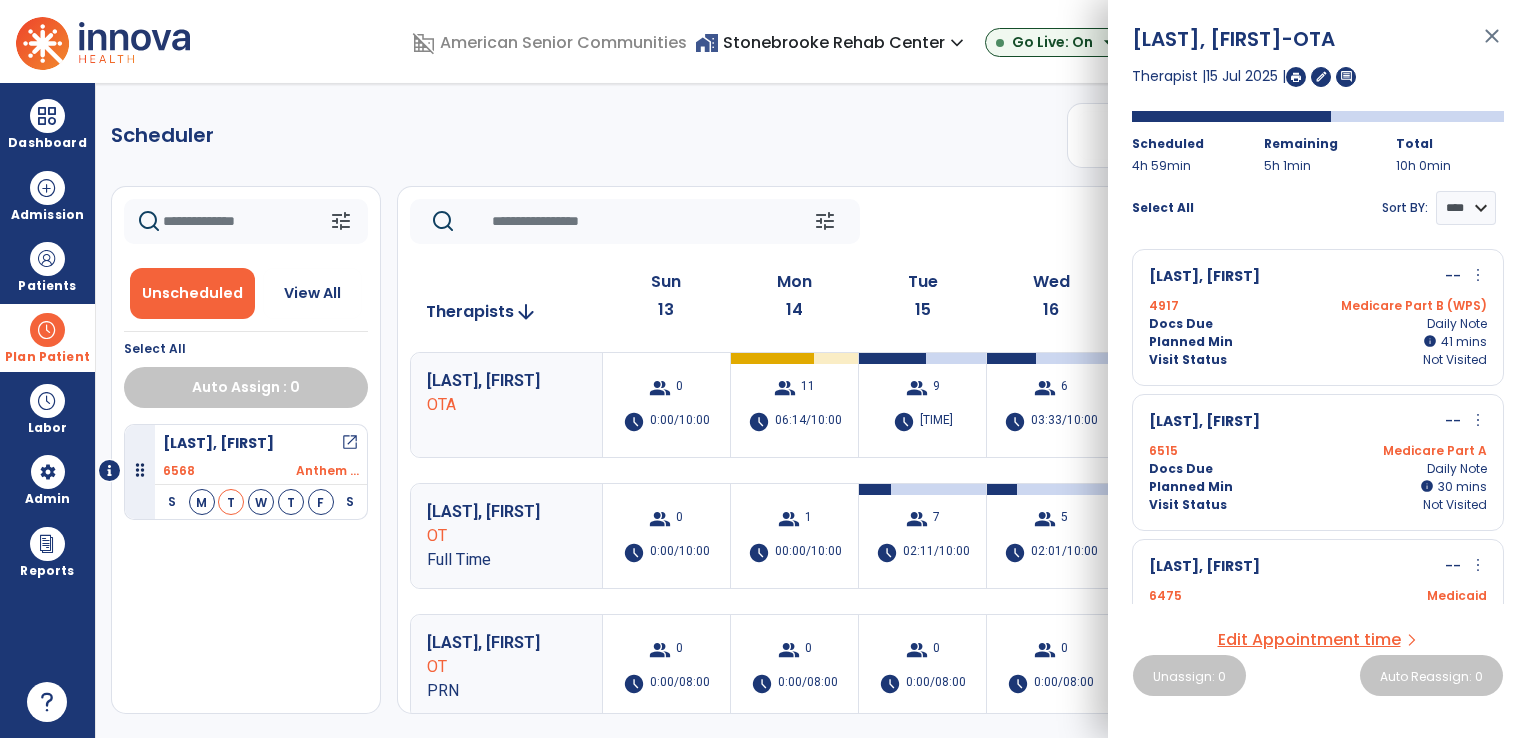 click on "tune   Today  chevron_left Jul 13, 2025 - Jul 19, 2025  *********  calendar_today  chevron_right" 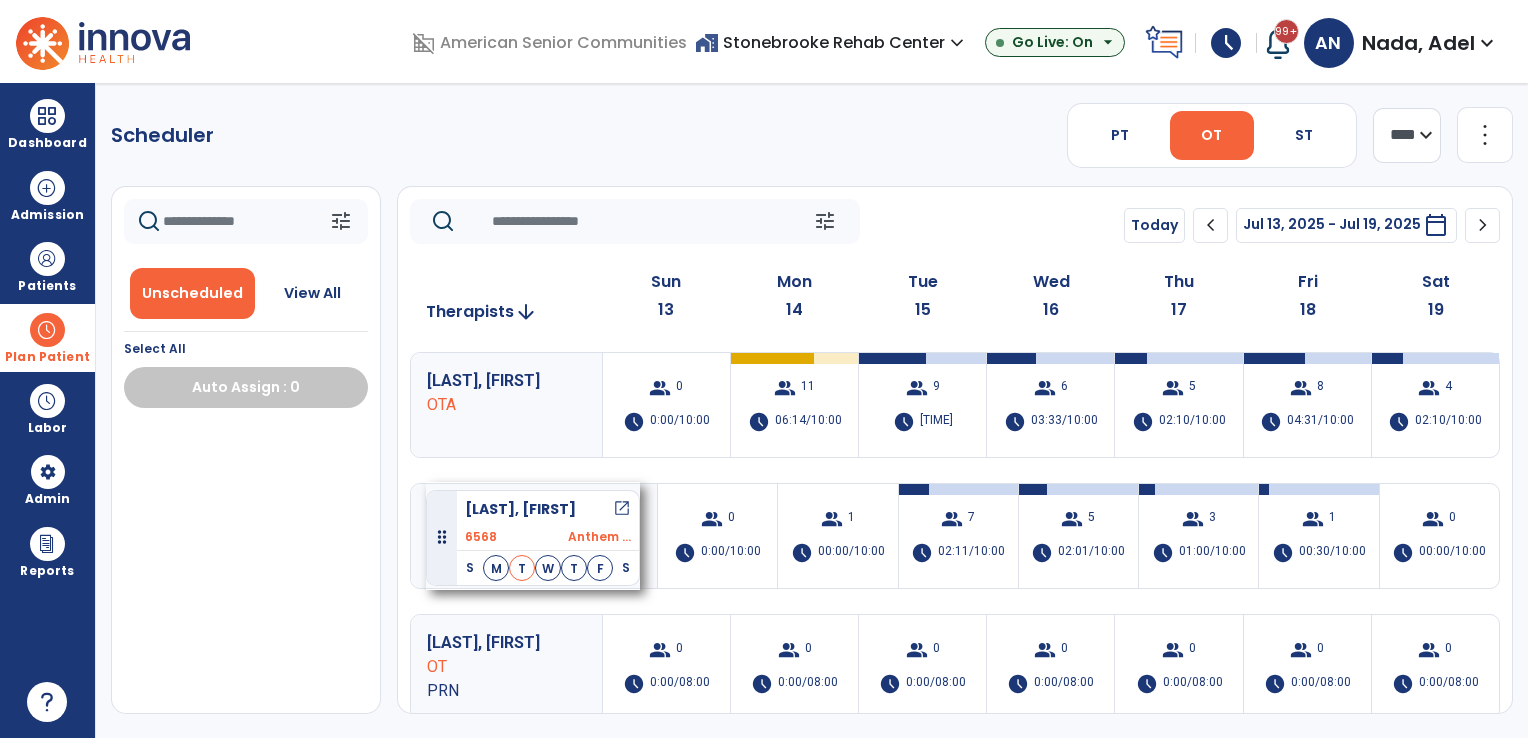 drag, startPoint x: 231, startPoint y: 468, endPoint x: 426, endPoint y: 482, distance: 195.50192 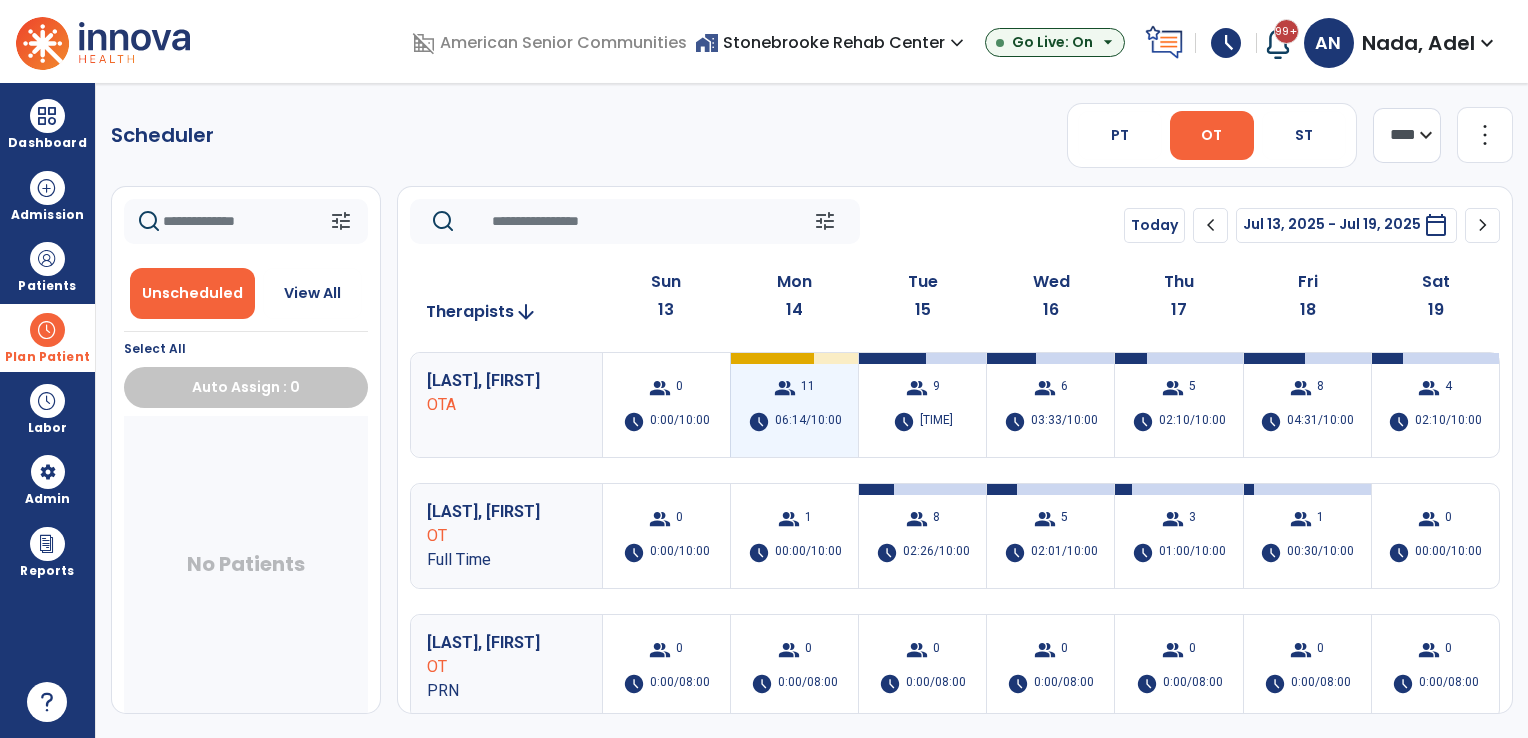 click on "group  11" at bounding box center (794, 388) 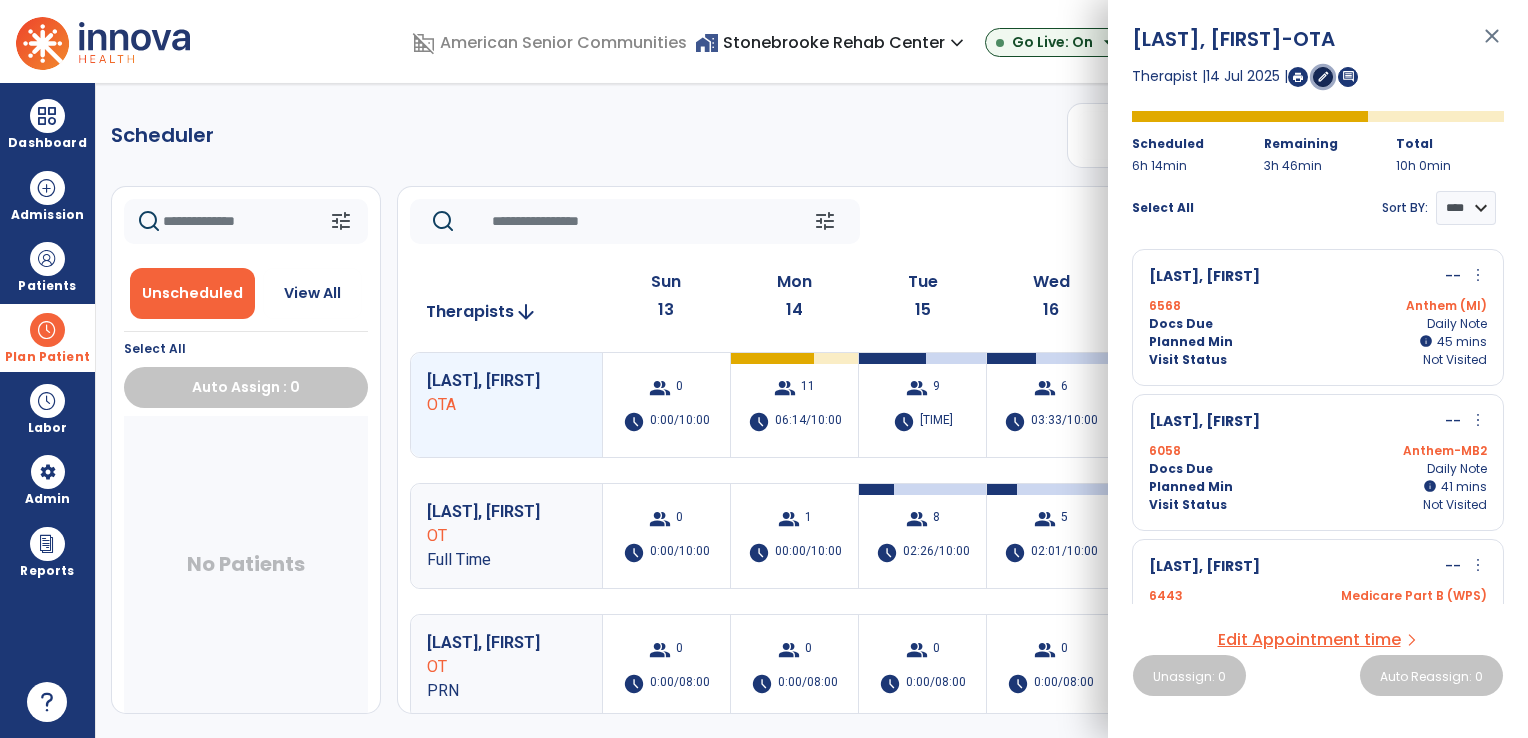 click on "edit" at bounding box center (1323, 76) 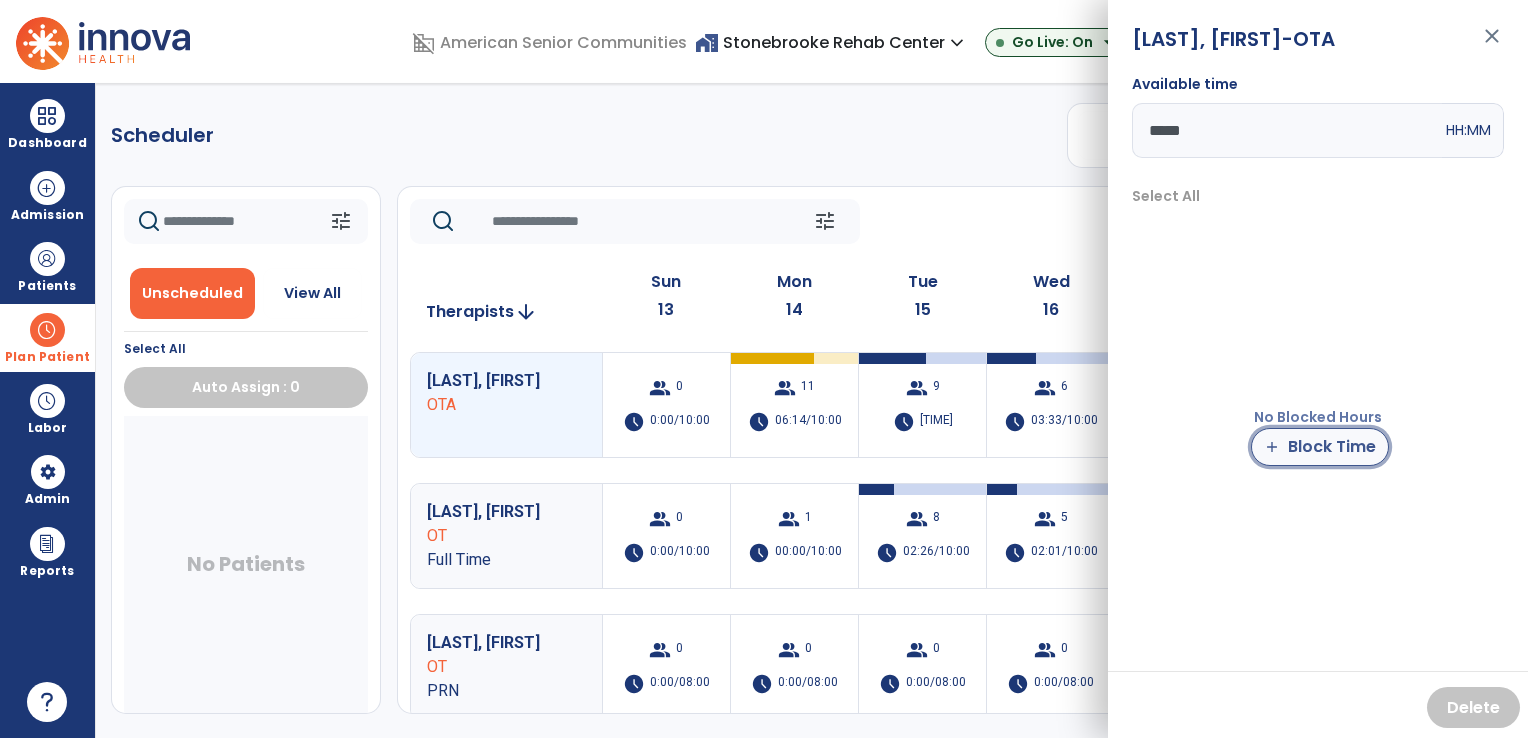 click on "add   Block Time" at bounding box center (1320, 447) 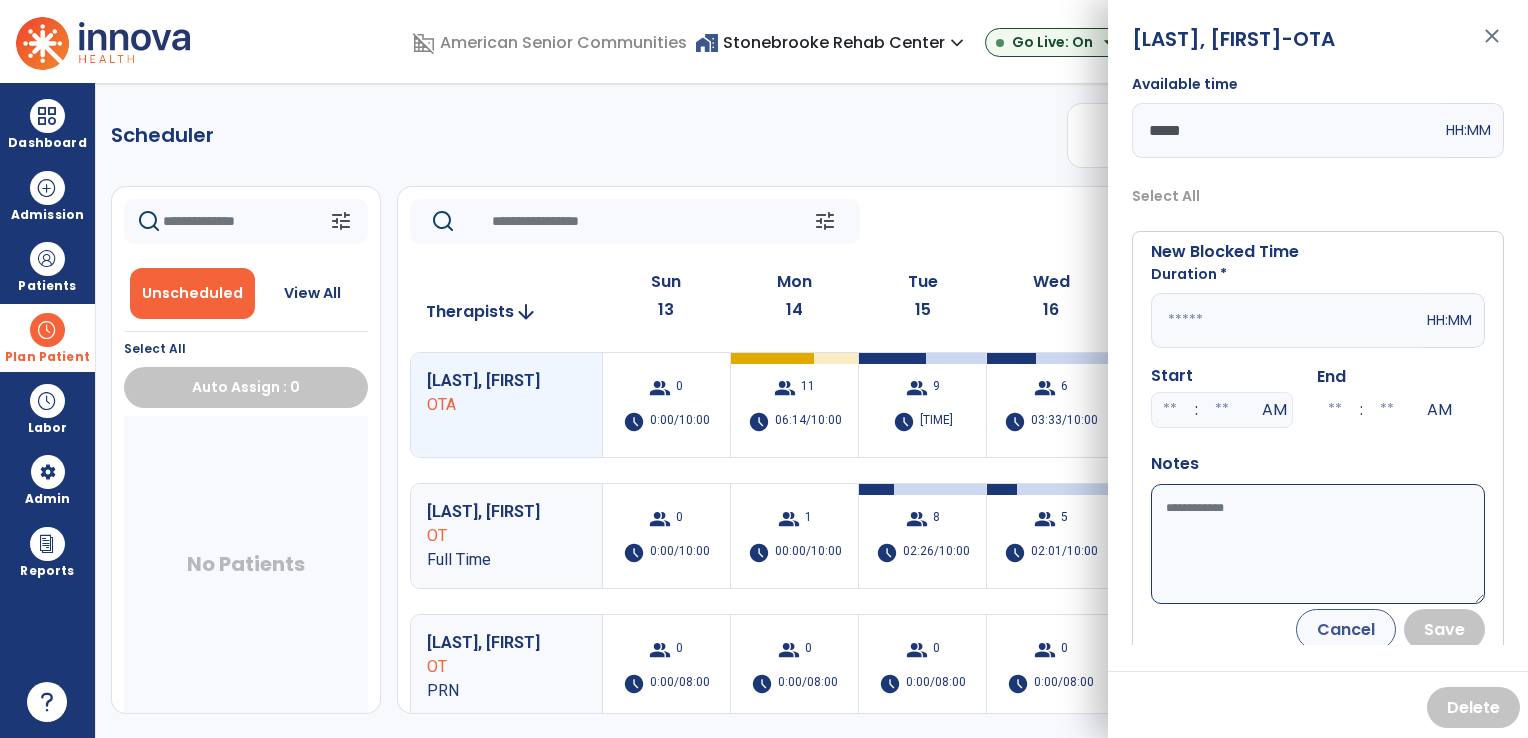 click at bounding box center (1287, 320) 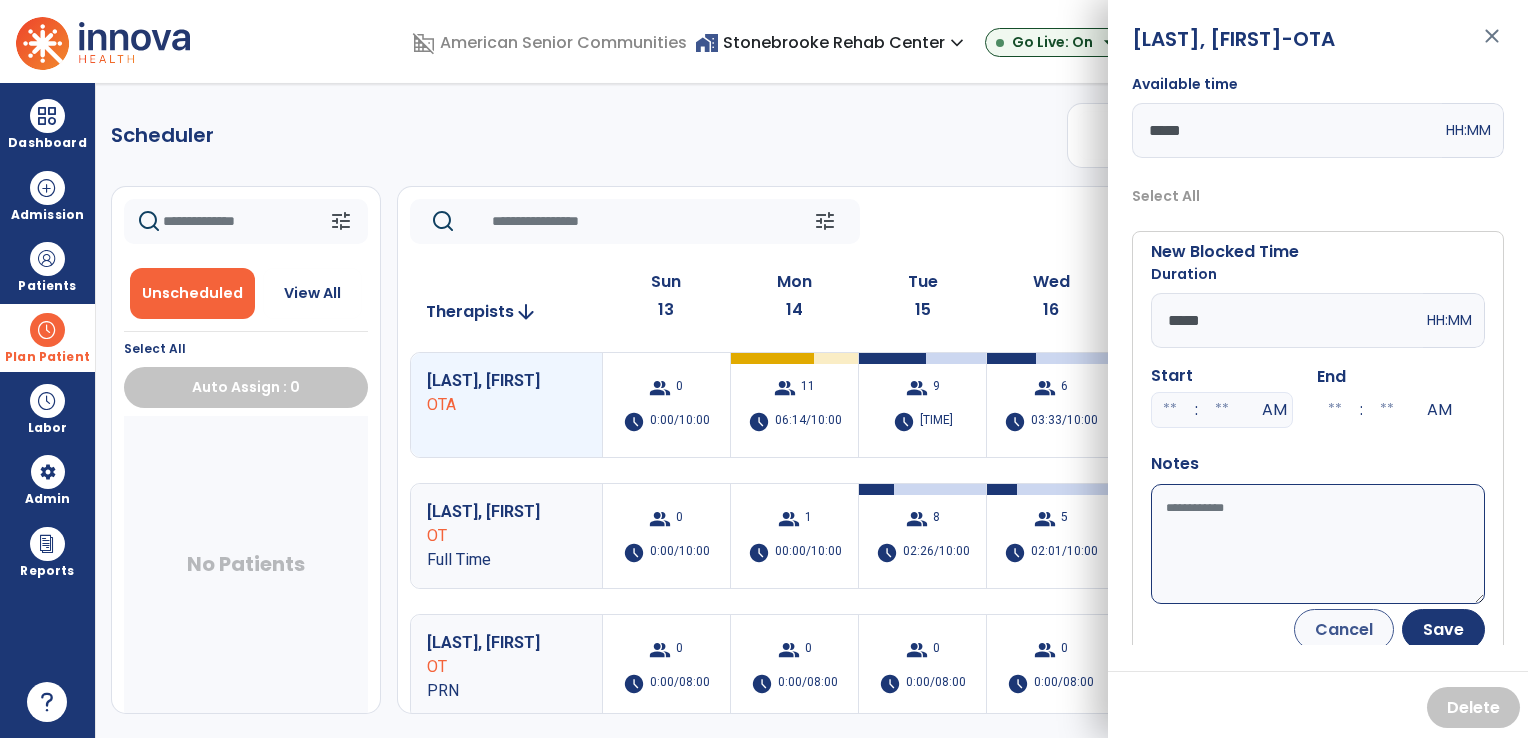 type on "*****" 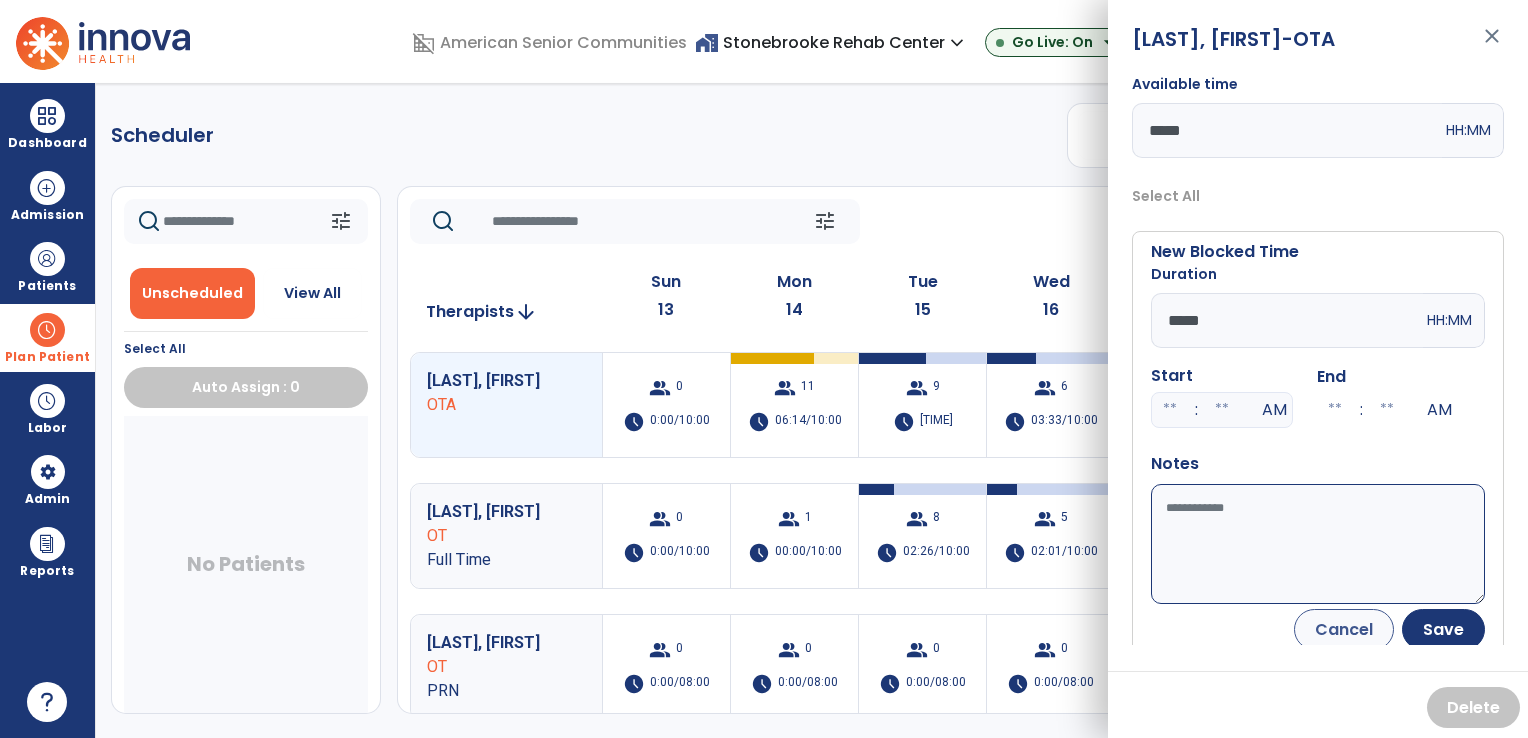 click on "Available time" at bounding box center (1318, 544) 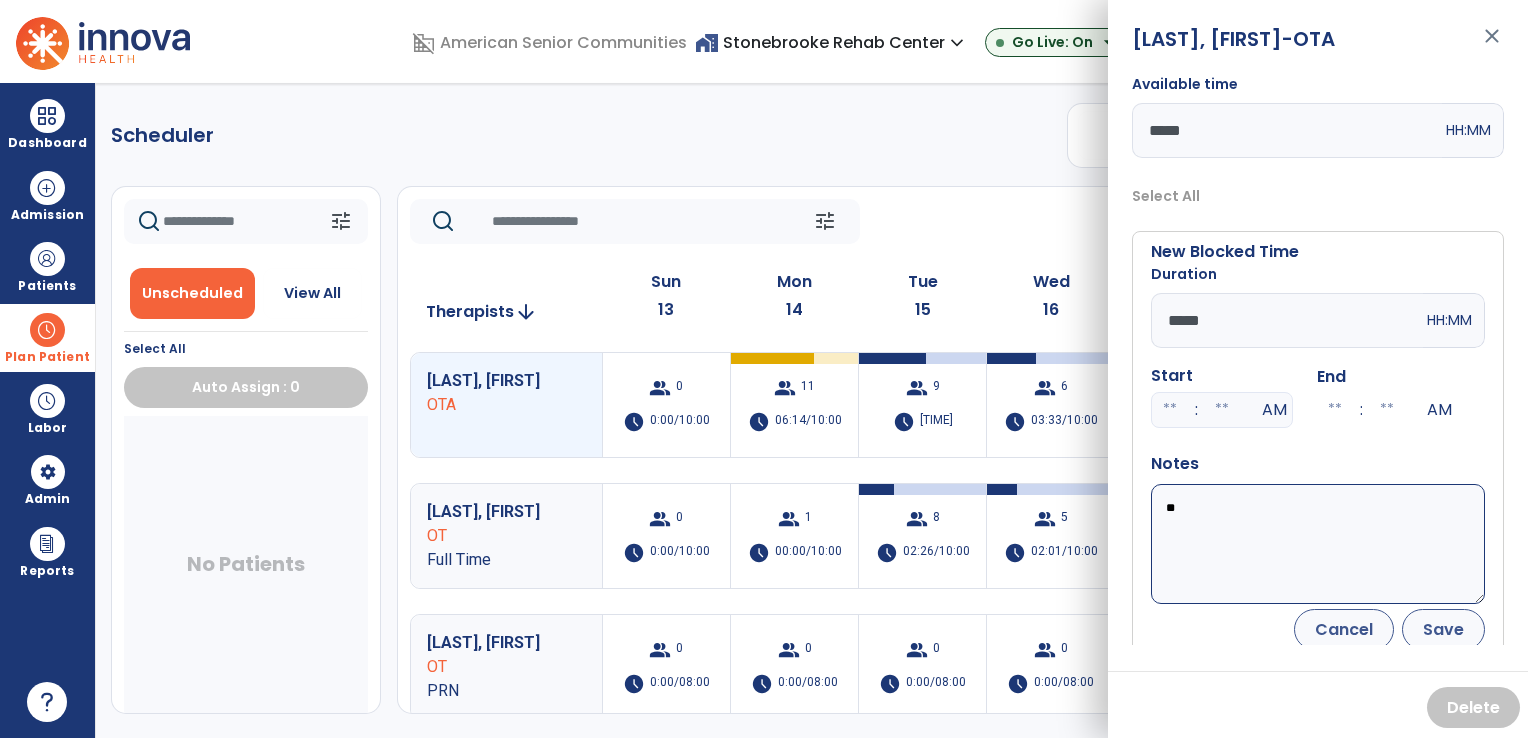 type on "**" 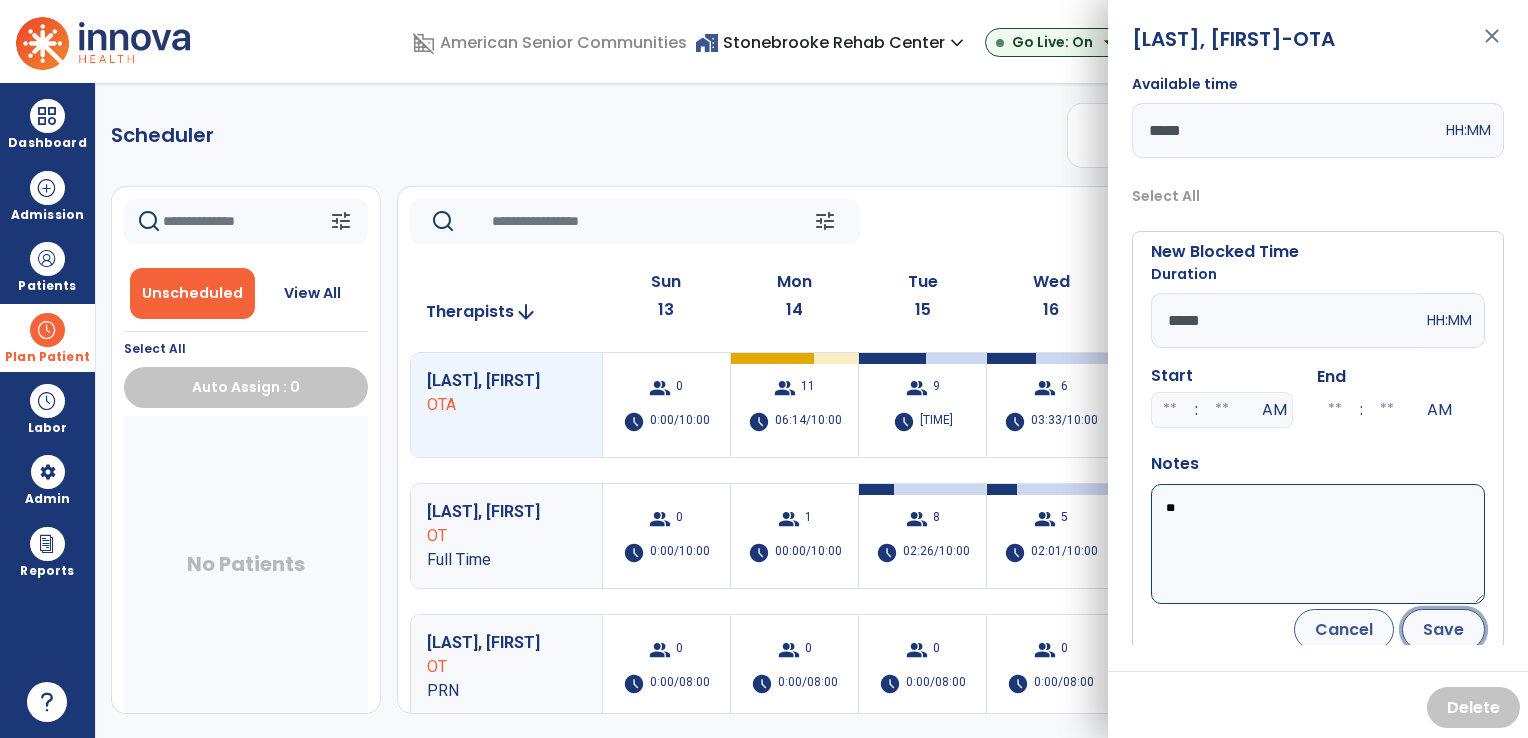 click on "Save" at bounding box center [1443, 629] 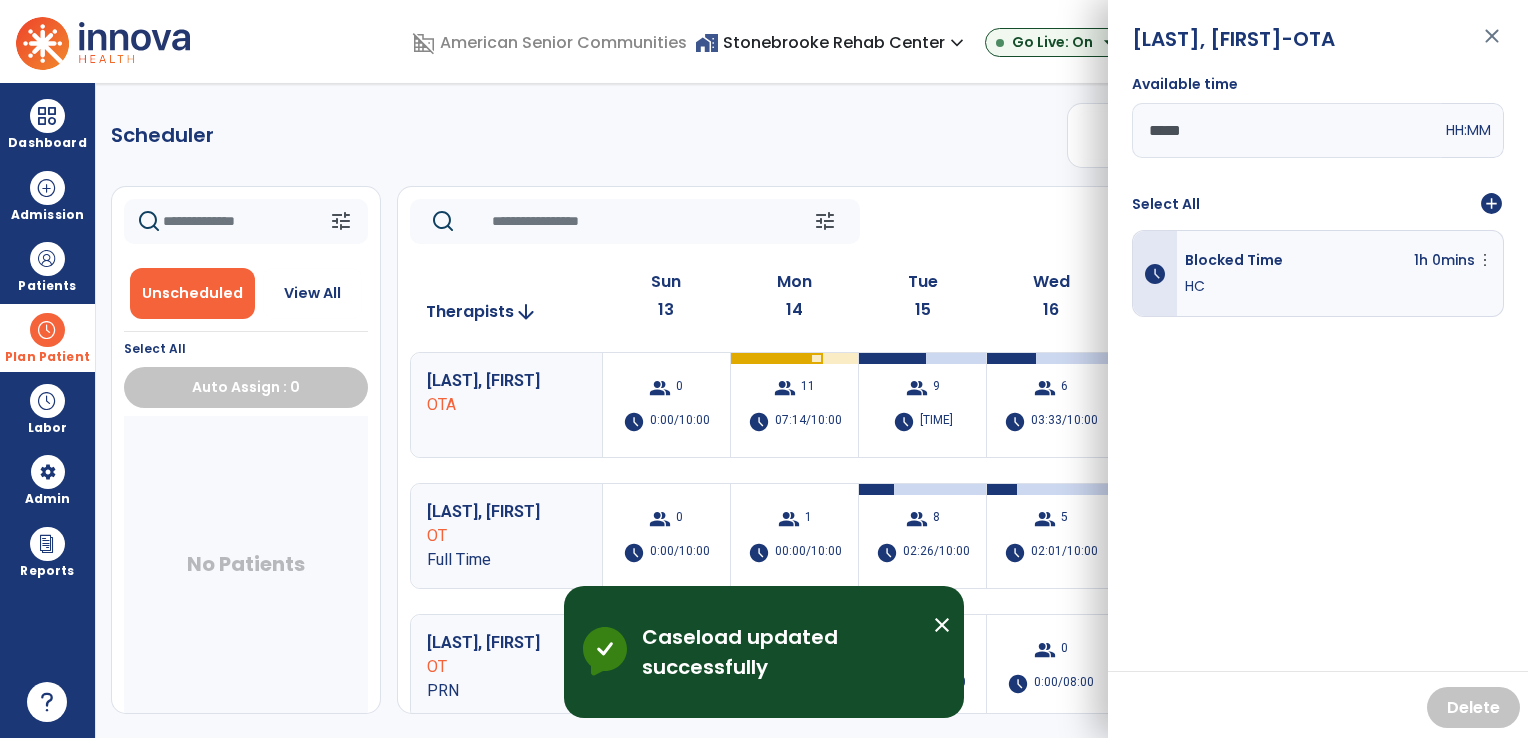 click on "tune   Today  chevron_left Jul 13, 2025 - Jul 19, 2025  *********  calendar_today  chevron_right" 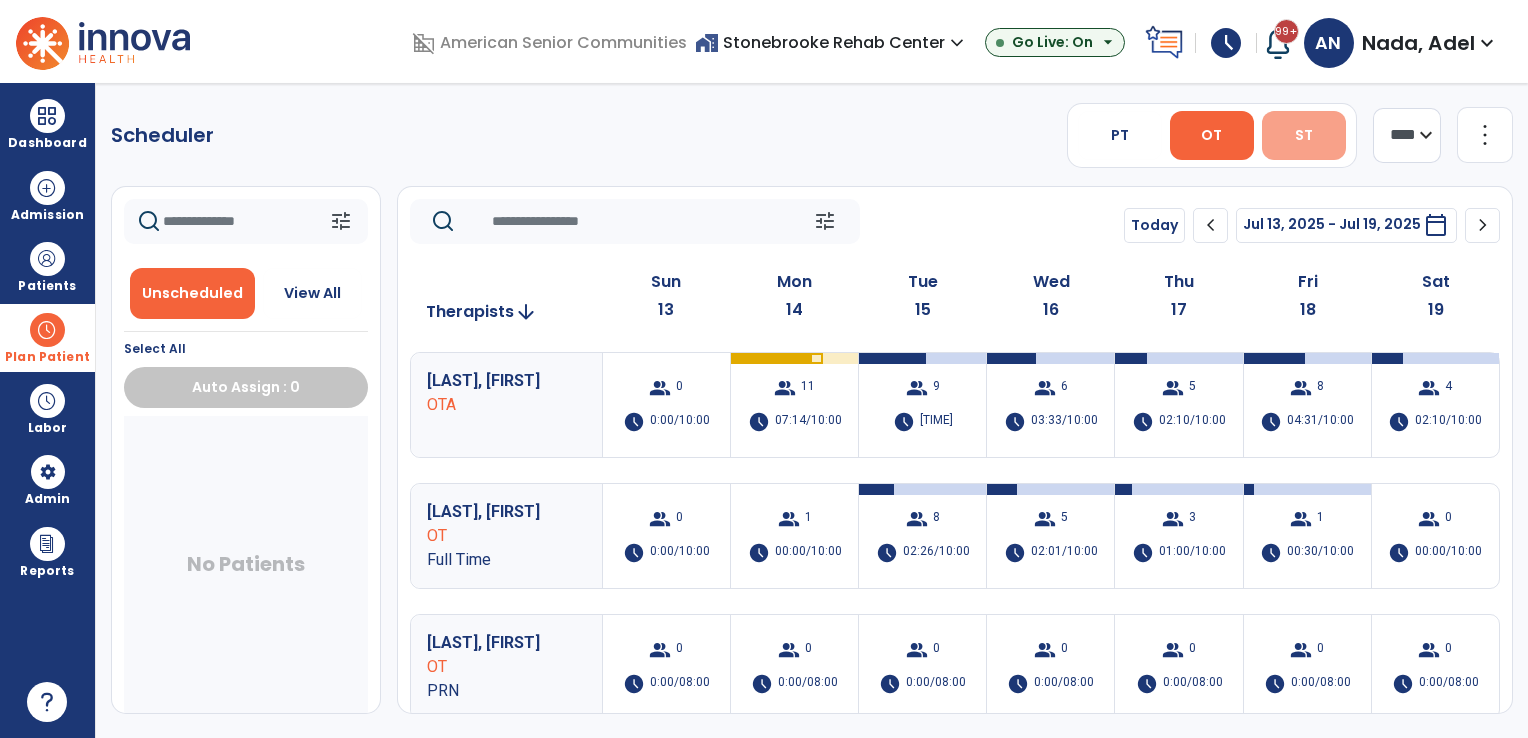 click on "ST" at bounding box center [1304, 135] 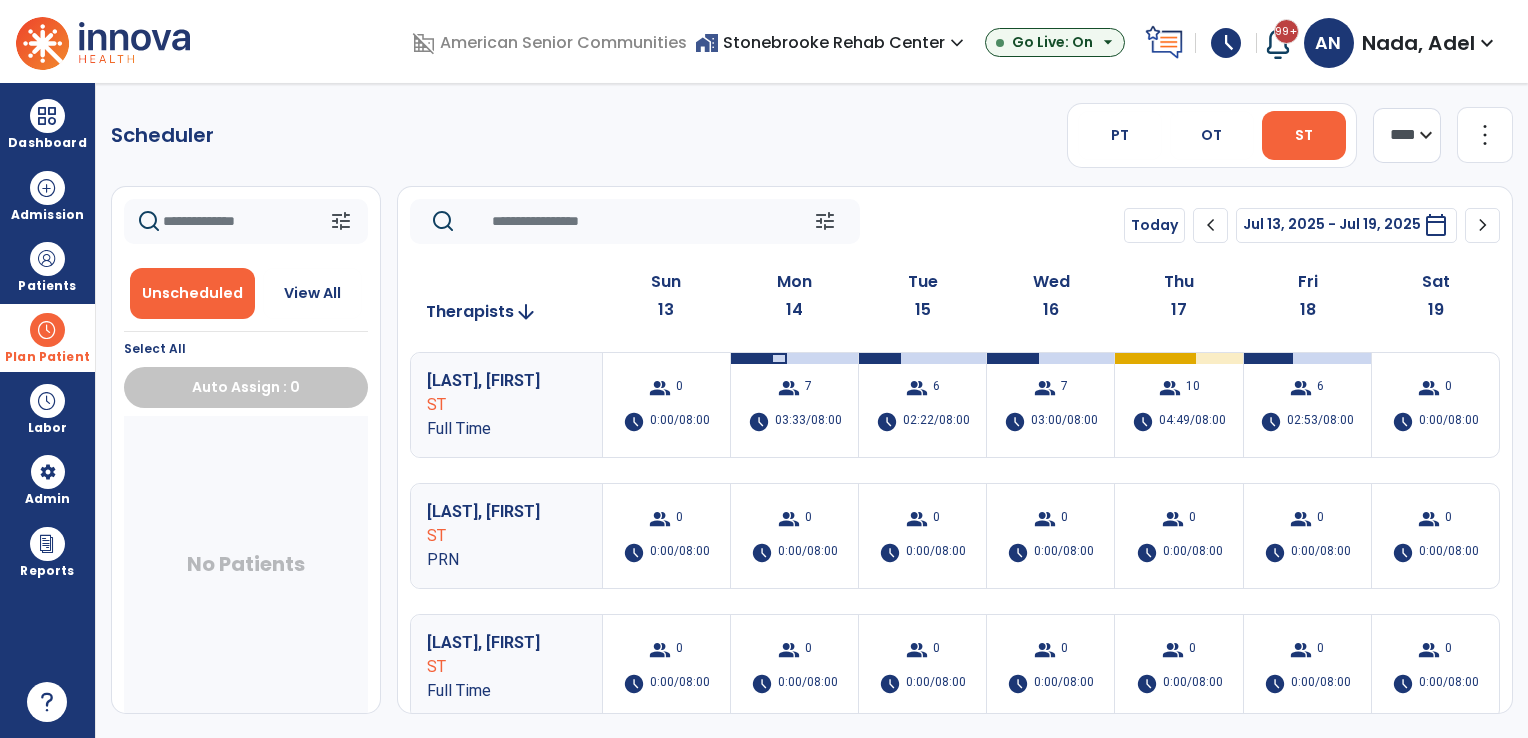 click on "Scheduler   PT   OT   ST  **** *** more_vert  Manage Labor   View All Therapists   Print" 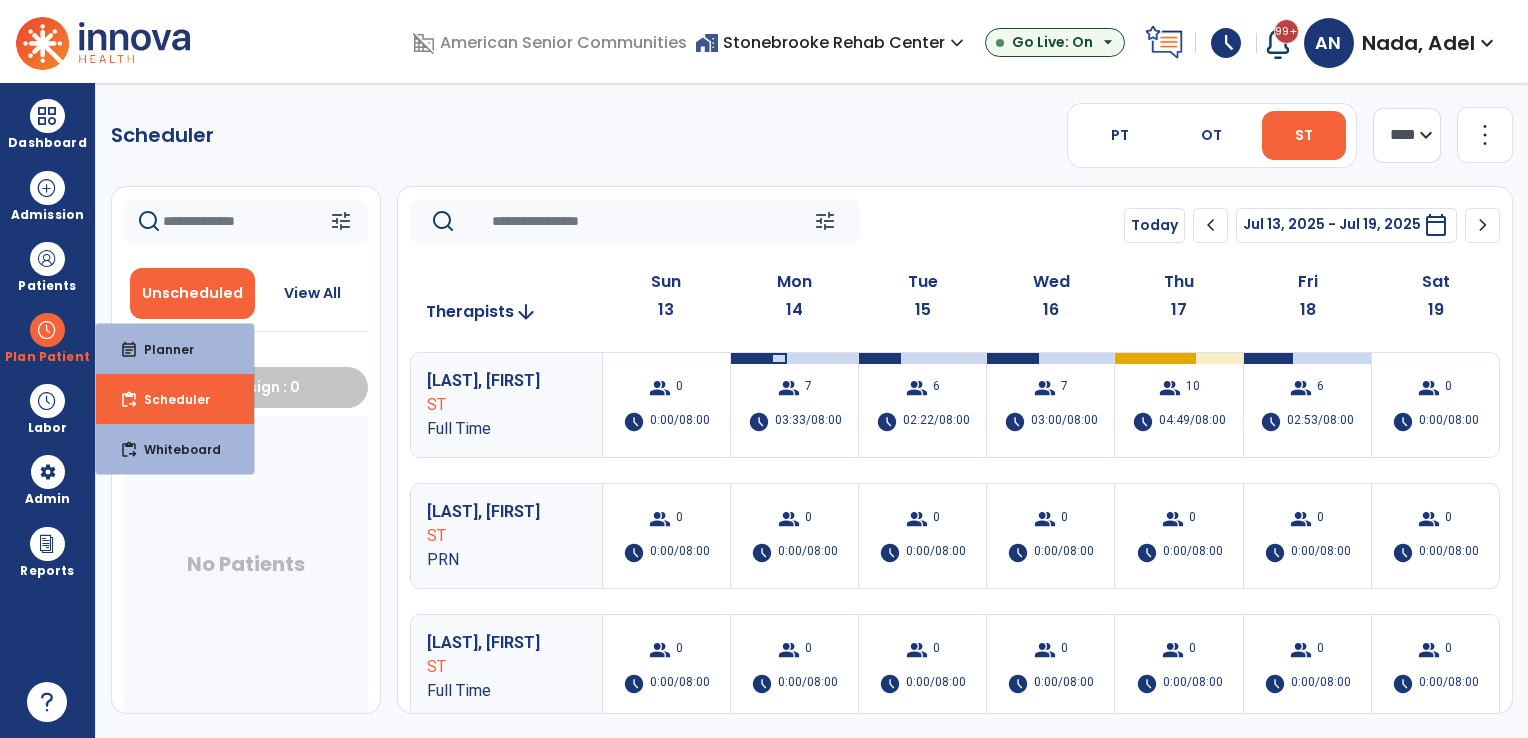 click on "tune   Today  chevron_left Jul 13, 2025 - Jul 19, 2025  *********  calendar_today  chevron_right" 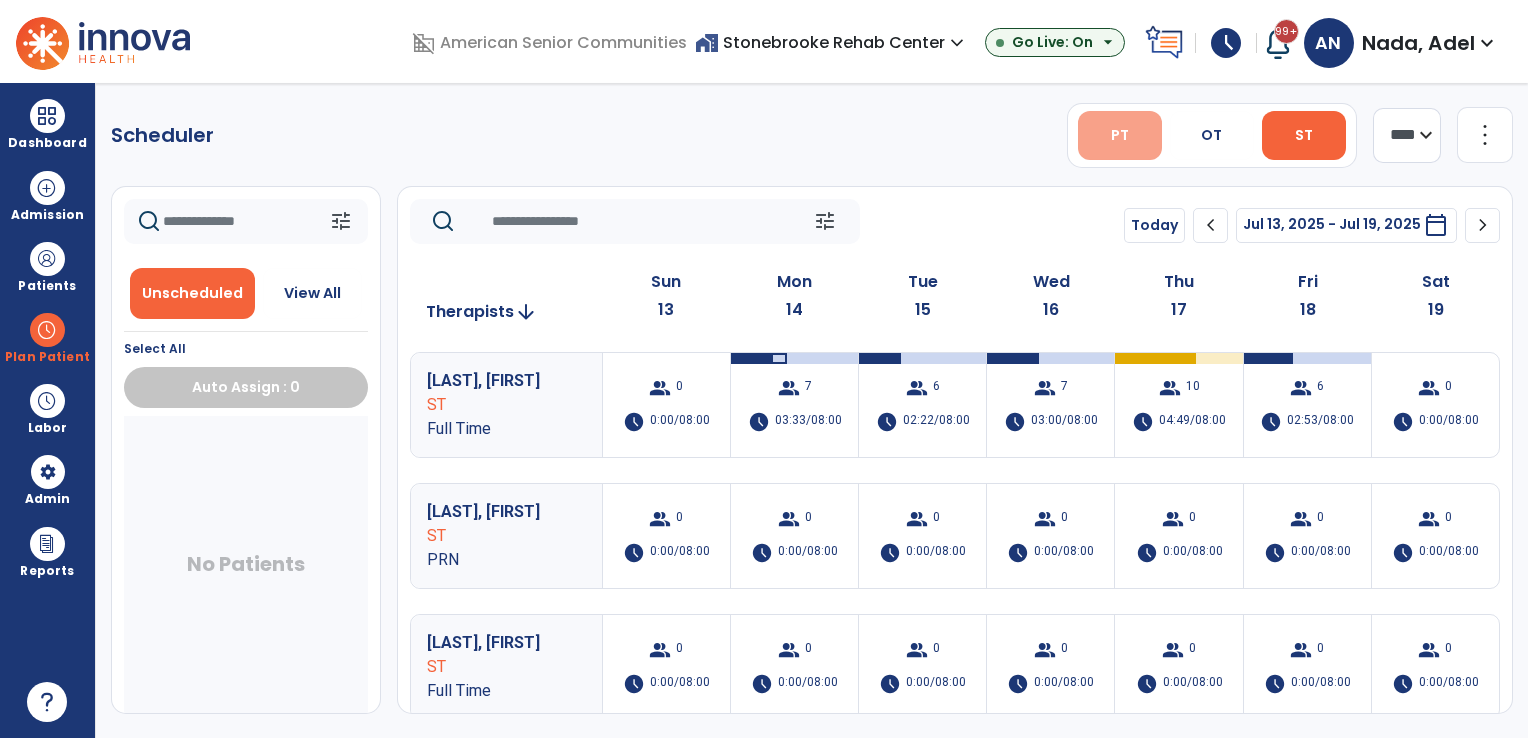 click on "PT" at bounding box center (1120, 135) 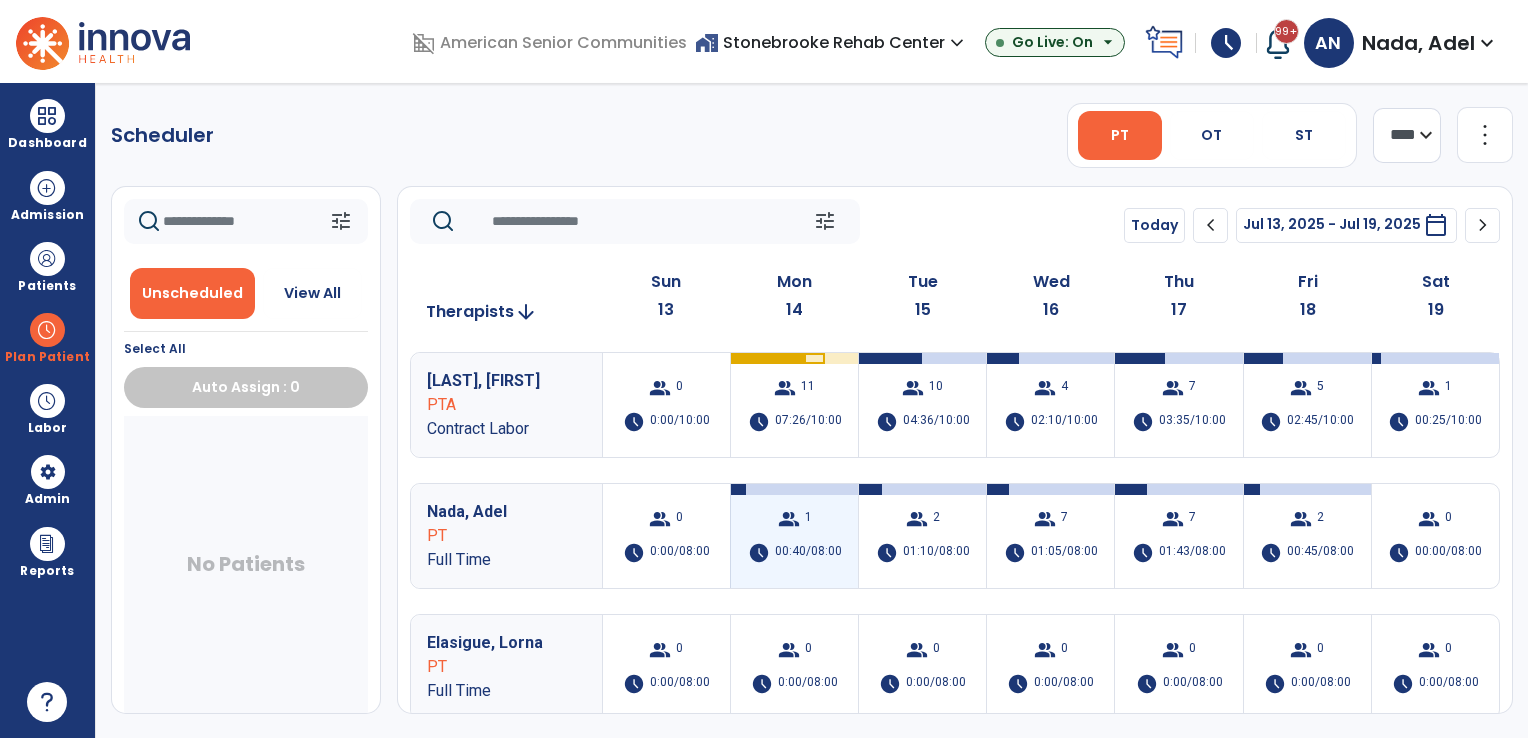click on "group  1  schedule  00:40/08:00" at bounding box center [794, 536] 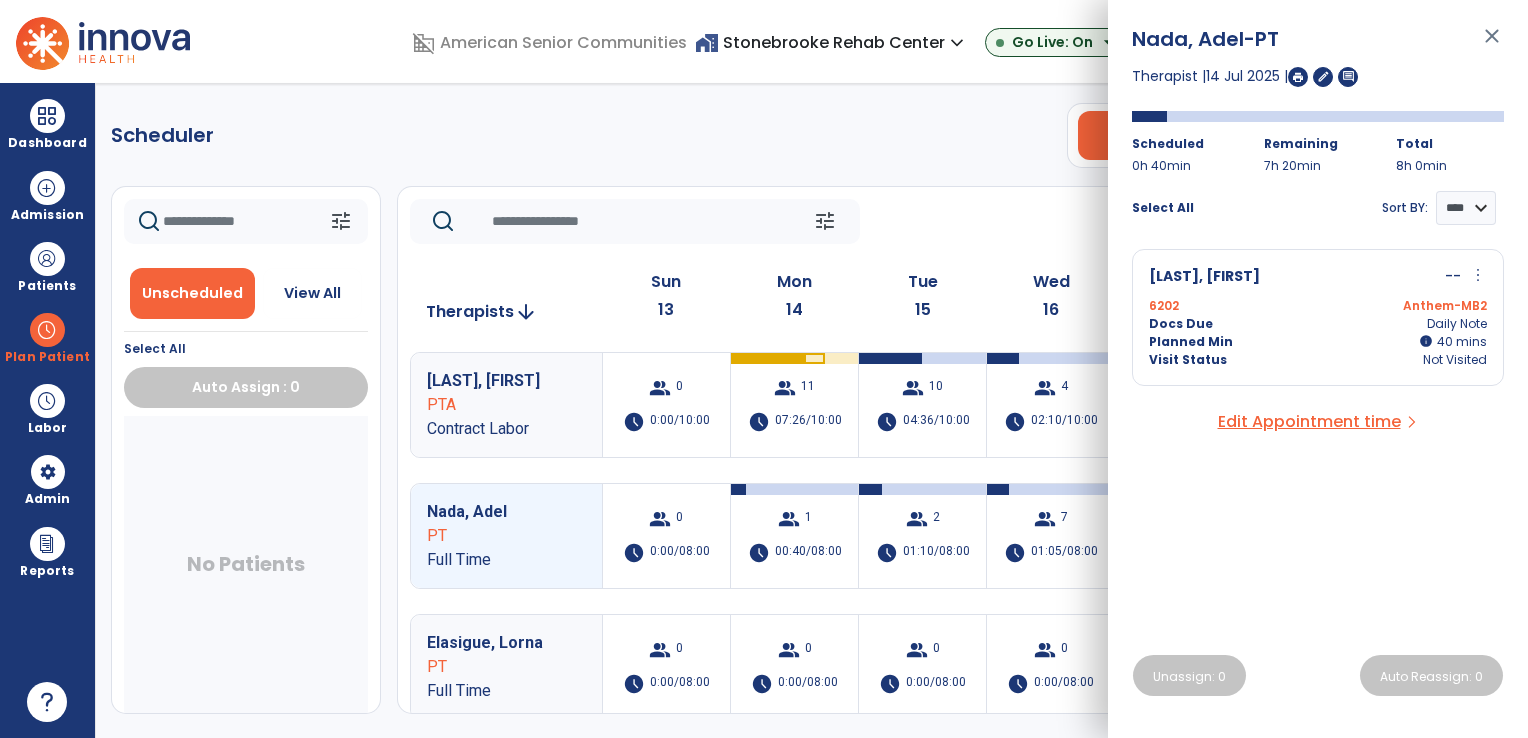 click on "tune   Today  chevron_left Jul 13, 2025 - Jul 19, 2025  *********  calendar_today  chevron_right" 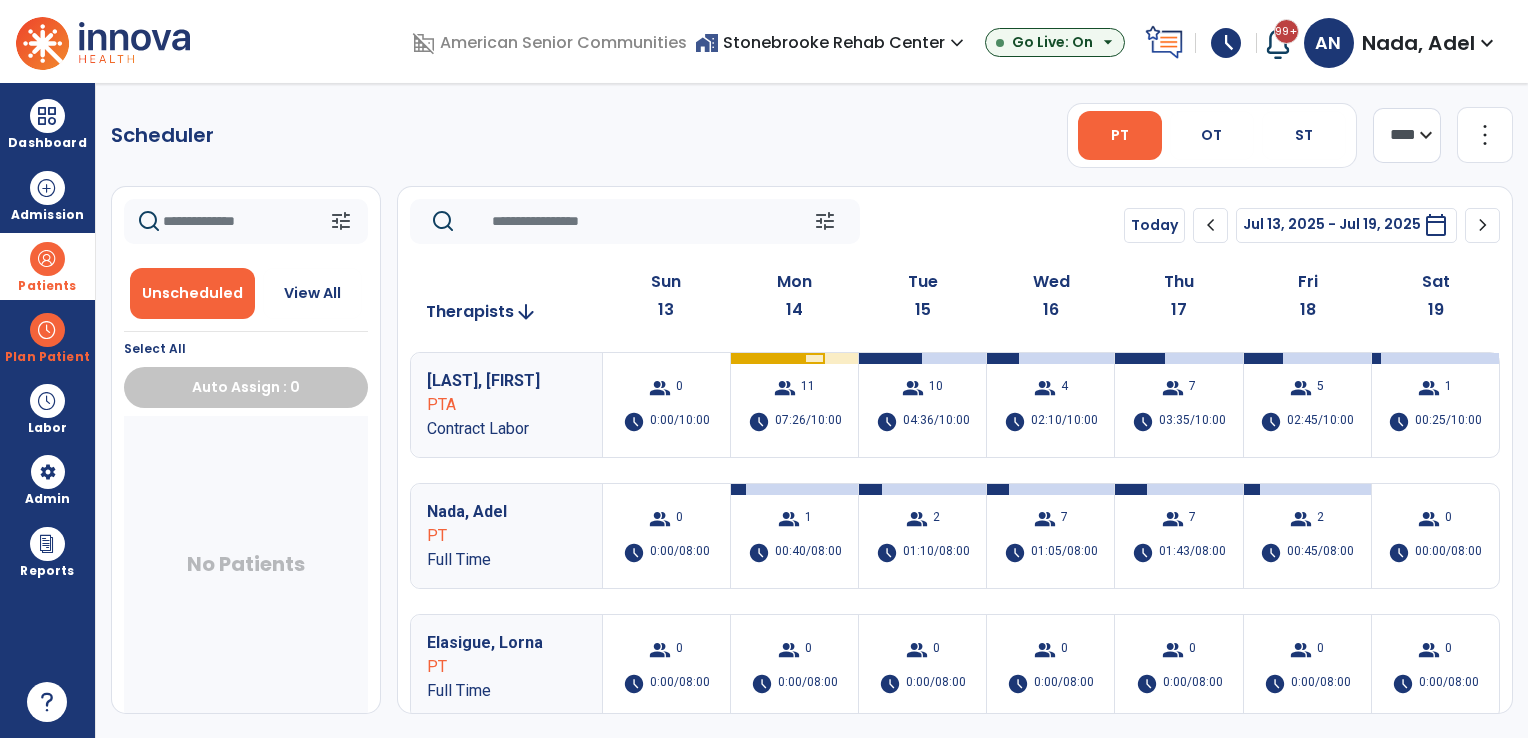 click on "Patients" at bounding box center (47, 286) 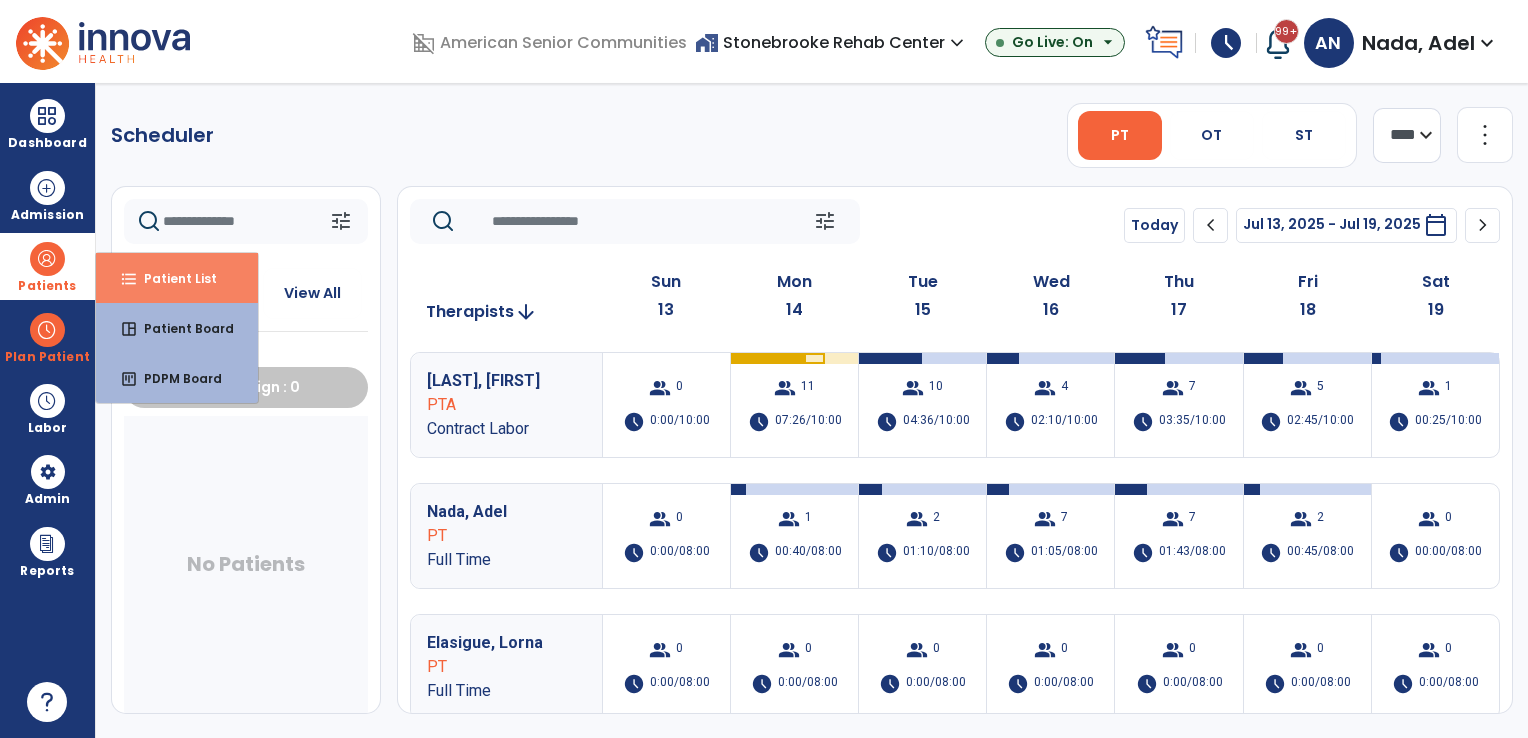 click on "Patient List" at bounding box center [172, 278] 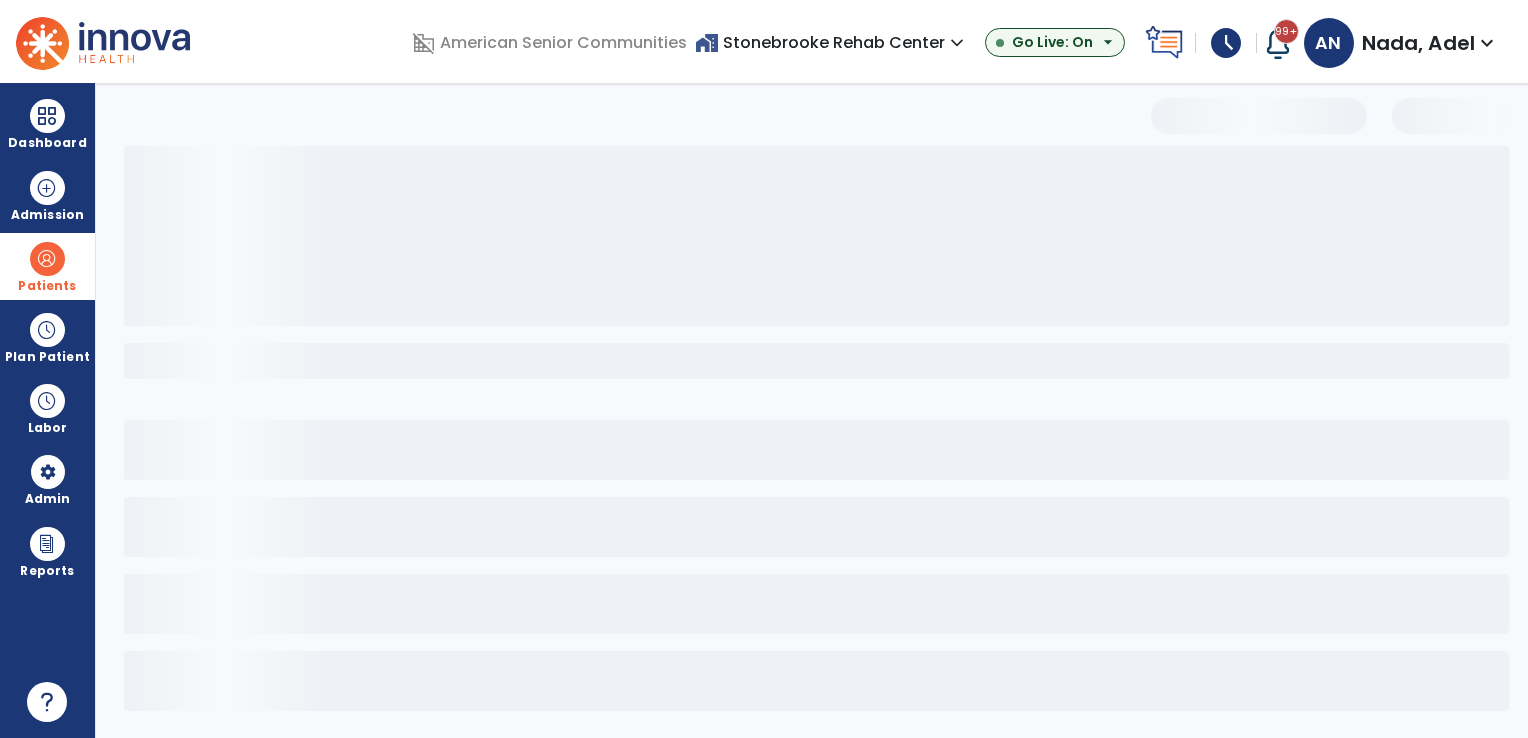 select on "***" 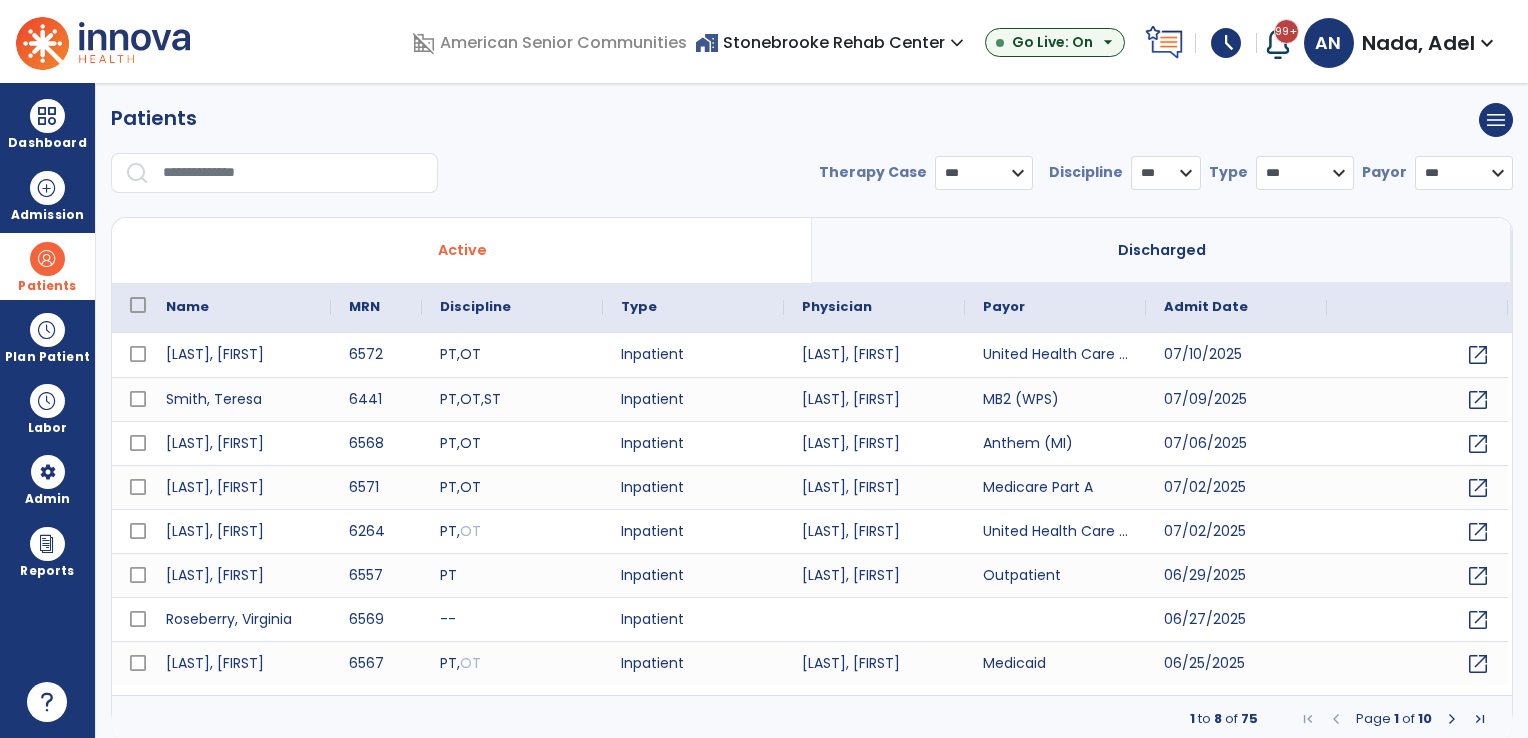 click on "Discharged" at bounding box center [1162, 250] 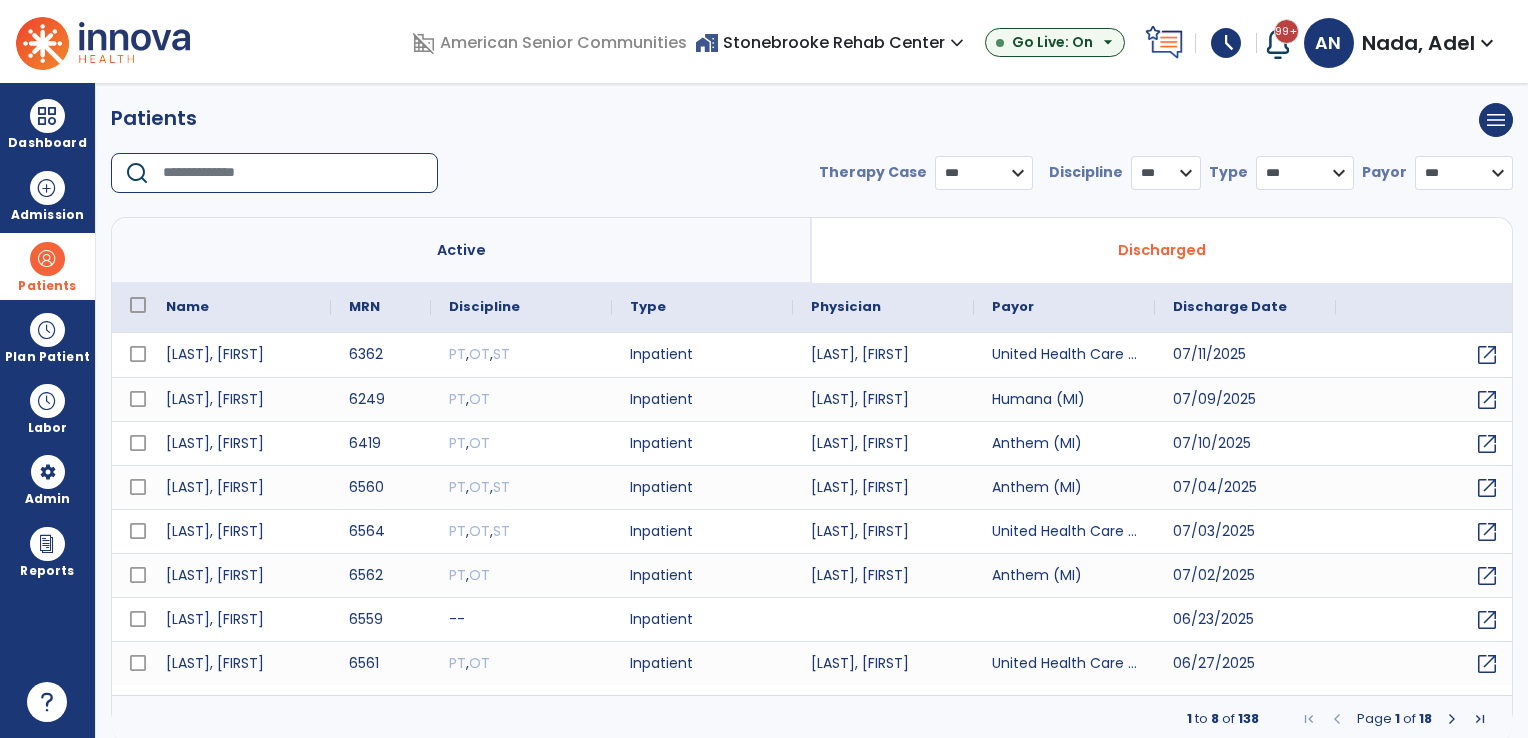 click at bounding box center [293, 173] 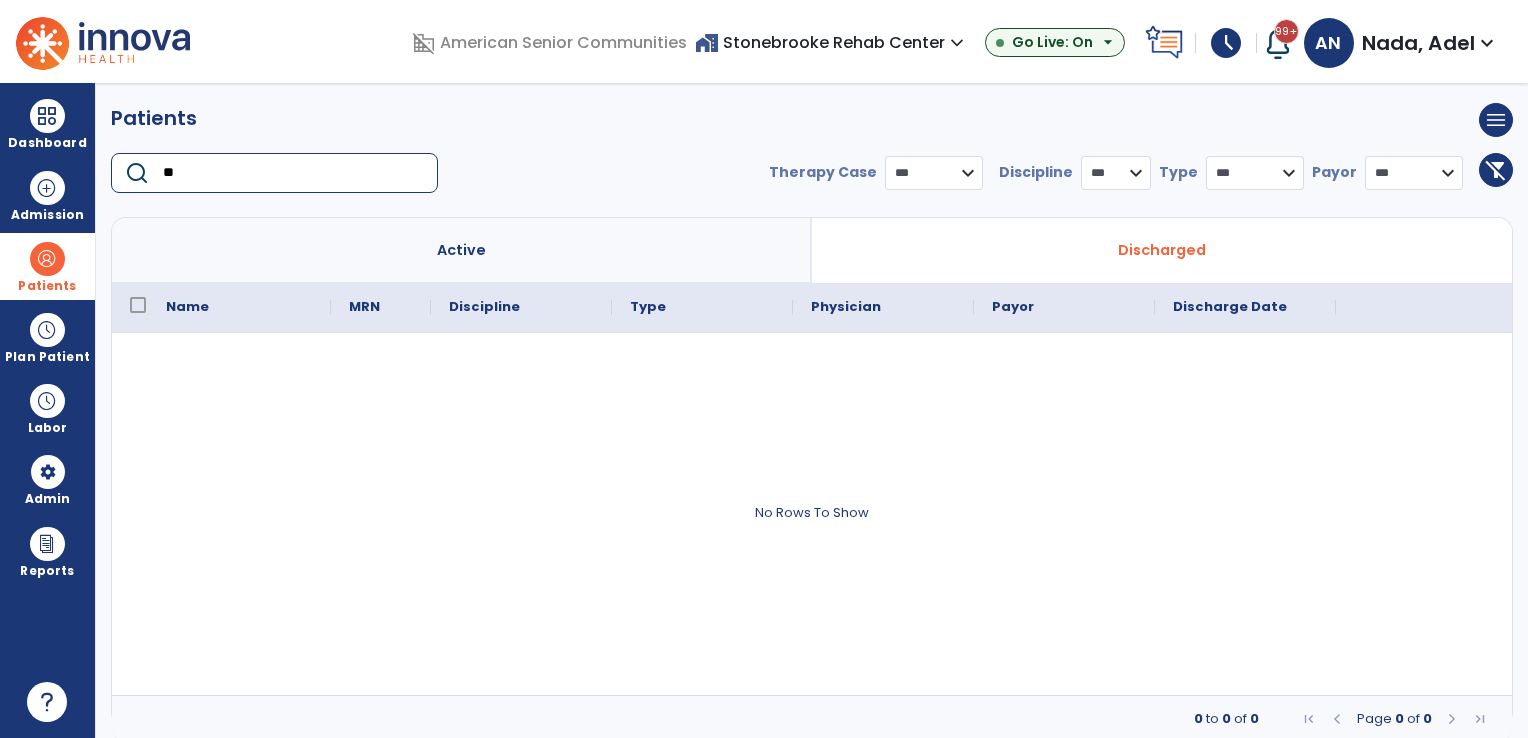 type on "*" 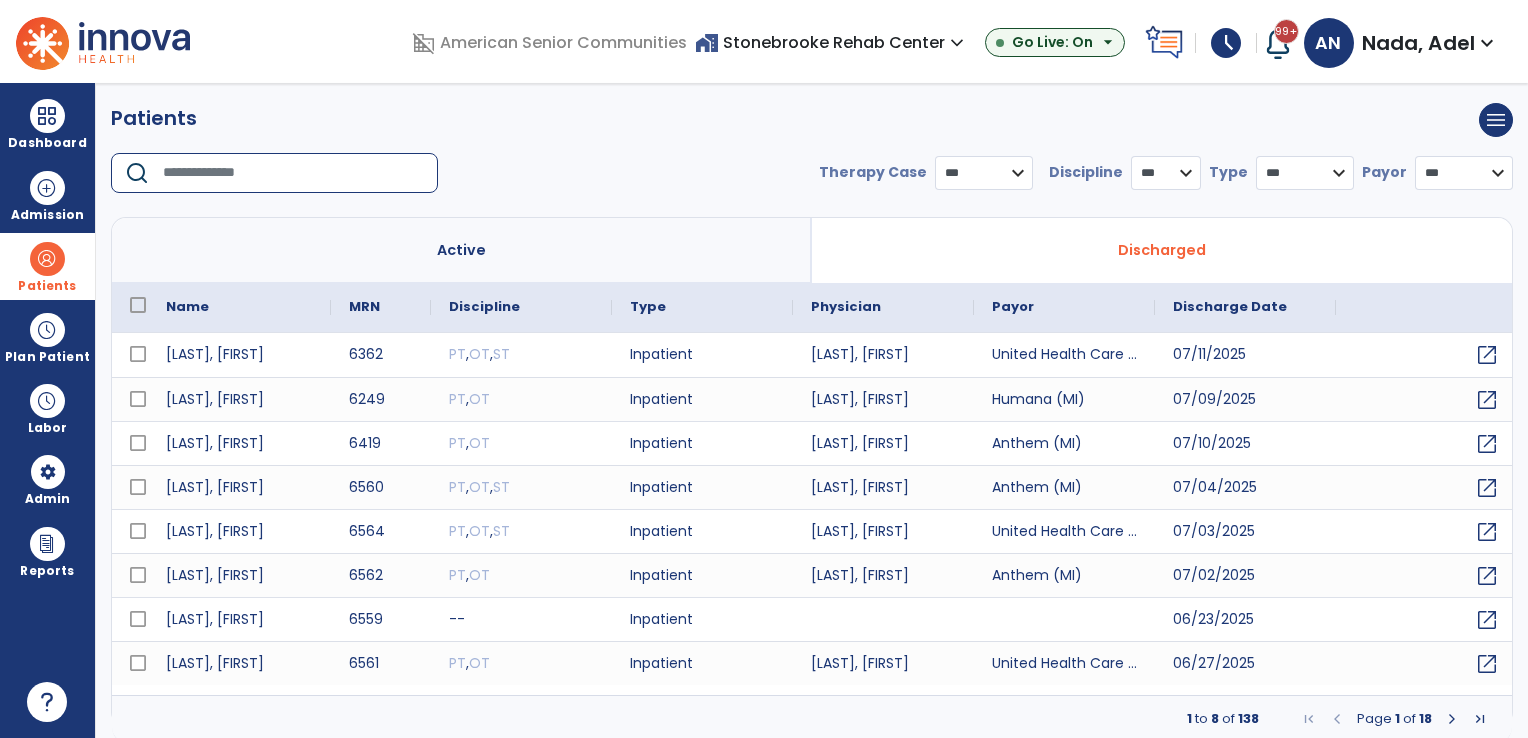 click on "Active" at bounding box center (461, 250) 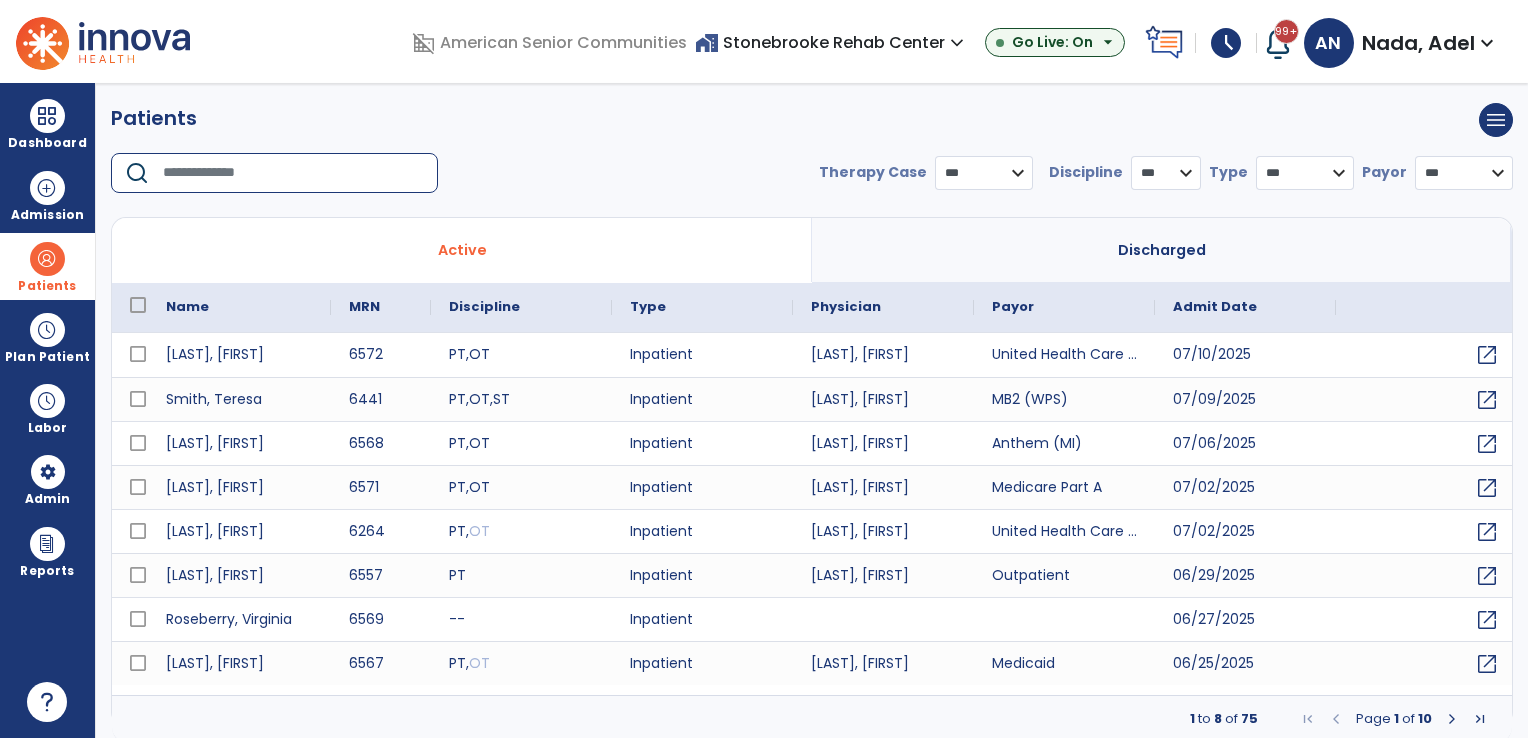 click at bounding box center [293, 173] 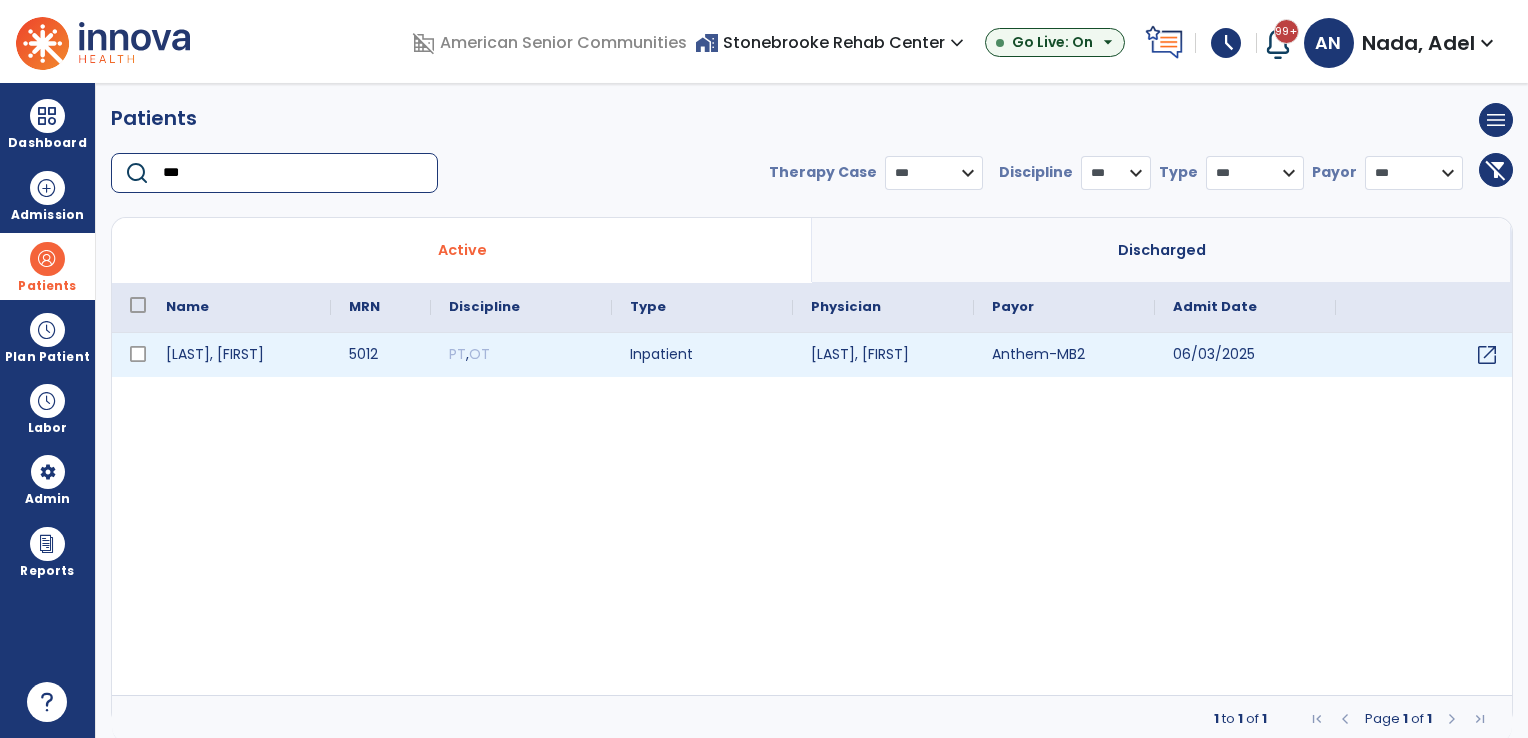 type on "***" 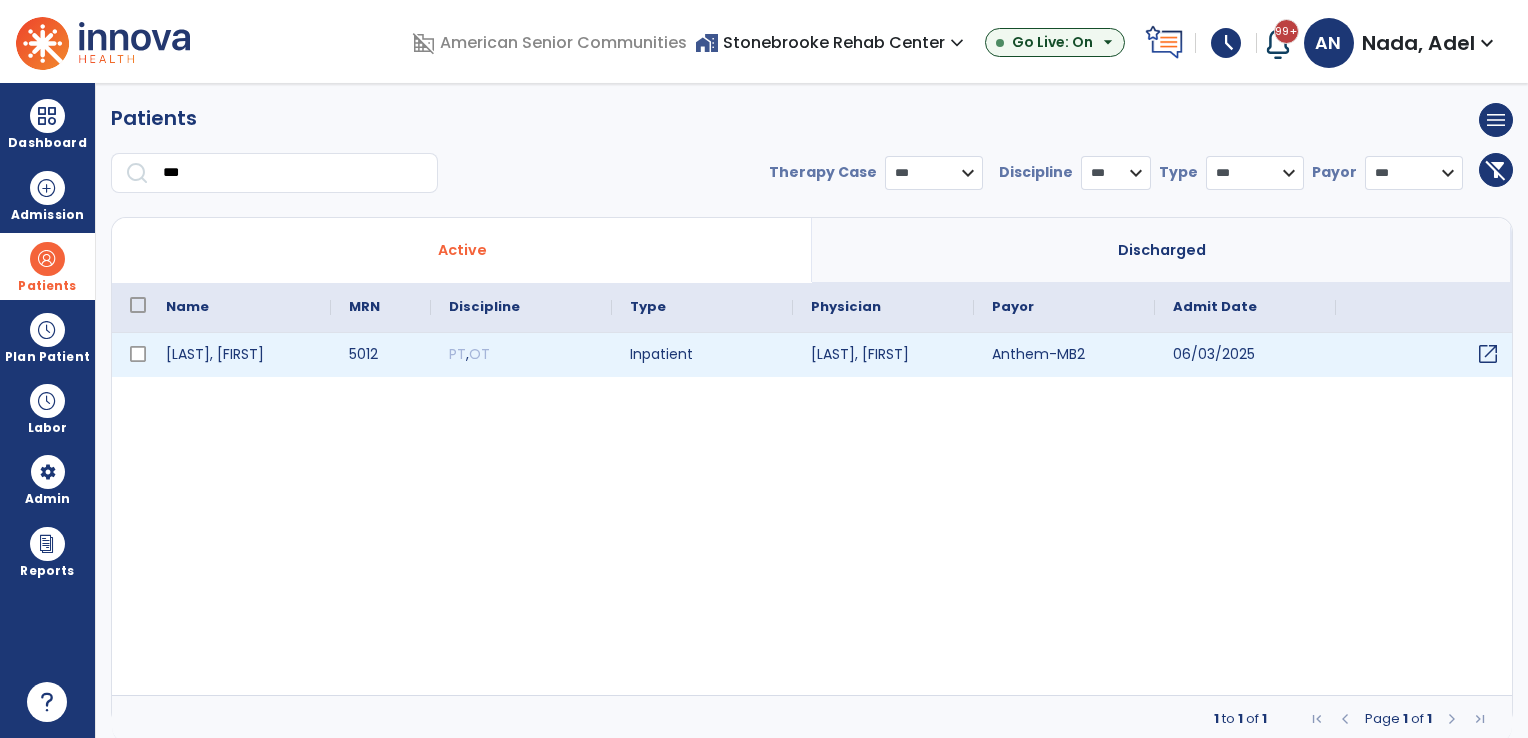 click on "open_in_new" at bounding box center (1488, 354) 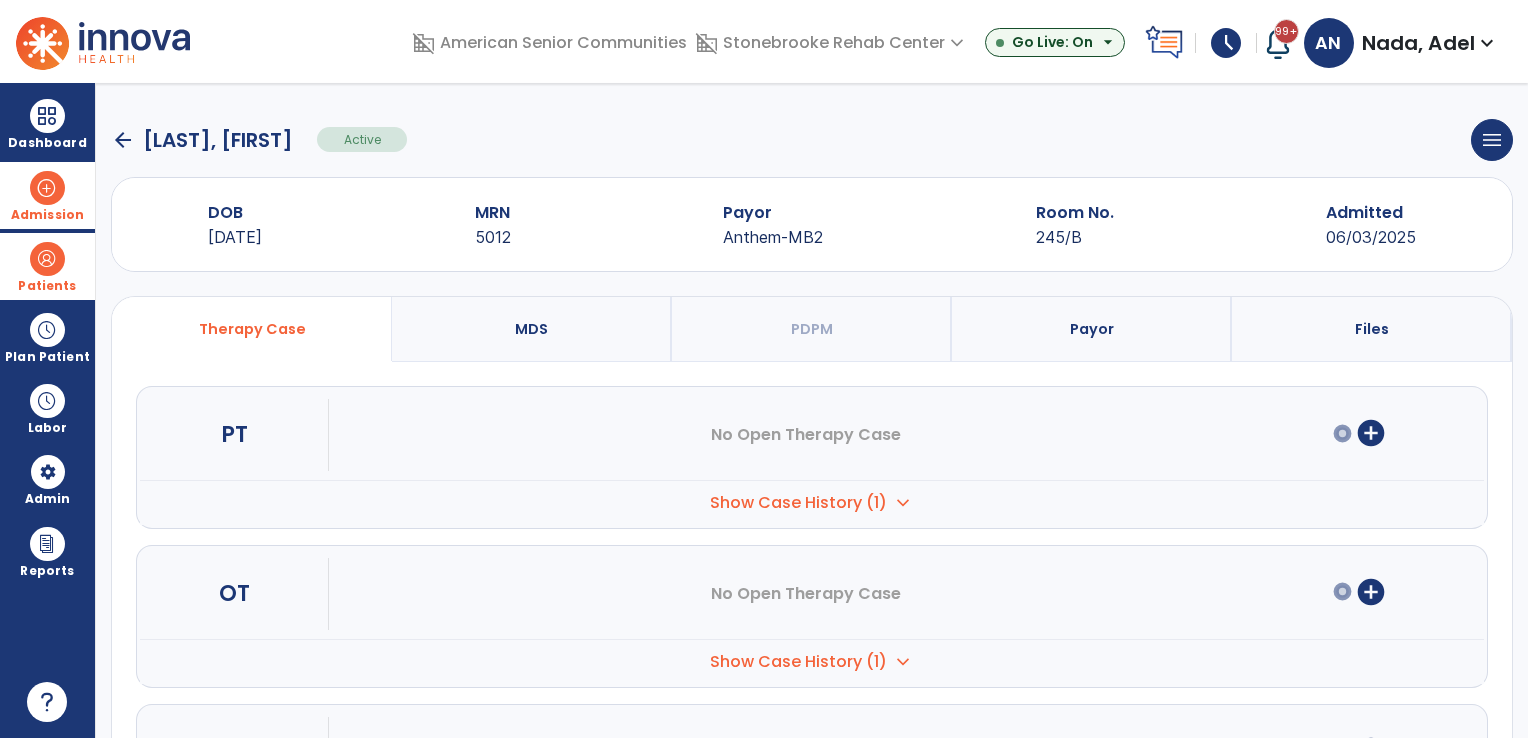 click at bounding box center (47, 188) 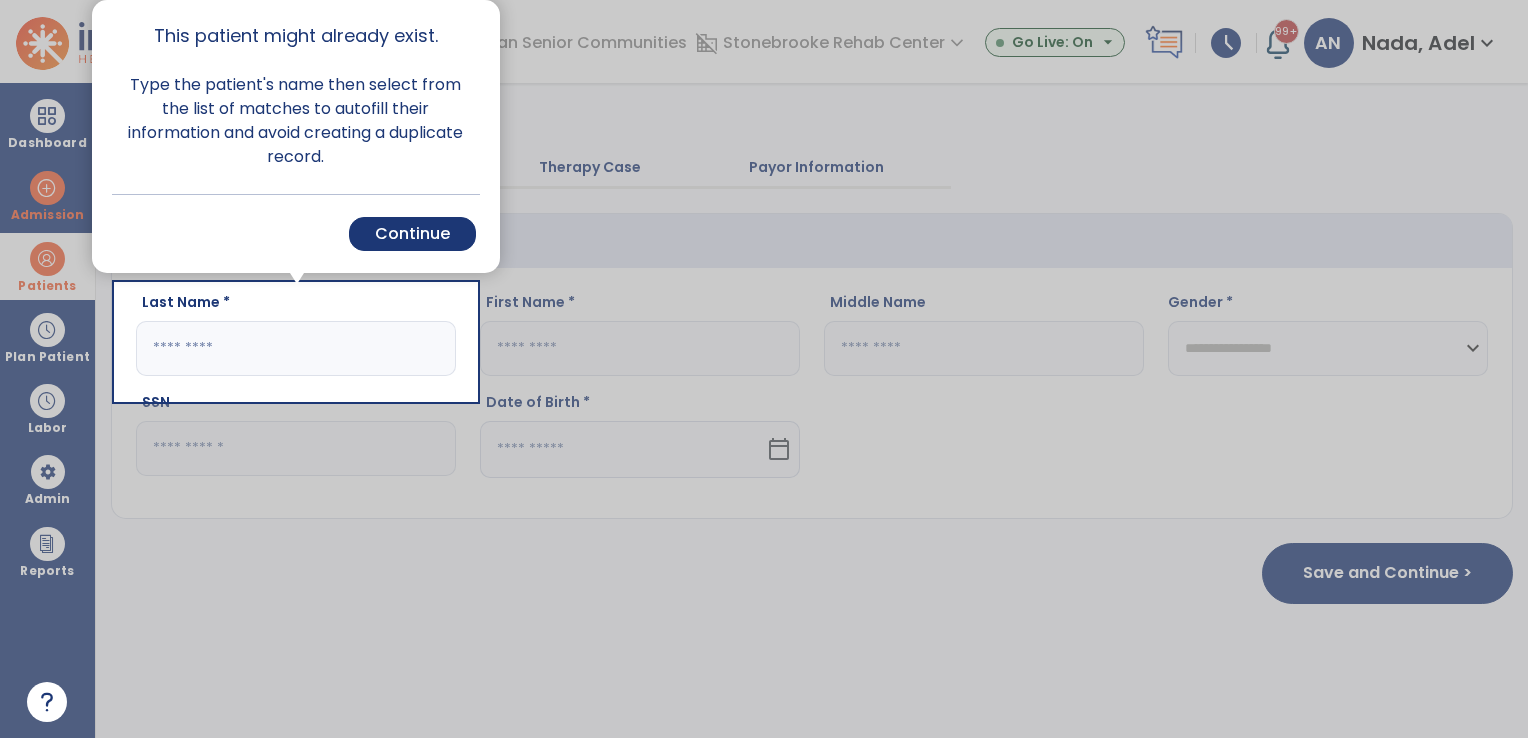 click at bounding box center [1002, 369] 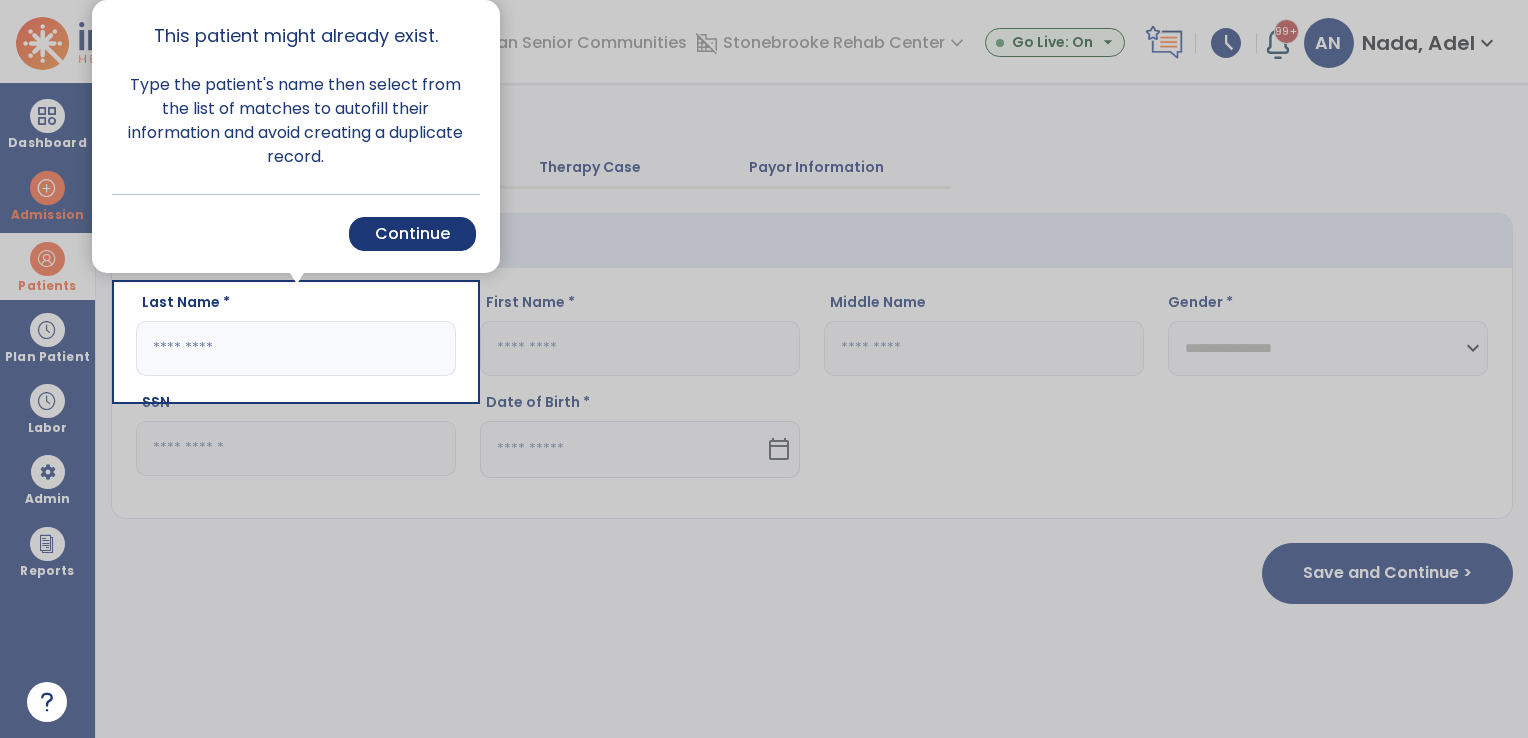 click on "Continue" at bounding box center [412, 234] 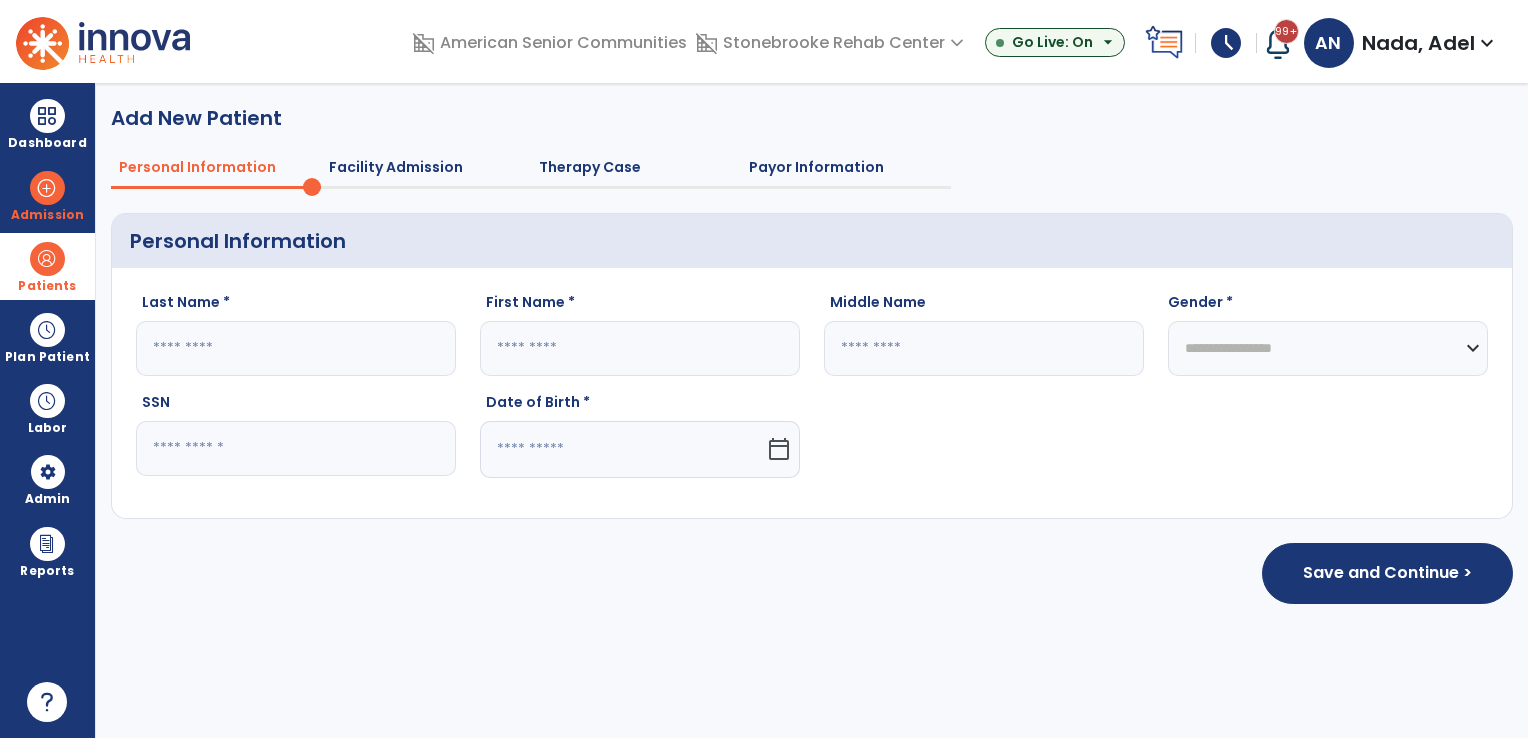 click 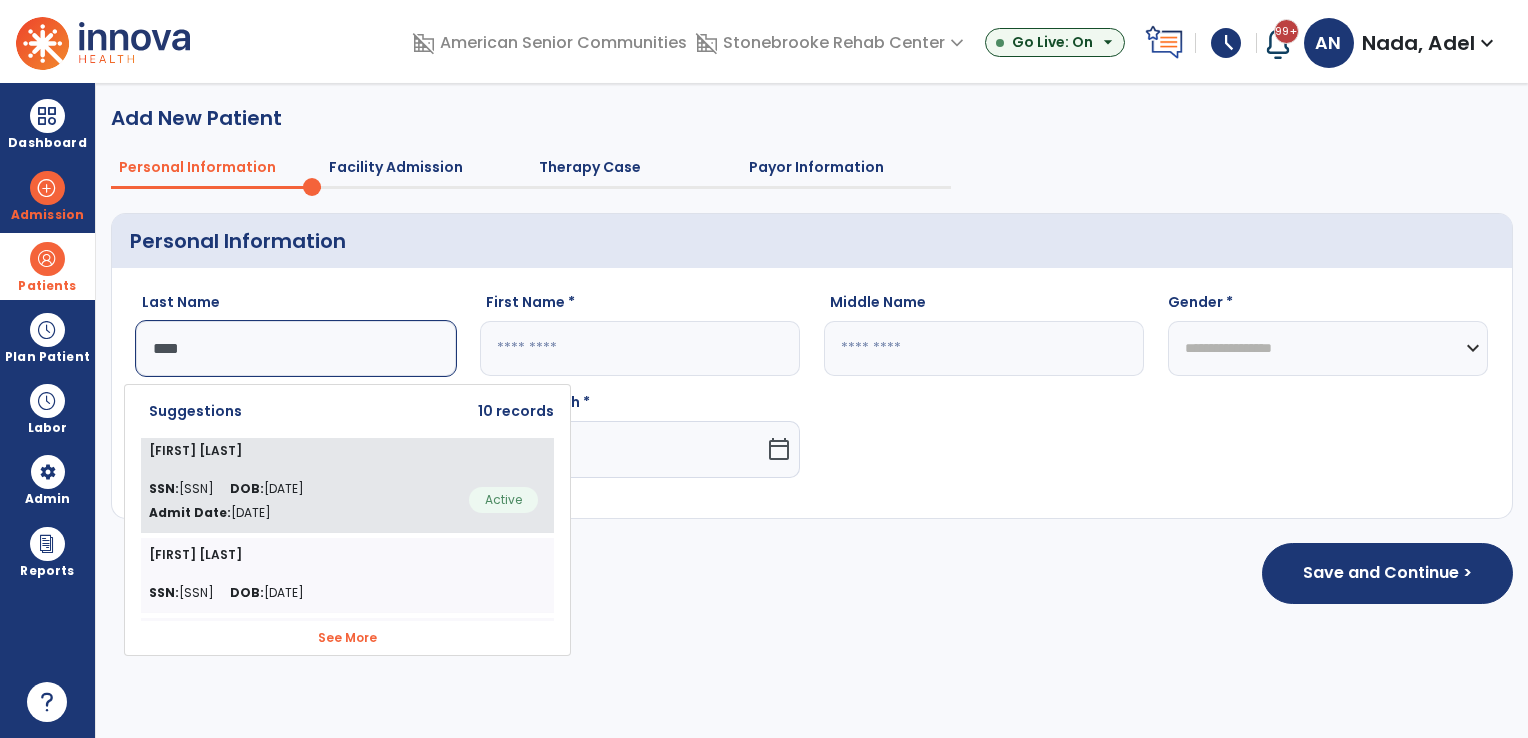 click on "SSN:  314-66-3801 DOB:  03/30/1958 Admit Date:  Jun 3, 2025" 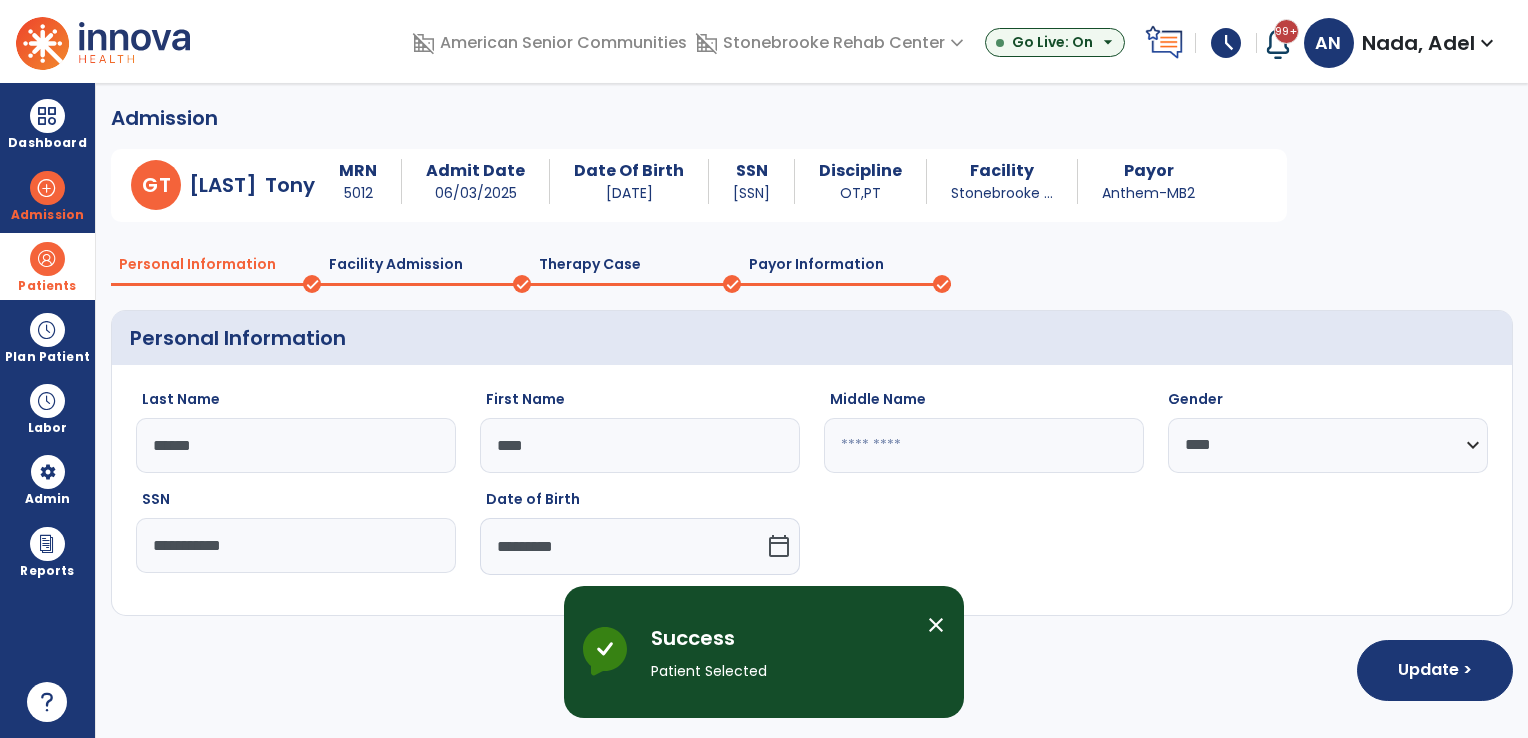 click on "Facility Admission" 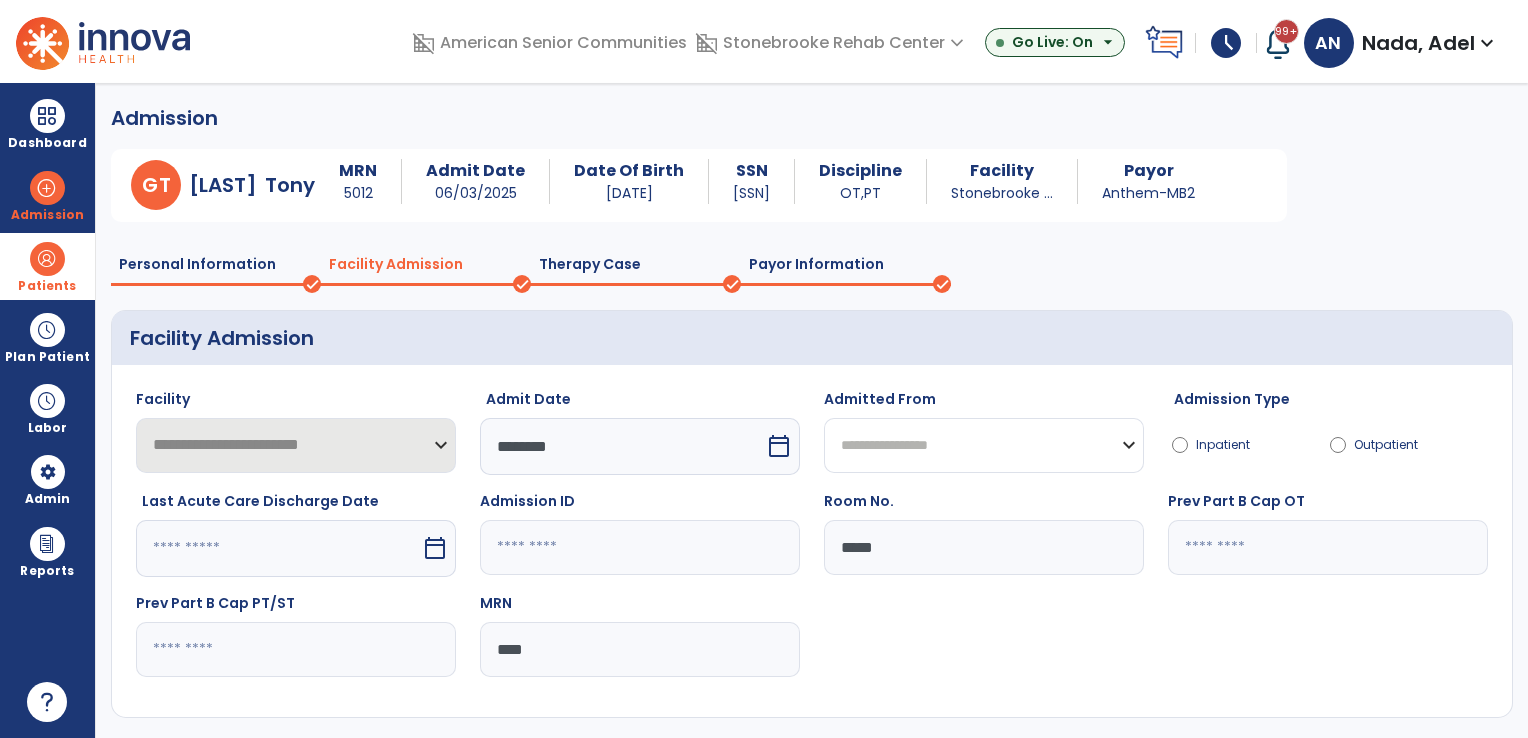 click on "**********" 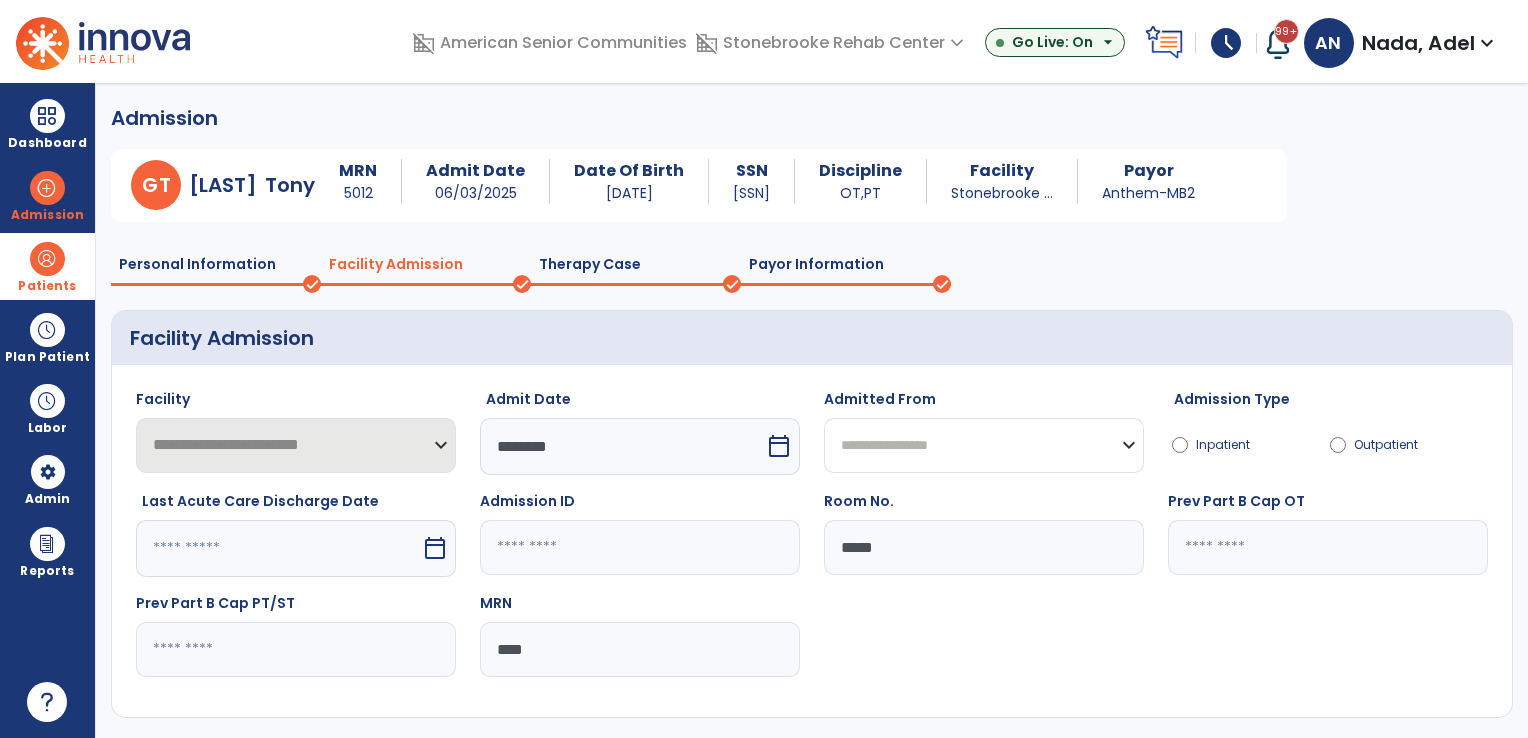 select on "********" 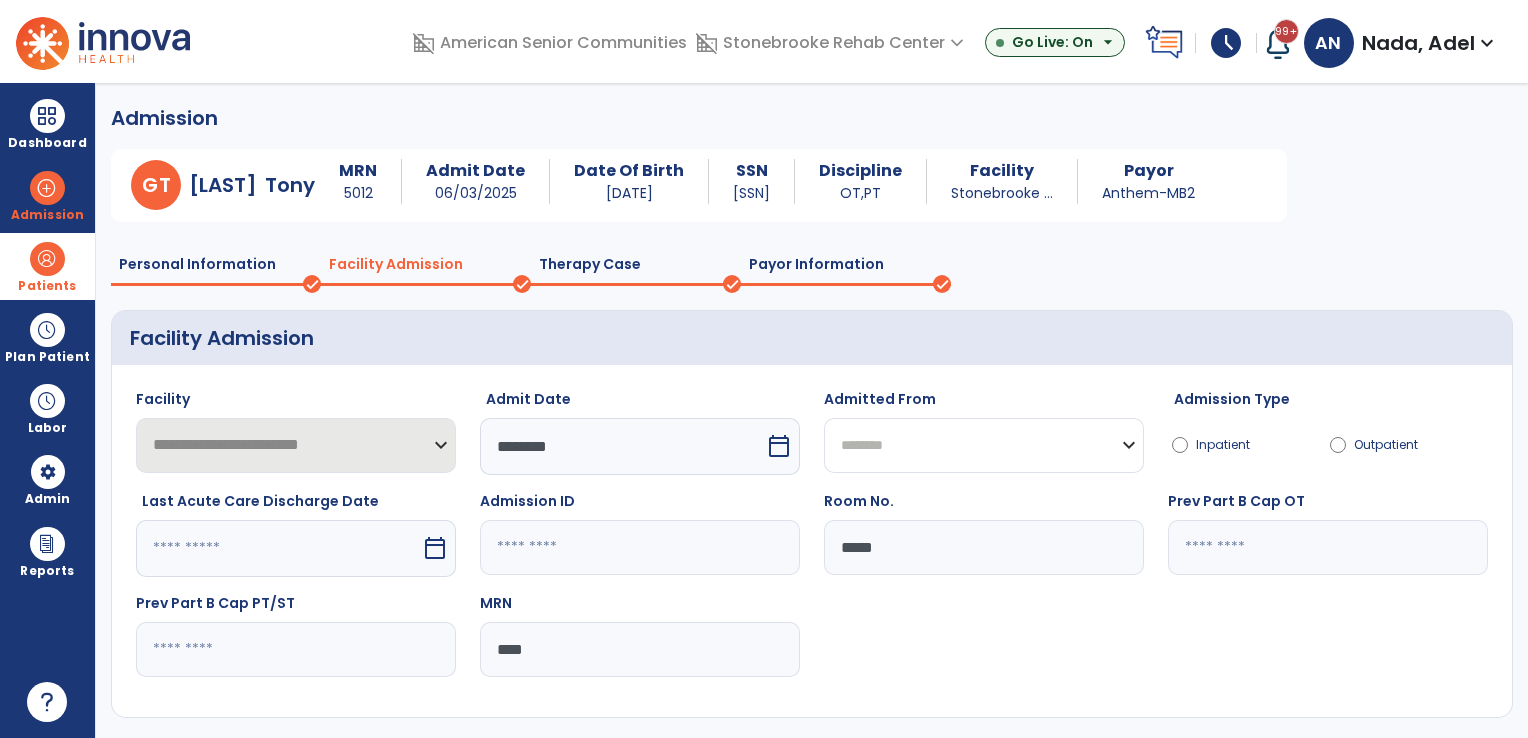 click on "**********" 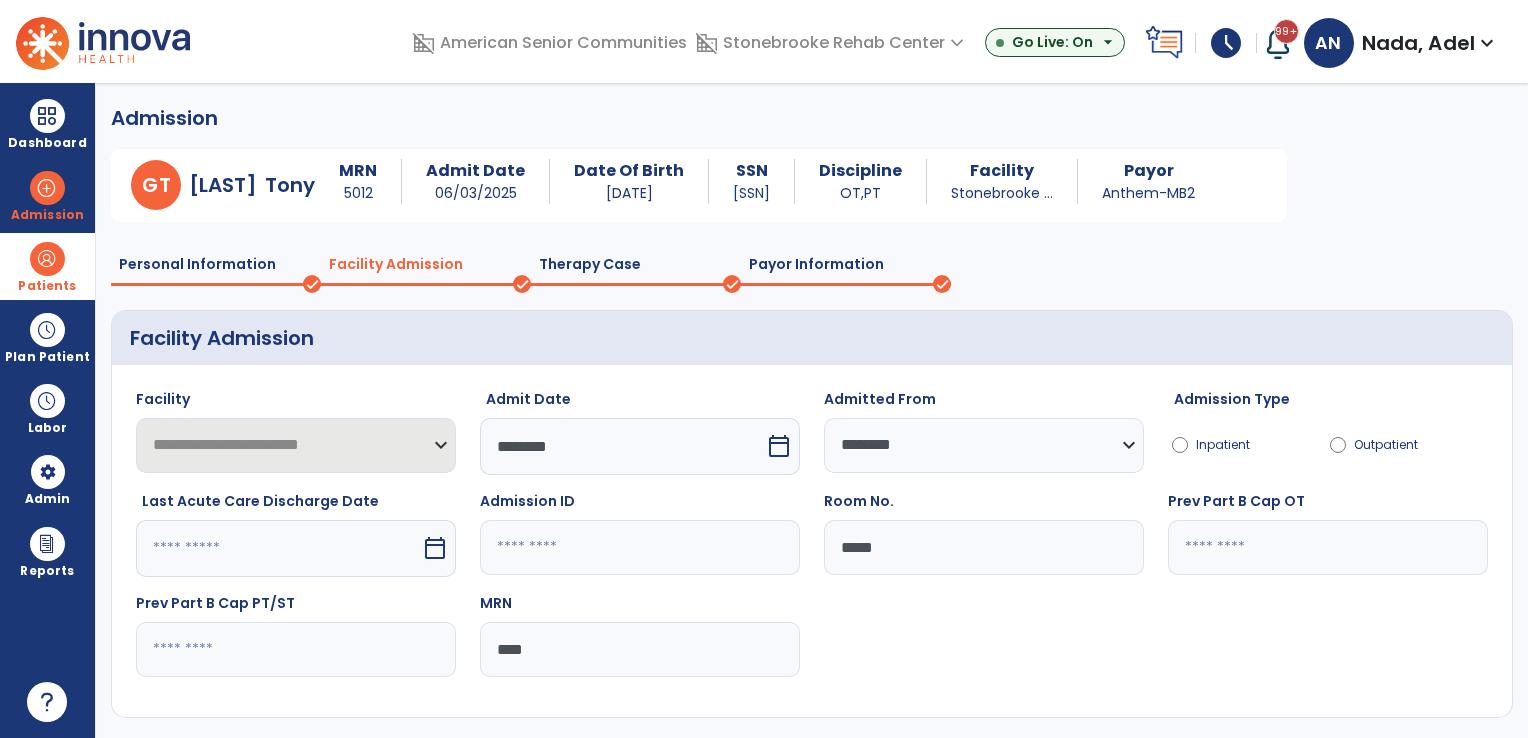 click on "calendar_today" at bounding box center [779, 446] 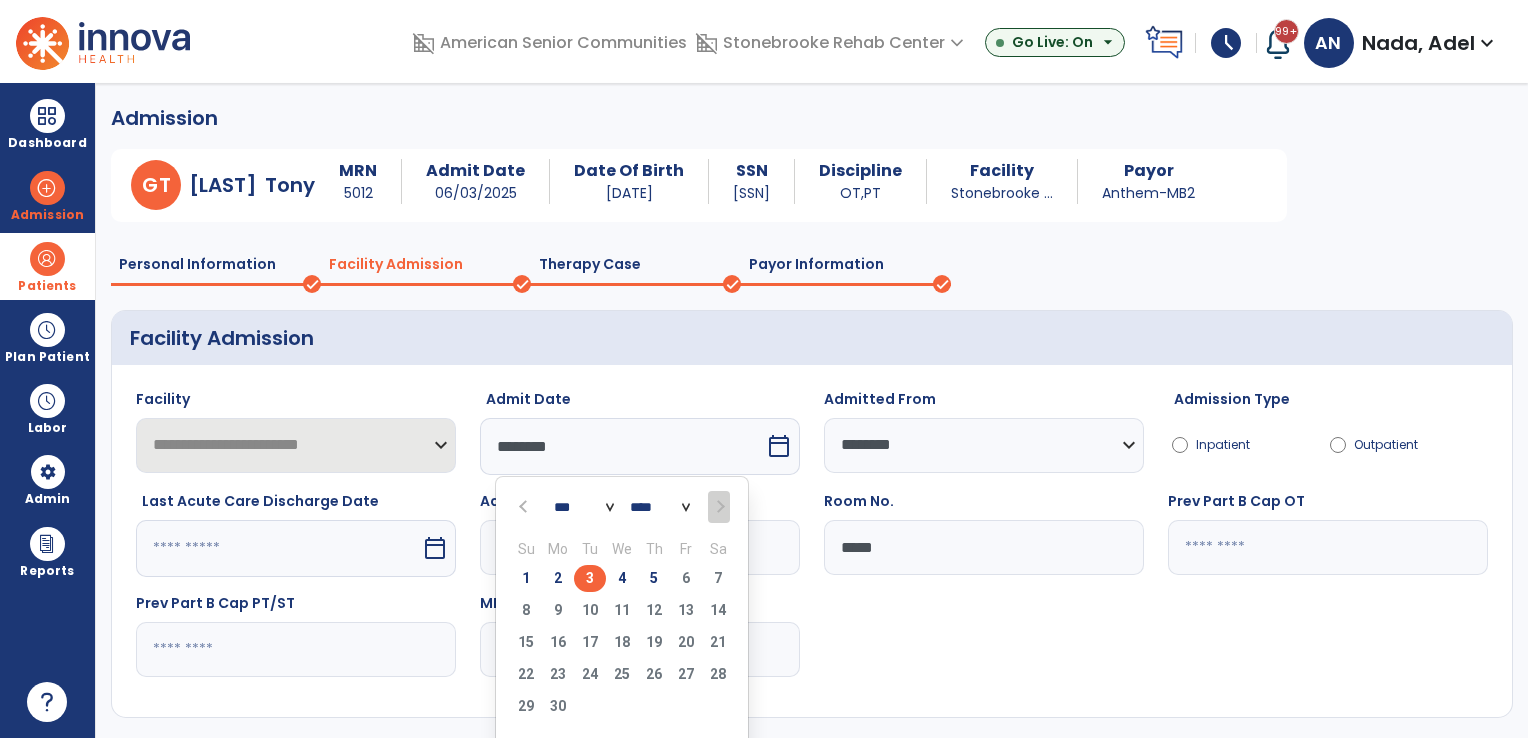 click on "**** **** **** **** **** **** **** **** **** **** ****" at bounding box center [660, 507] 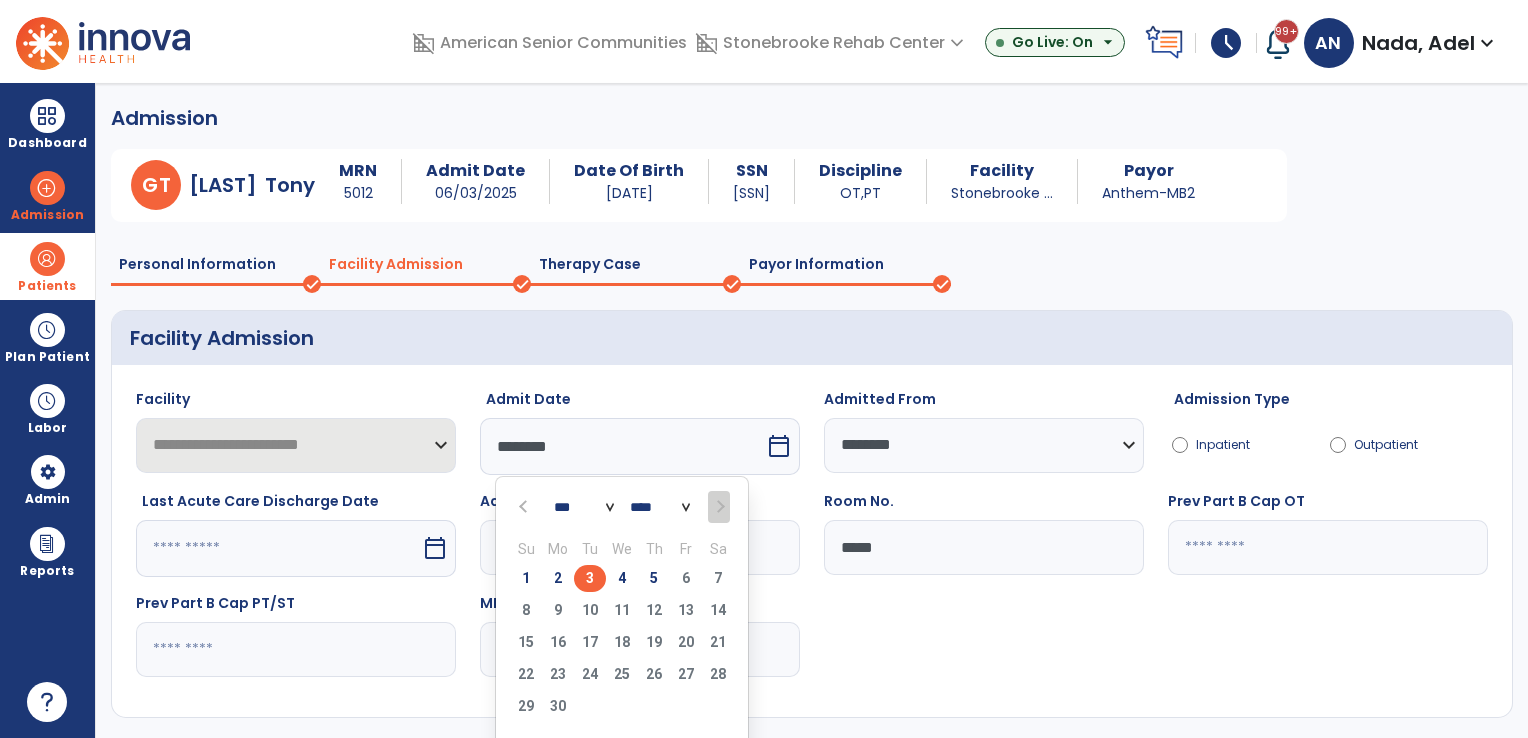 click on "*** *** *** *** *** ***" at bounding box center [584, 507] 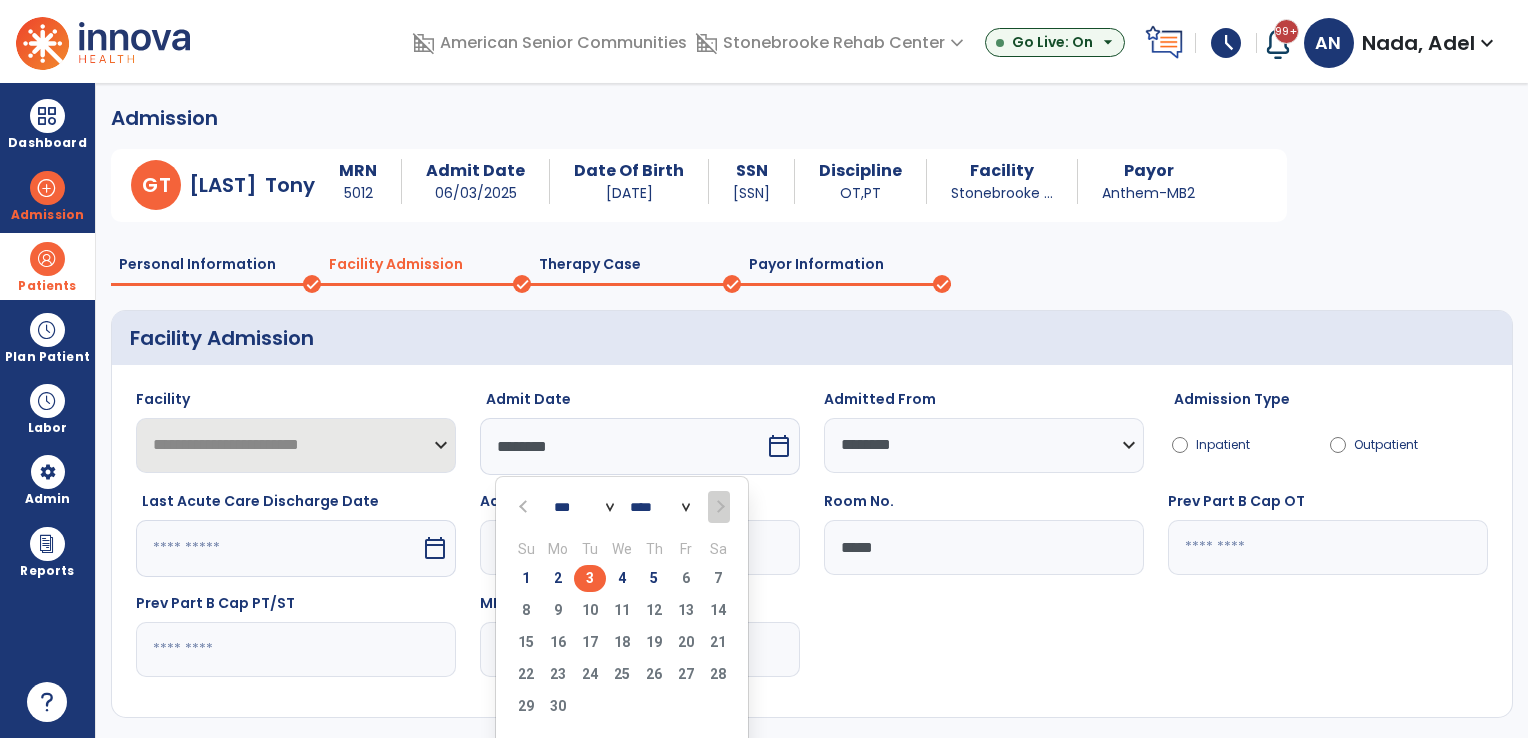 click on "*** *** *** *** *** ***" at bounding box center (584, 507) 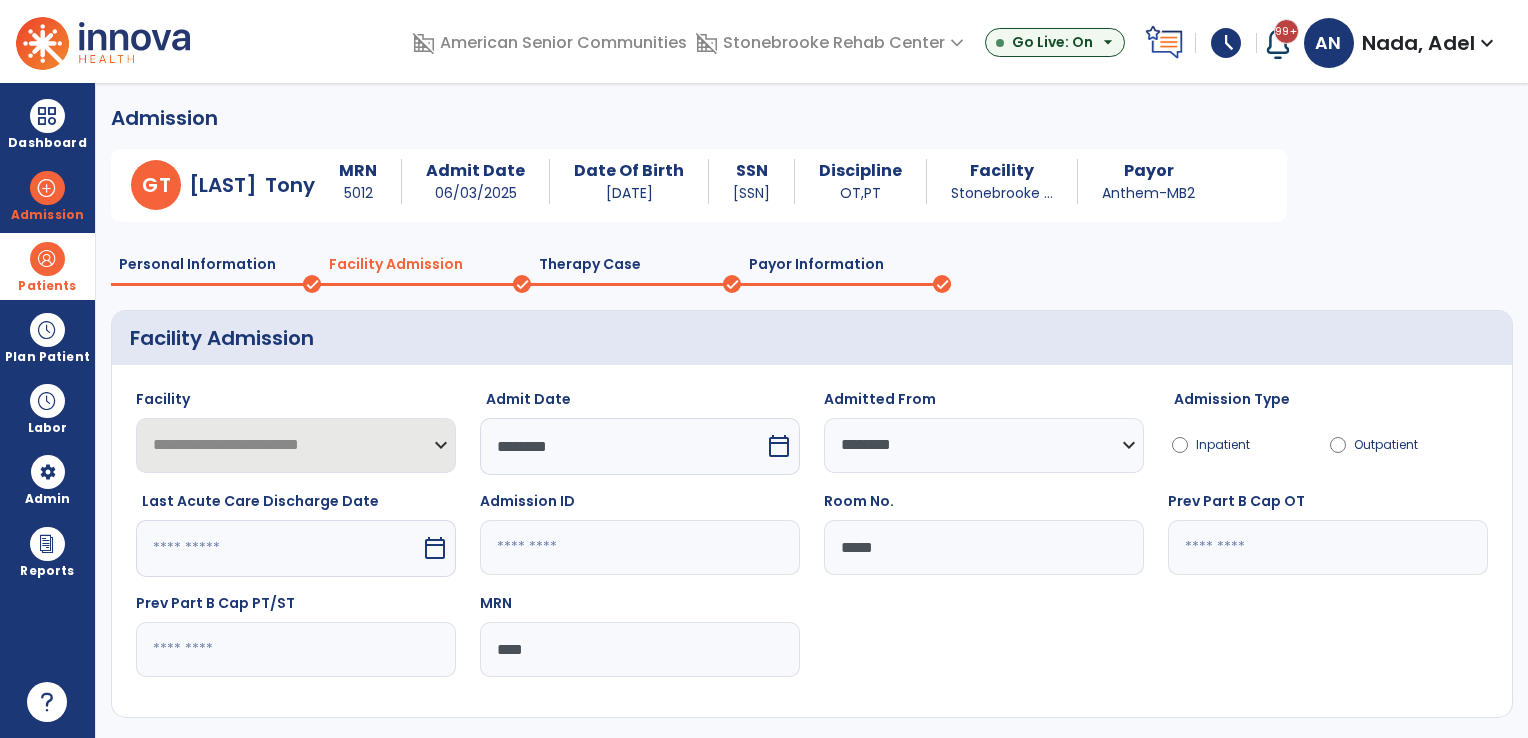 click on "Personal Information" 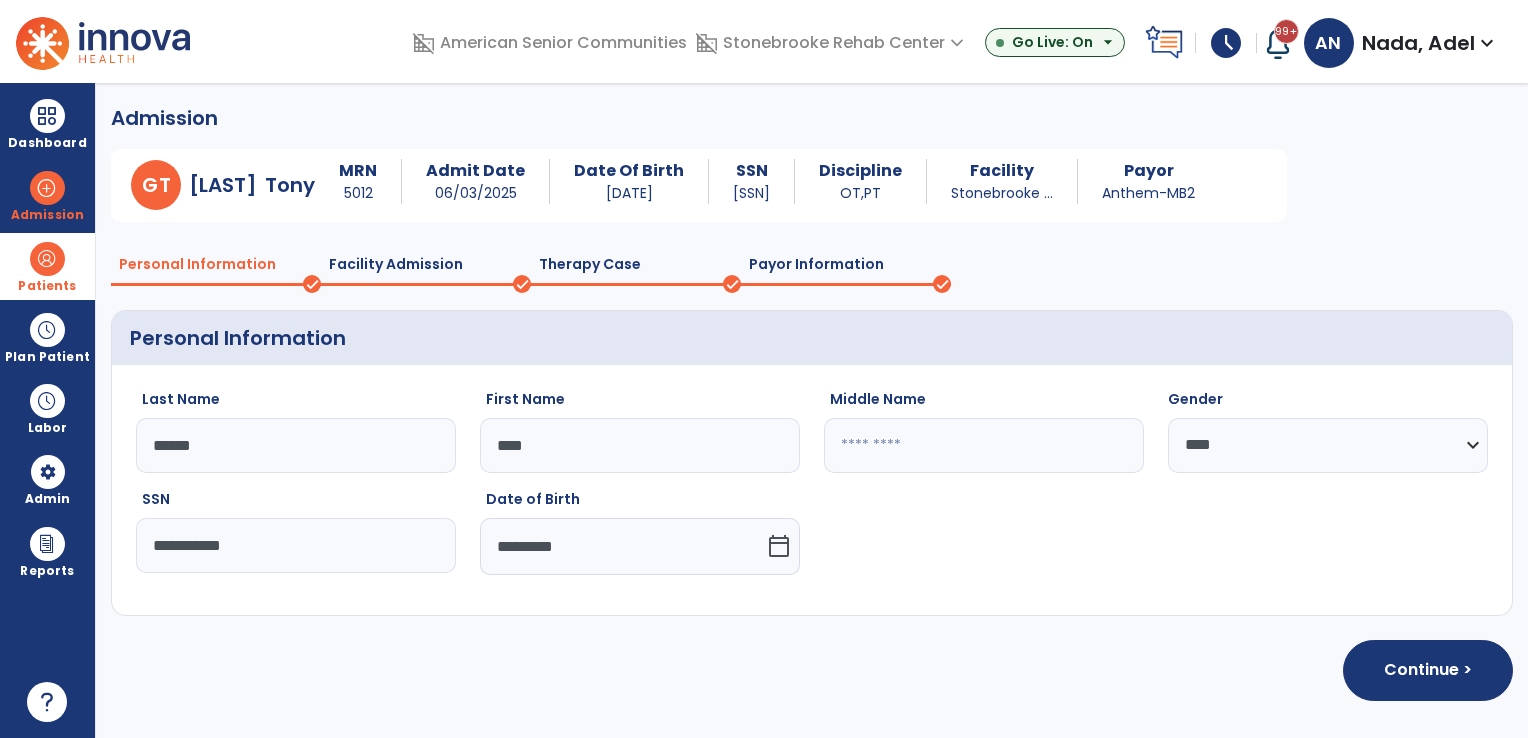 click on "Patients" at bounding box center [47, 286] 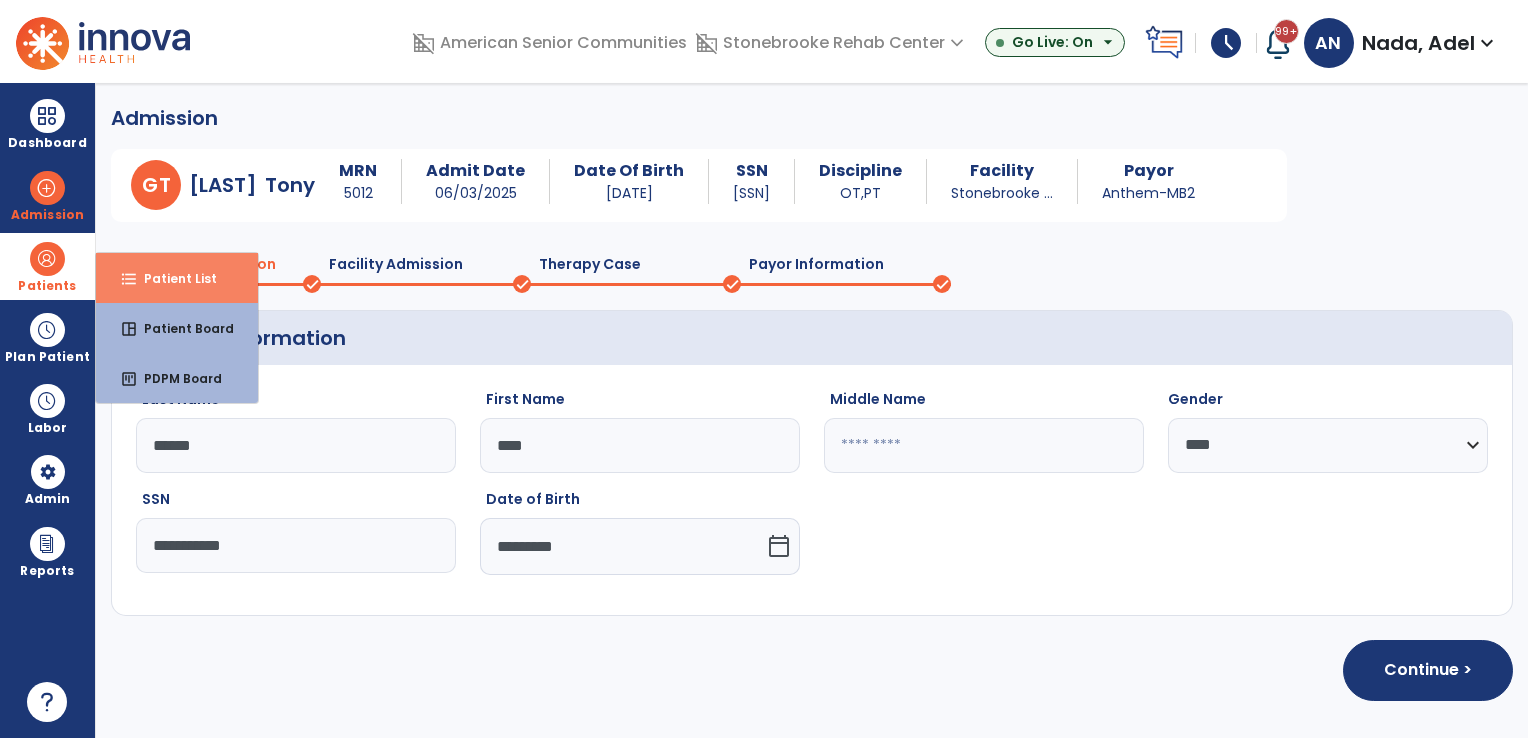click on "Patient List" at bounding box center [172, 278] 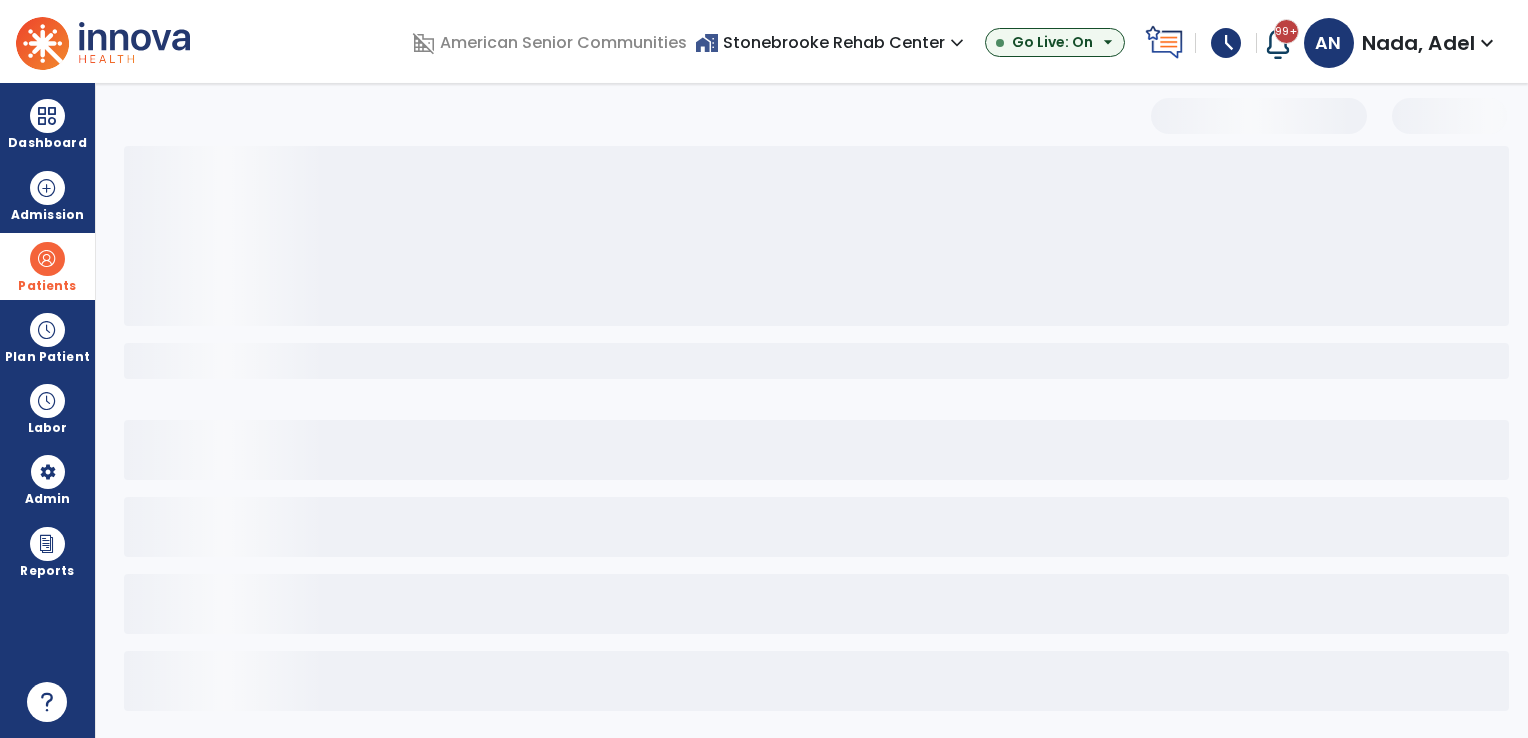 select on "***" 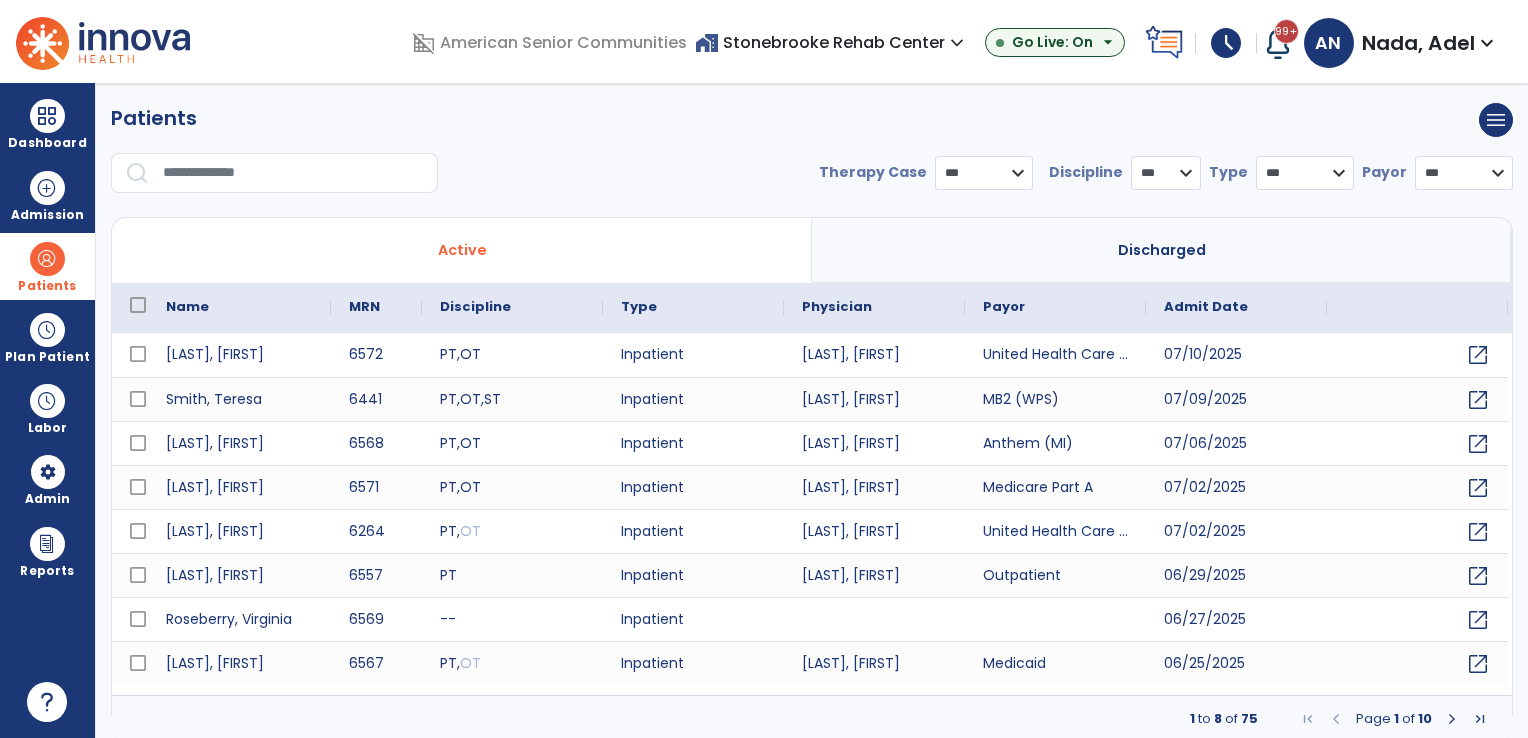 click at bounding box center (293, 173) 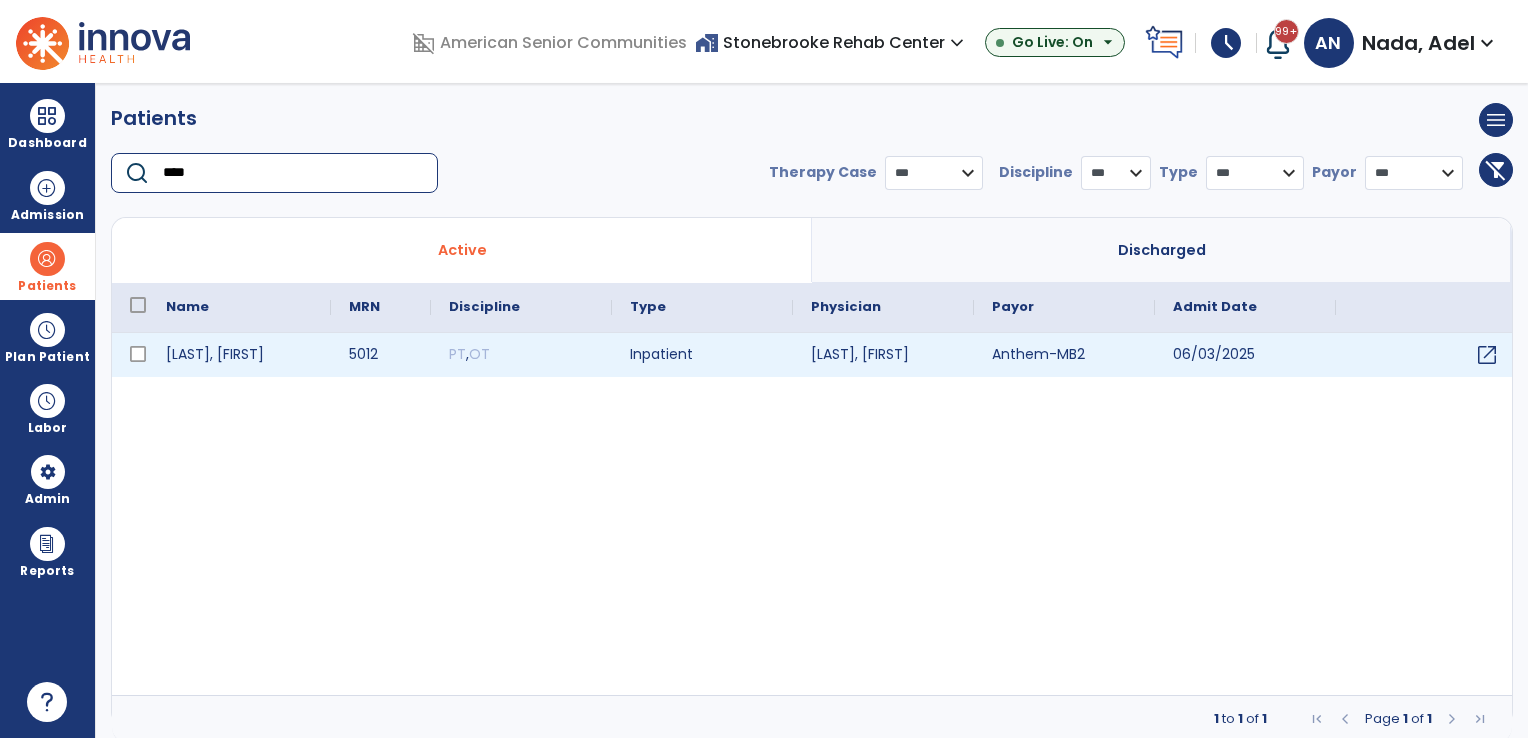 type on "****" 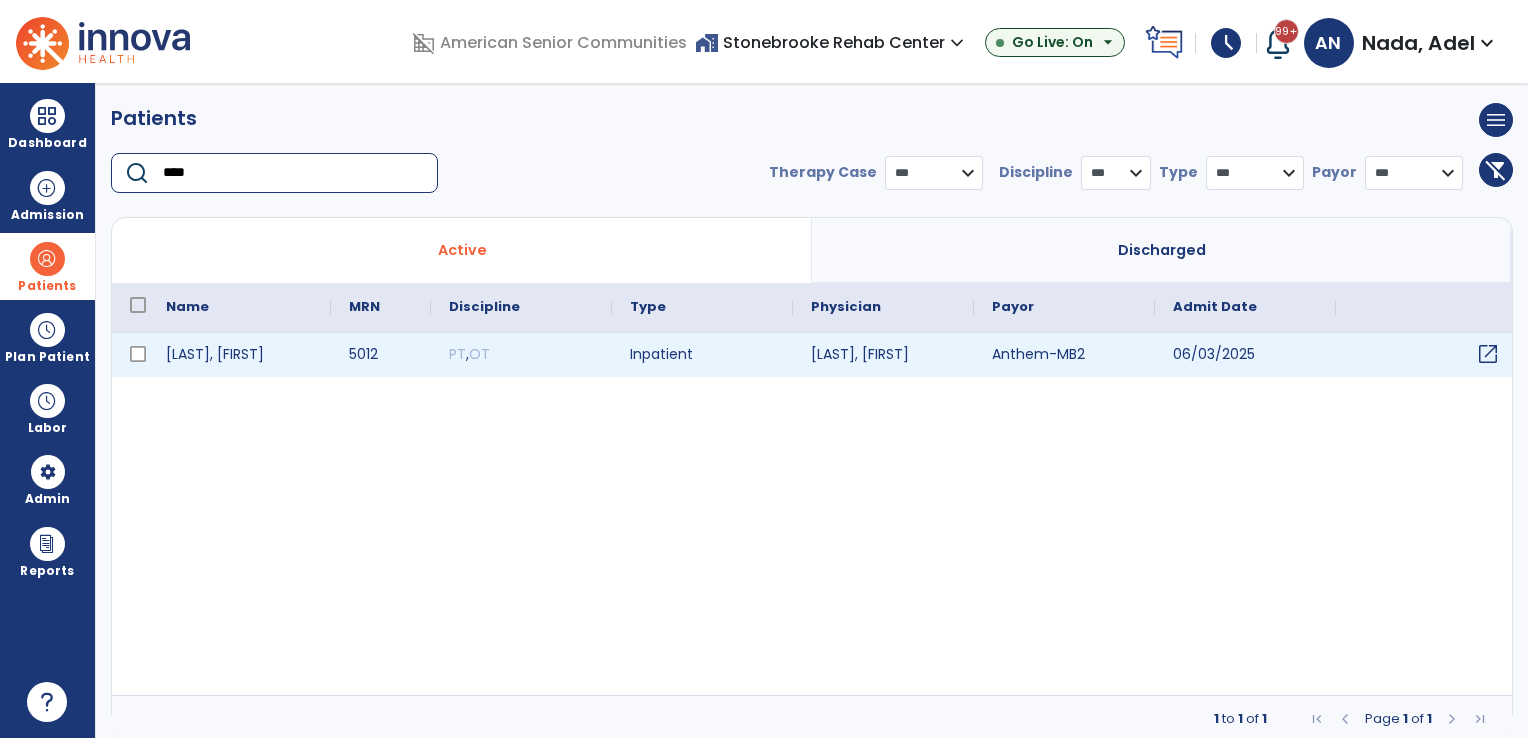 click on "open_in_new" at bounding box center [1488, 354] 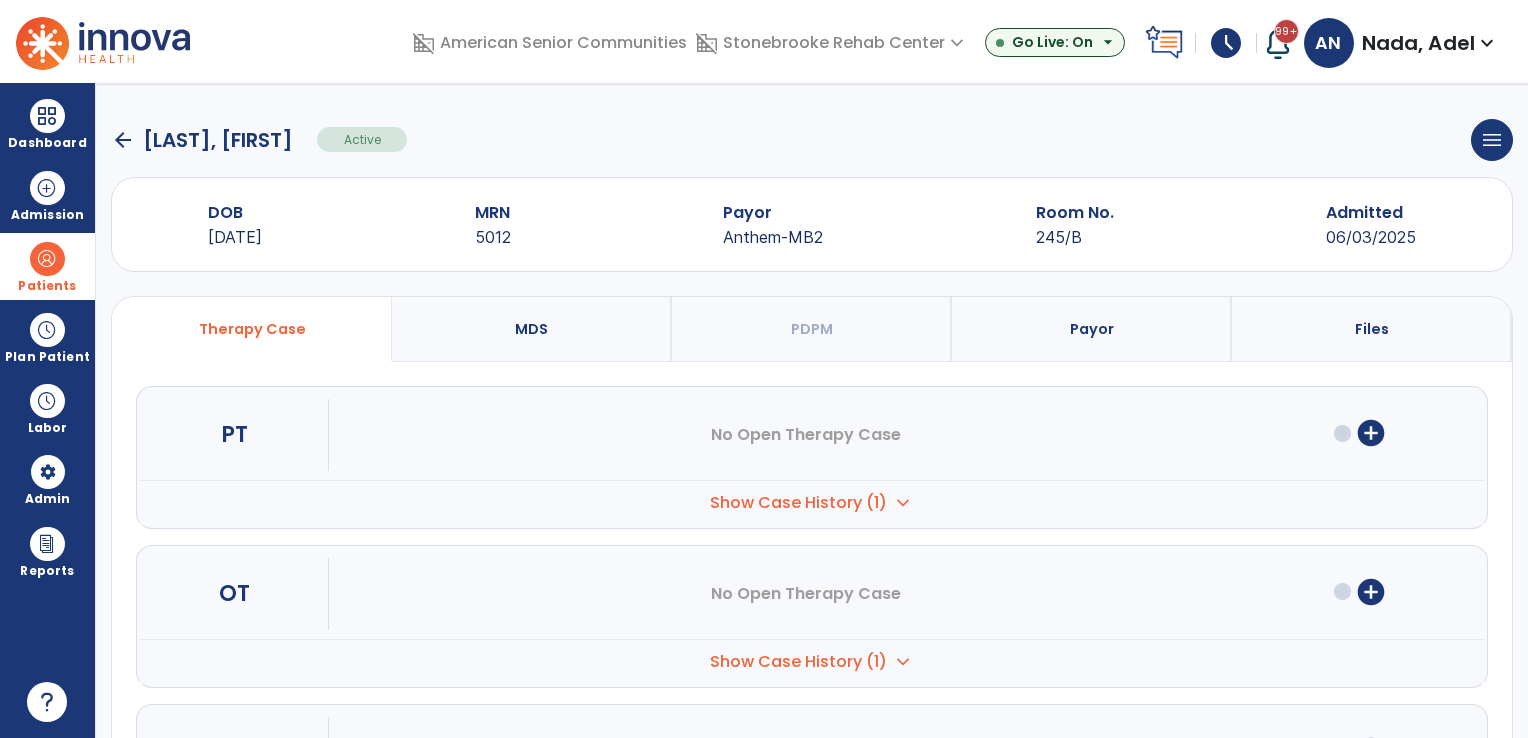 click on "Show Case History (1)" at bounding box center (798, 503) 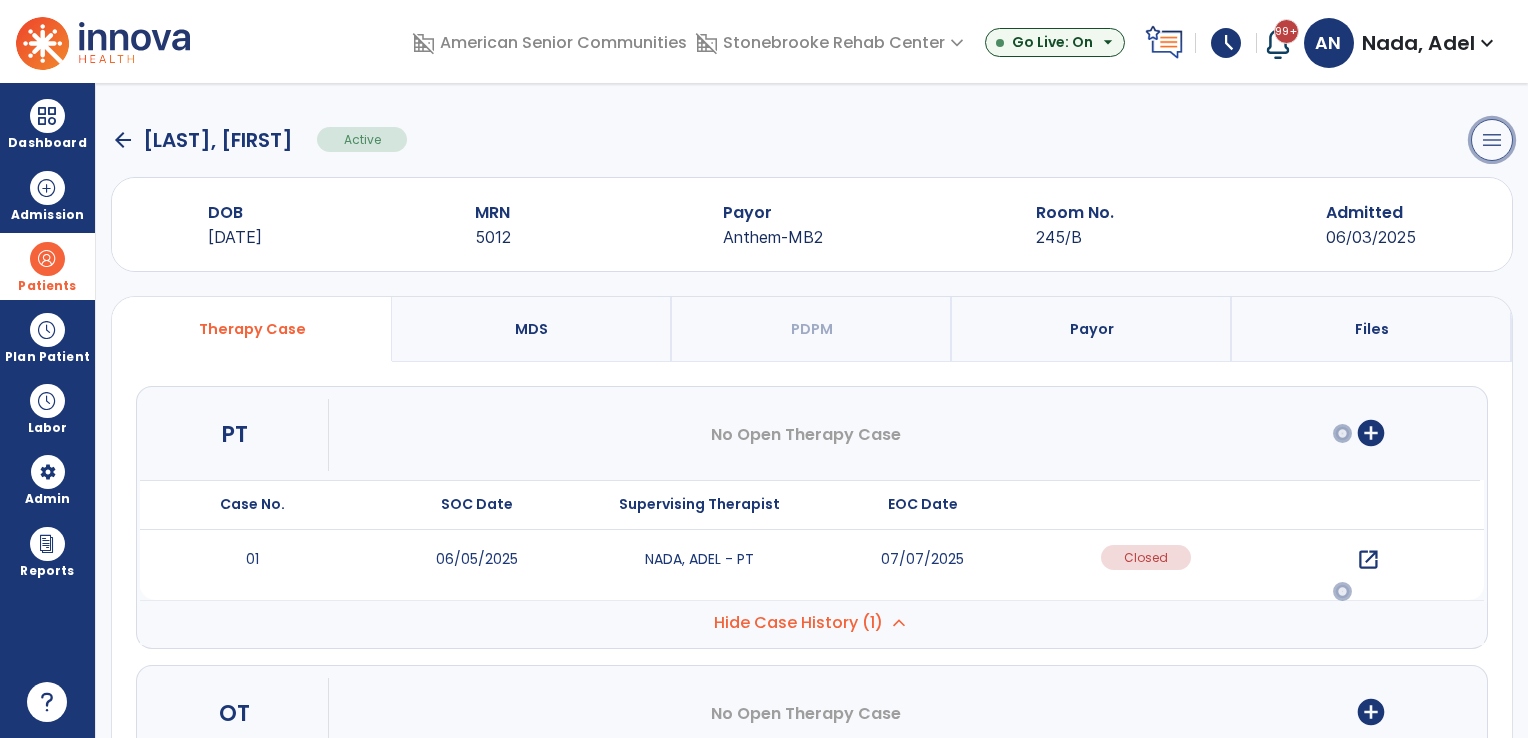 click on "menu" at bounding box center [1492, 140] 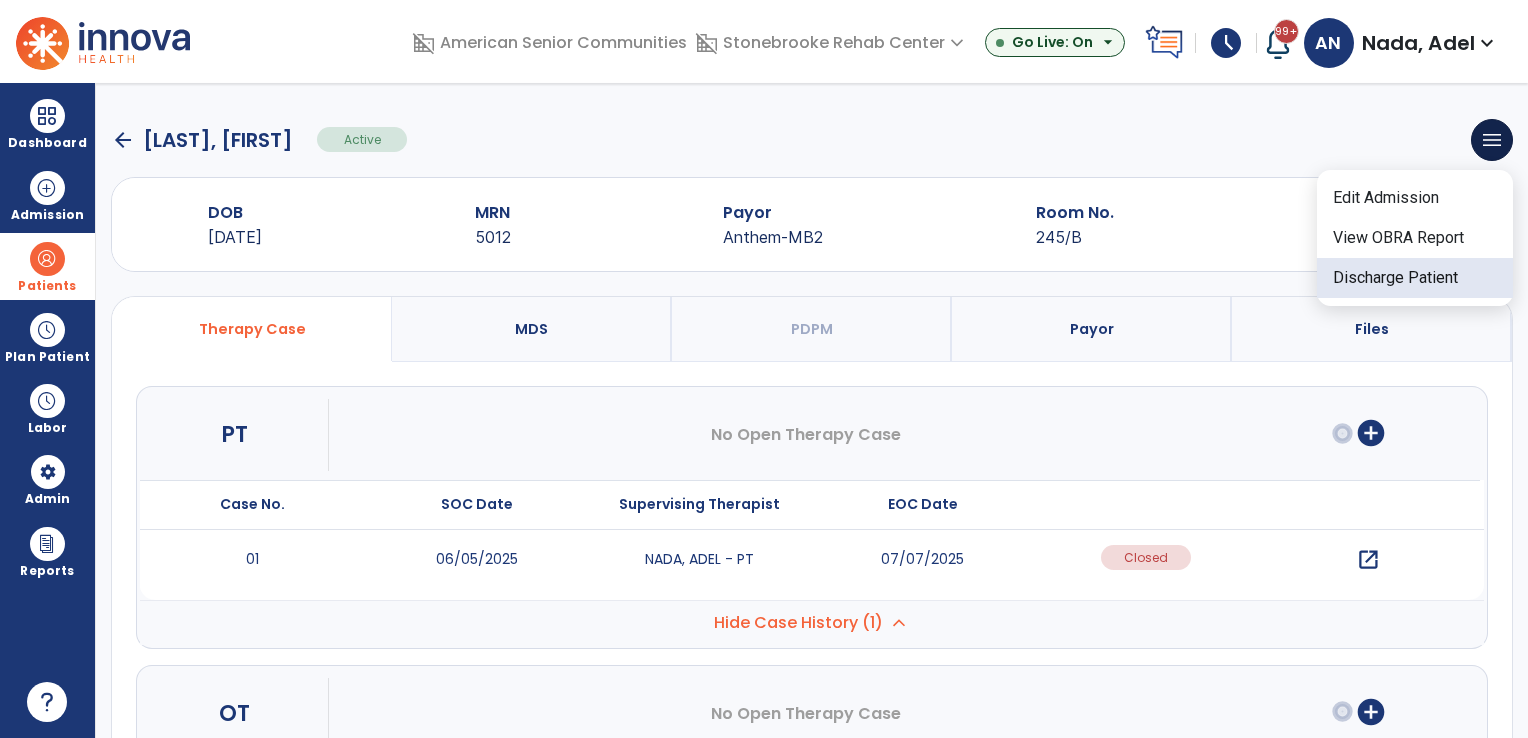 click on "Discharge Patient" 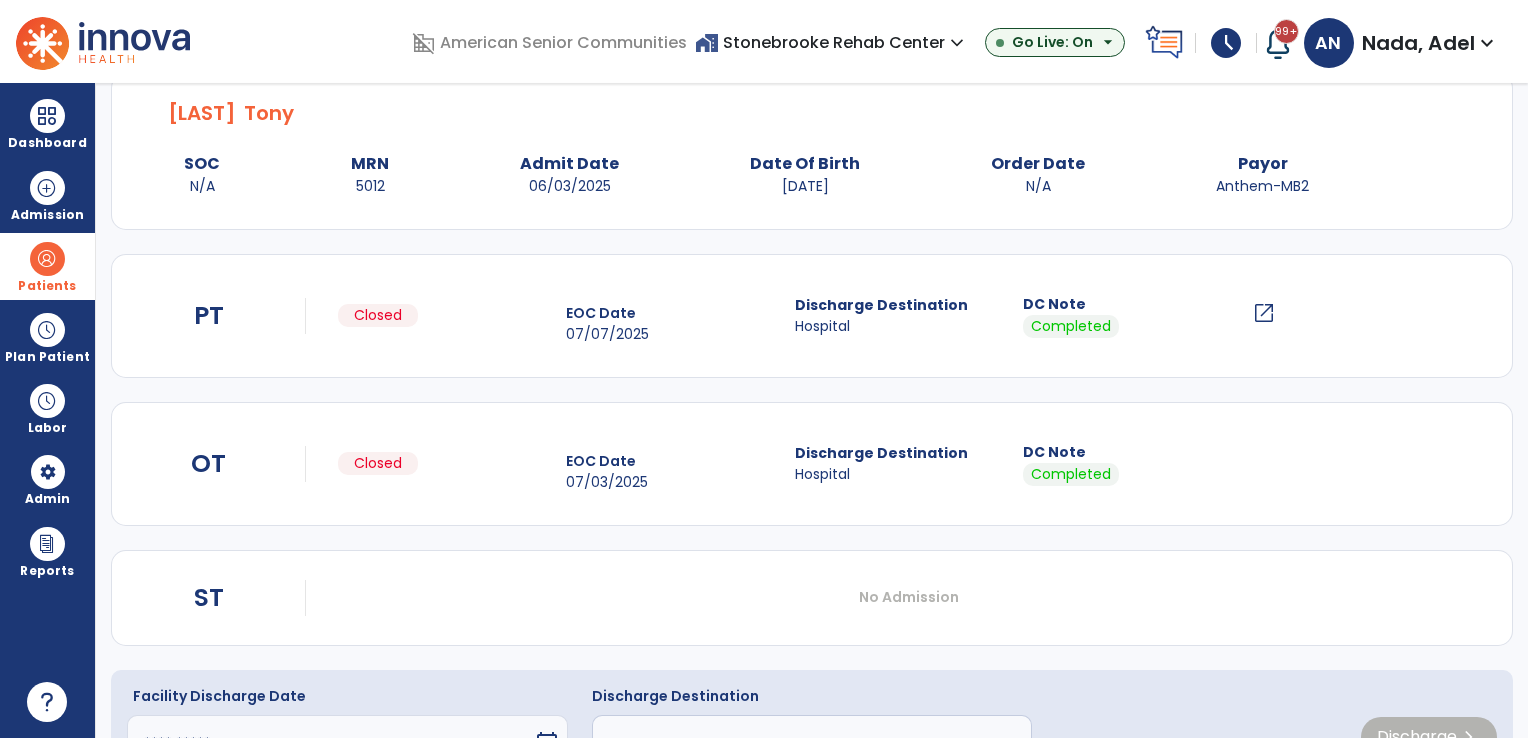 scroll, scrollTop: 171, scrollLeft: 0, axis: vertical 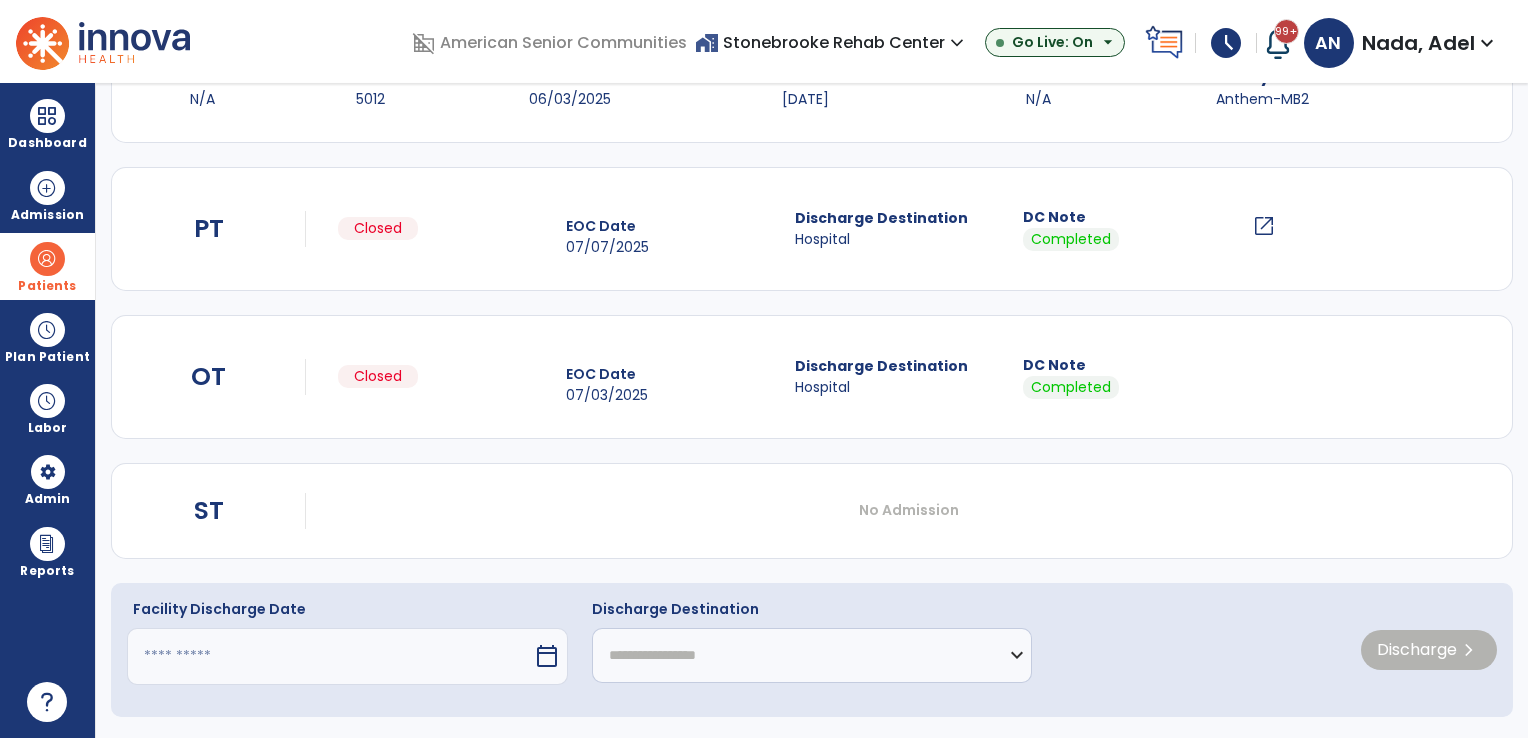 click on "calendar_today" at bounding box center [547, 656] 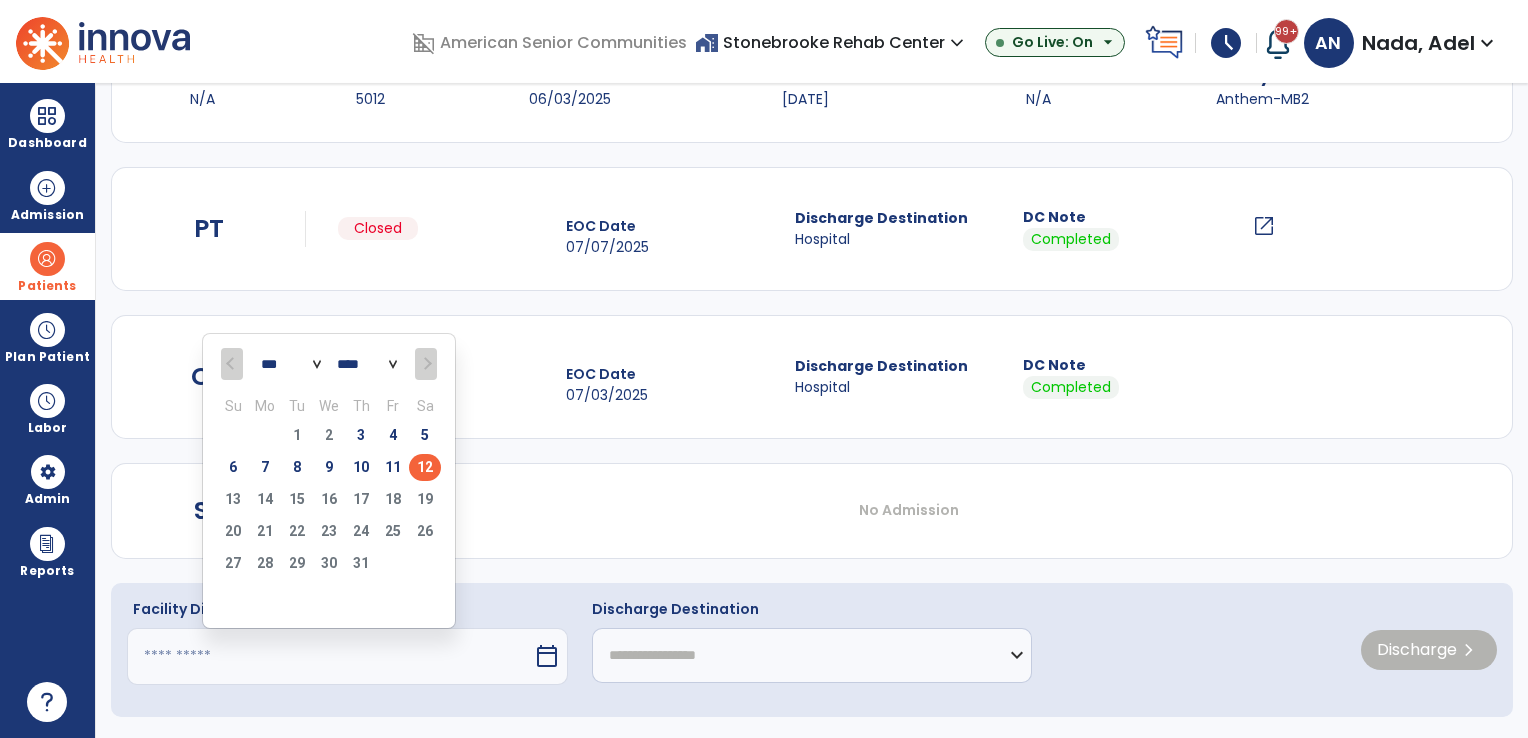 click on "7" at bounding box center [265, 467] 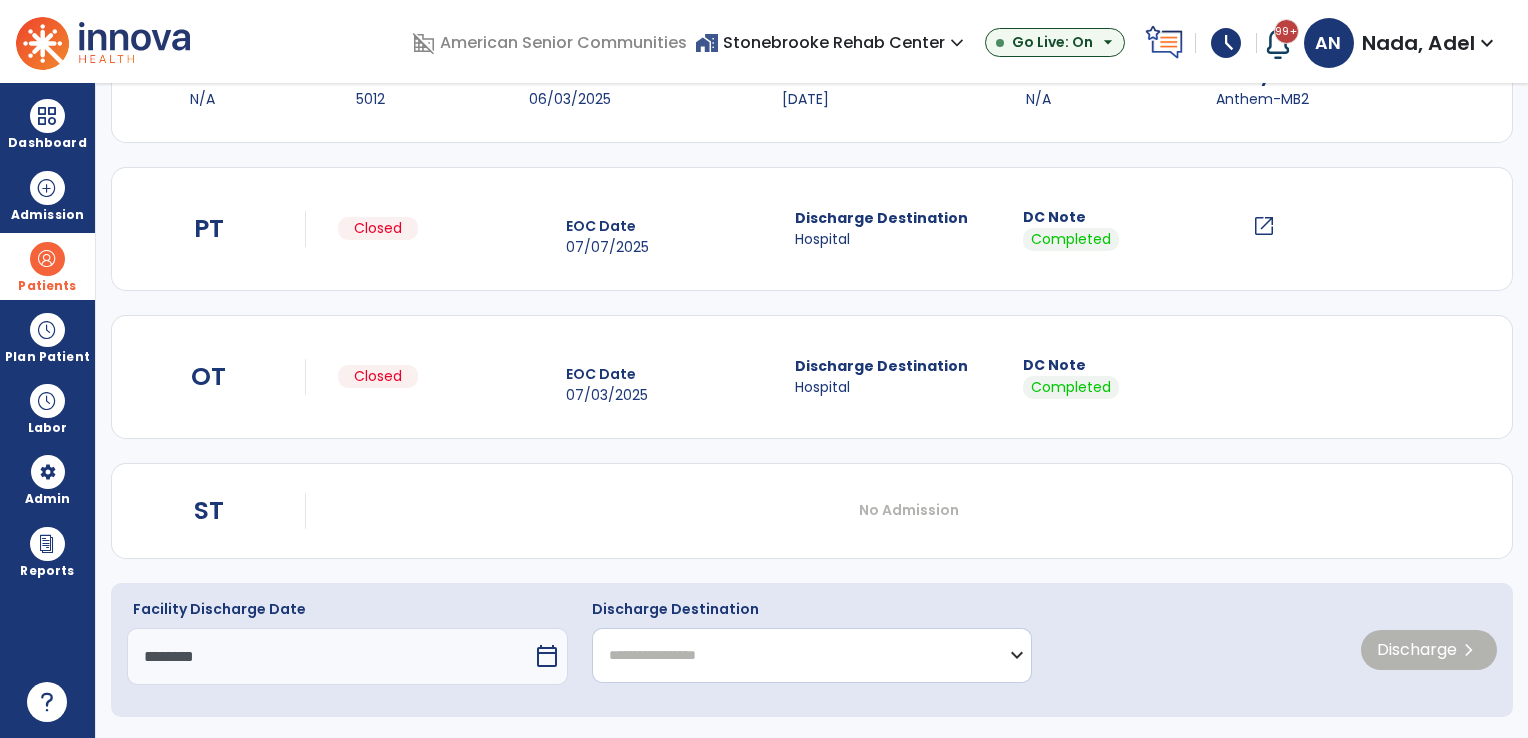 click on "**********" 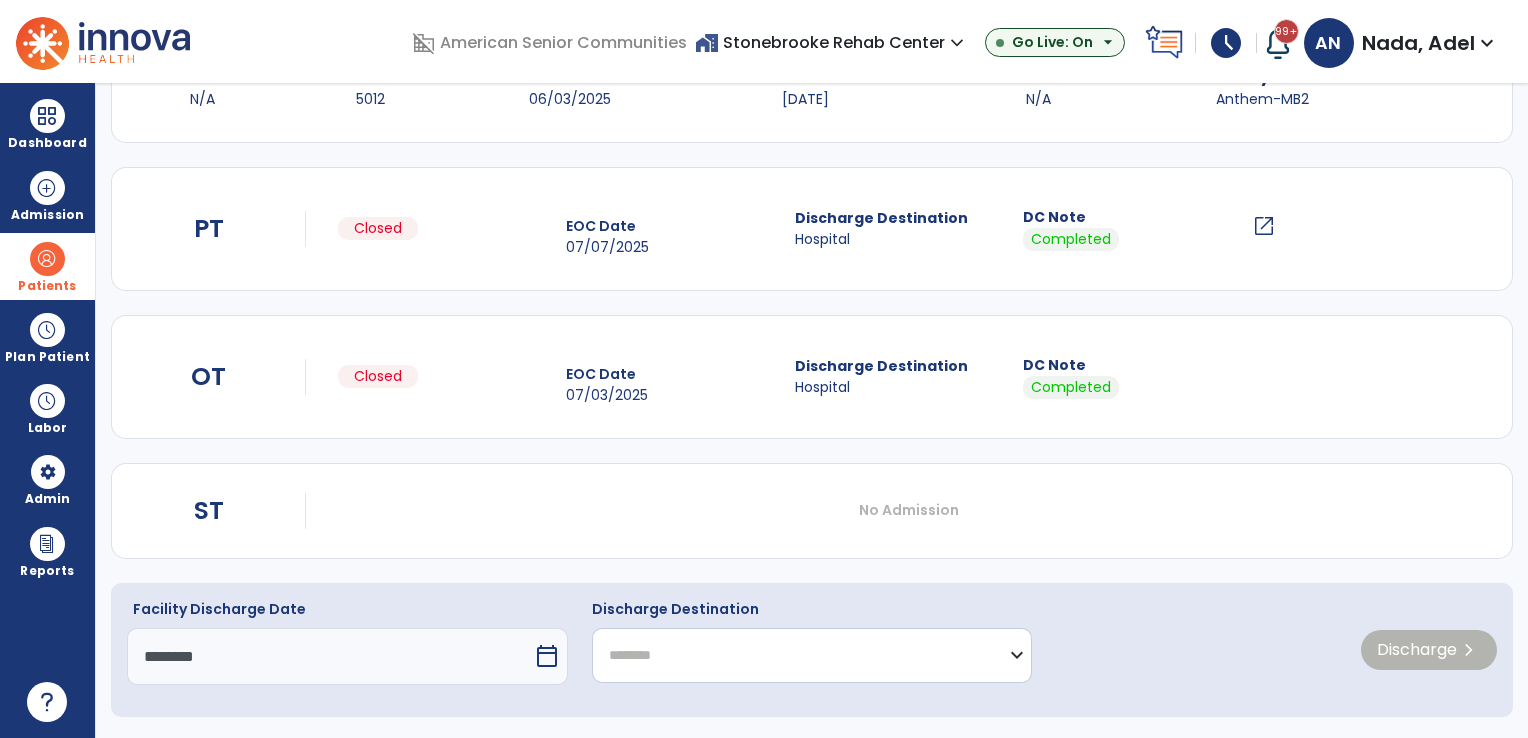 click on "**********" 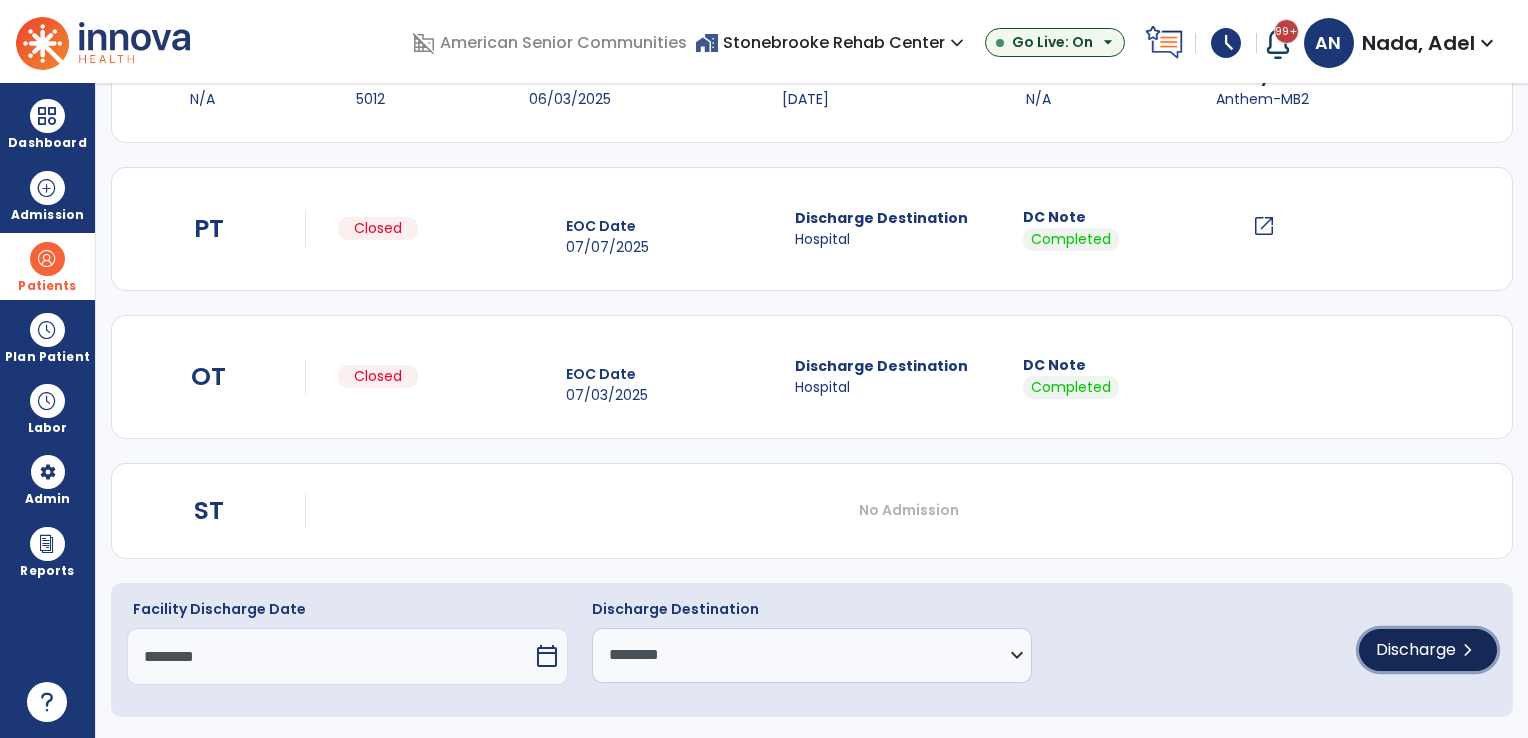 click on "Discharge" 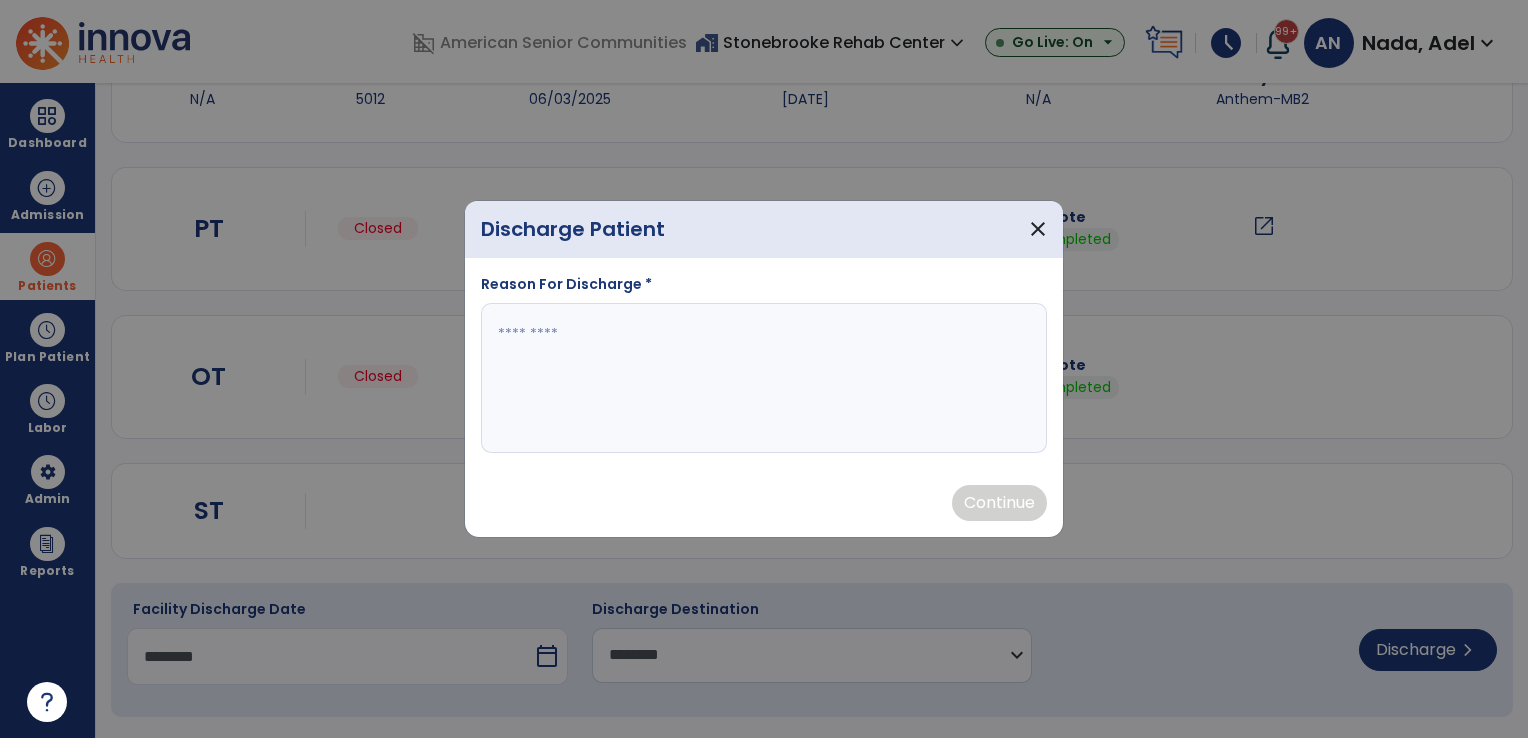 click at bounding box center [764, 378] 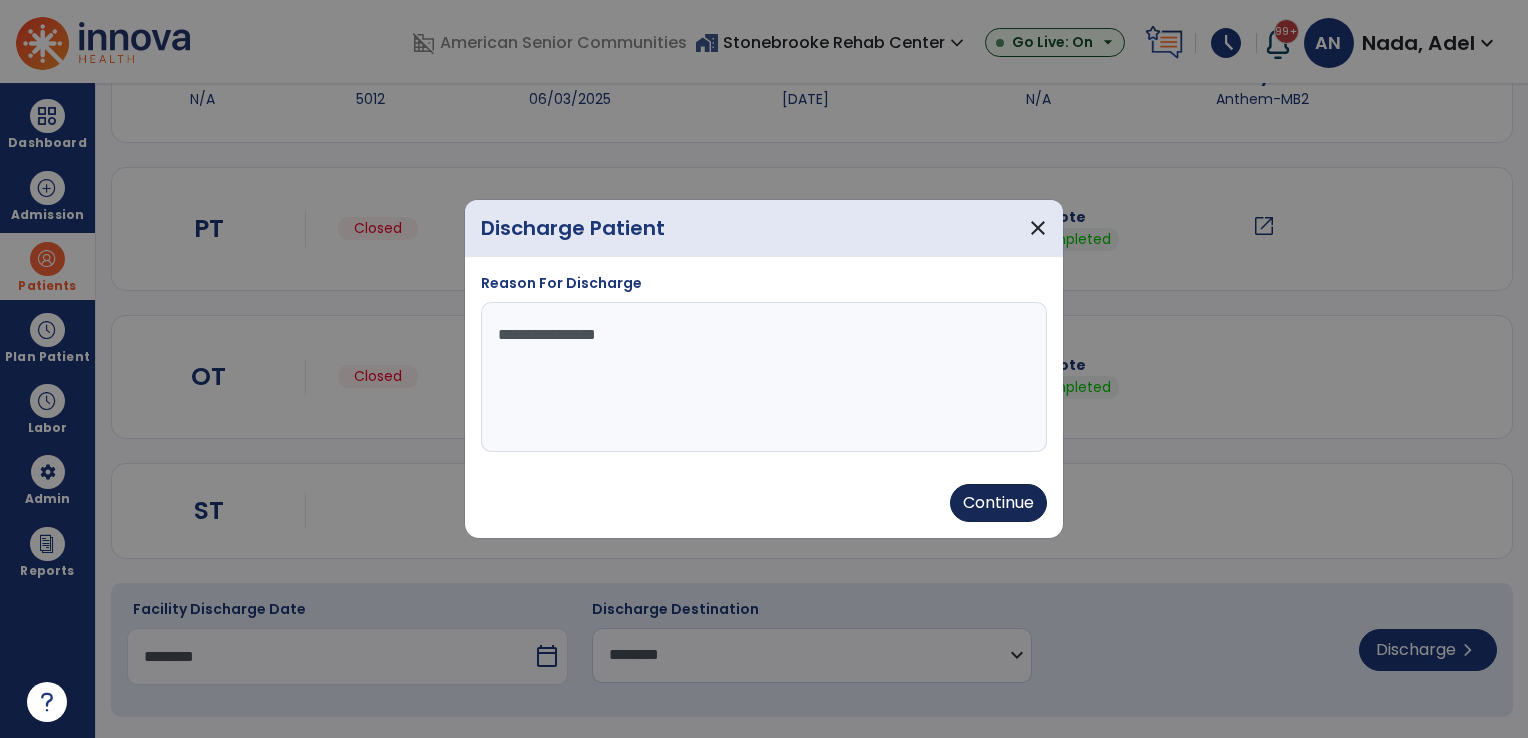 type on "**********" 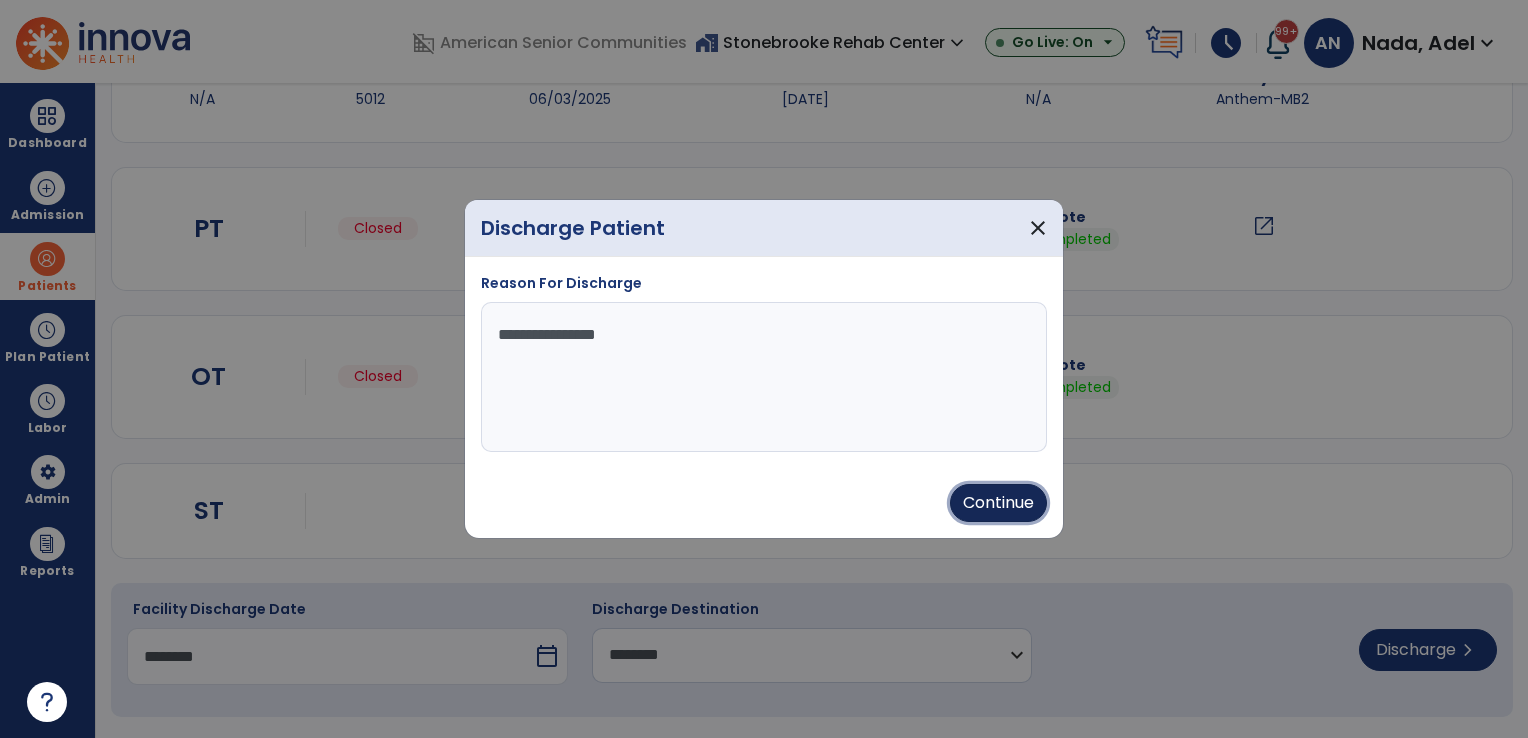 click on "Continue" at bounding box center [998, 503] 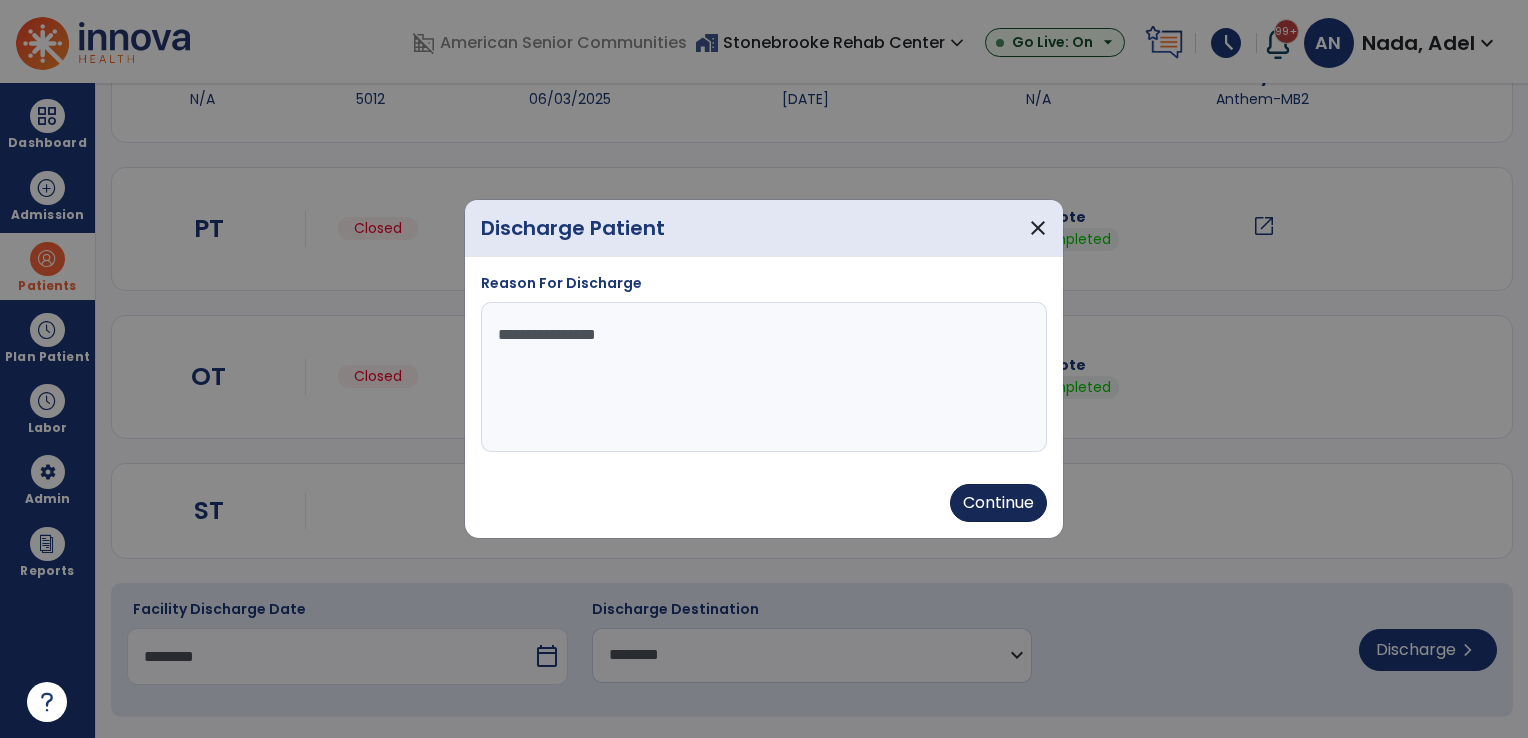 type on "********" 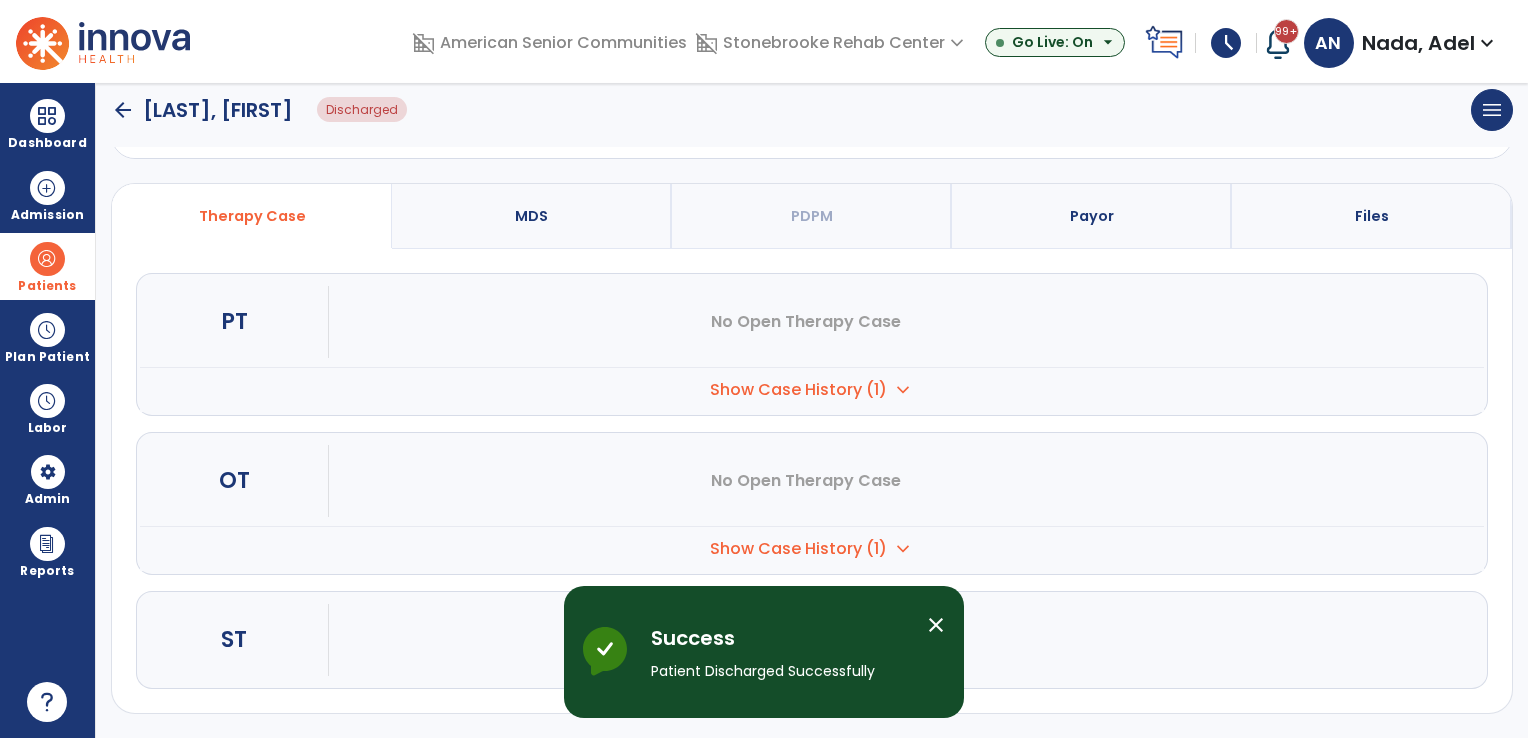 scroll, scrollTop: 108, scrollLeft: 0, axis: vertical 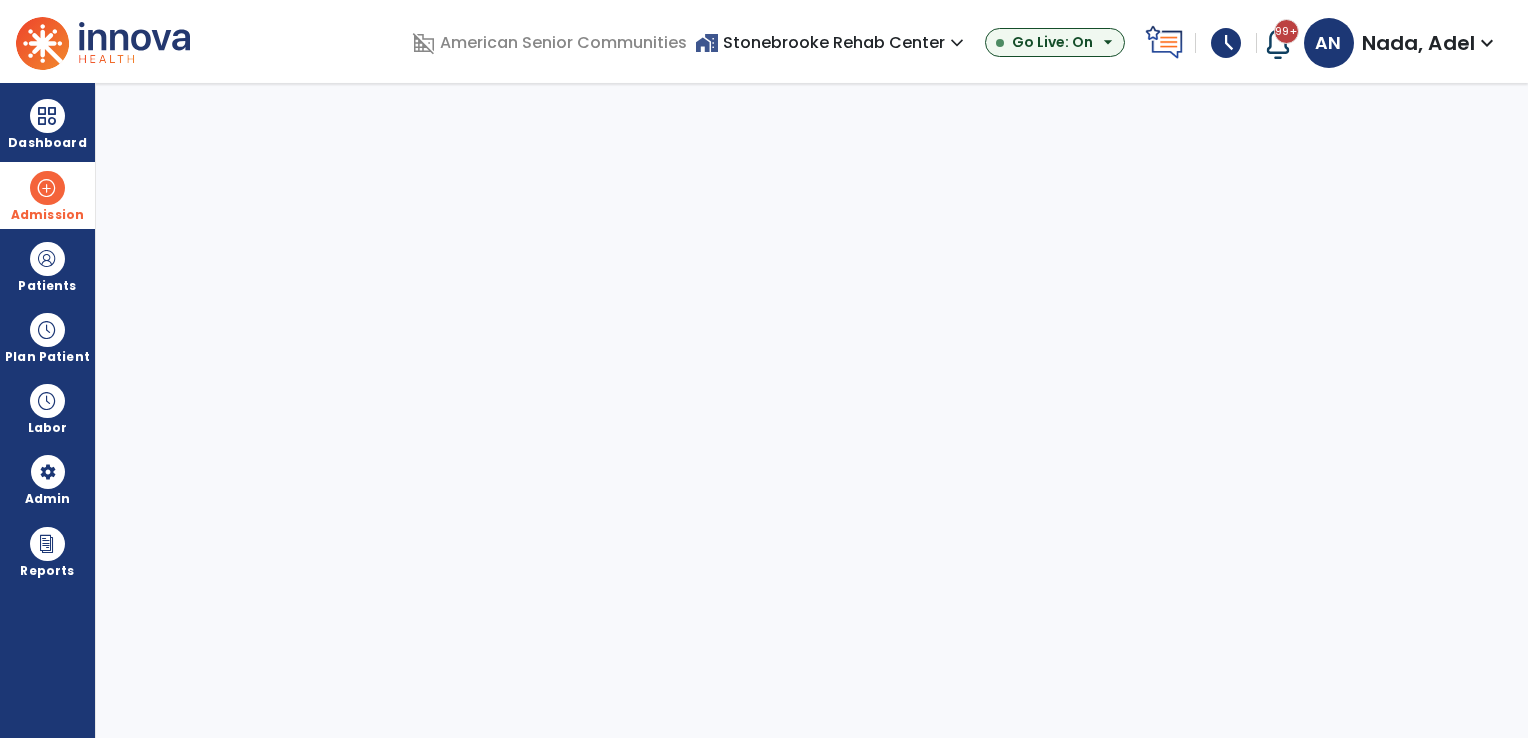 click on "Admission" at bounding box center [47, 195] 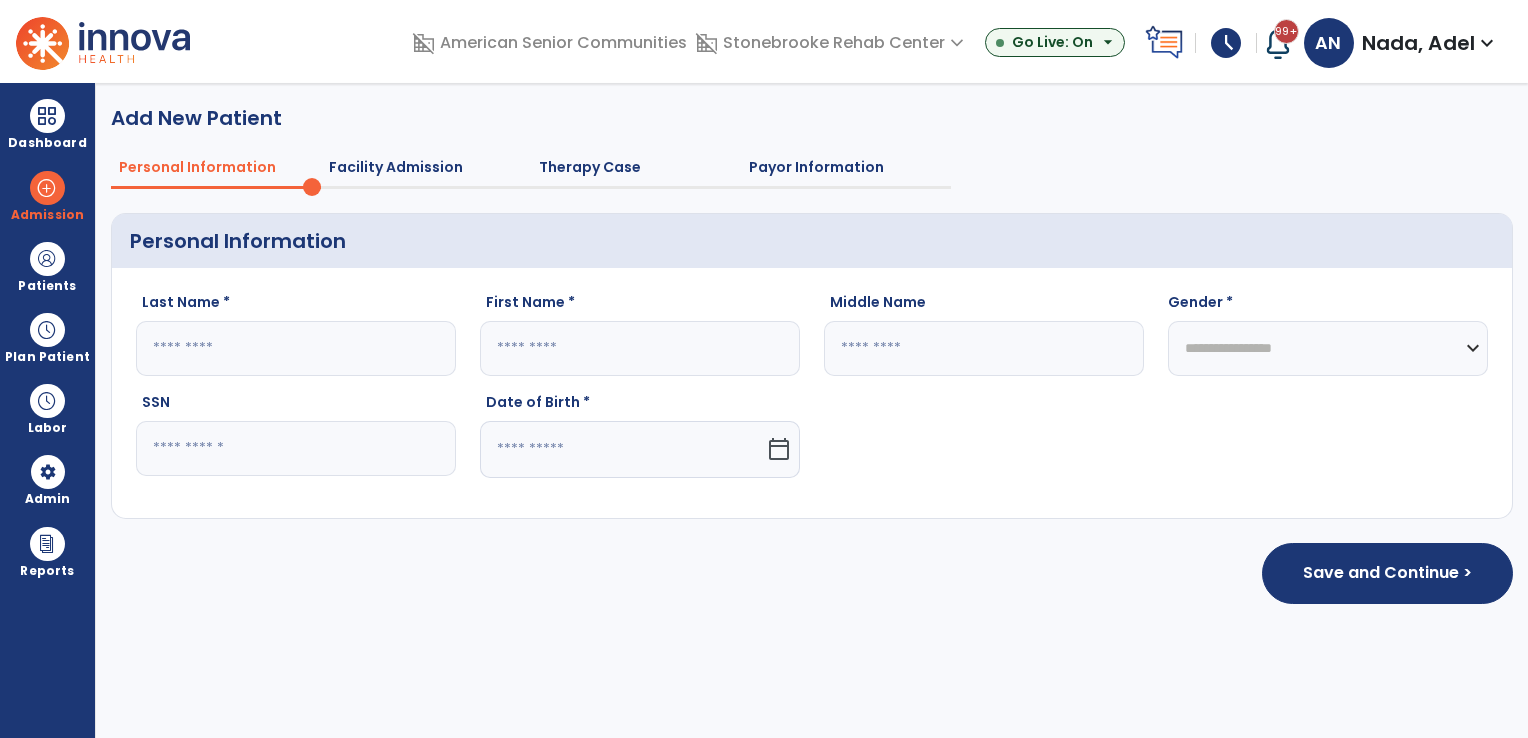 click 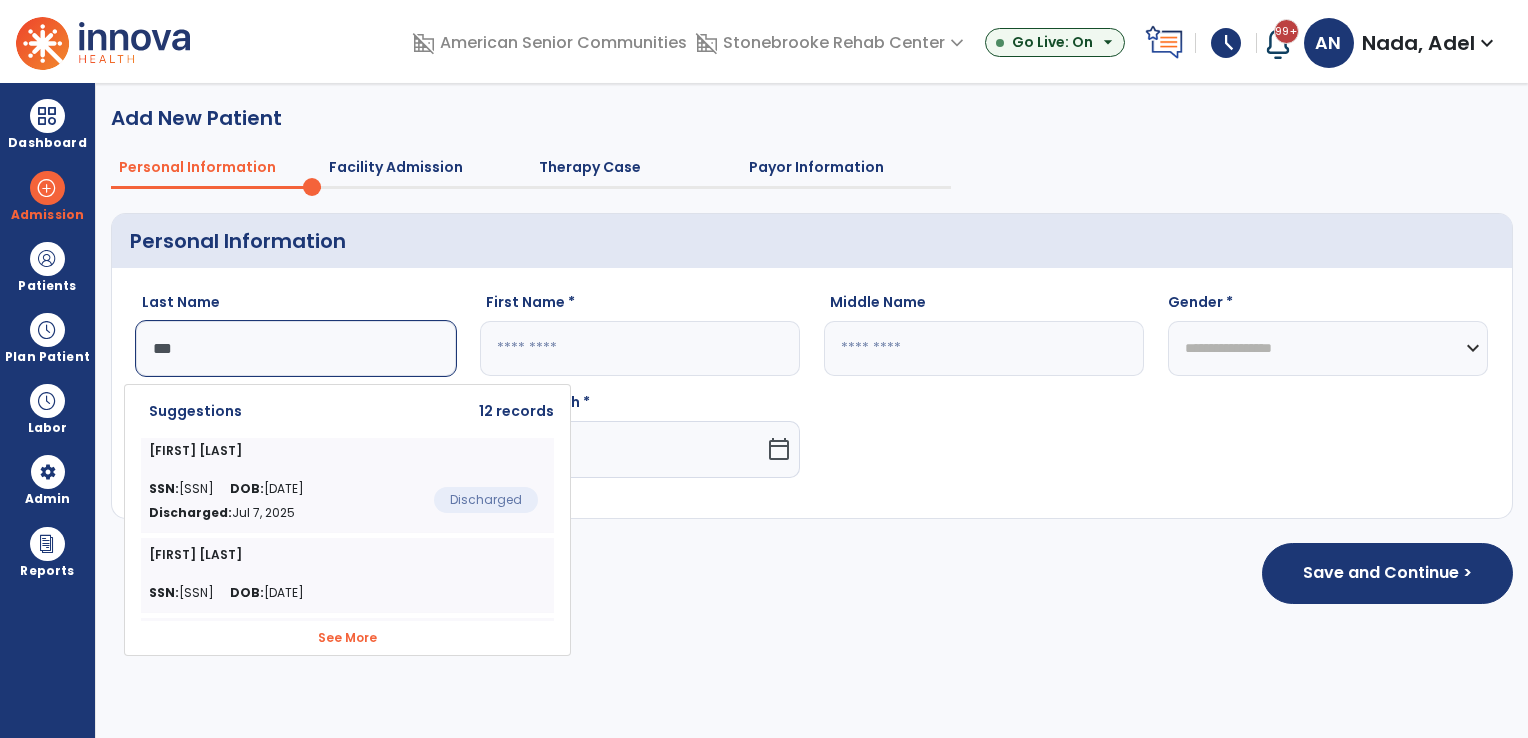 click on "DOB:  03/30/1958" 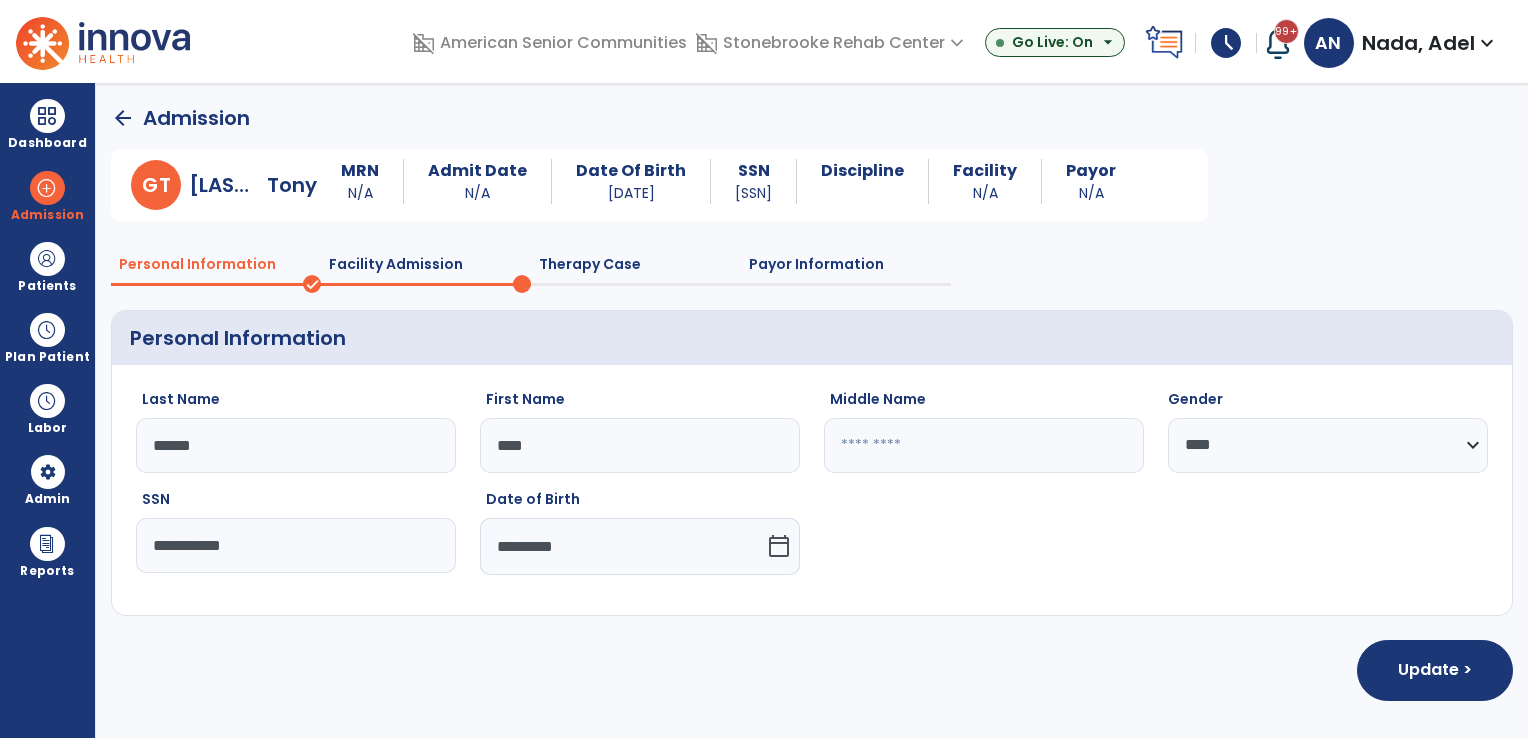 click on "Facility Admission" 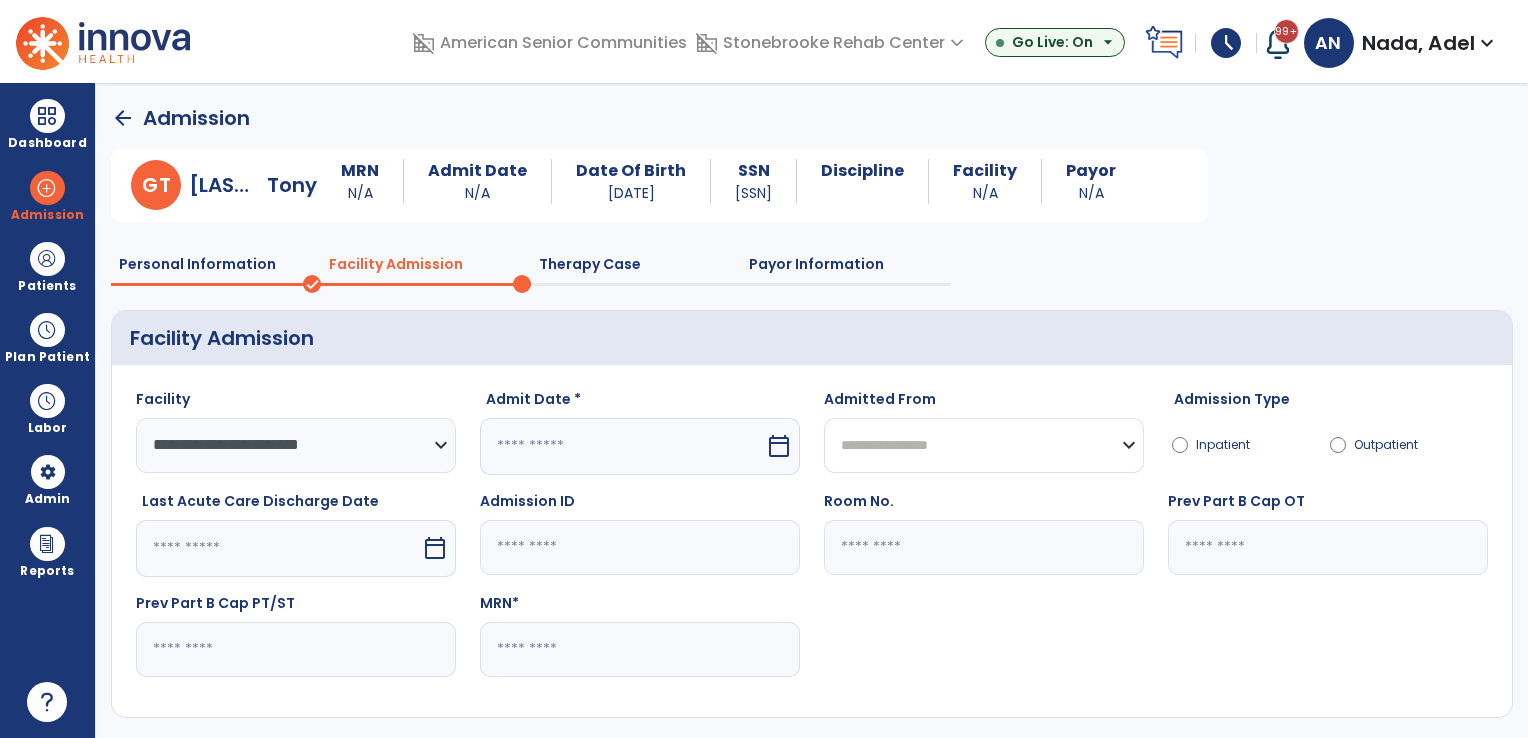 click on "**********" 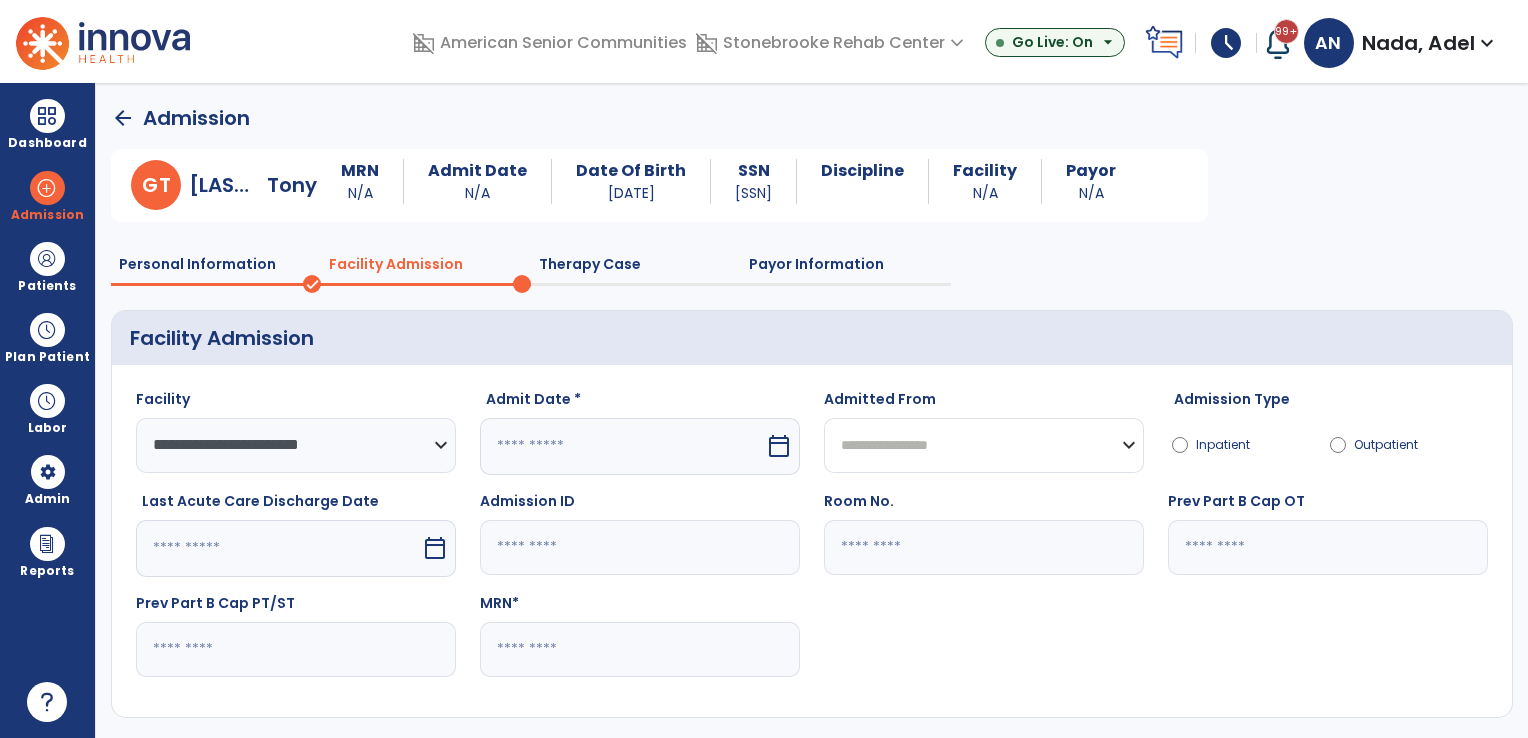 select on "********" 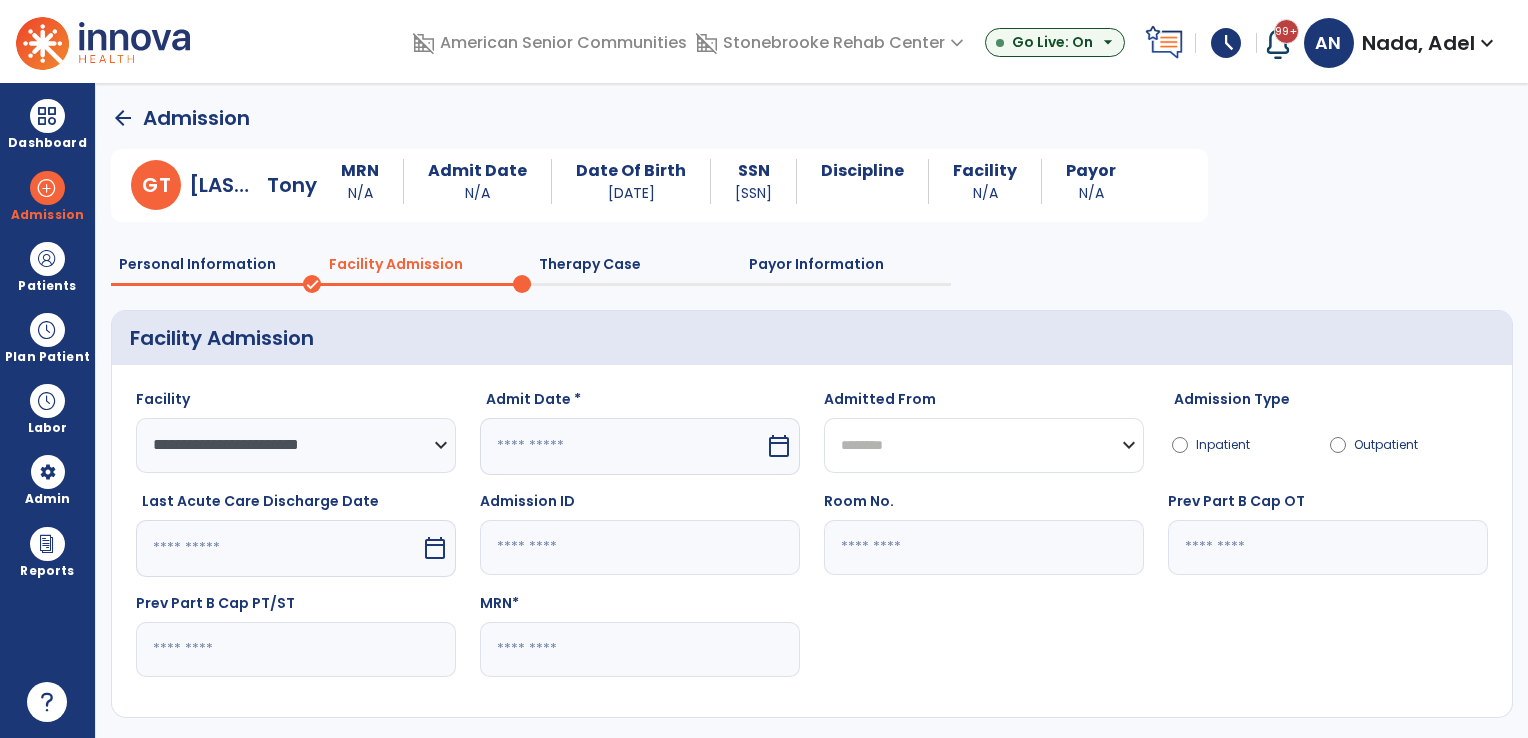 click on "**********" 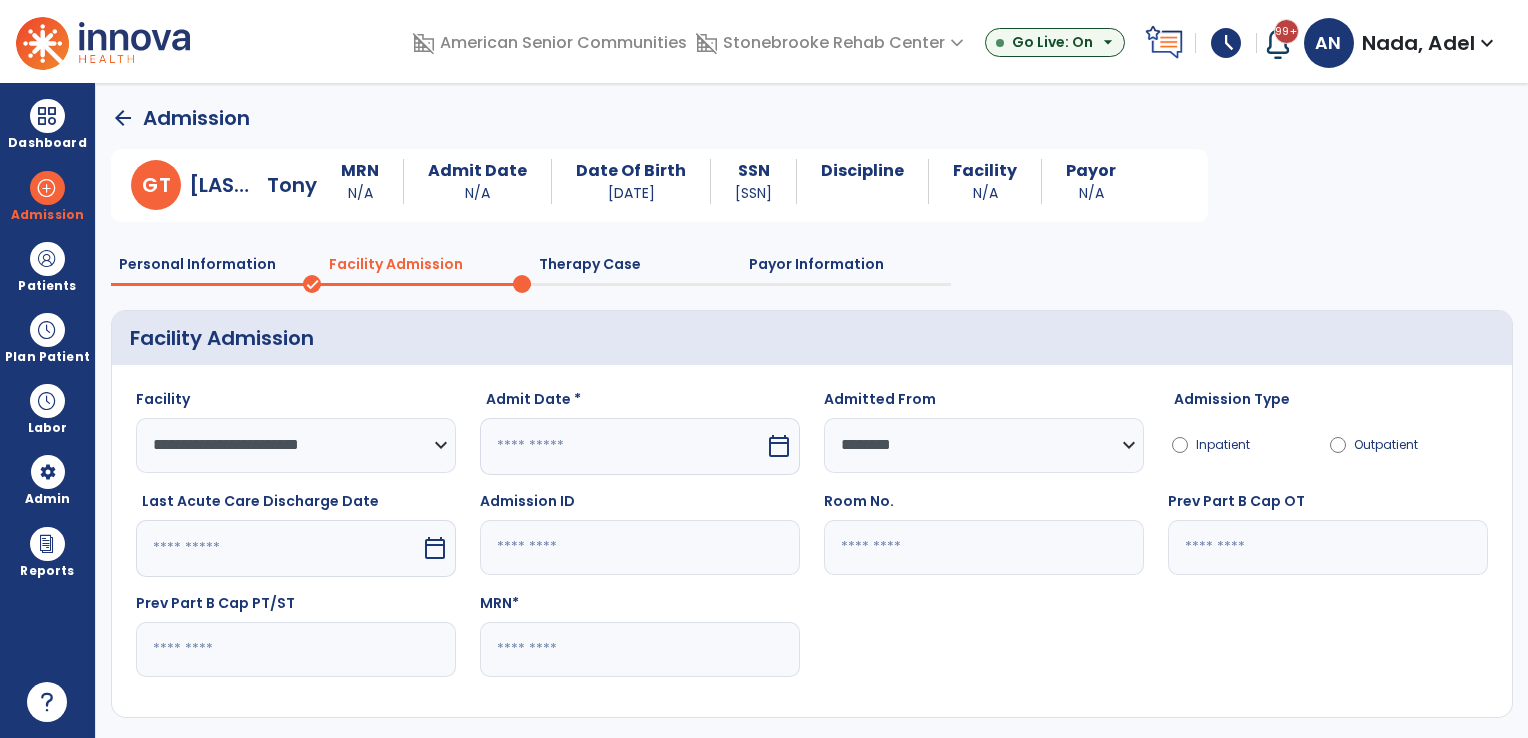 click at bounding box center (622, 446) 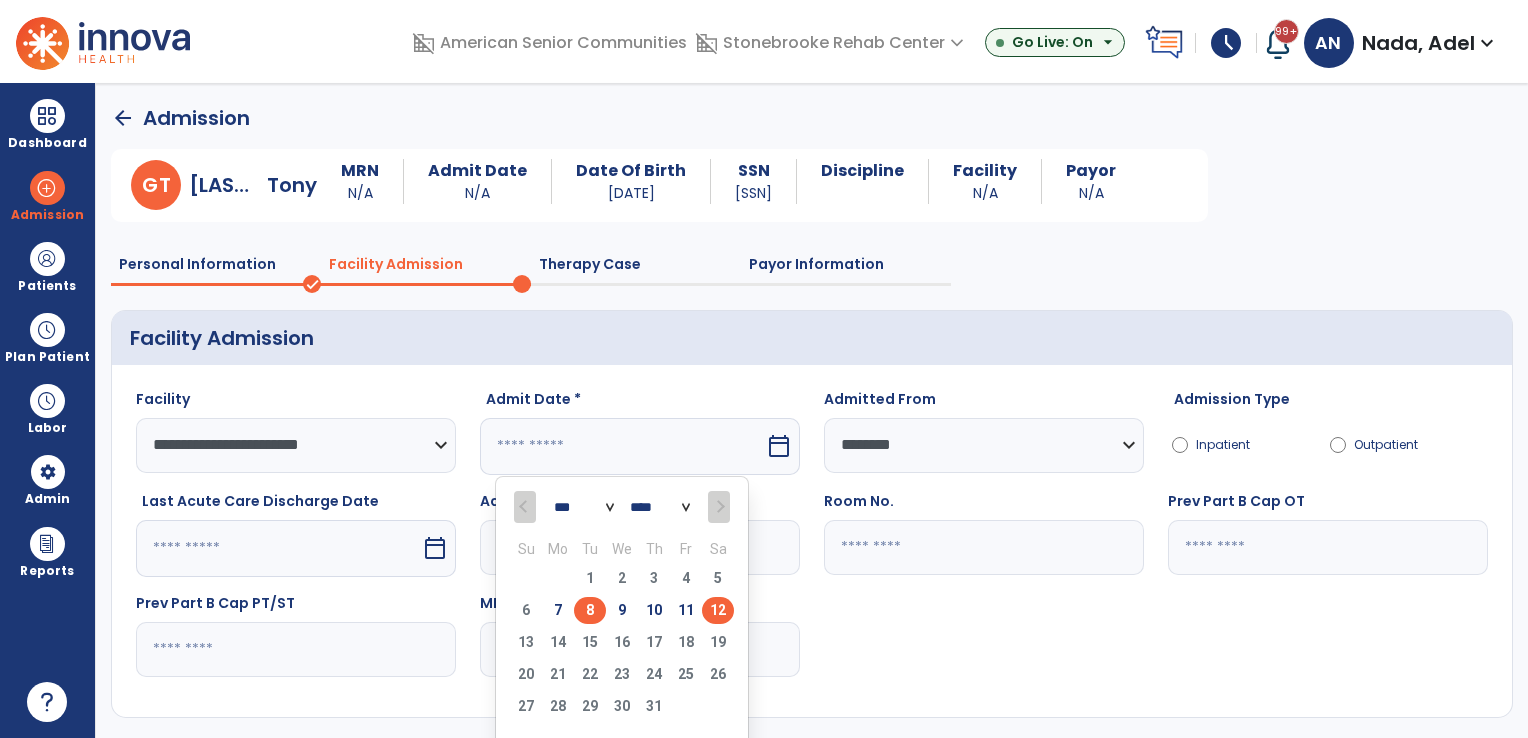 click on "8" at bounding box center (590, 610) 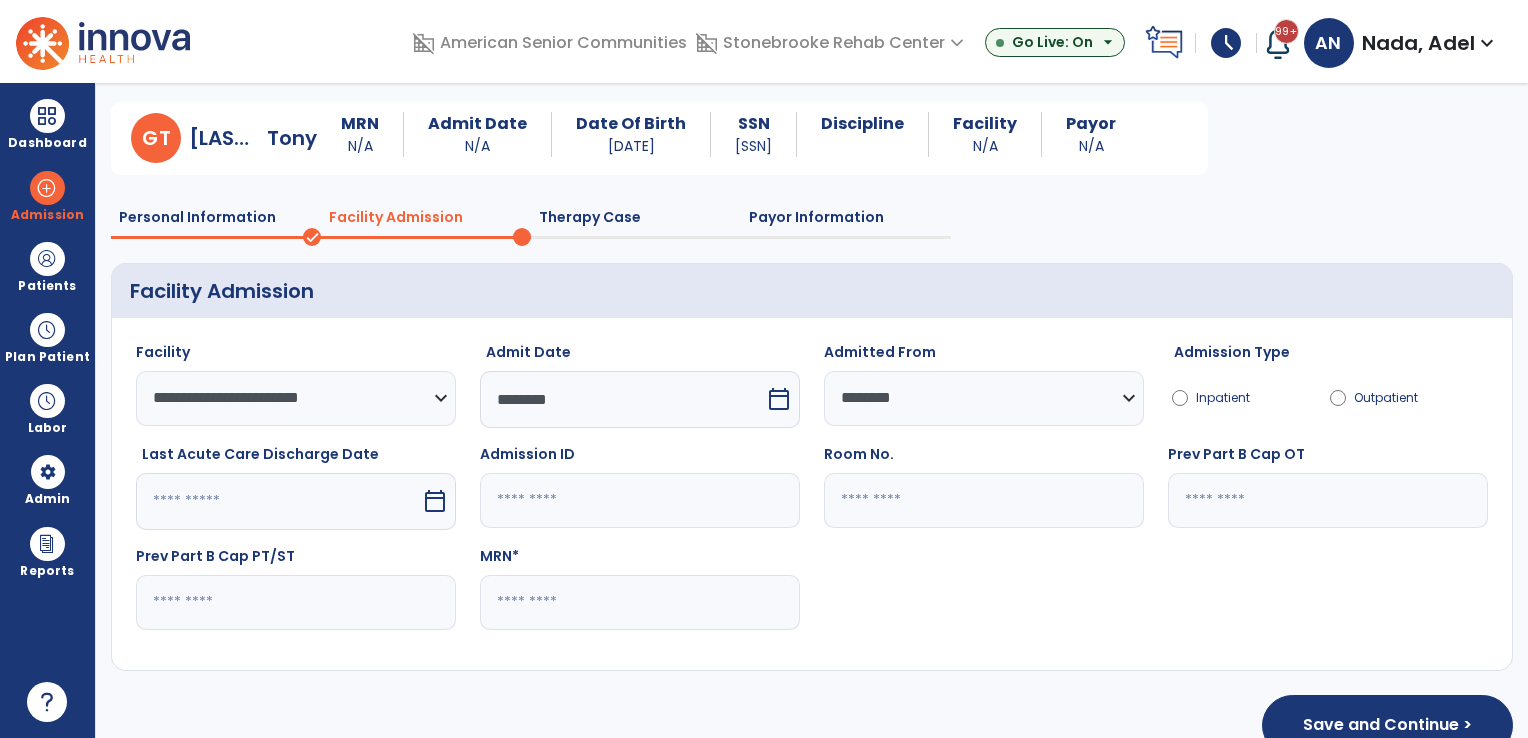 scroll, scrollTop: 87, scrollLeft: 0, axis: vertical 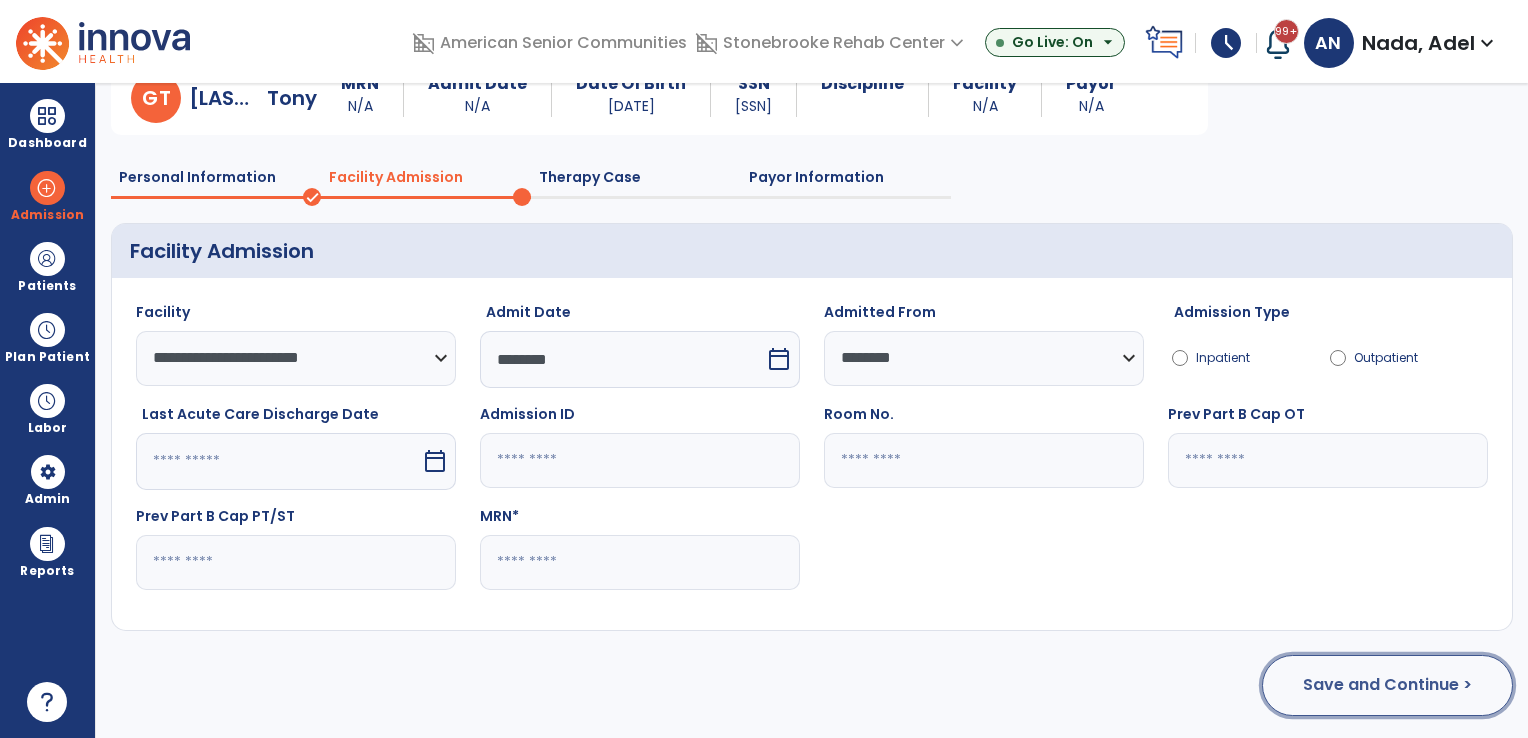click on "Save and Continue >" 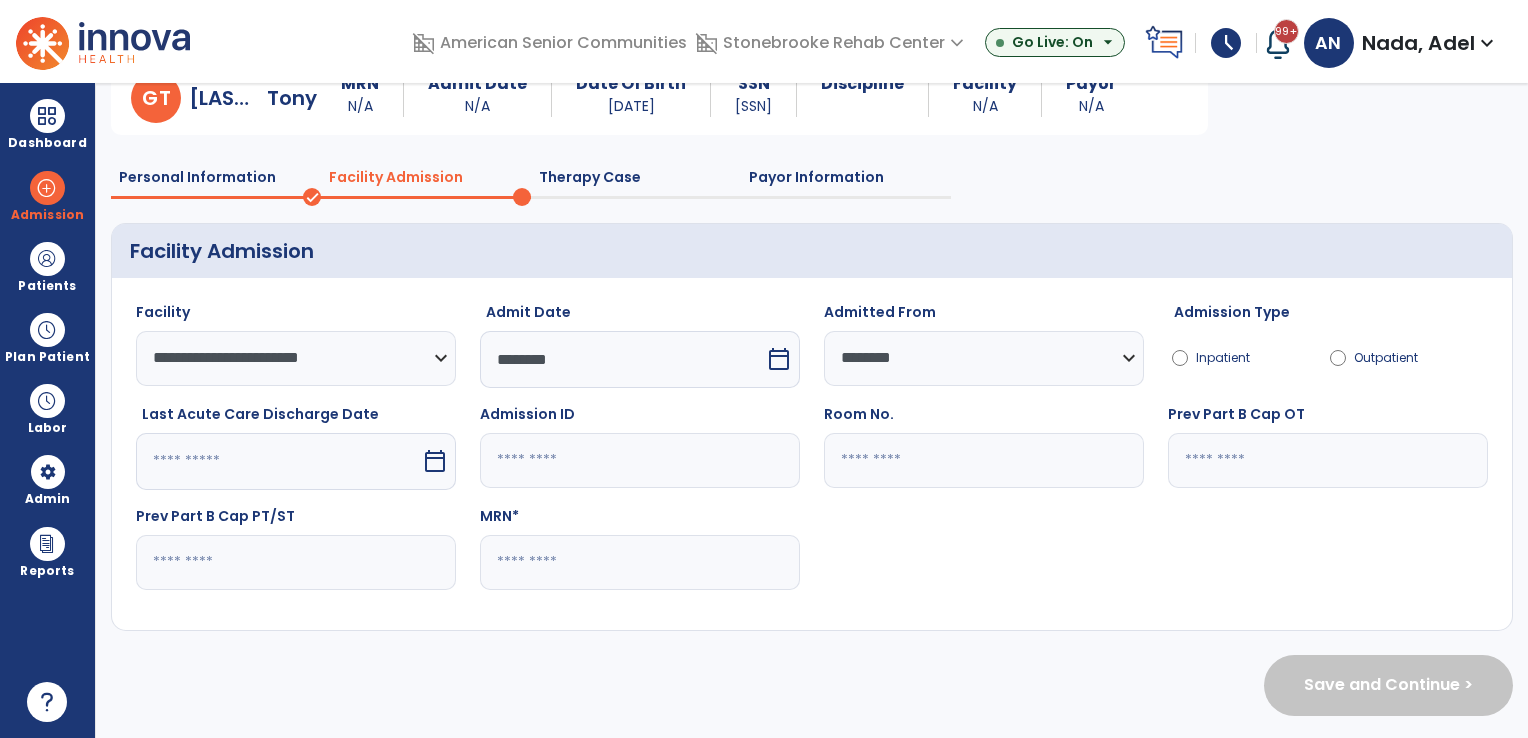 scroll, scrollTop: 0, scrollLeft: 0, axis: both 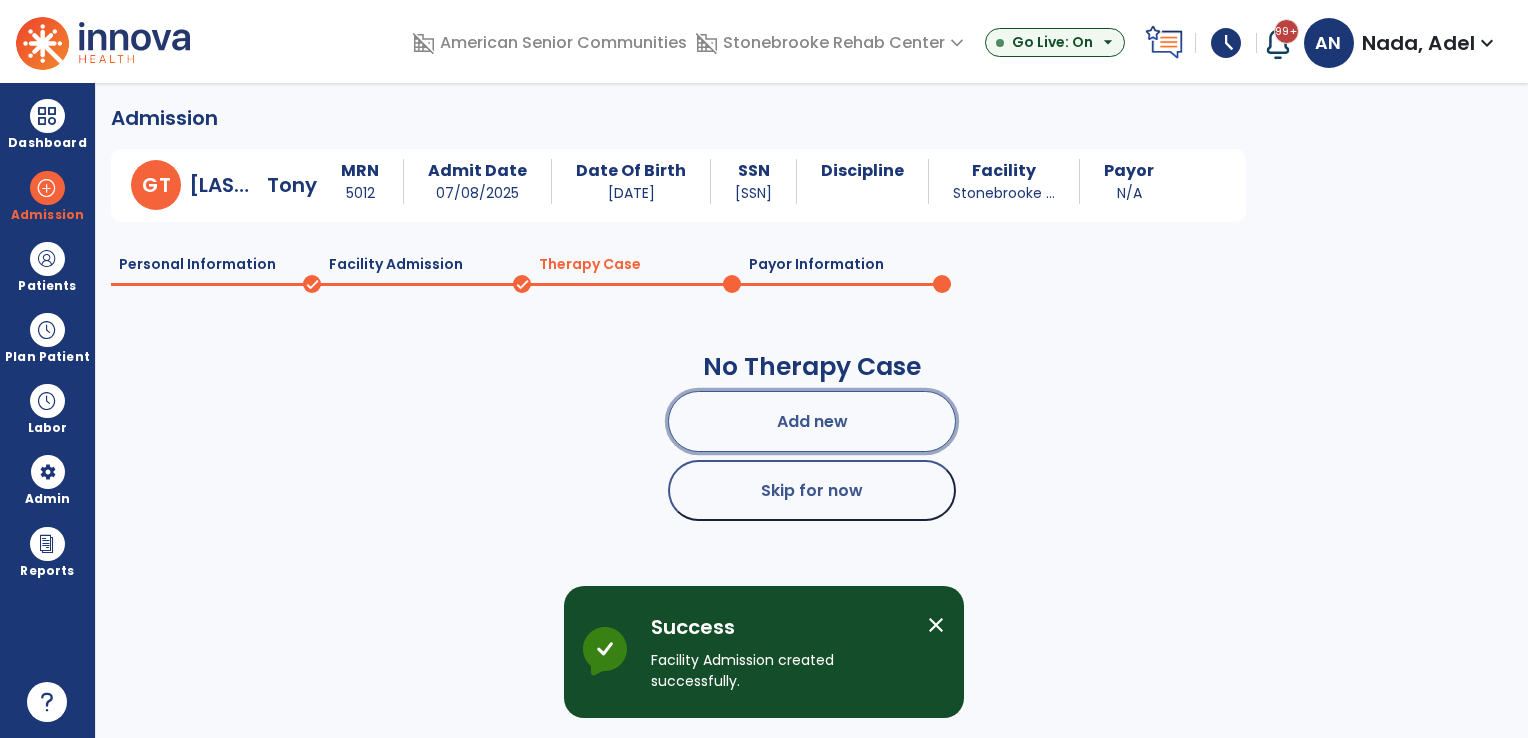 click on "Add new" at bounding box center [812, 421] 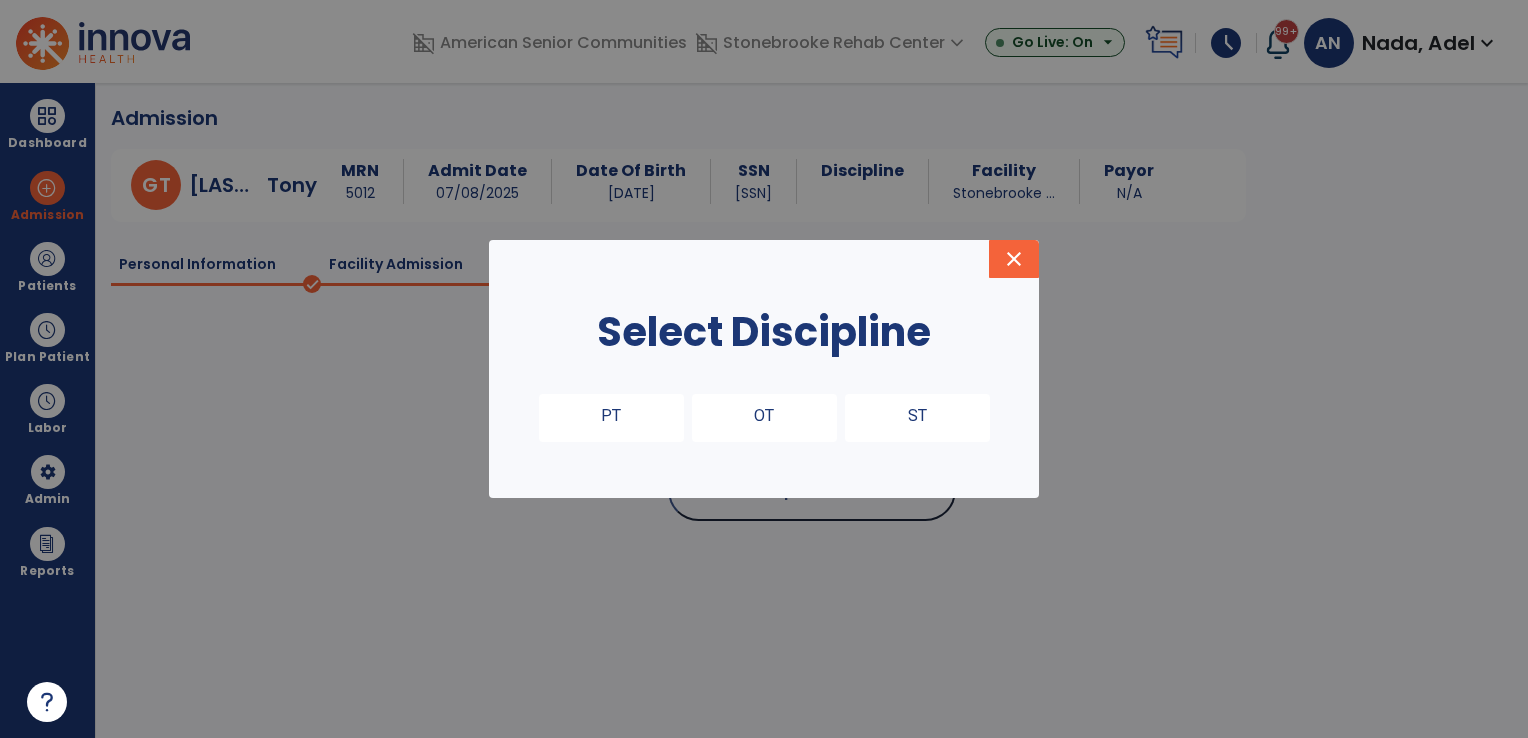 click on "PT" at bounding box center (611, 418) 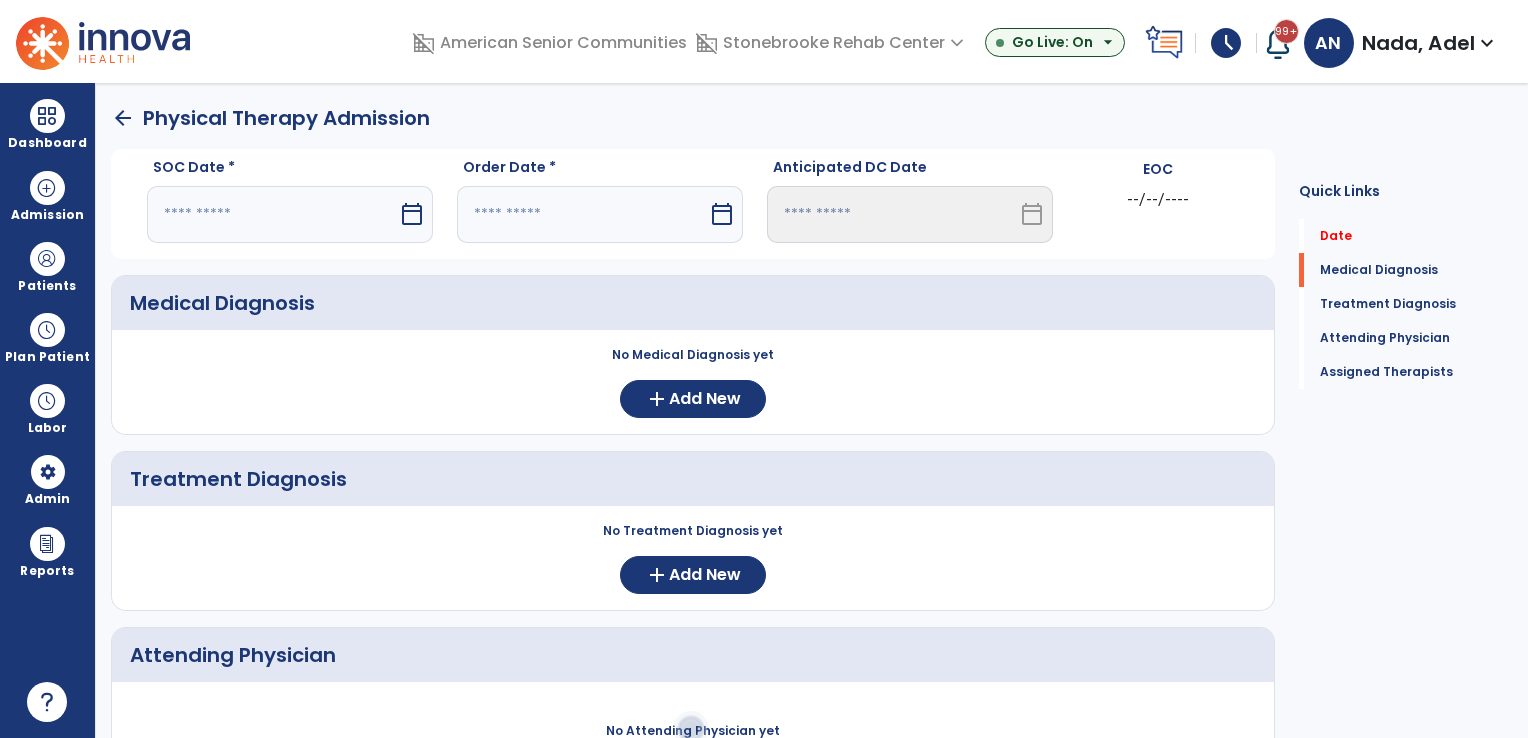 click on "calendar_today" at bounding box center [414, 214] 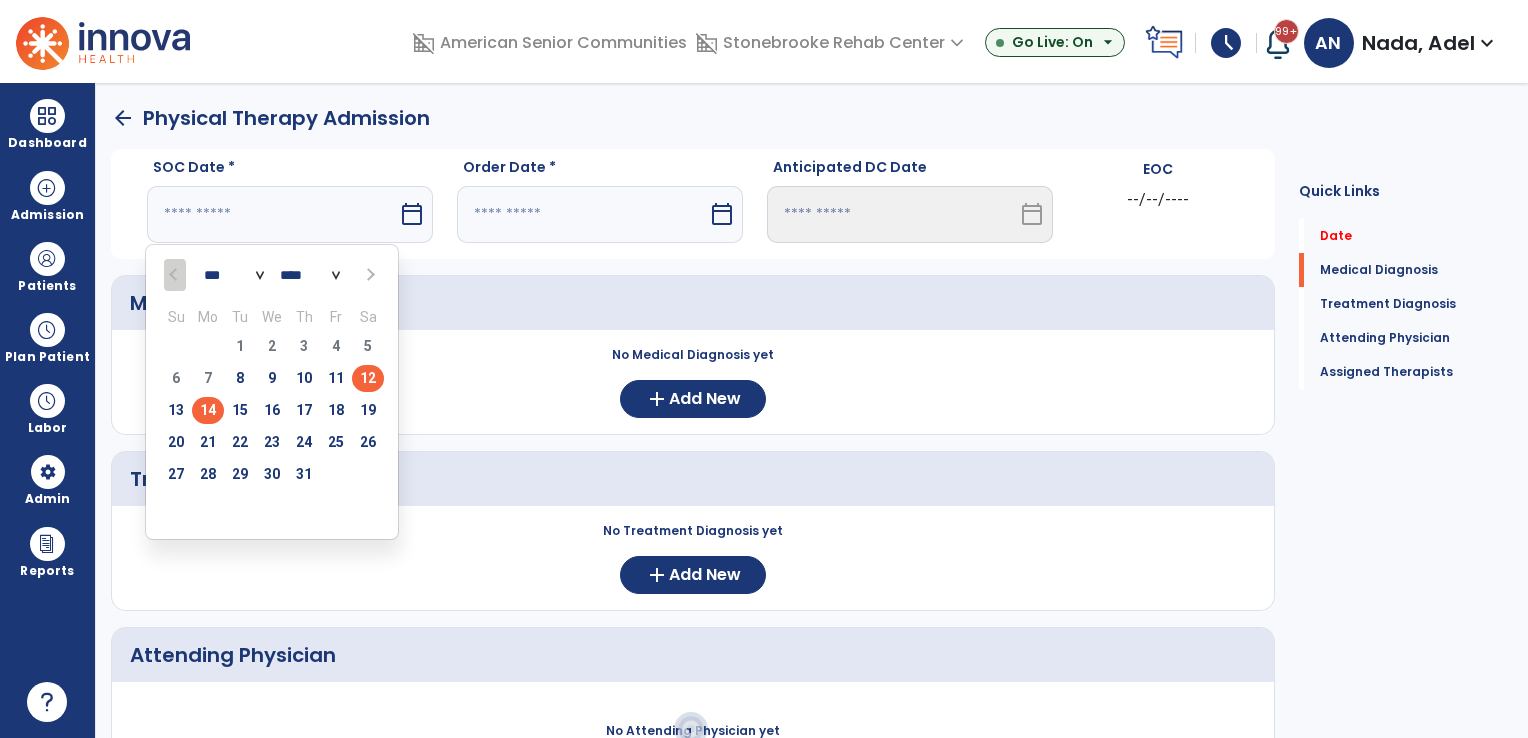 click on "14" at bounding box center [208, 410] 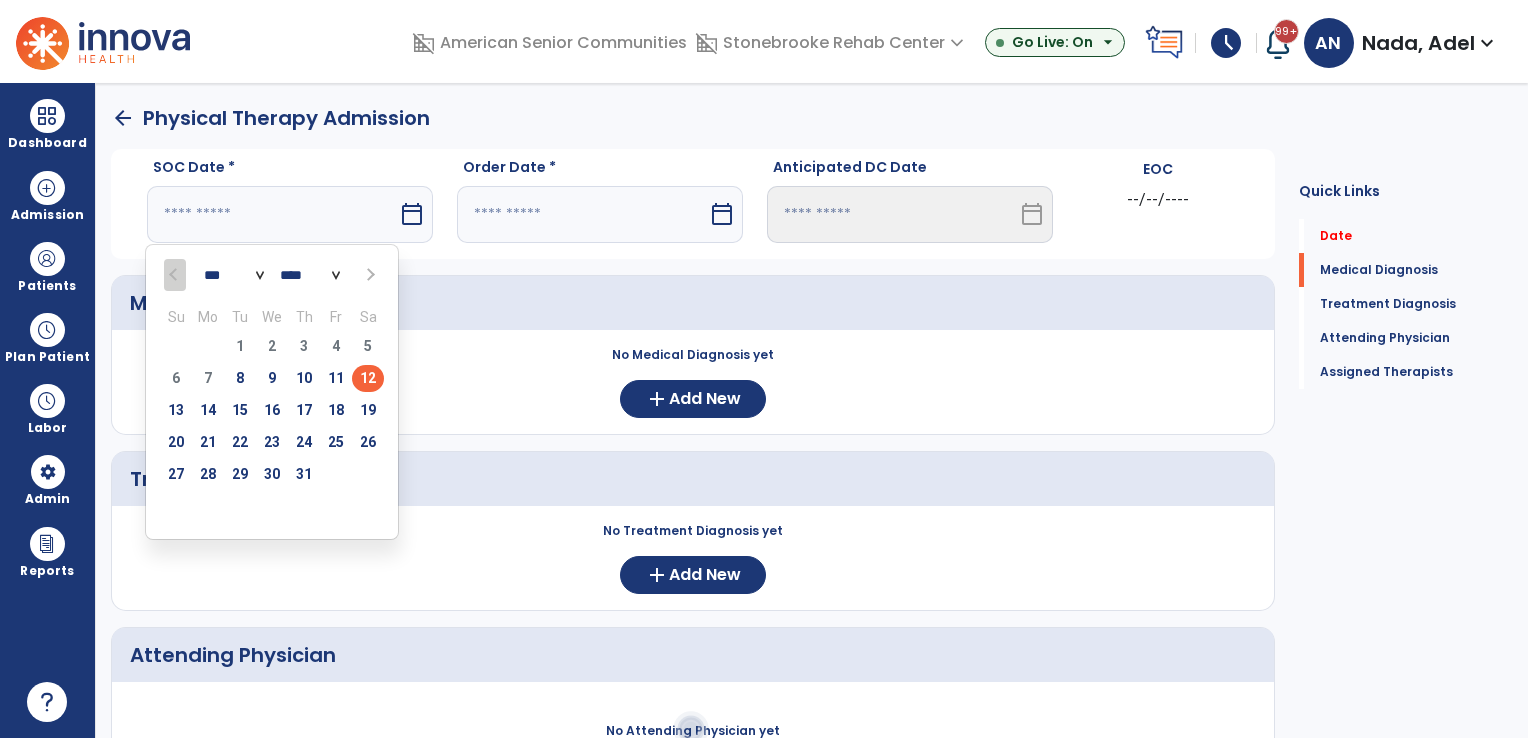 type on "*********" 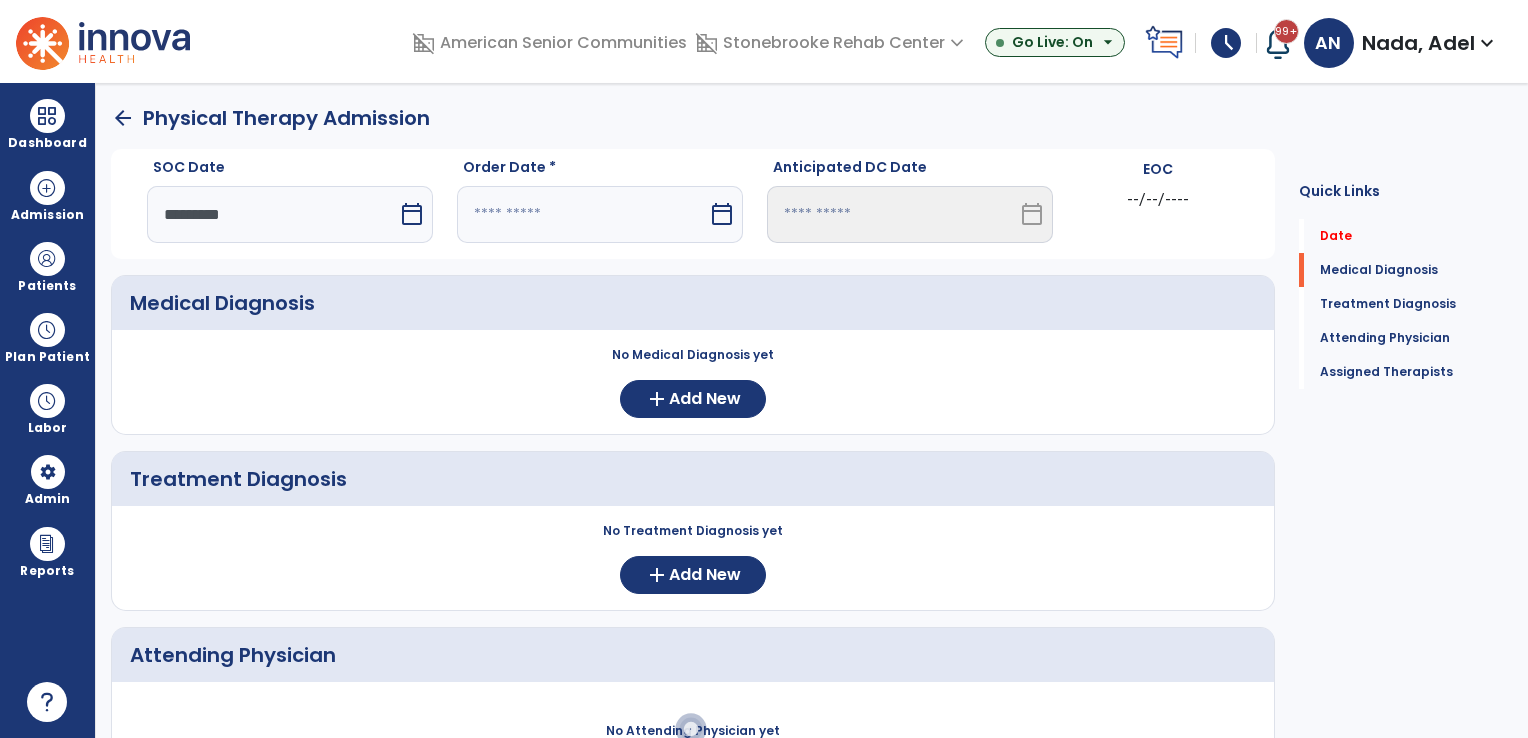 click at bounding box center [582, 214] 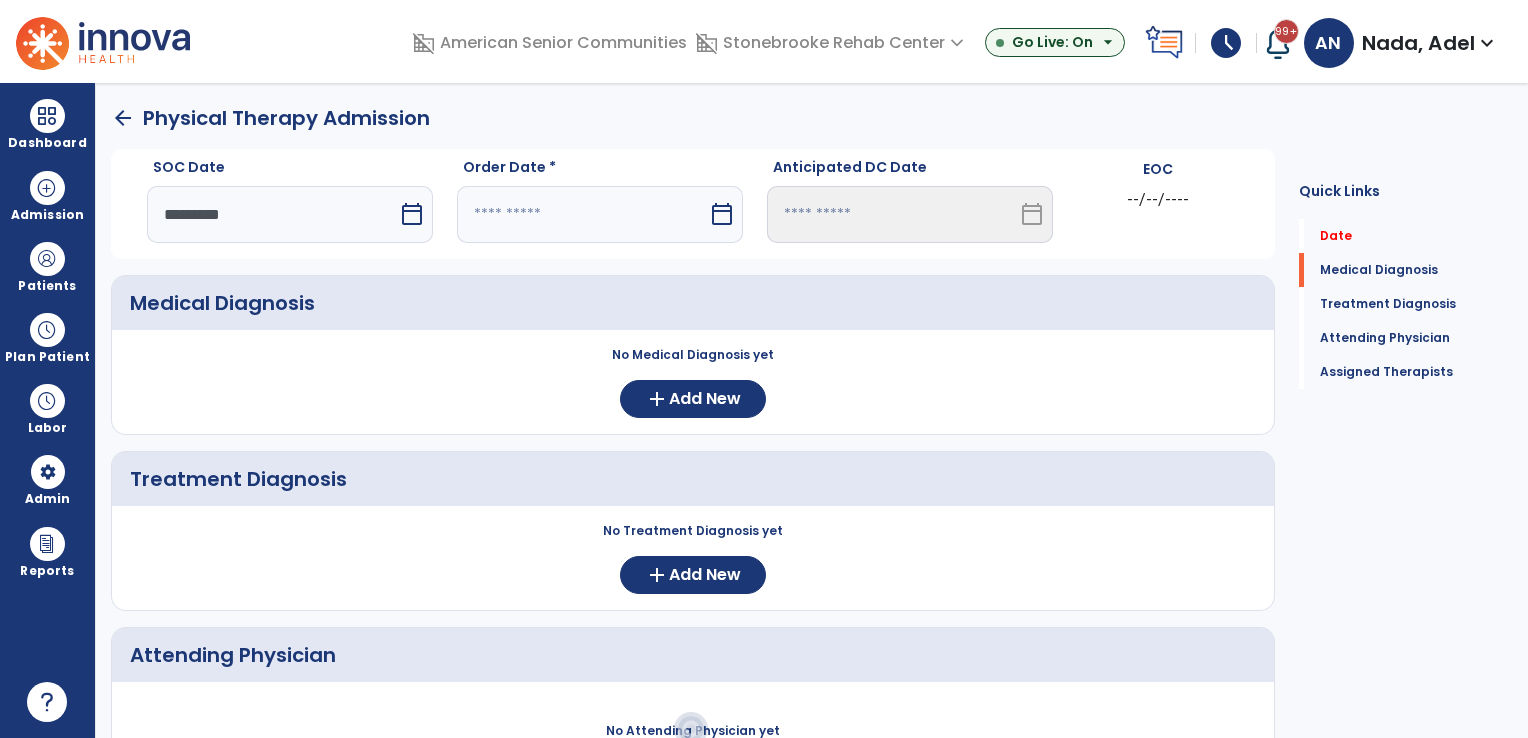 select on "*" 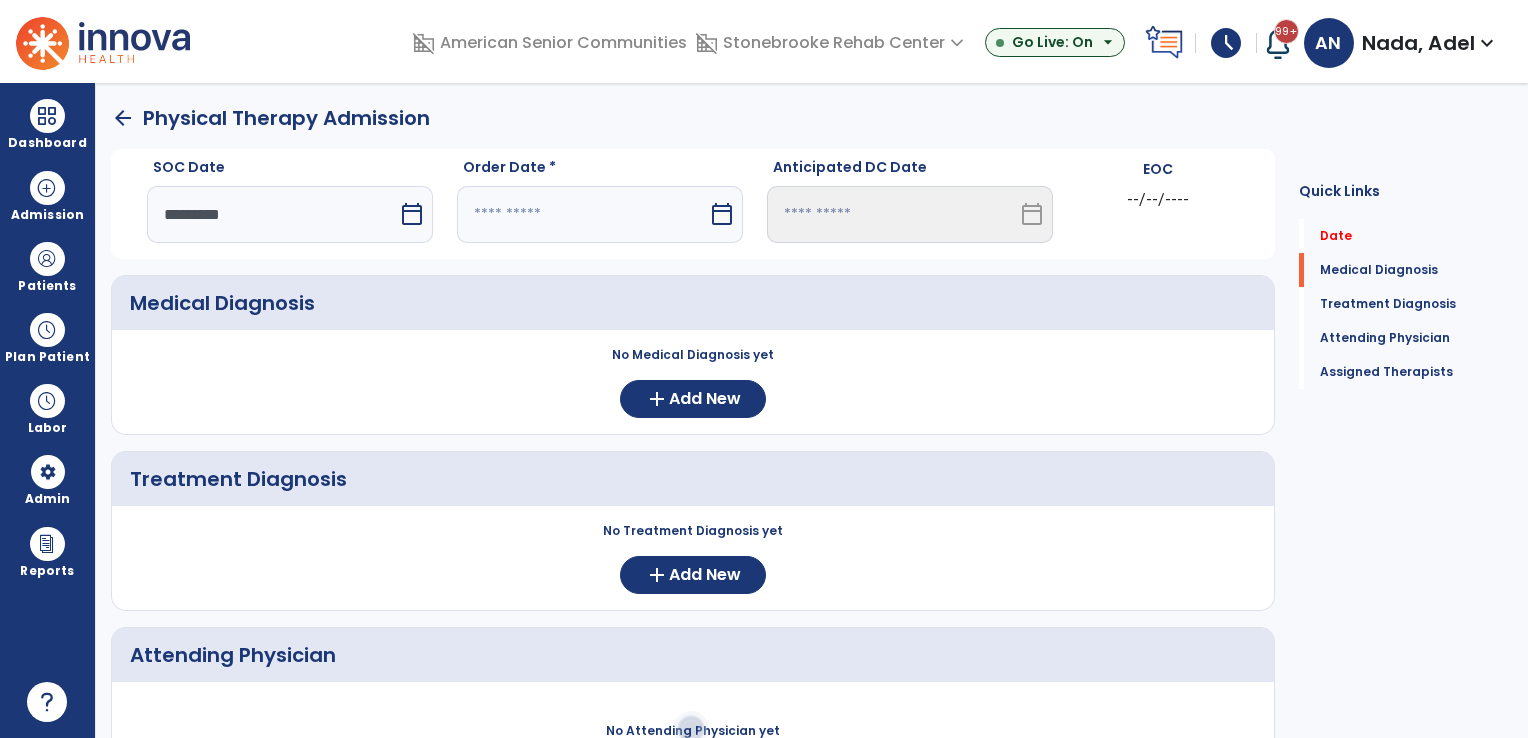 select on "****" 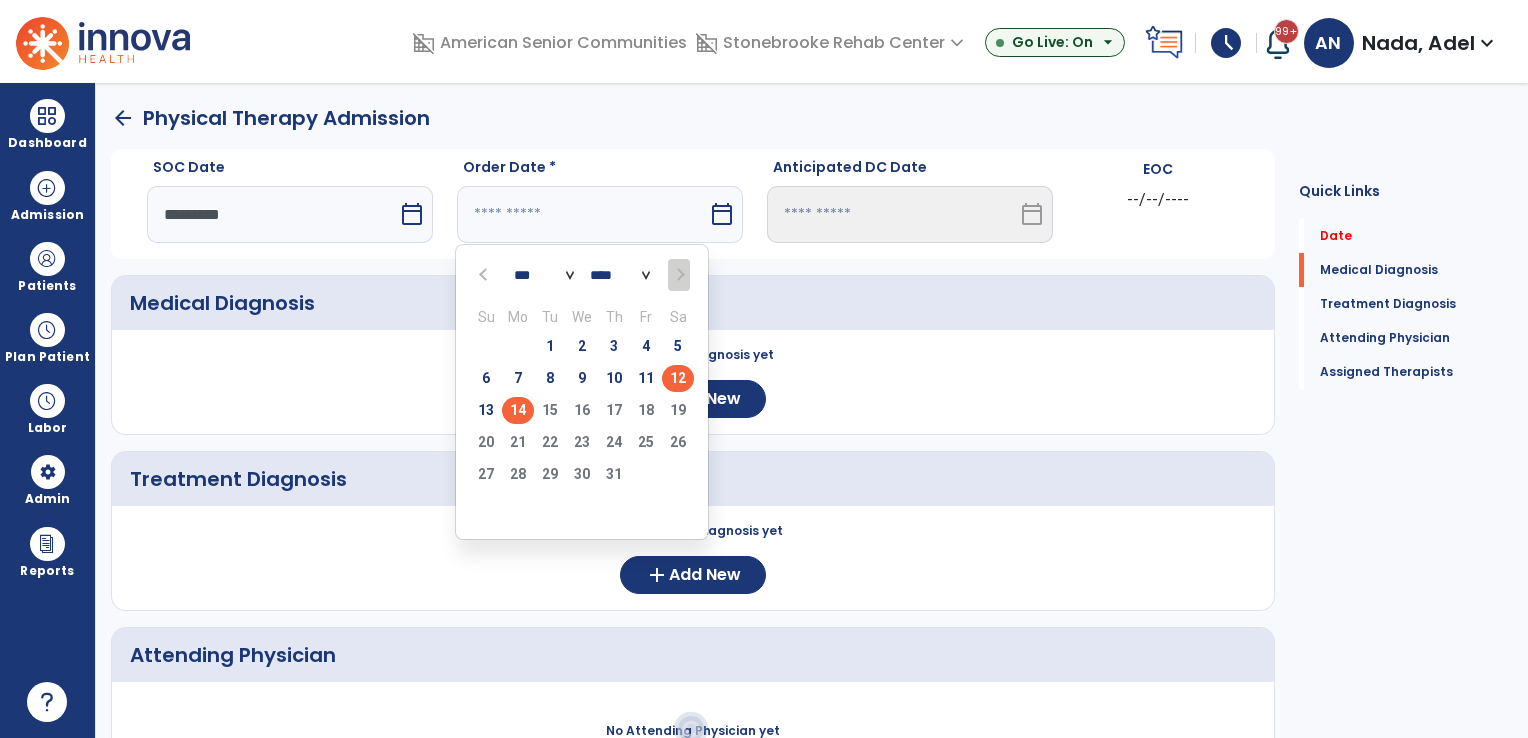 click on "14" at bounding box center [518, 410] 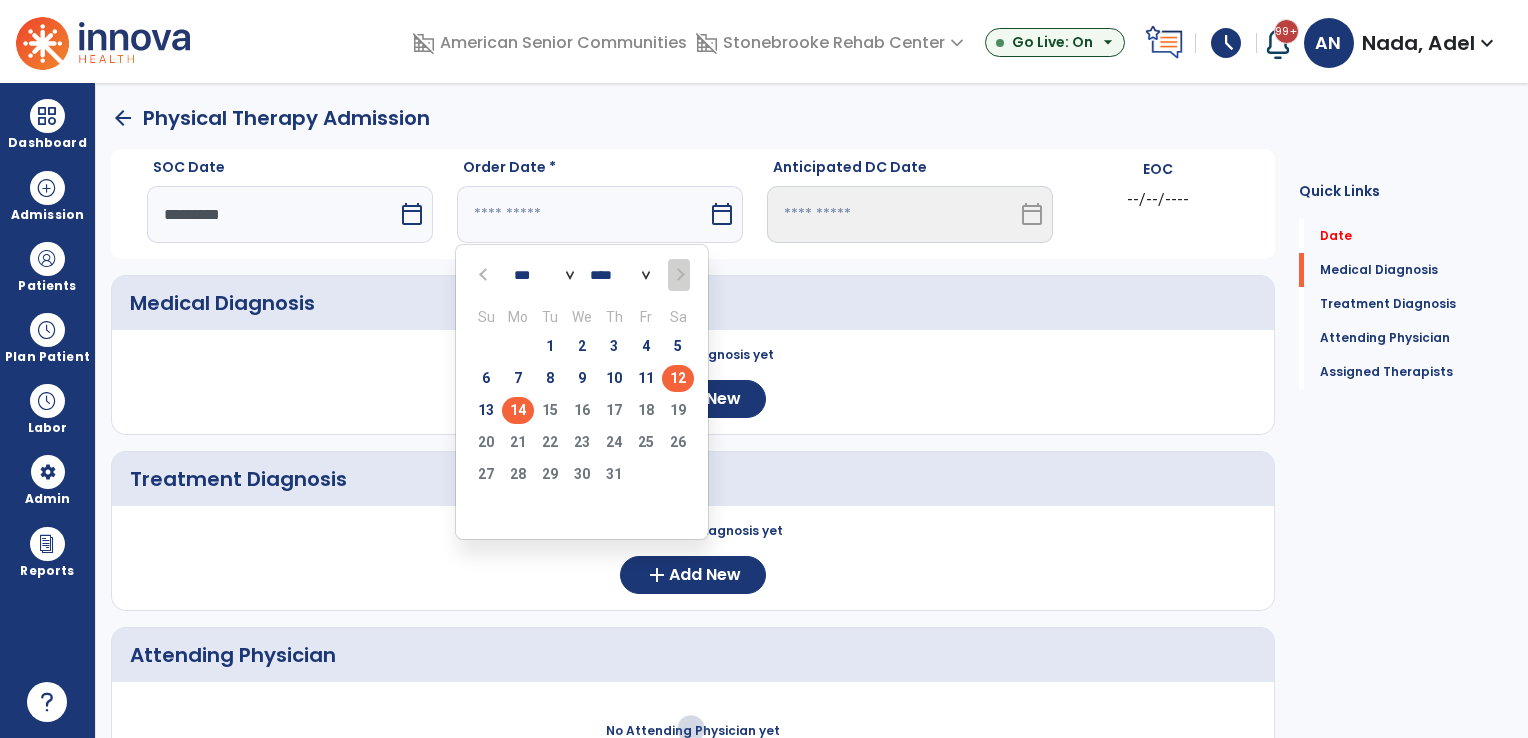 type on "*********" 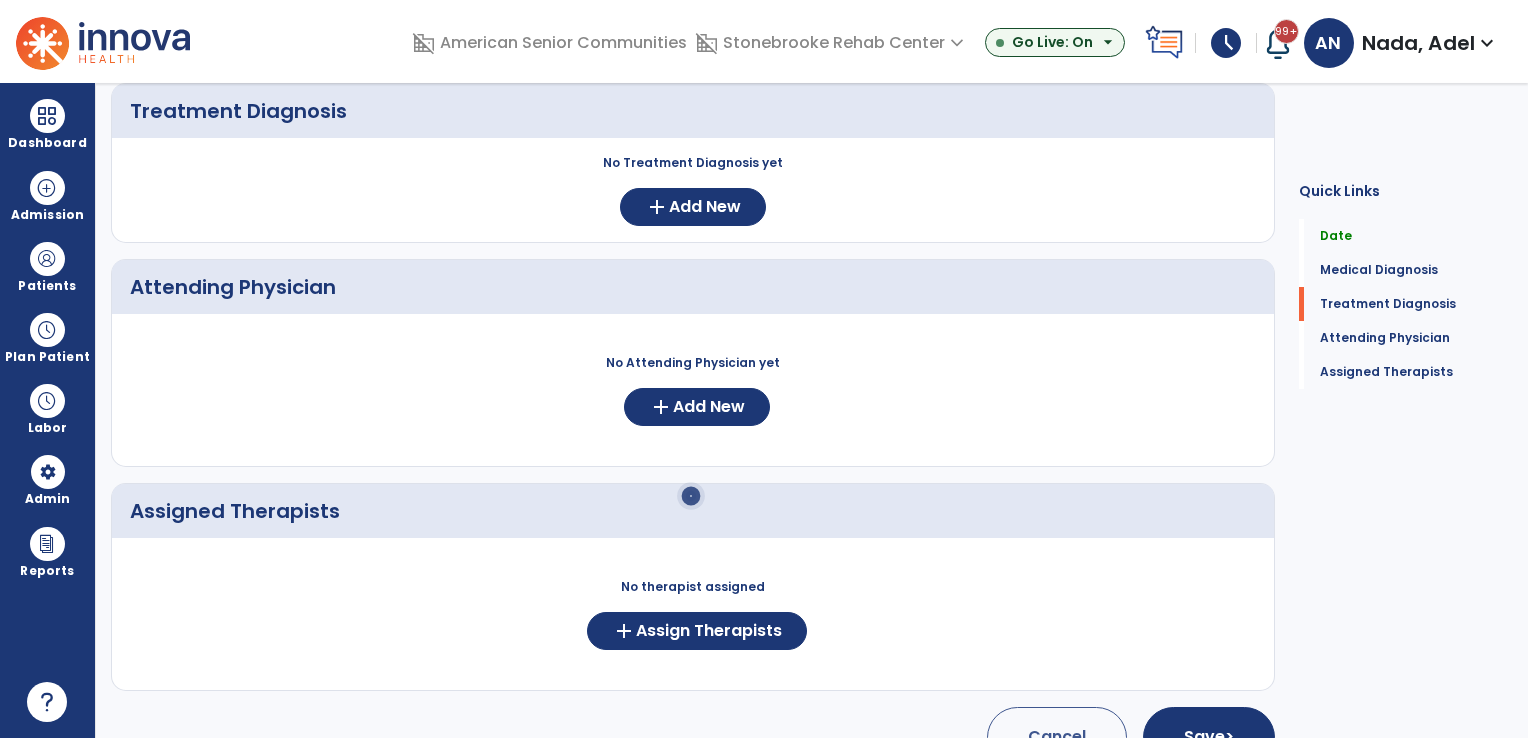 scroll, scrollTop: 400, scrollLeft: 0, axis: vertical 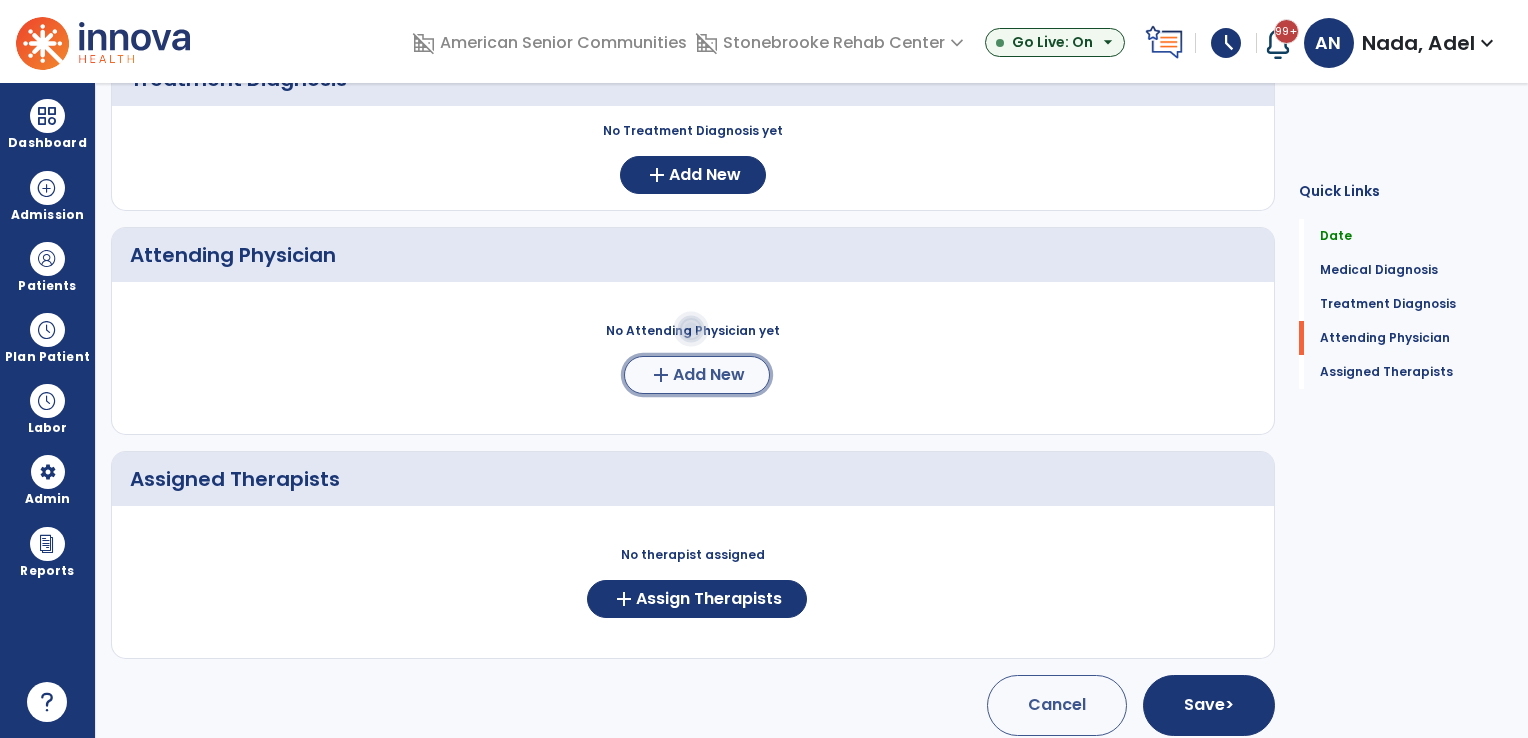 click on "Add New" 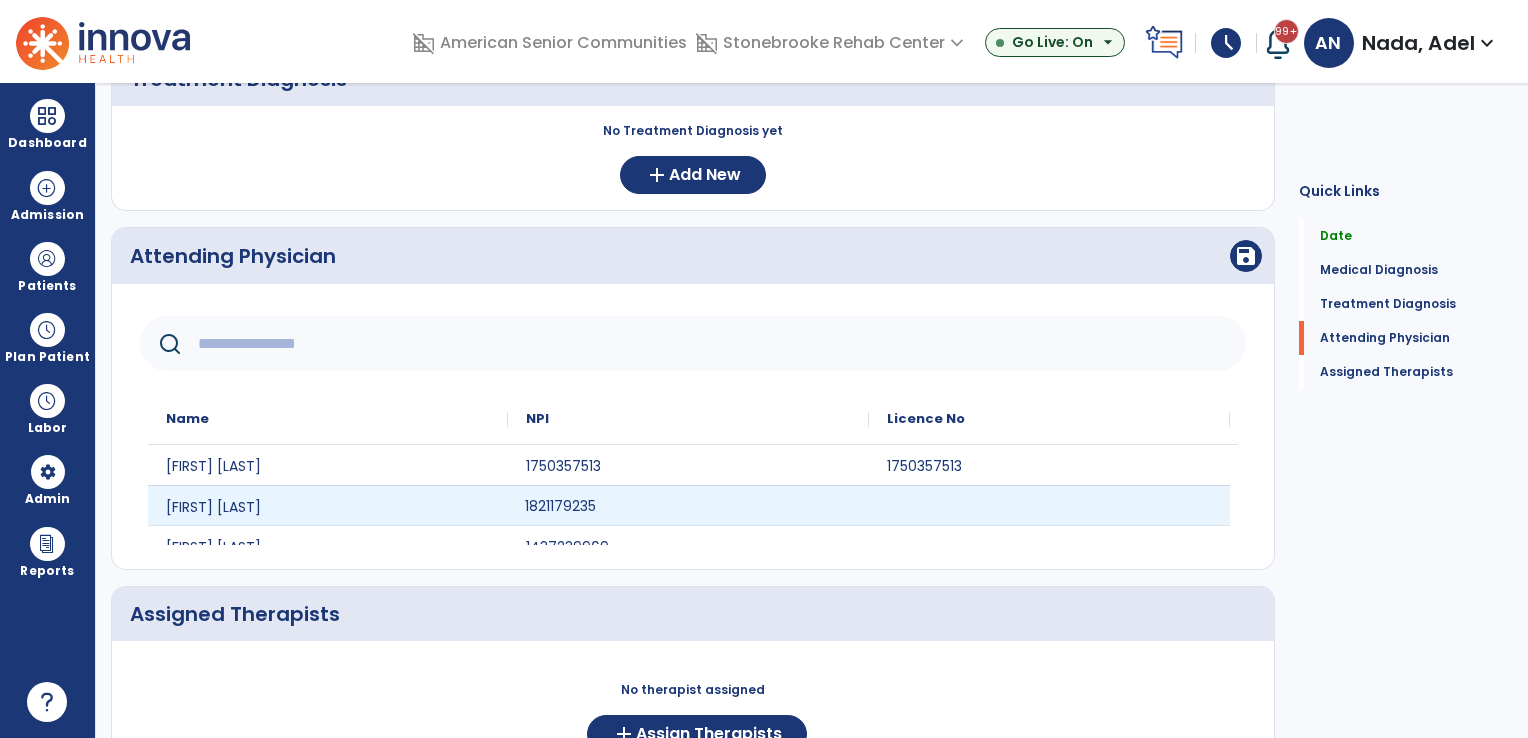 click on "1821179235" 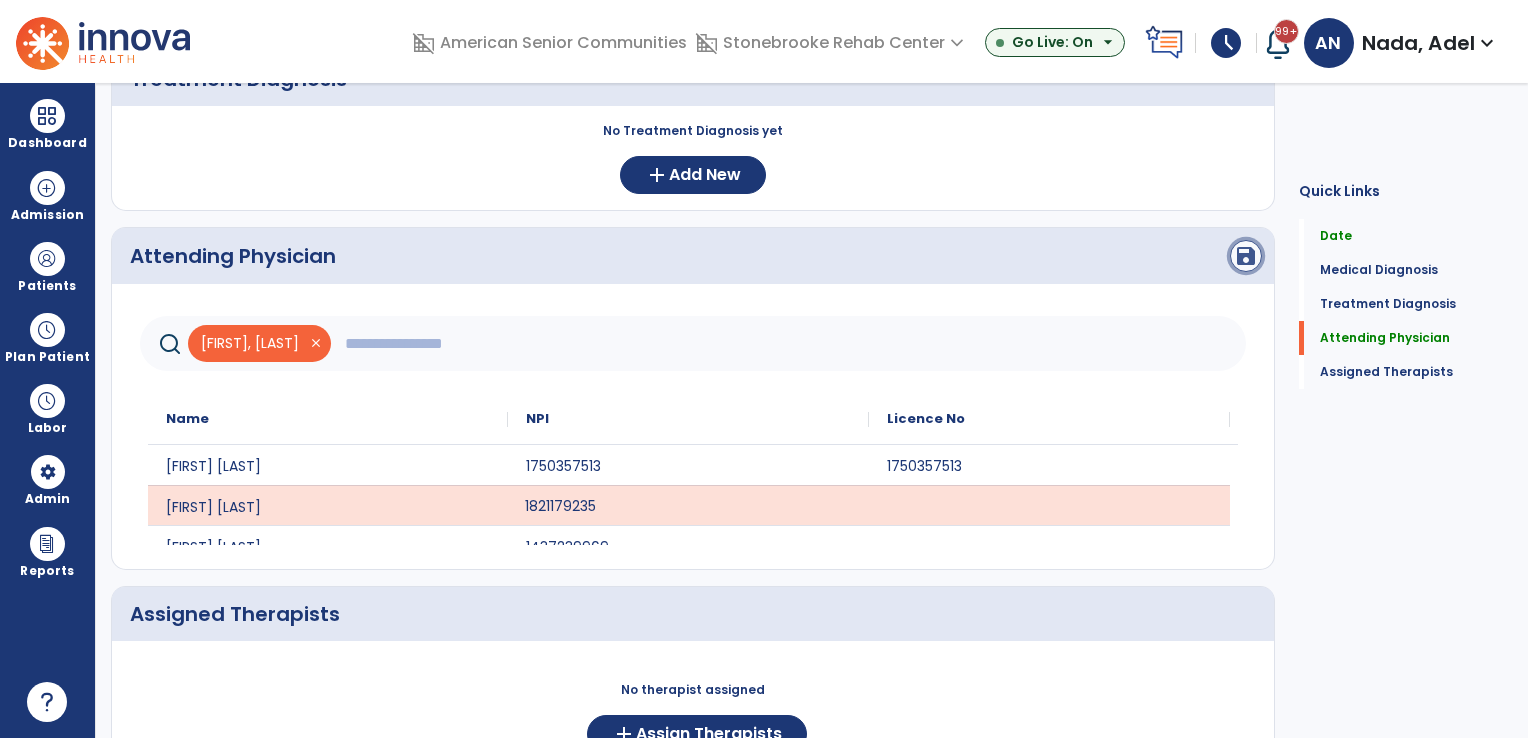 click on "save" 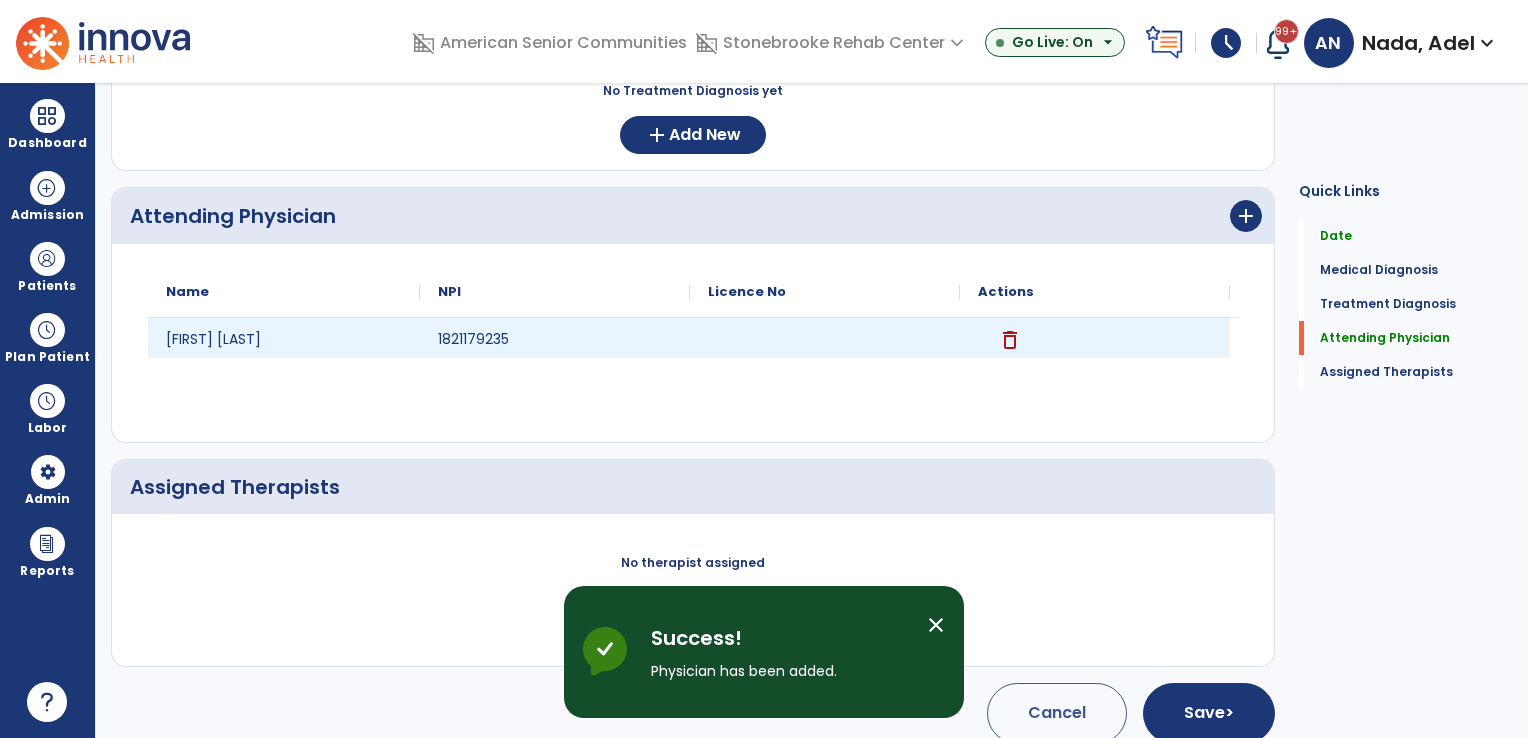 scroll, scrollTop: 457, scrollLeft: 0, axis: vertical 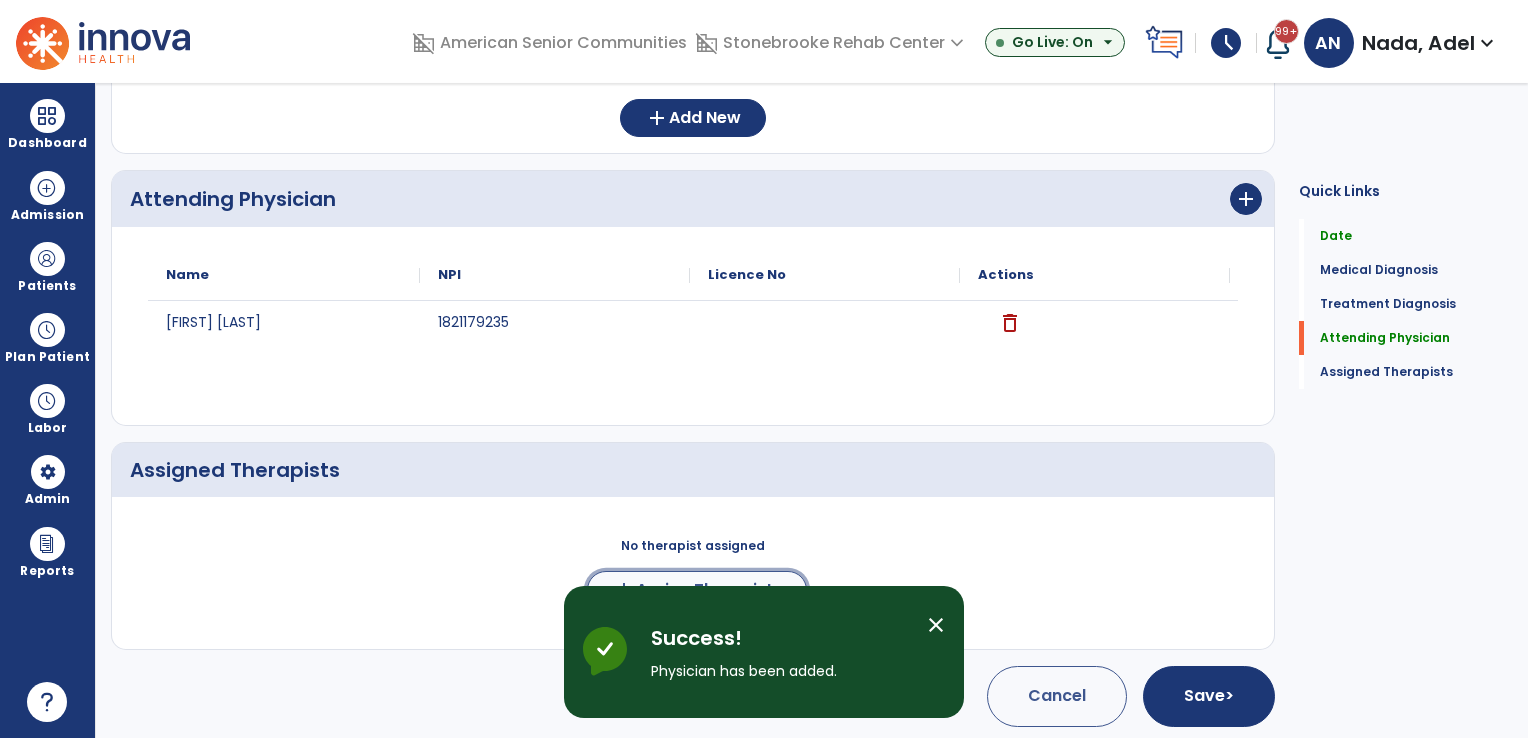 click on "Assign Therapists" 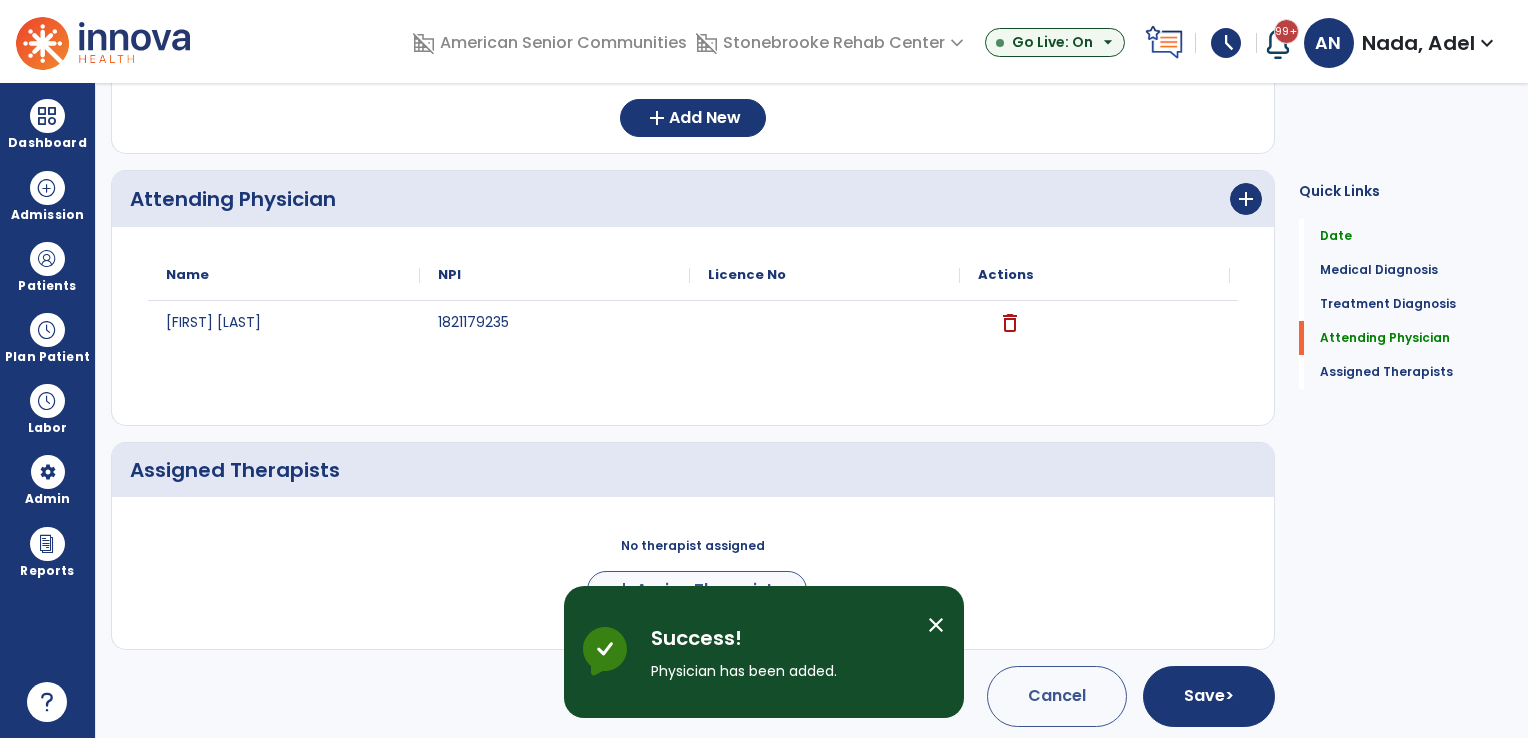 scroll, scrollTop: 454, scrollLeft: 0, axis: vertical 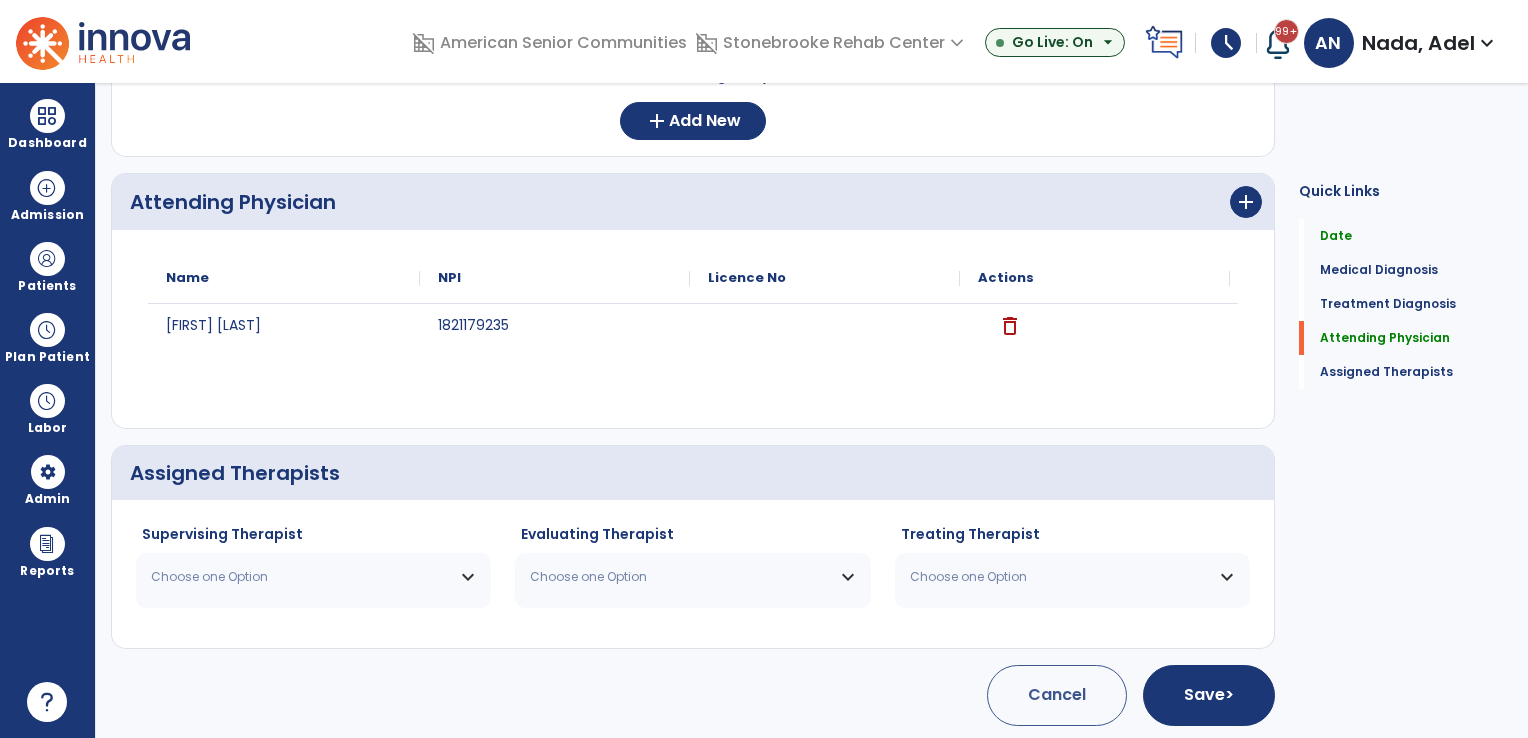 click on "Choose one Option" at bounding box center [301, 577] 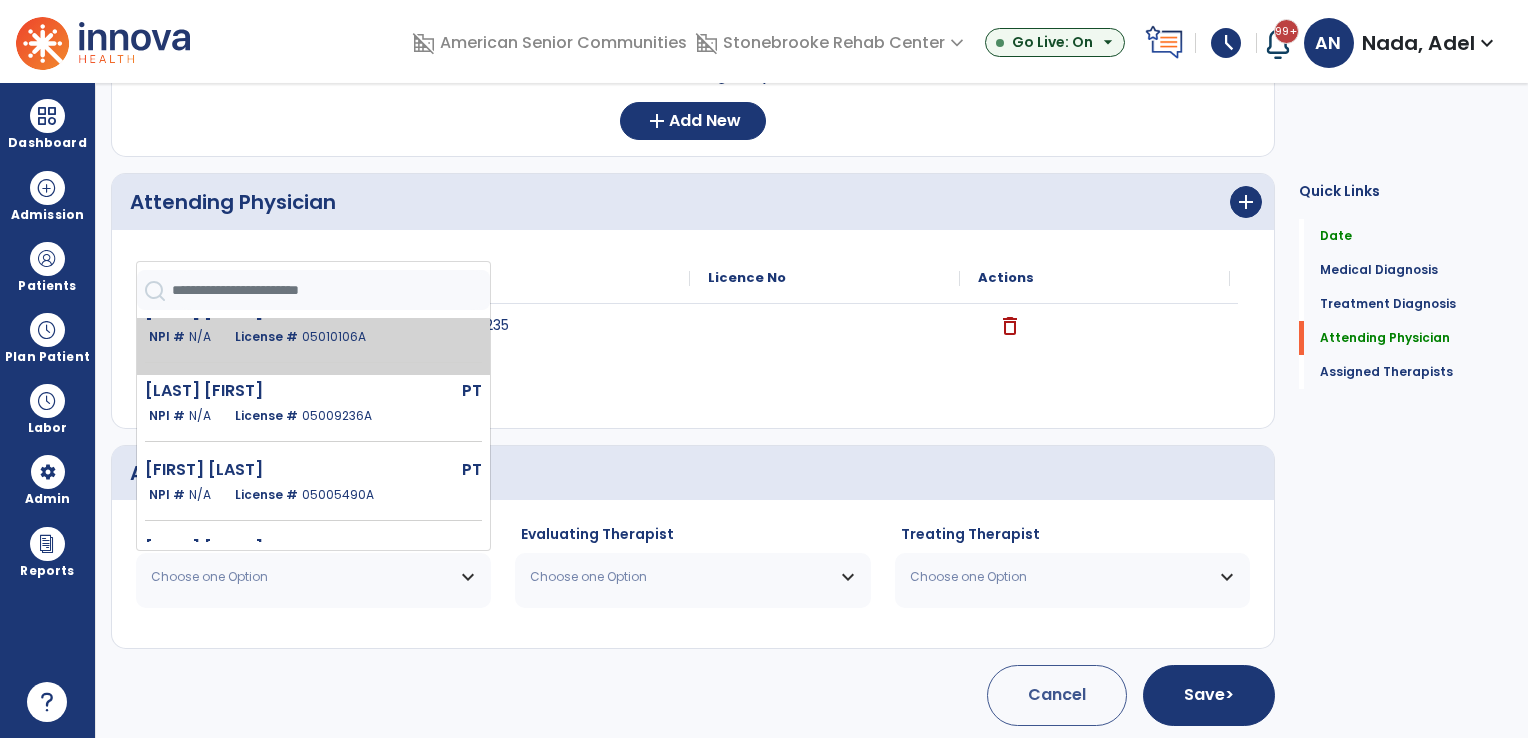 scroll, scrollTop: 200, scrollLeft: 0, axis: vertical 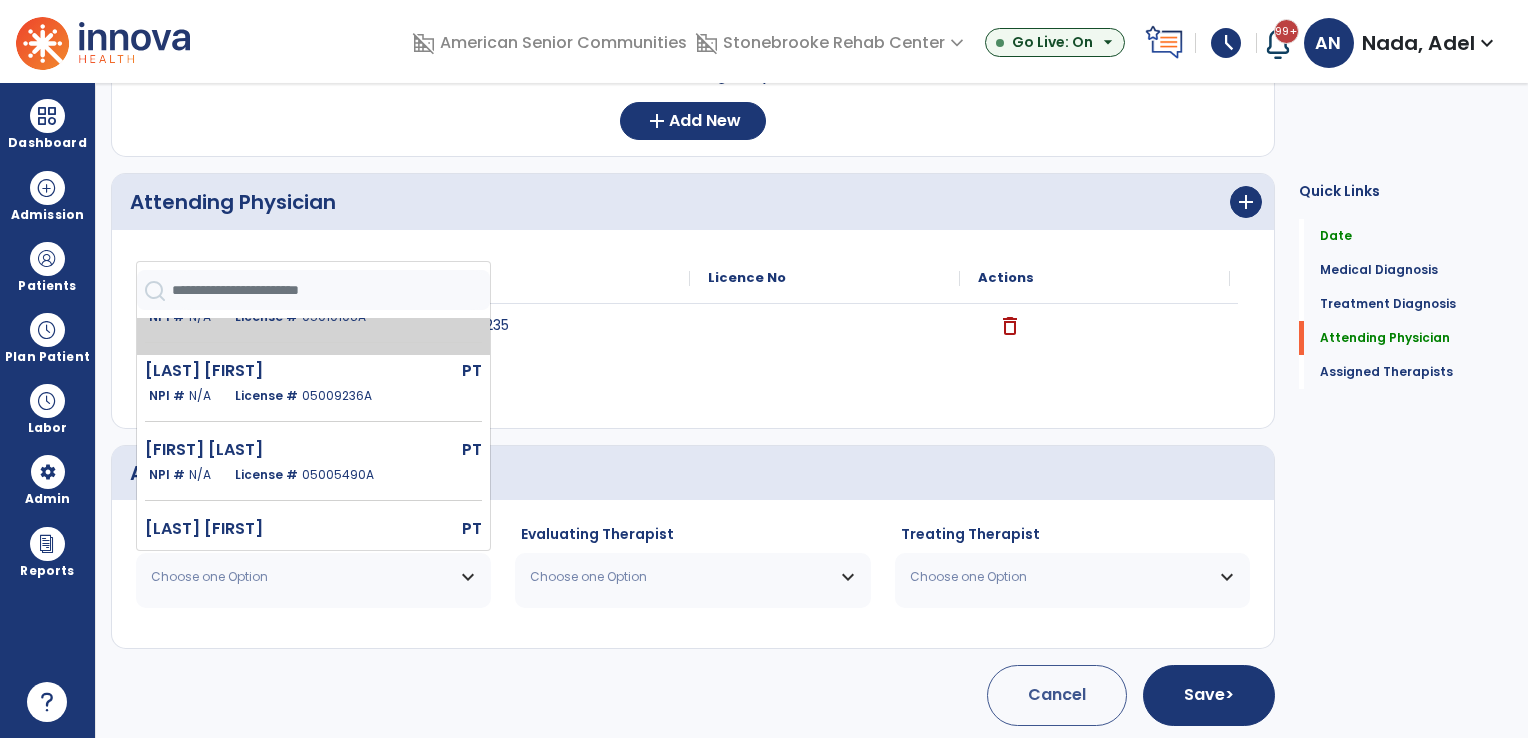 click on "[FIRST] [LAST]" 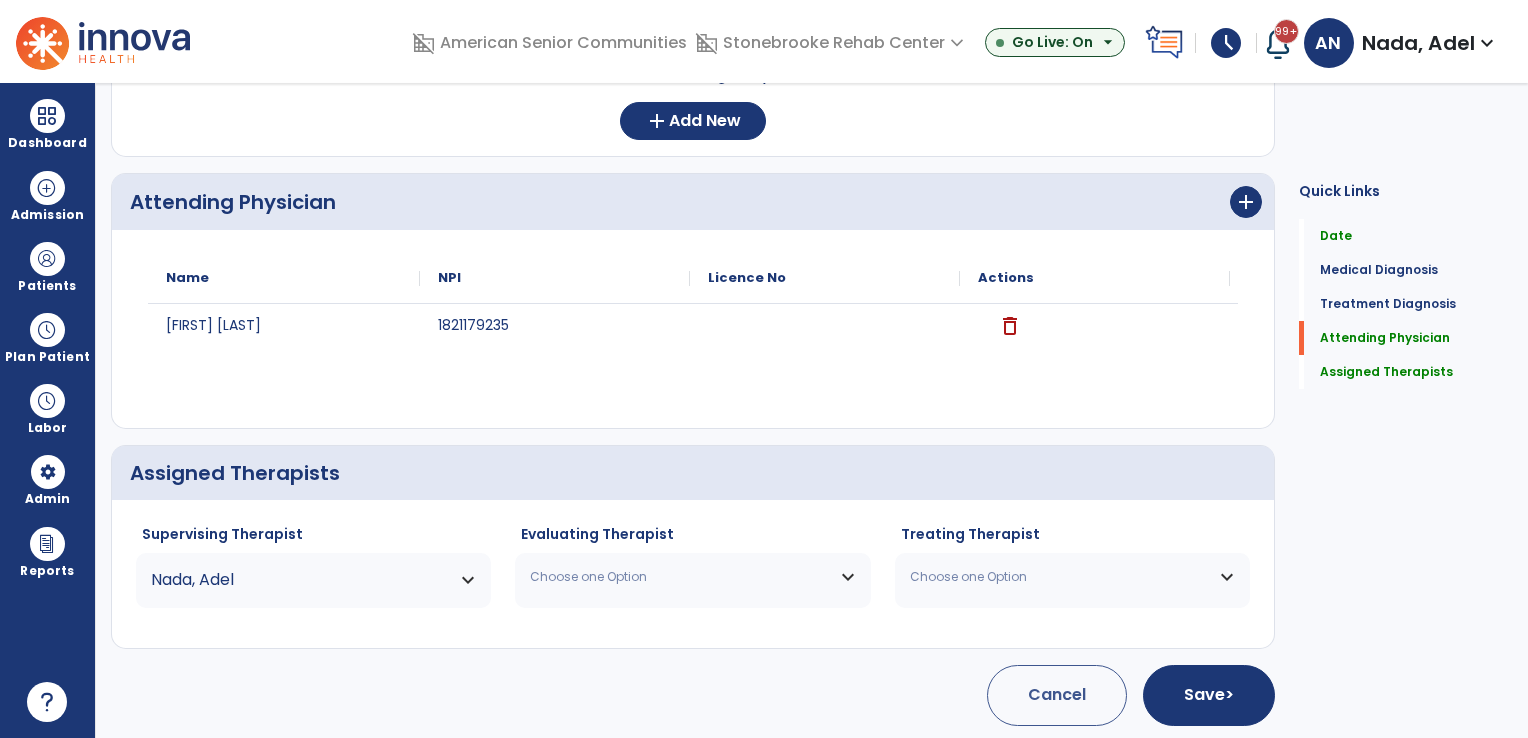 click on "Choose one Option" at bounding box center (692, 577) 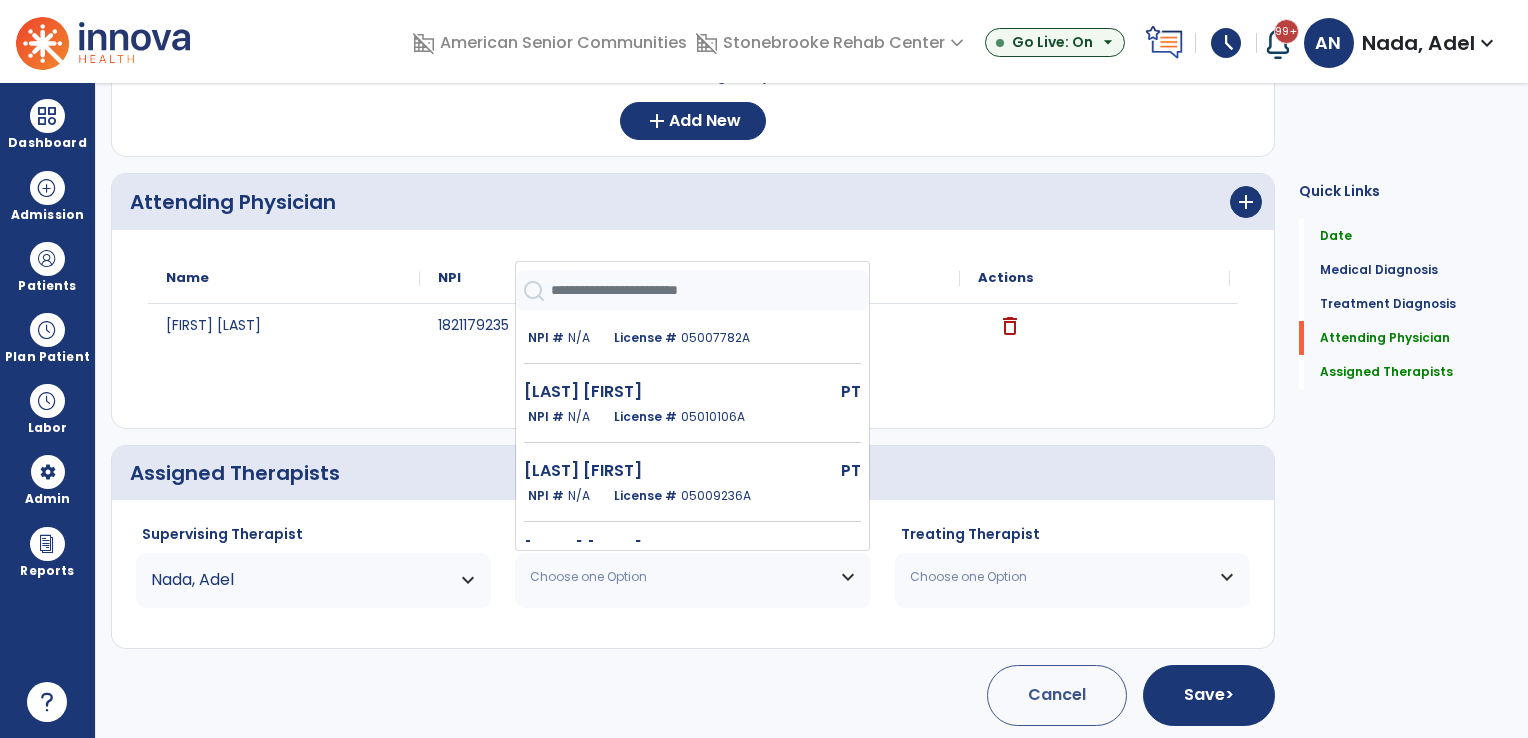 scroll, scrollTop: 0, scrollLeft: 0, axis: both 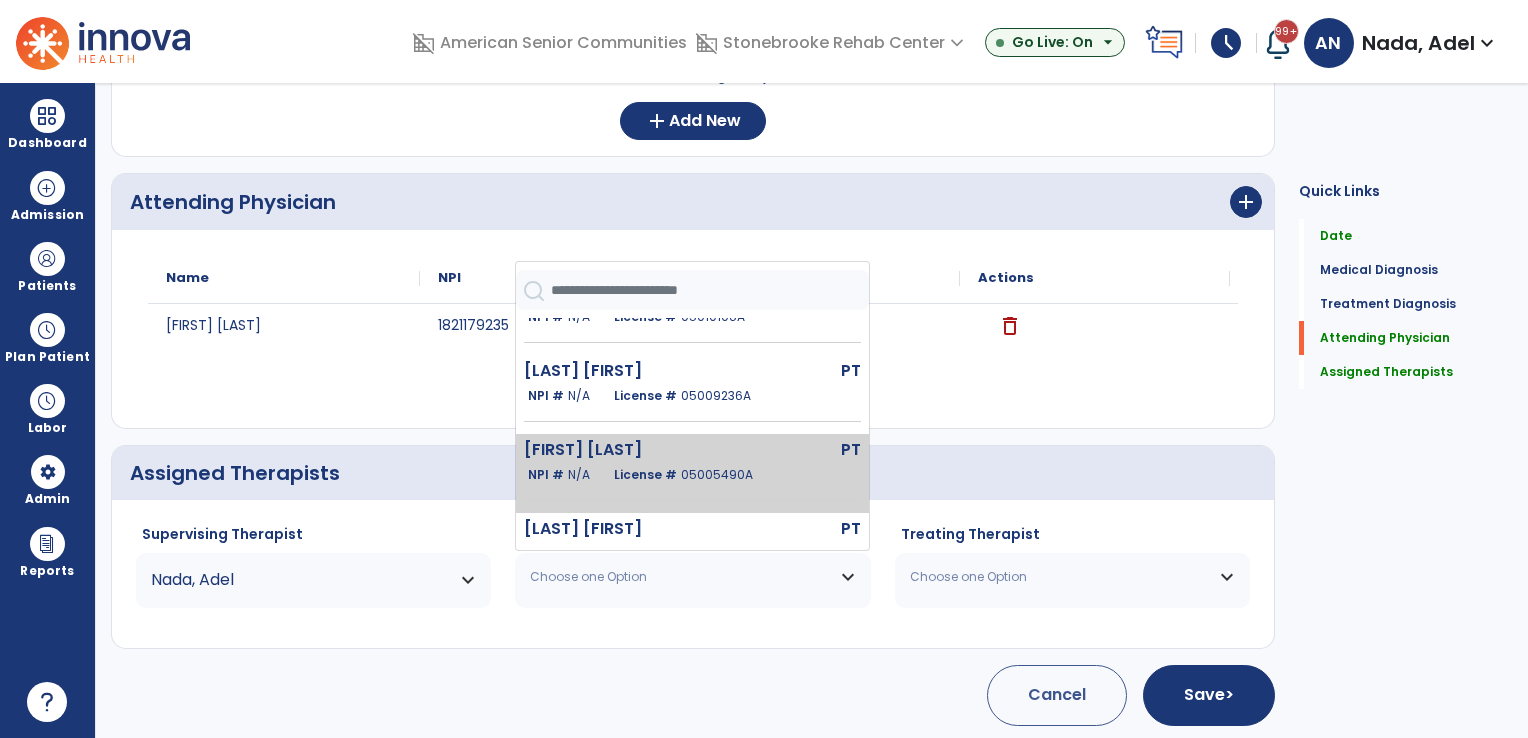 click on "Nada Adel" 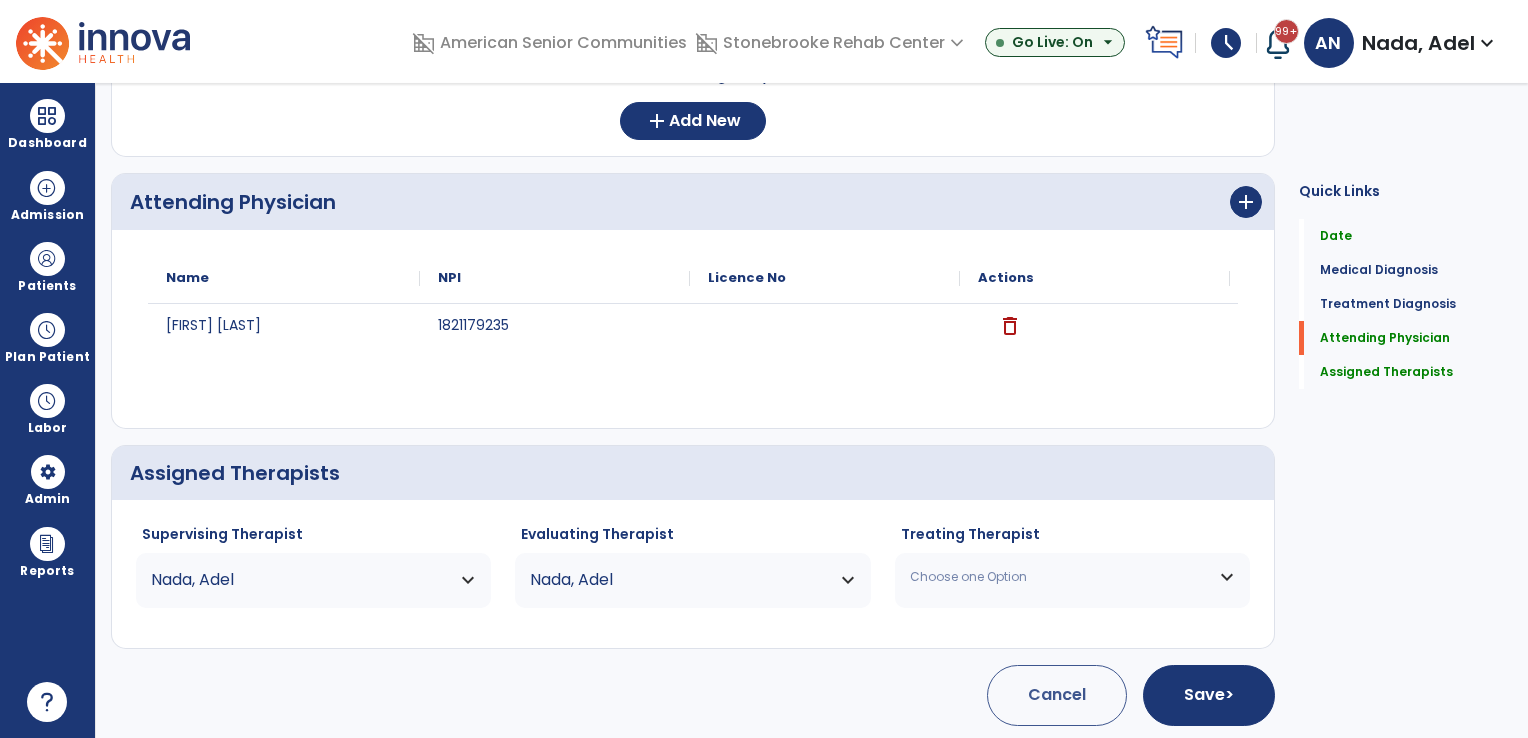 click on "Choose one Option" at bounding box center [1060, 577] 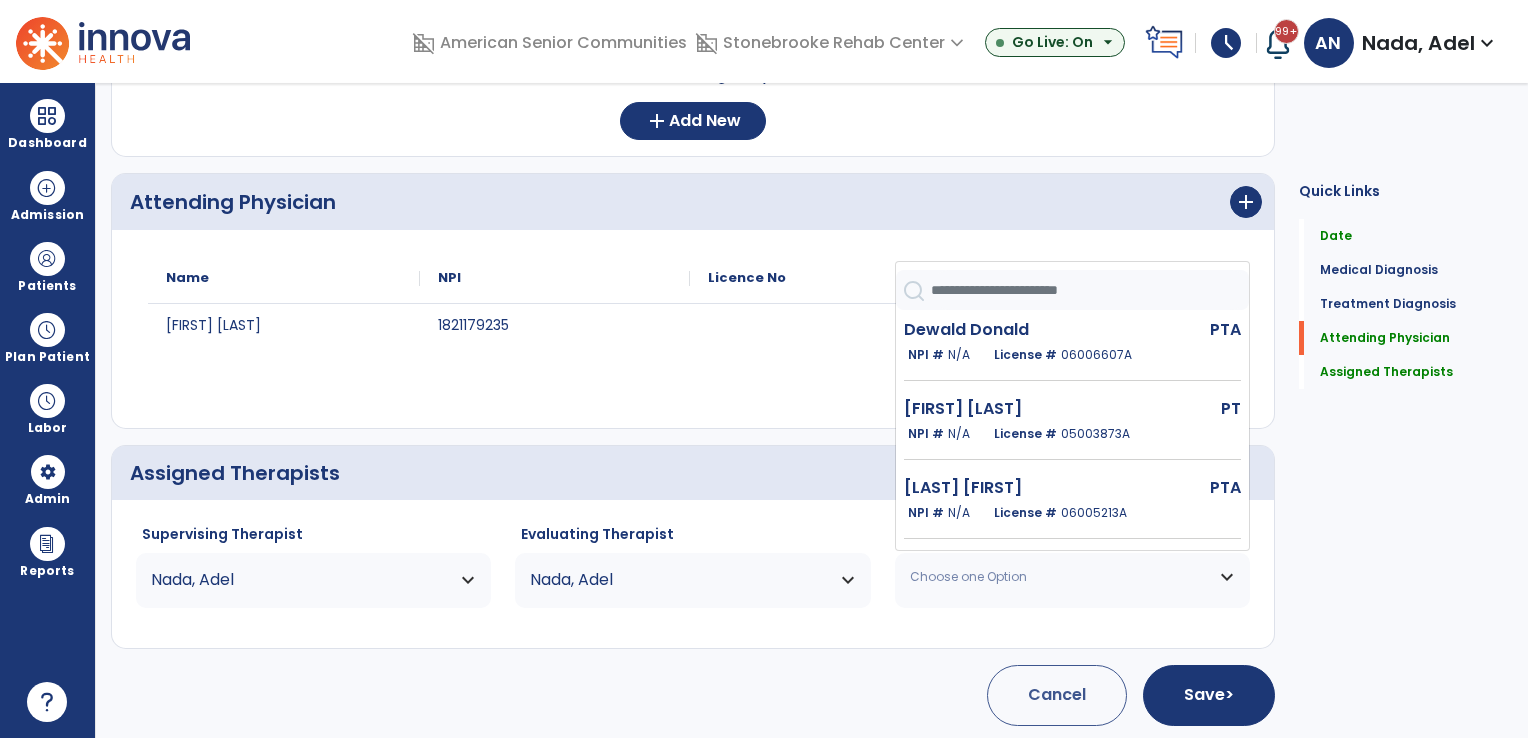 scroll, scrollTop: 0, scrollLeft: 0, axis: both 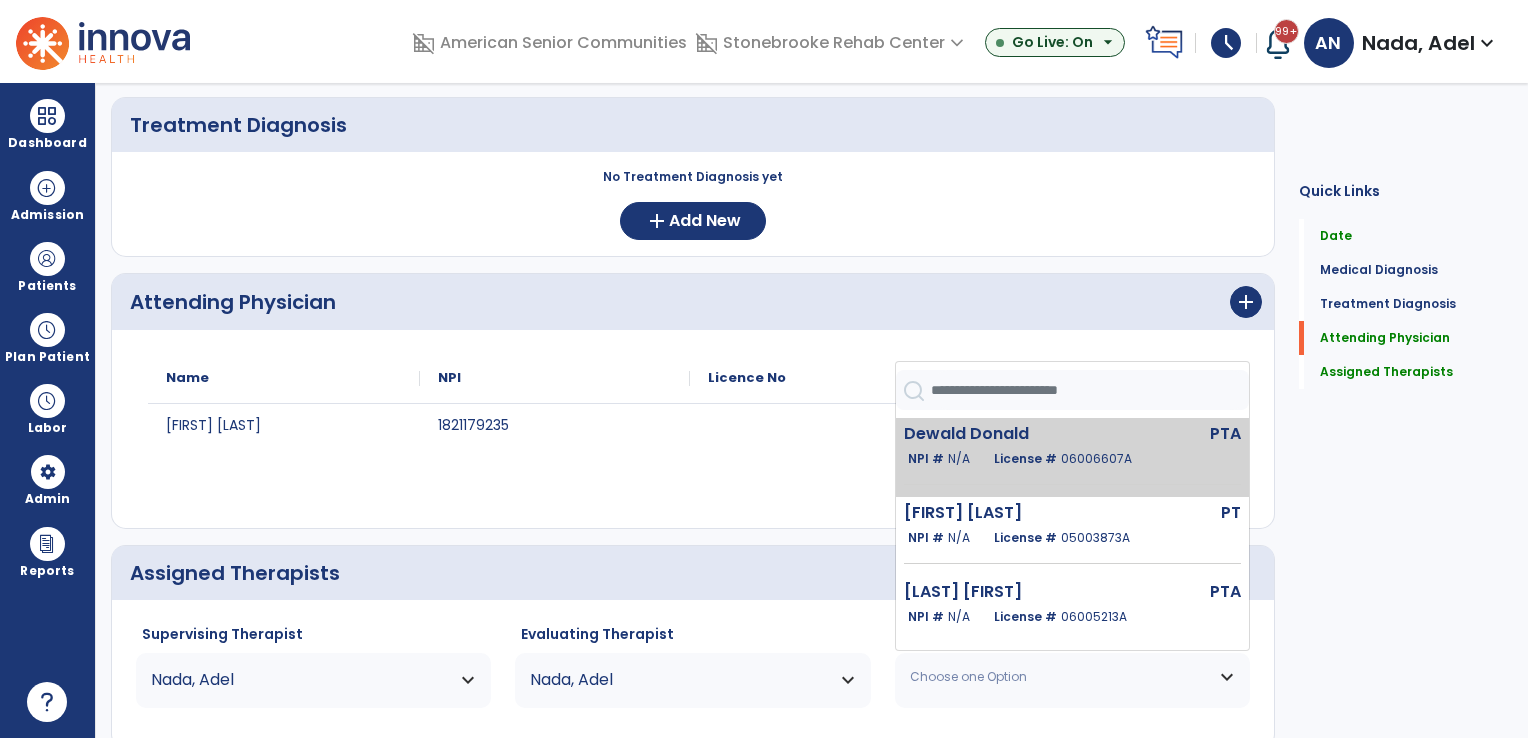 click on "Dewald Donald" 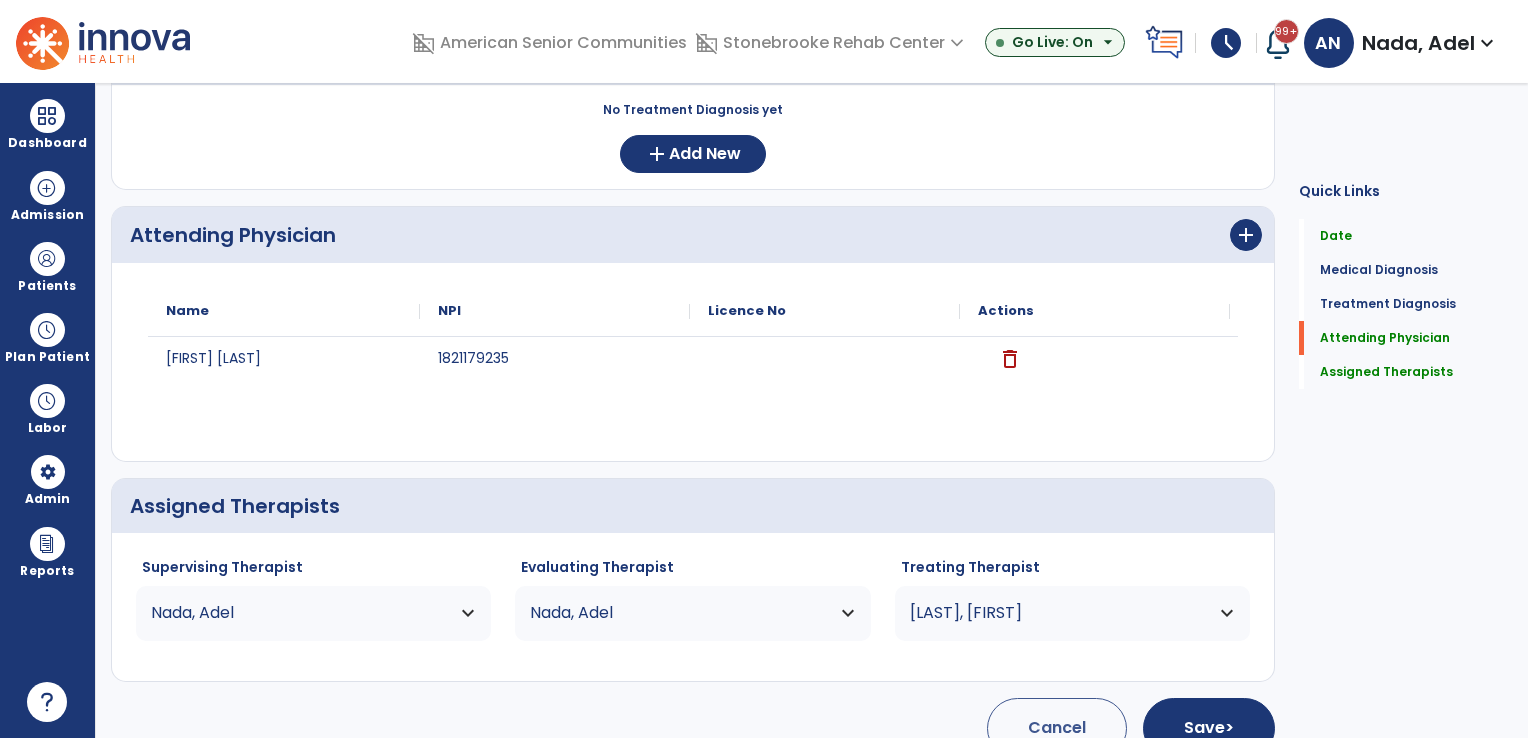 scroll, scrollTop: 454, scrollLeft: 0, axis: vertical 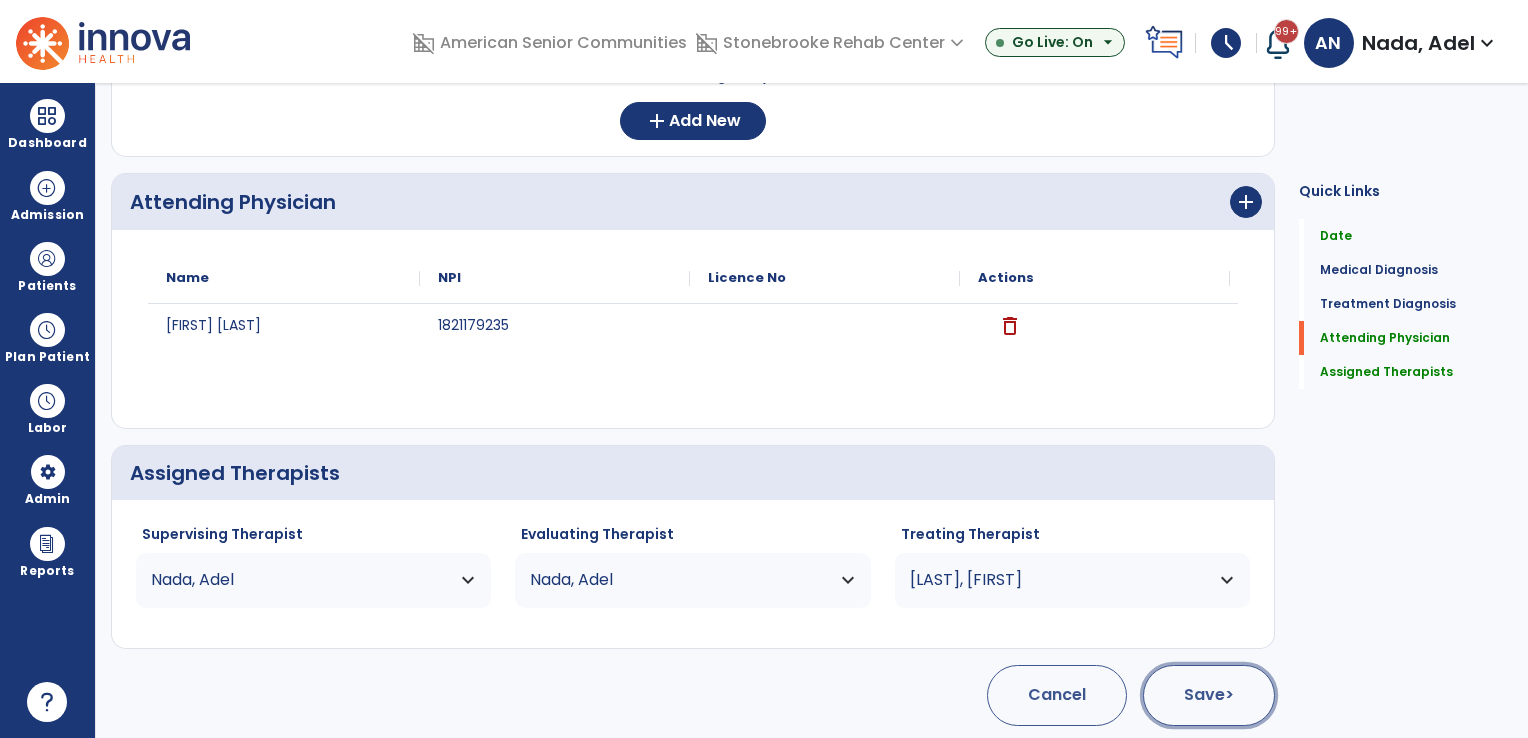 click on "Save  >" 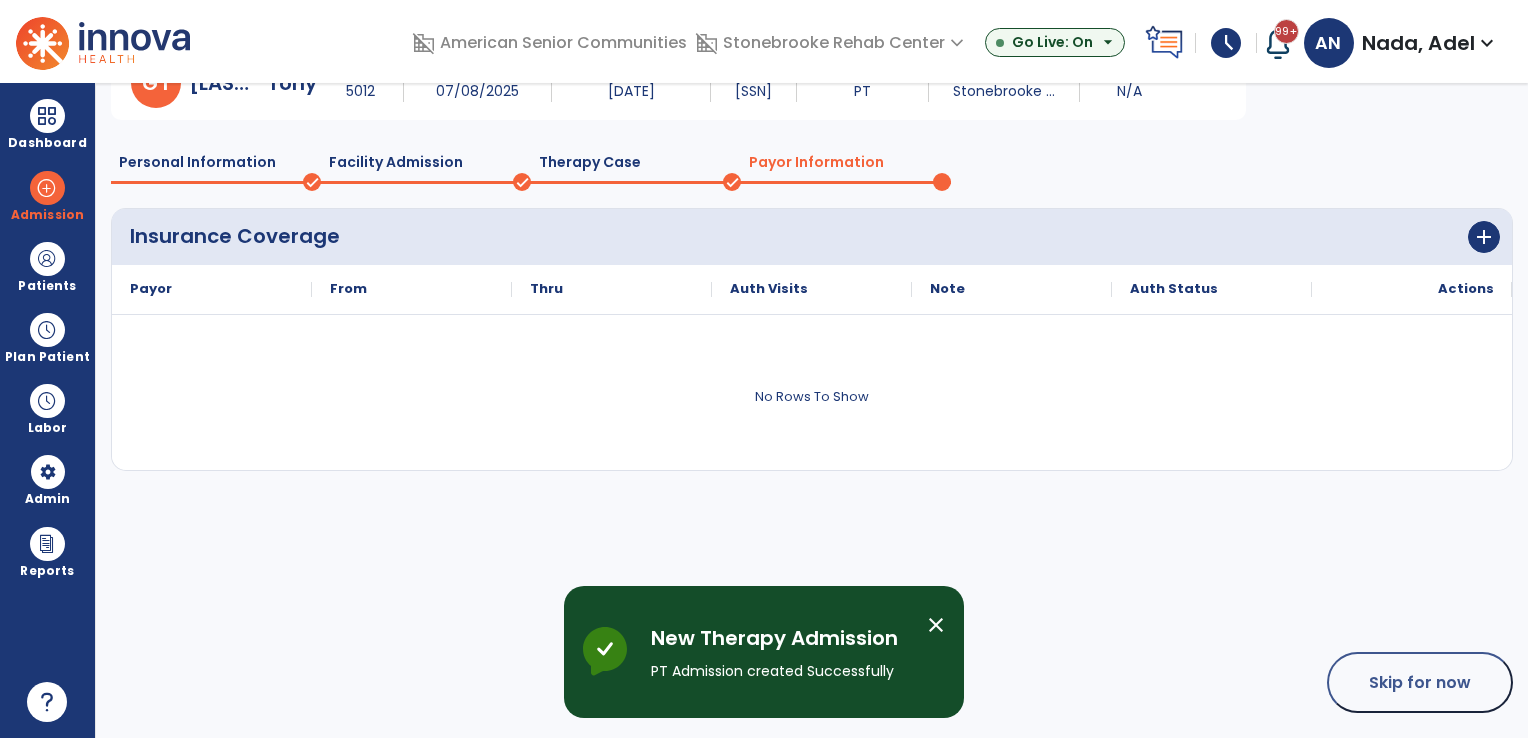 scroll, scrollTop: 40, scrollLeft: 0, axis: vertical 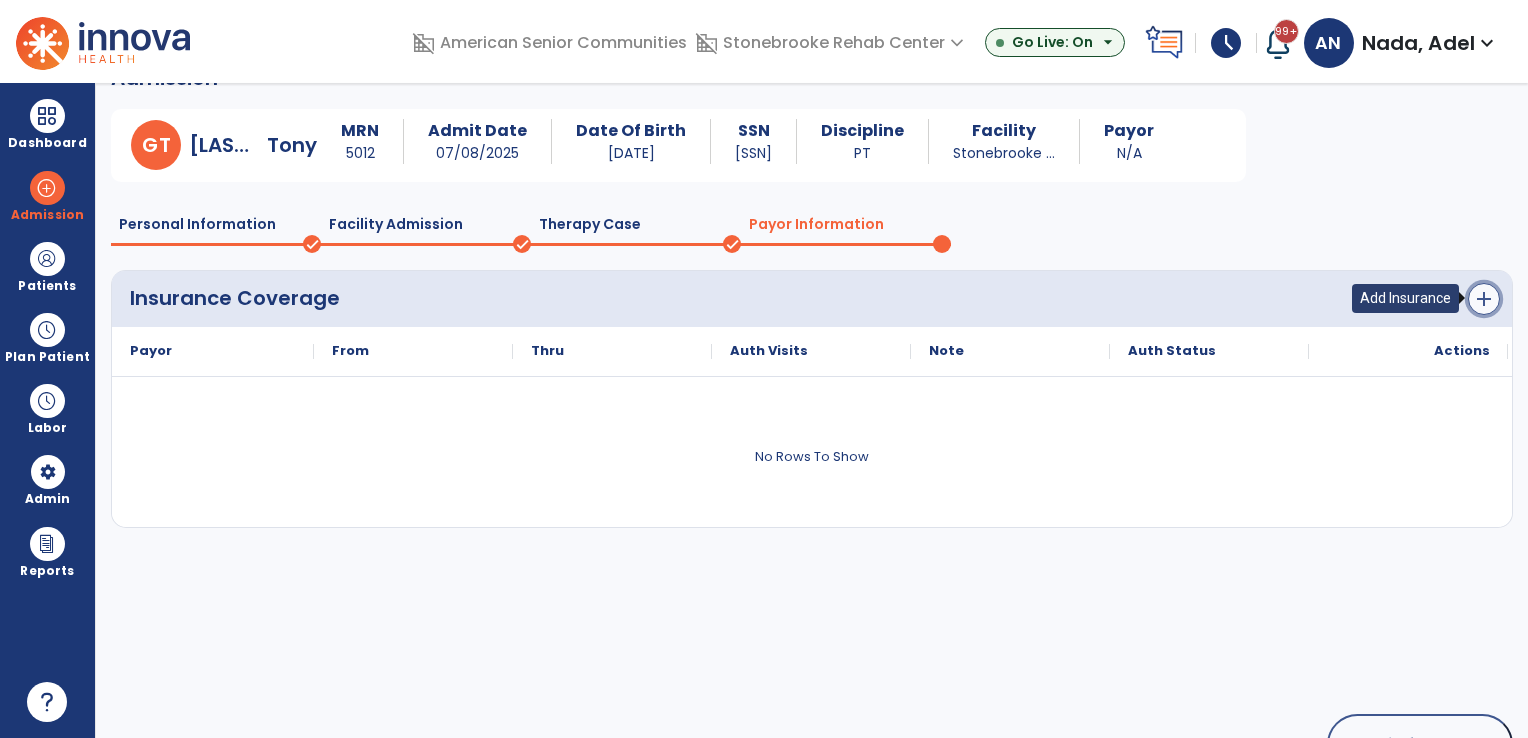 click on "add" 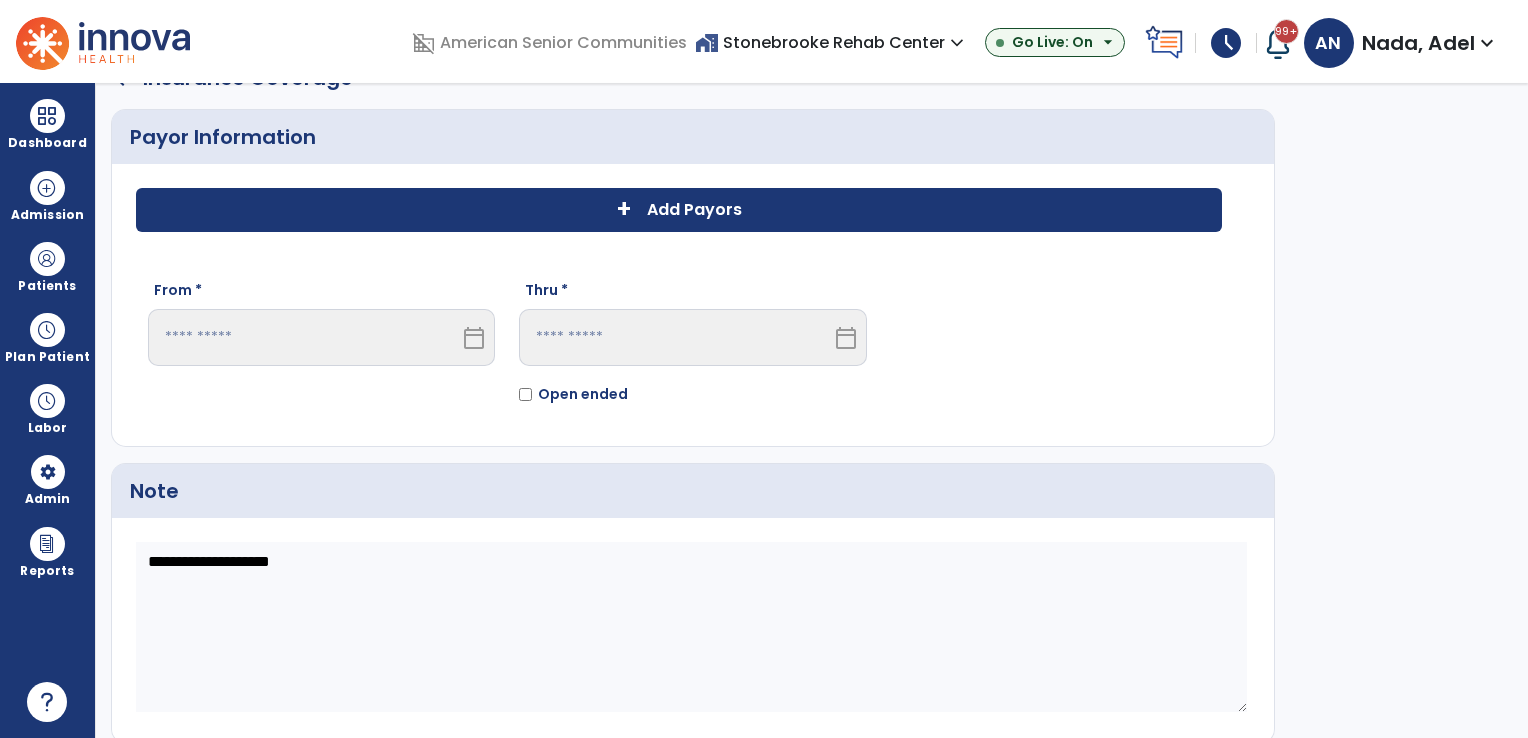 click on "Add Payors" 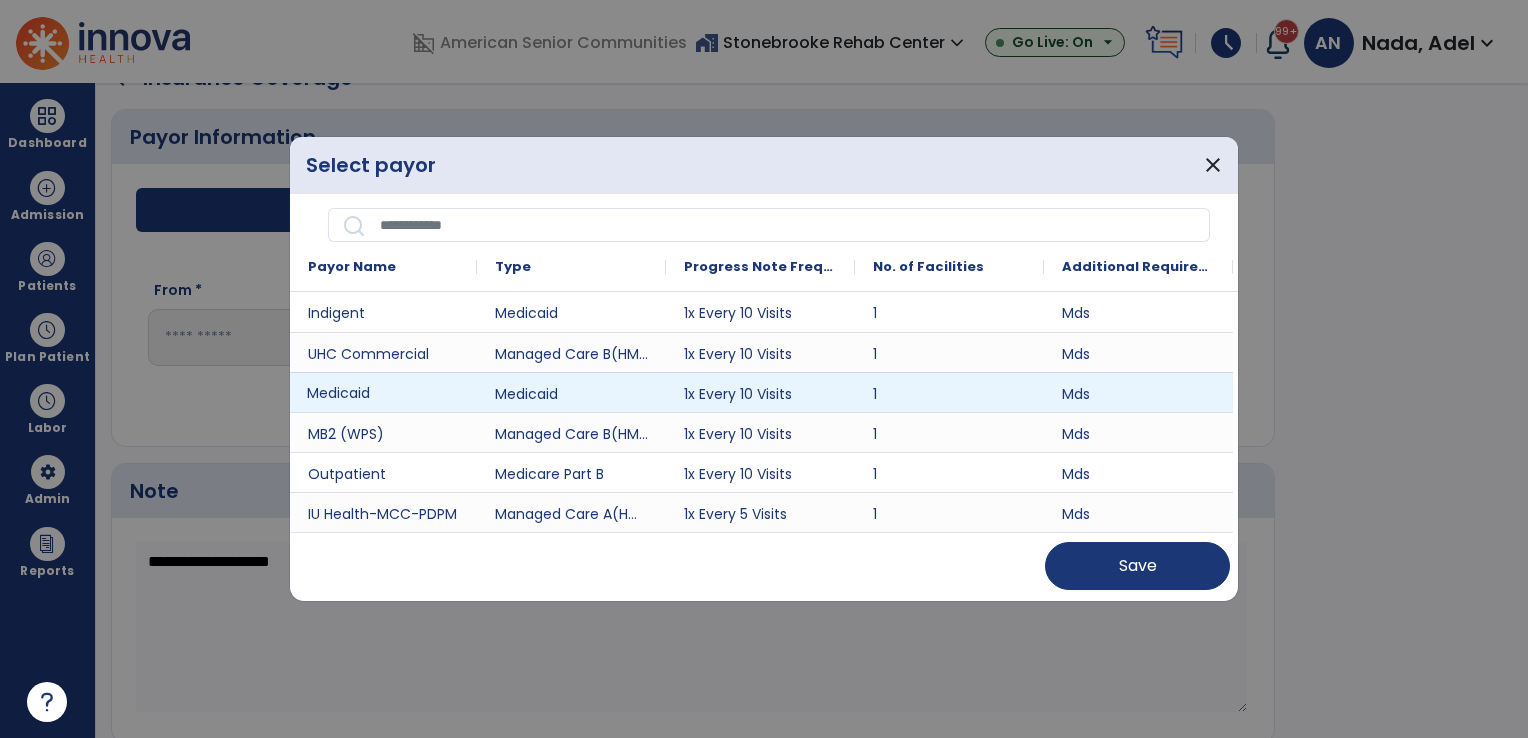 click on "Medicaid" at bounding box center [383, 392] 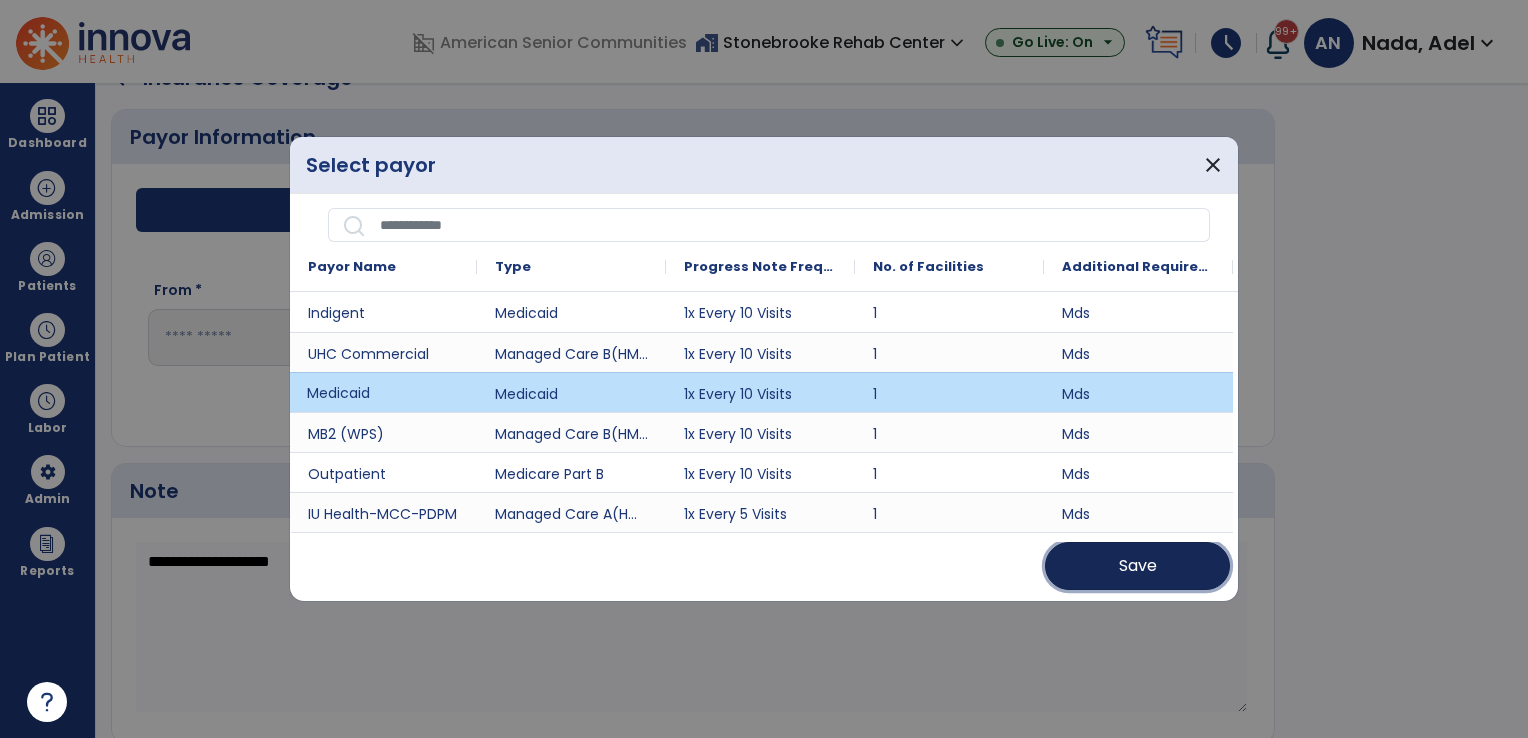 click on "Save" at bounding box center [1137, 566] 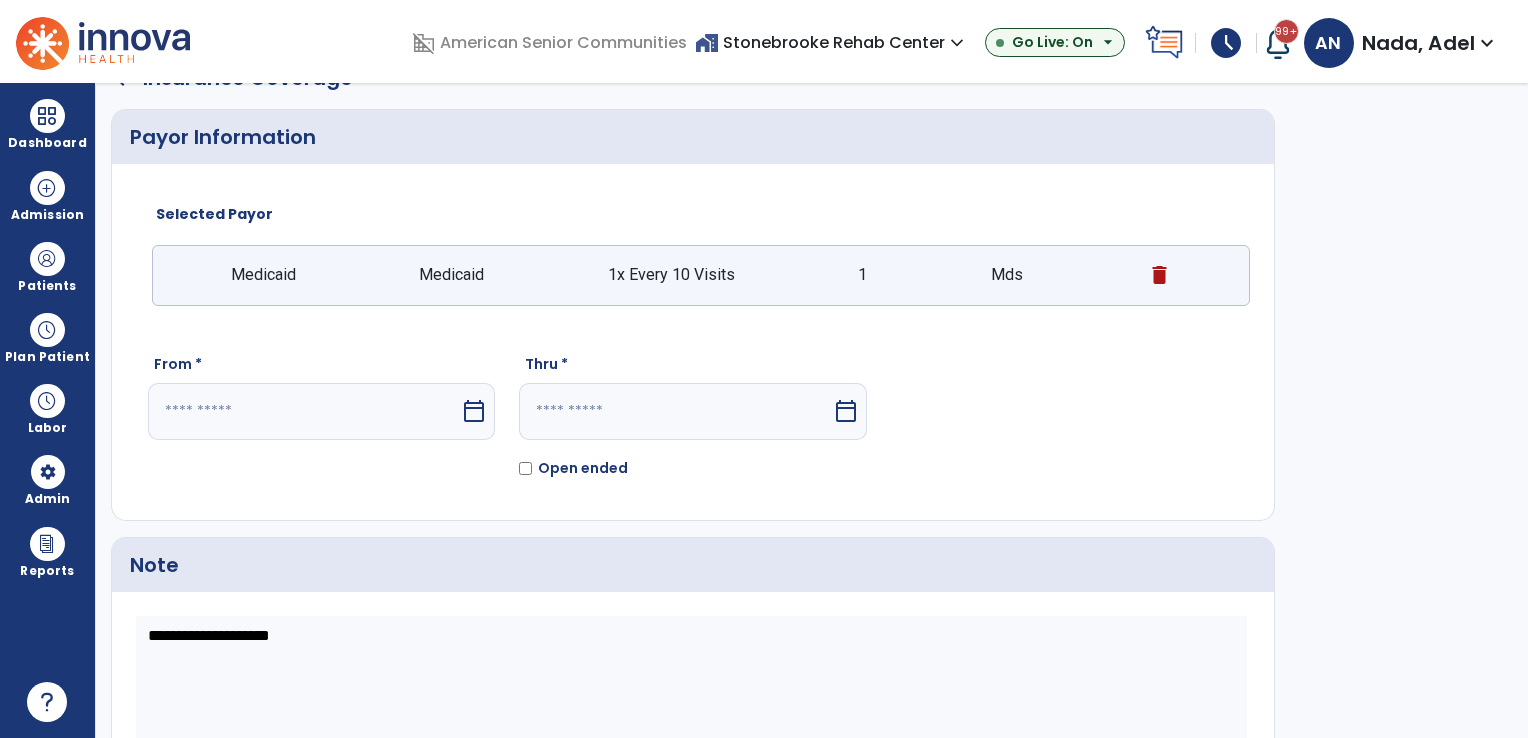 click on "calendar_today" at bounding box center [474, 411] 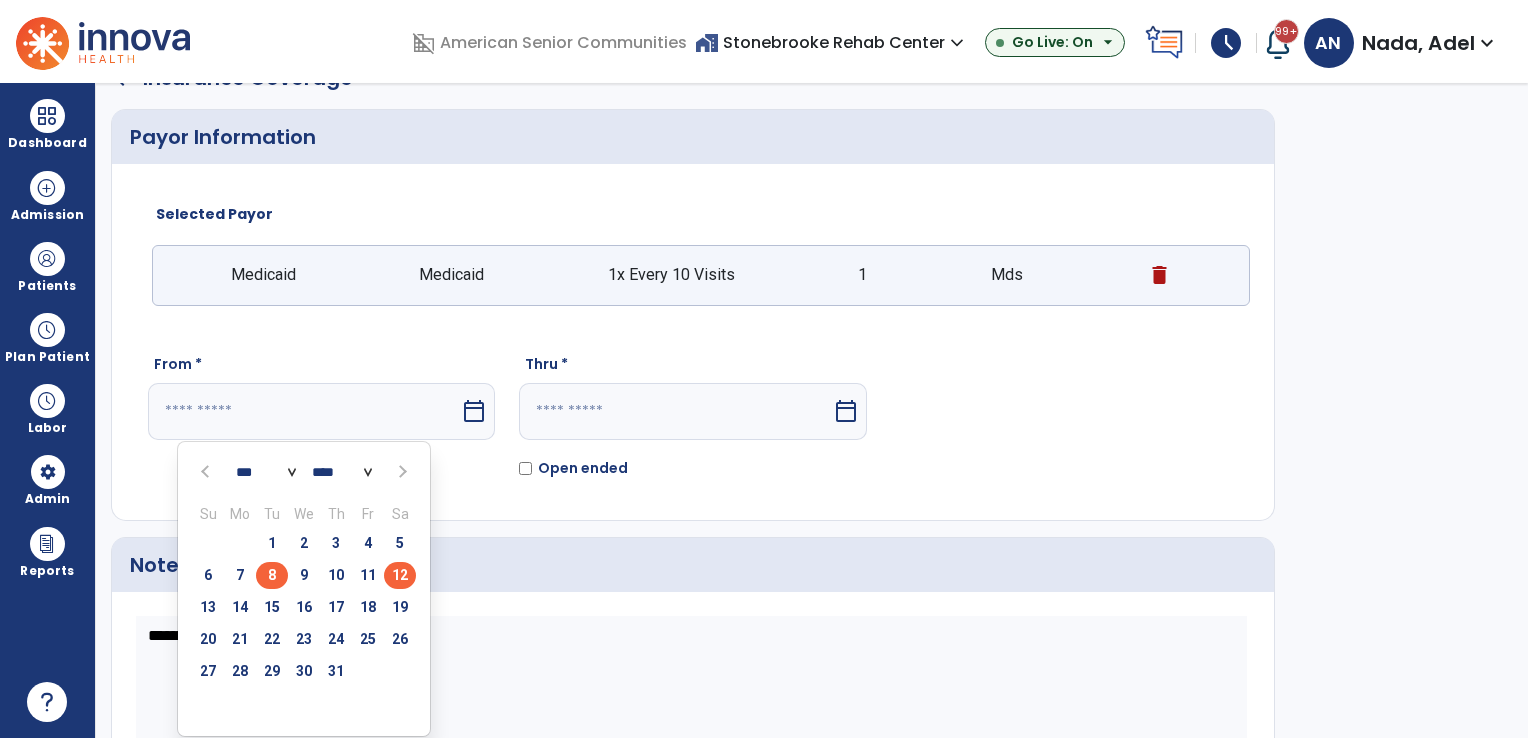 click on "8" at bounding box center (272, 575) 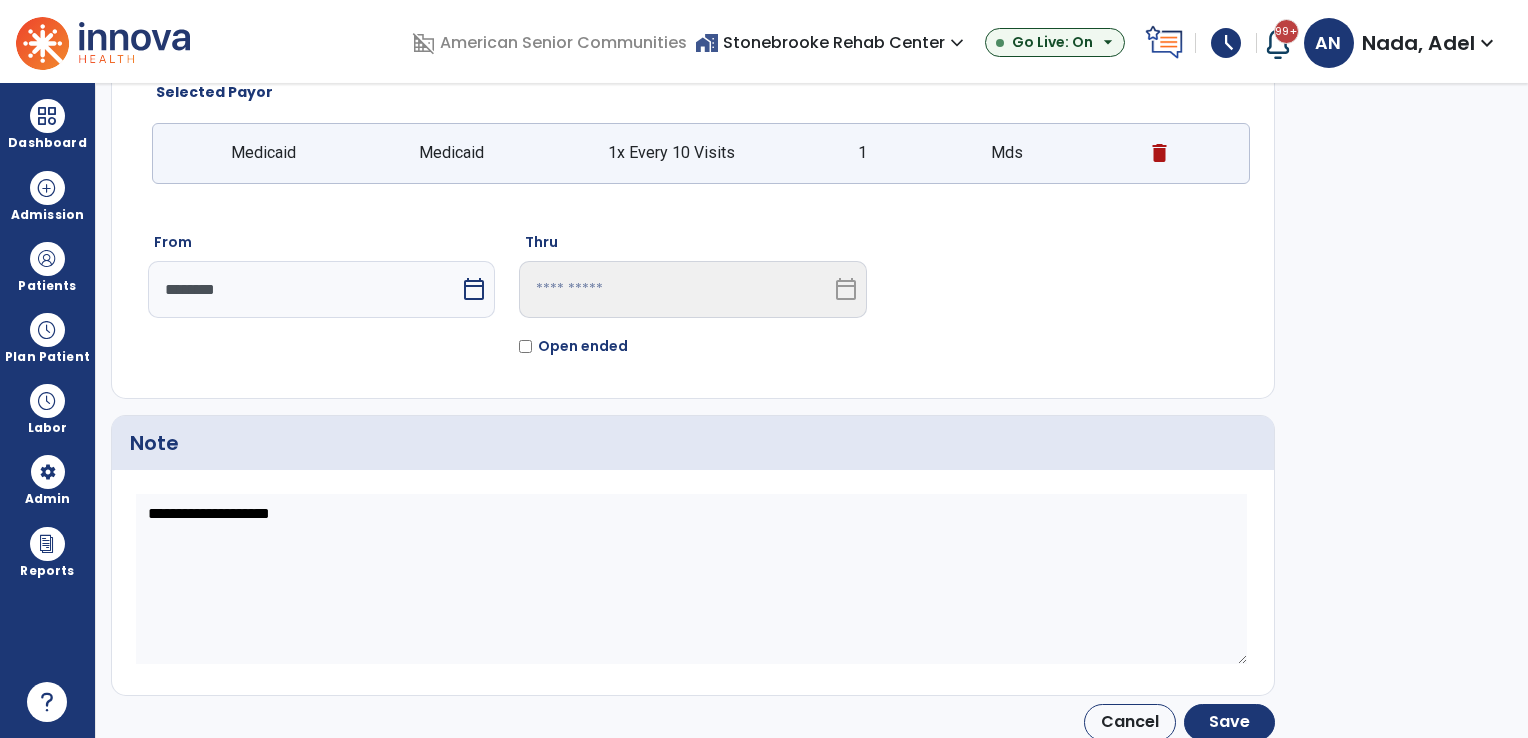 scroll, scrollTop: 169, scrollLeft: 0, axis: vertical 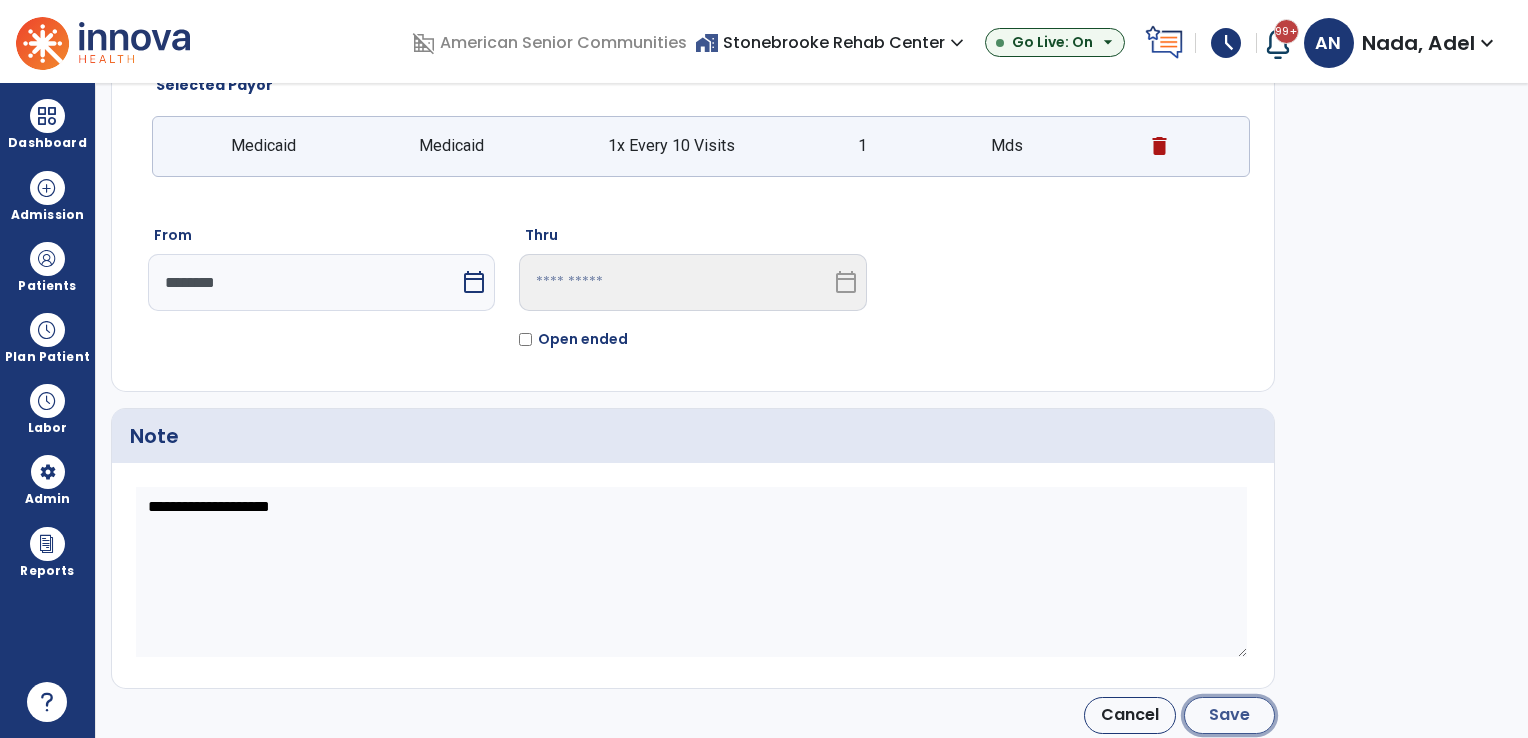 click on "Save" 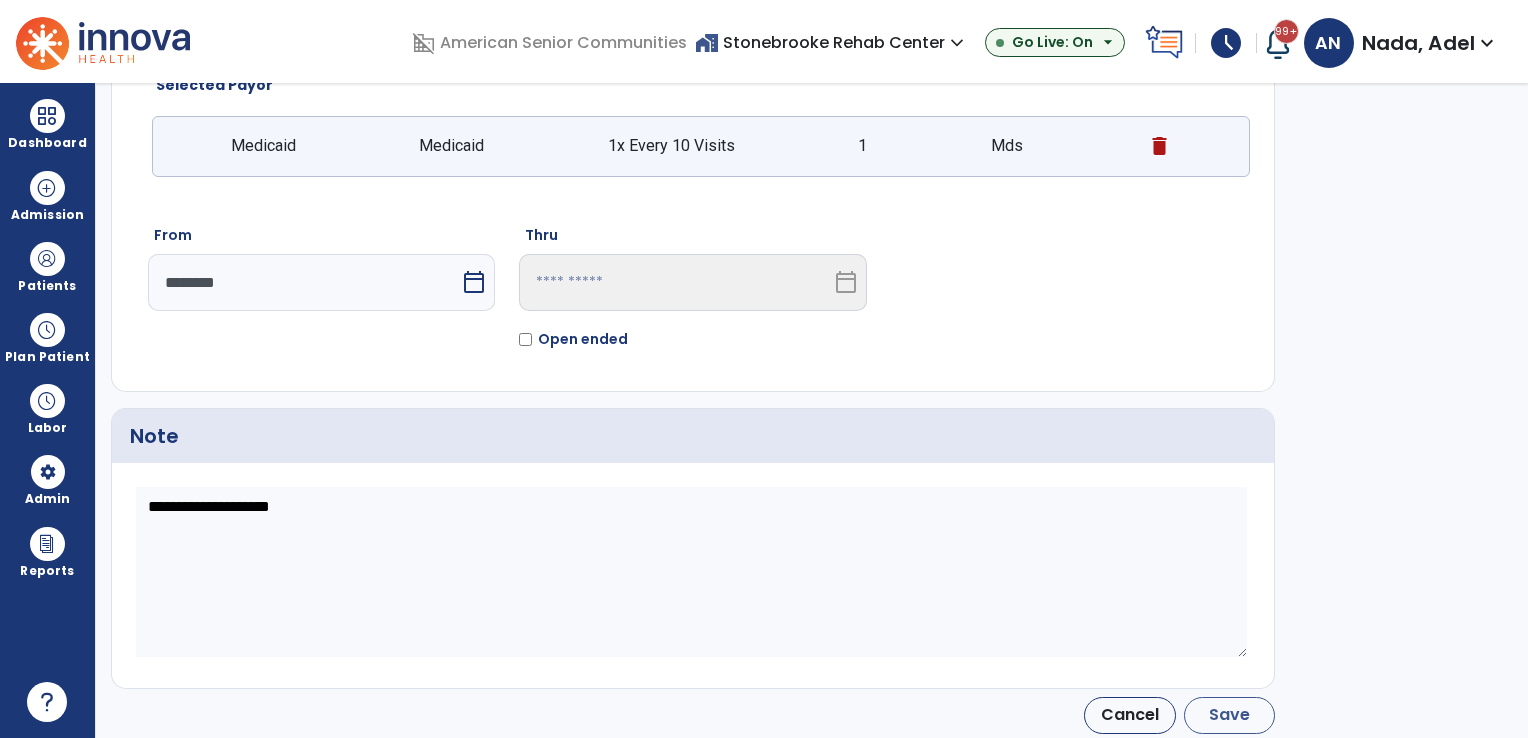 type on "********" 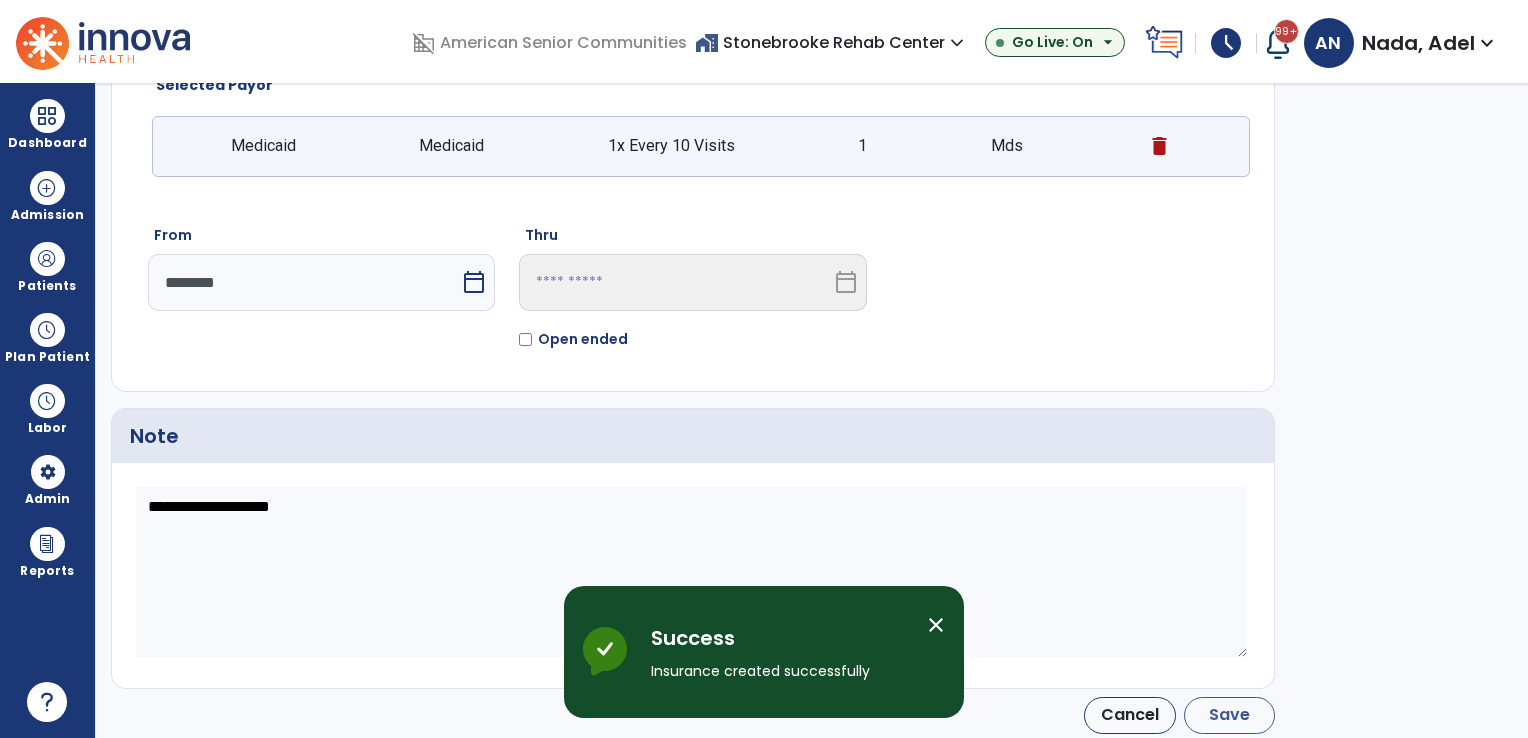 scroll, scrollTop: 40, scrollLeft: 0, axis: vertical 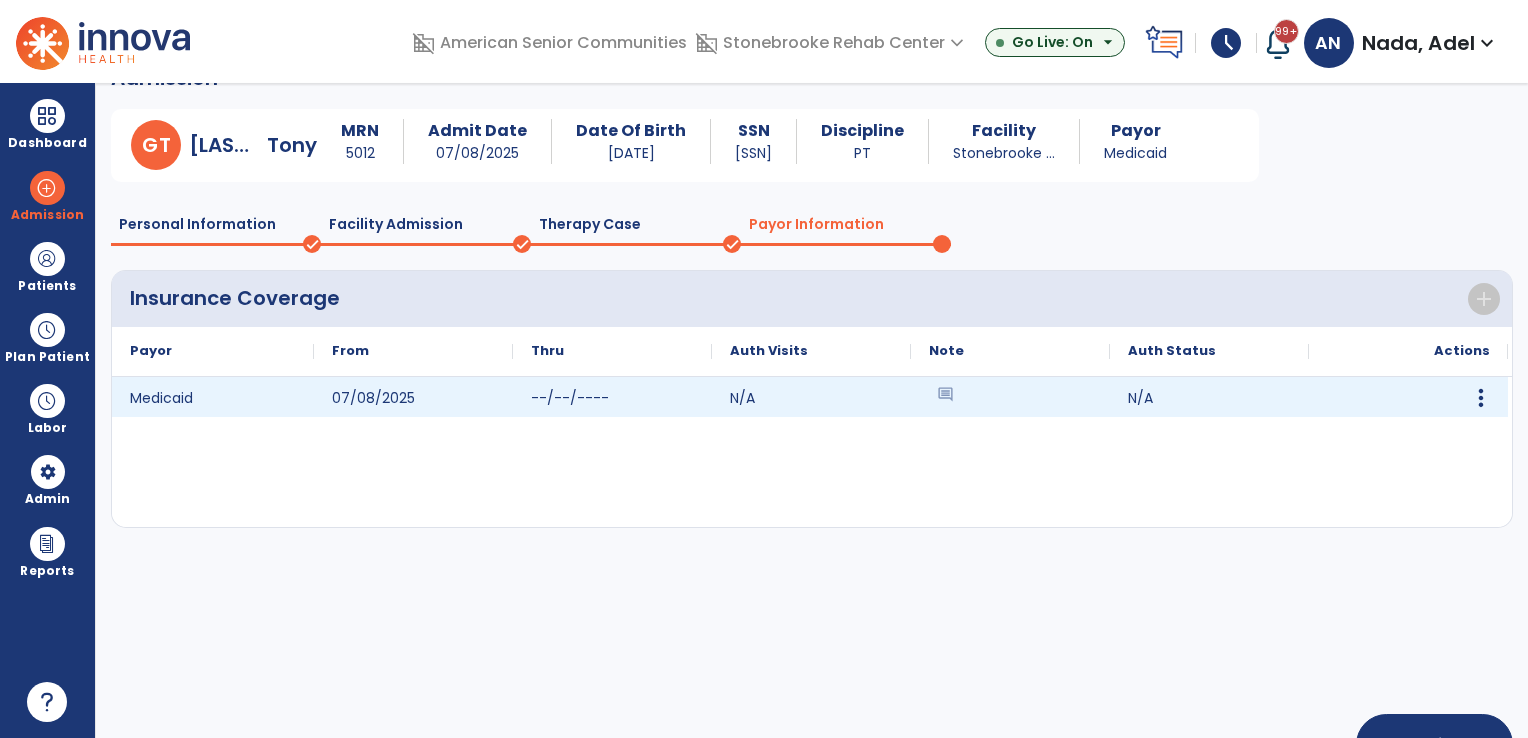 click 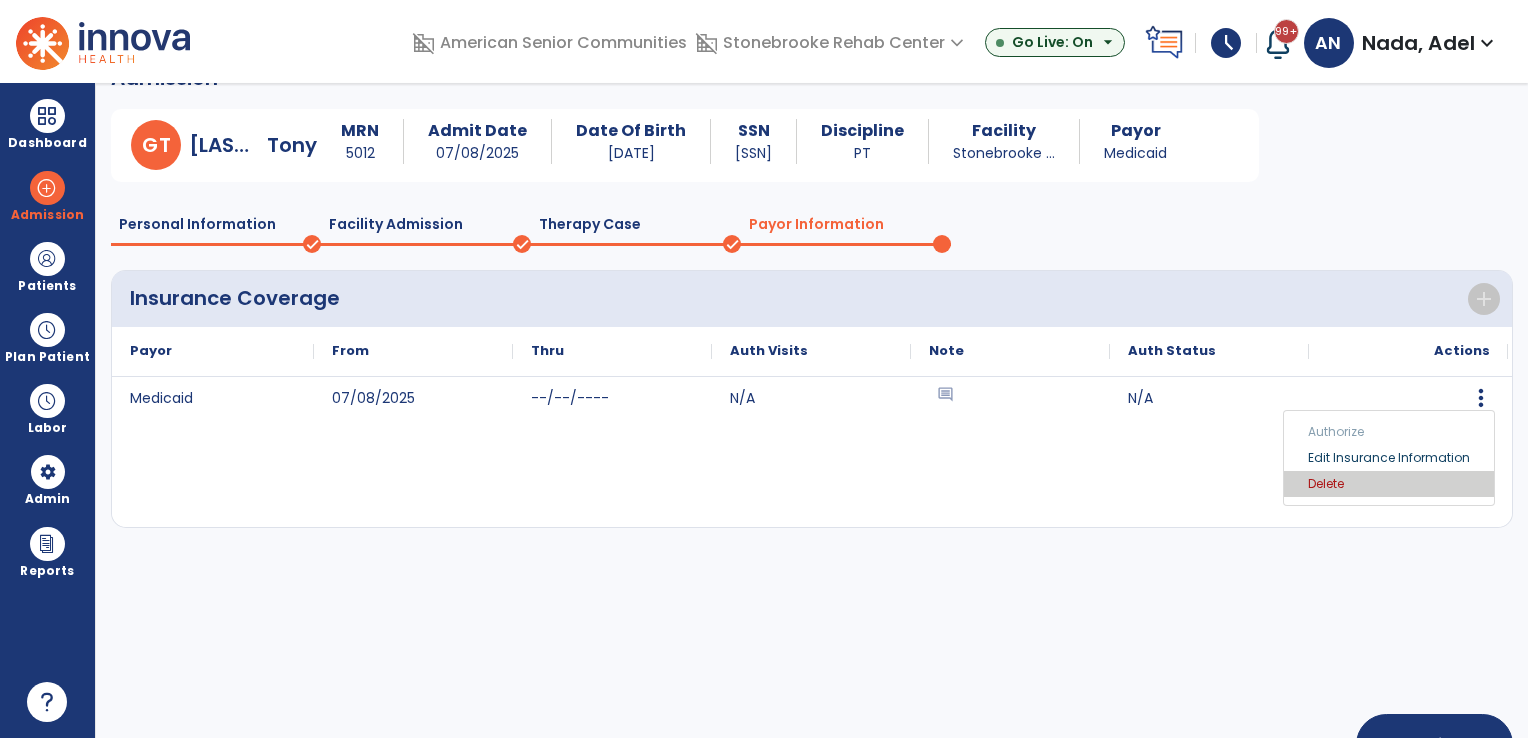 click on "Delete" at bounding box center [1389, 484] 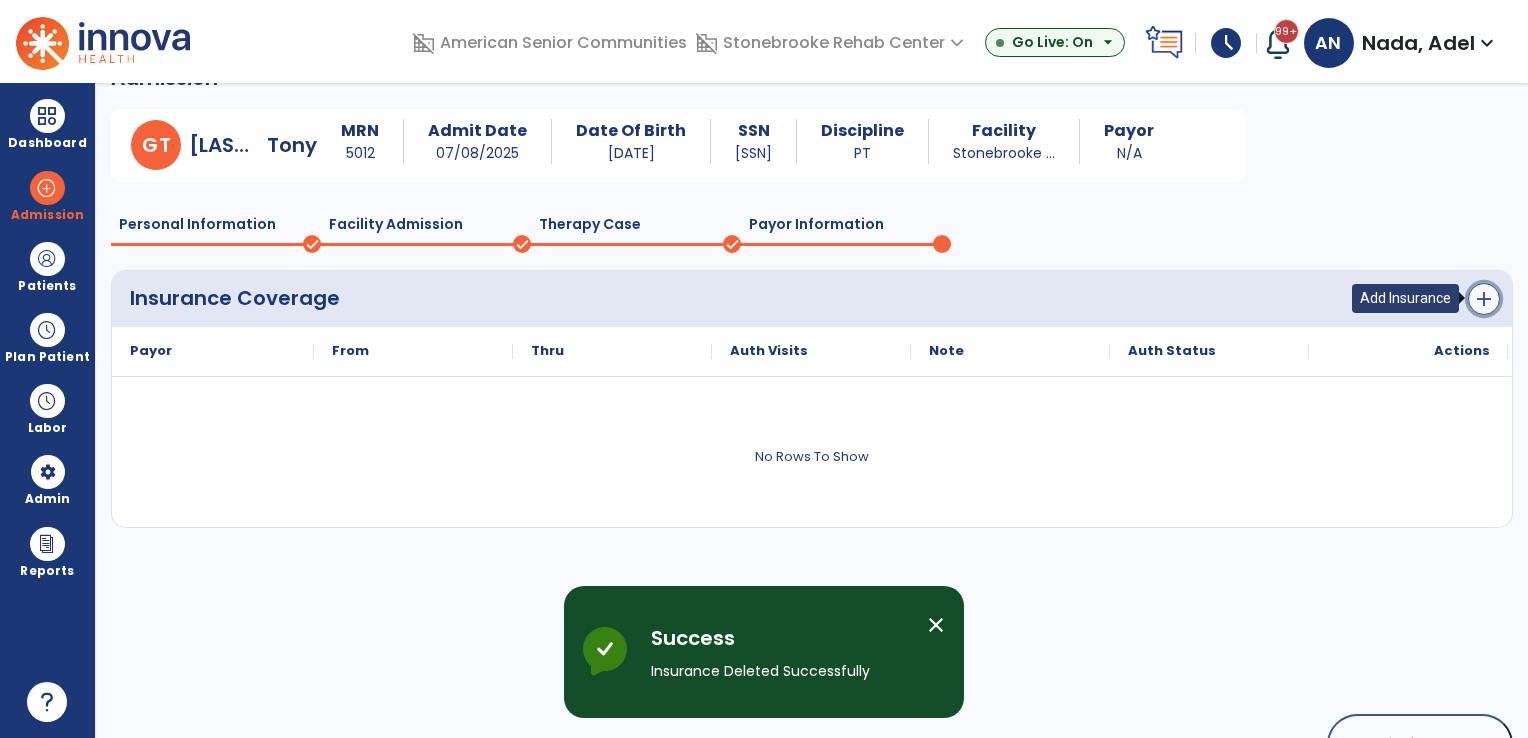 click on "add" 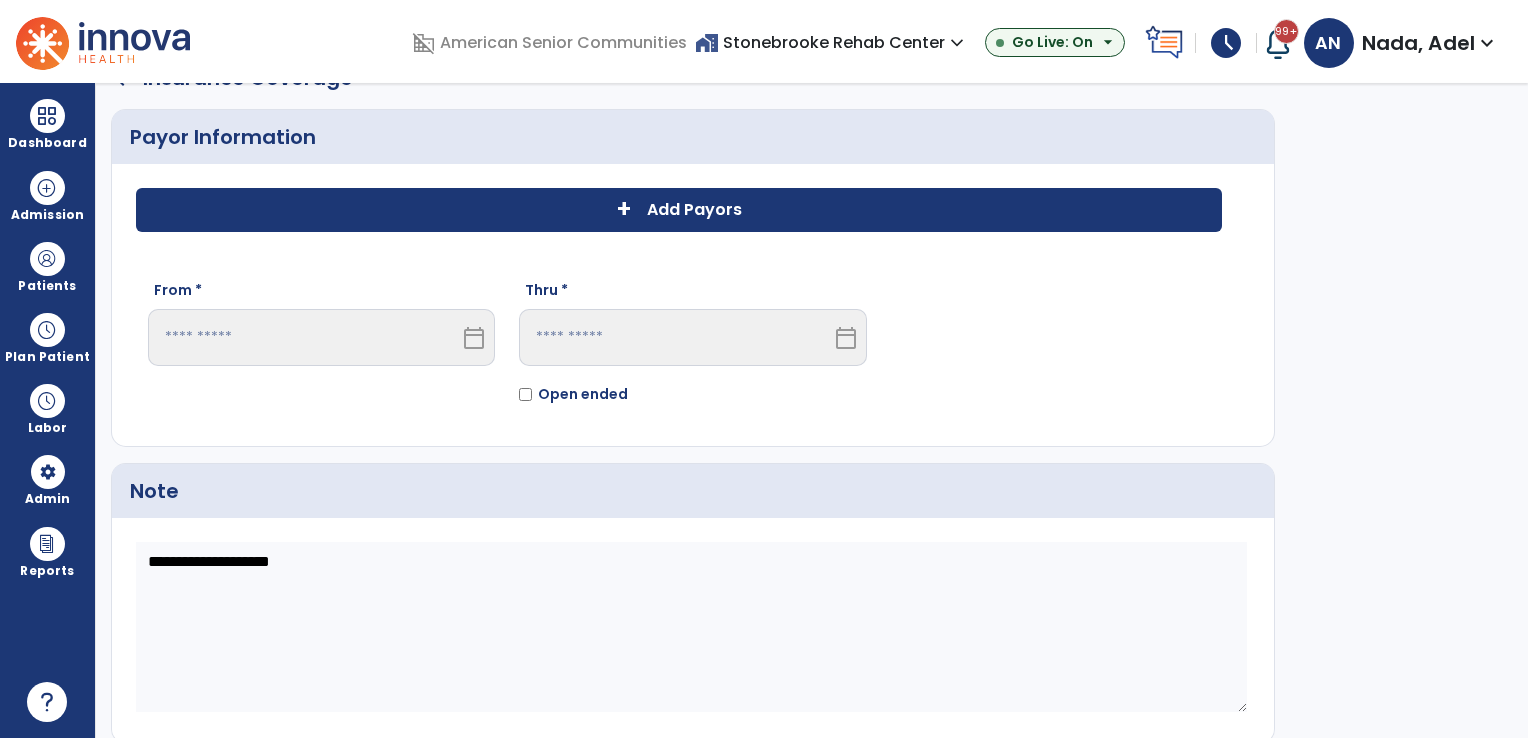 click on "Add Payors" 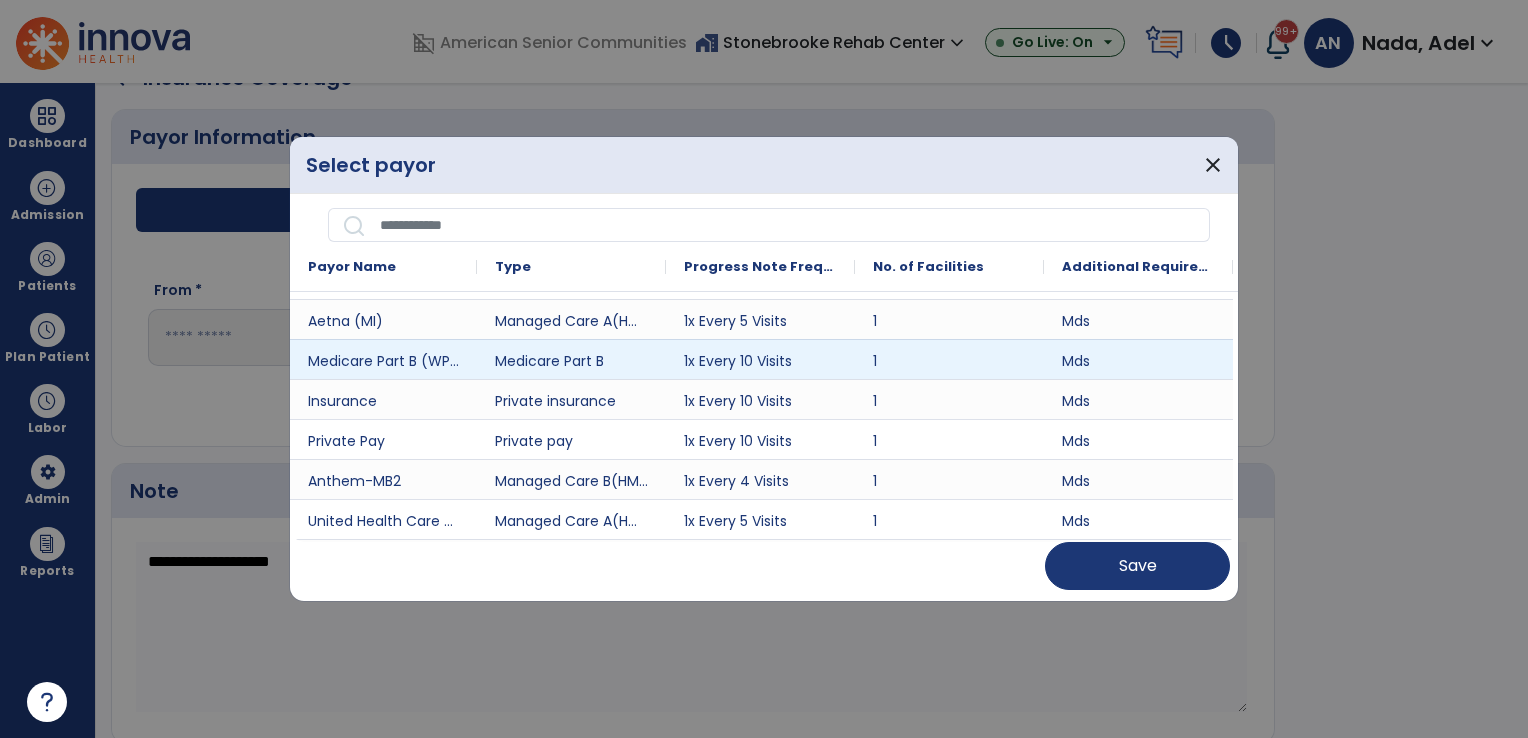 scroll, scrollTop: 300, scrollLeft: 0, axis: vertical 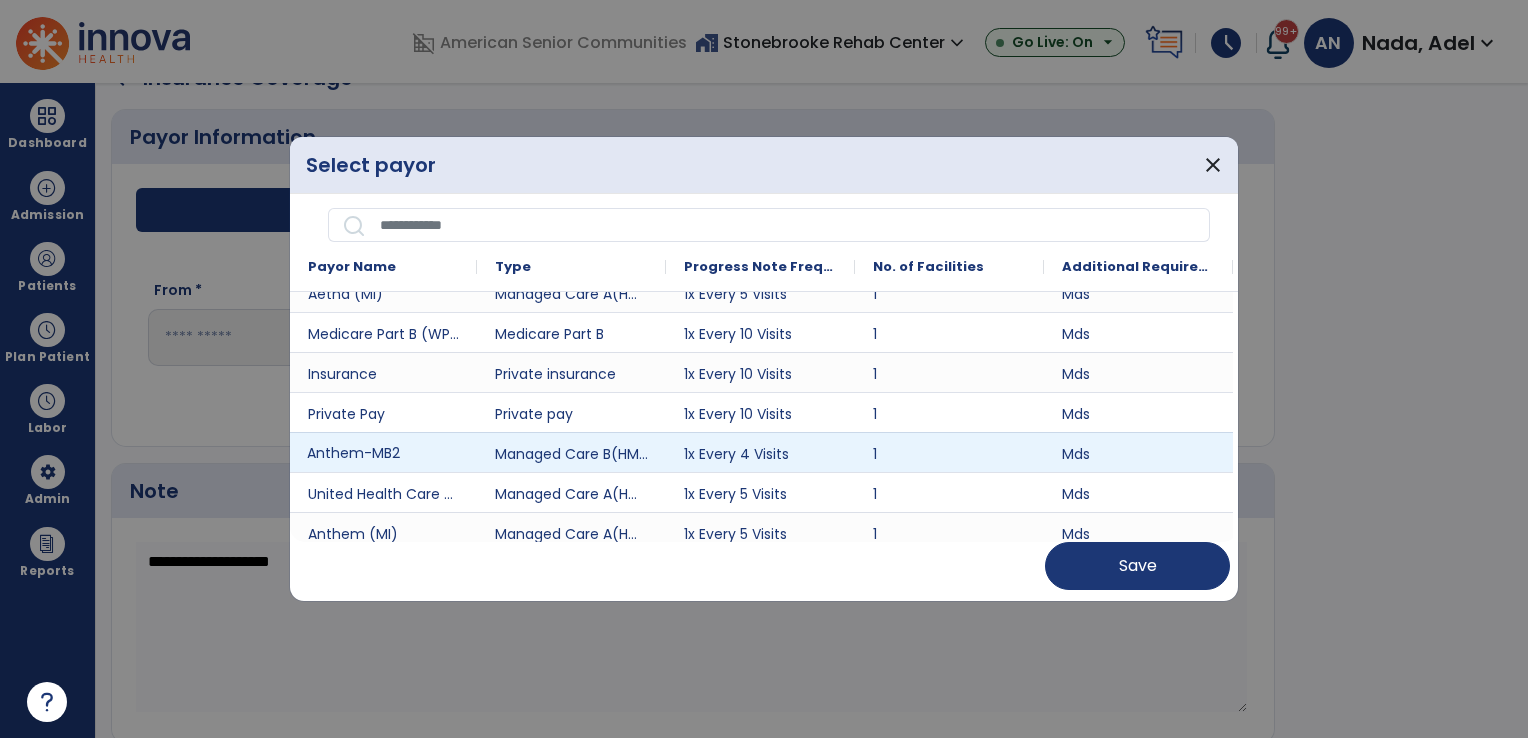 click on "Anthem-MB2" at bounding box center (383, 452) 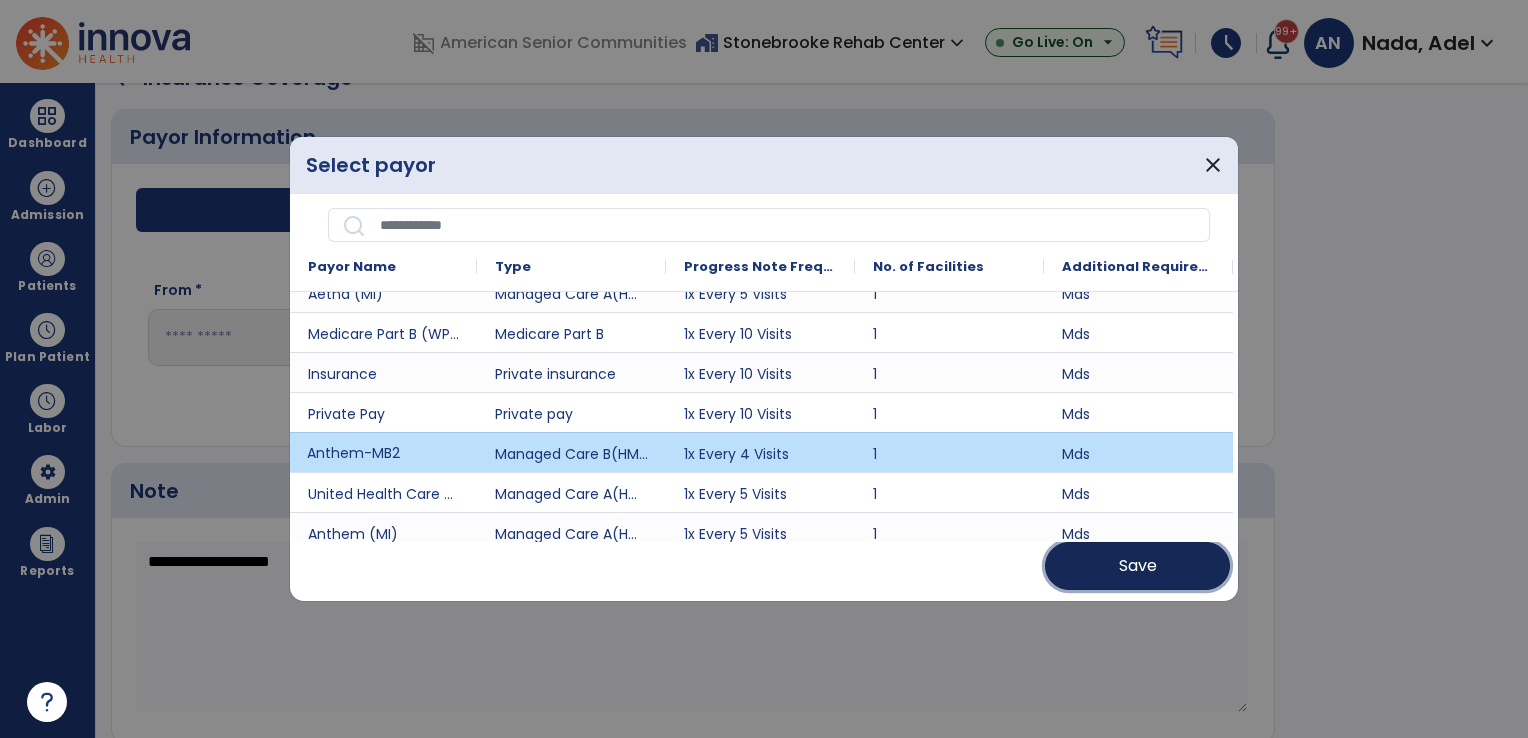 click on "Save" at bounding box center [1138, 566] 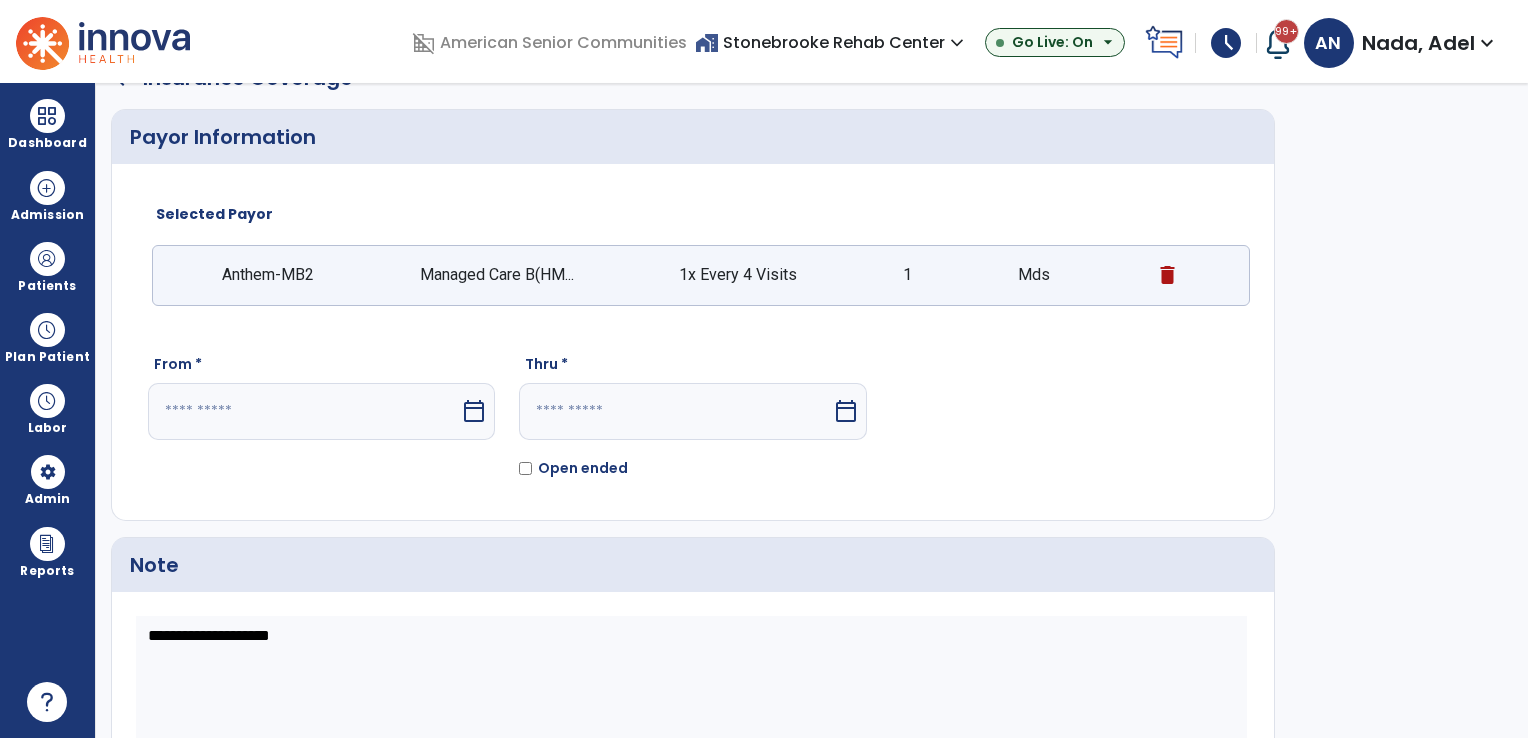 click on "calendar_today" at bounding box center [474, 411] 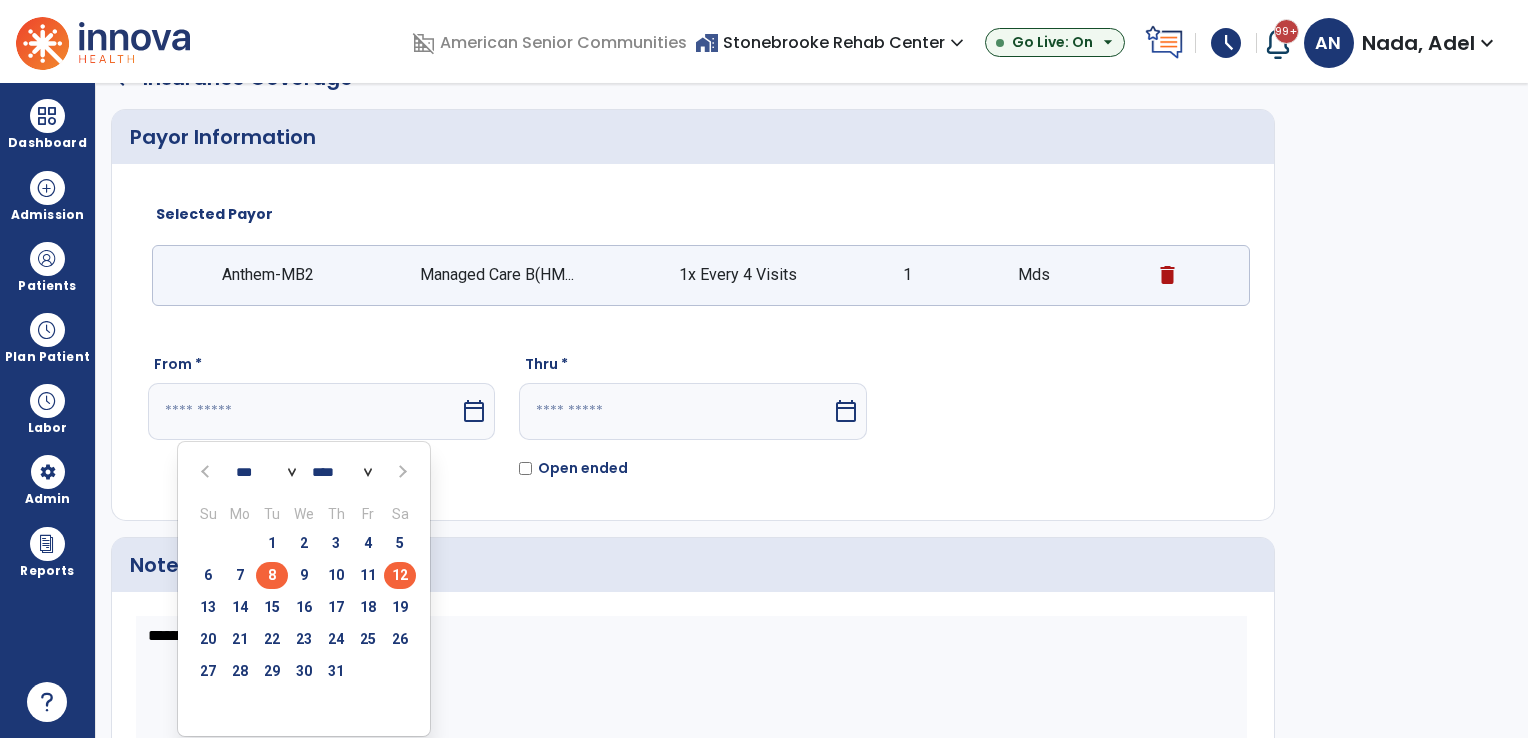 click on "8" at bounding box center (272, 575) 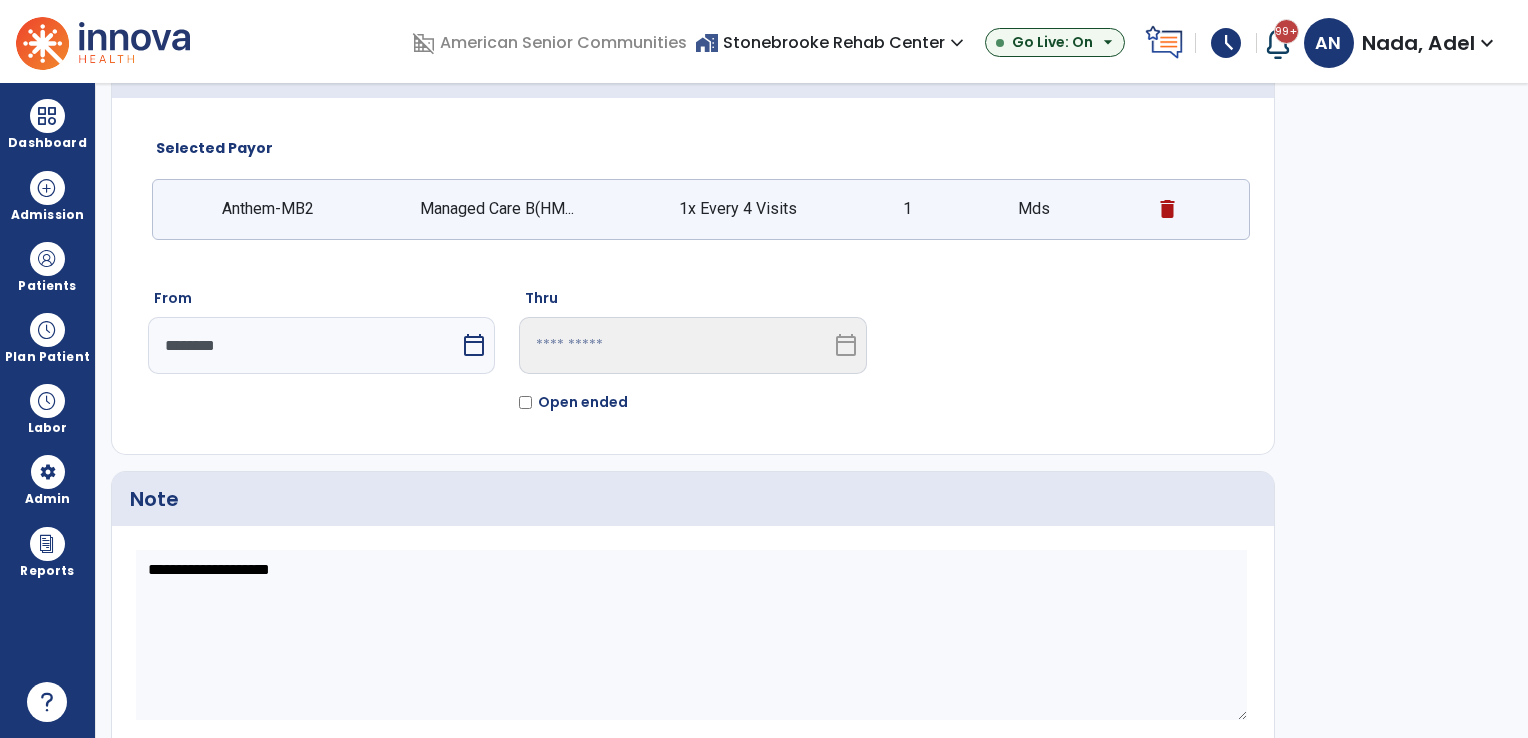 scroll, scrollTop: 169, scrollLeft: 0, axis: vertical 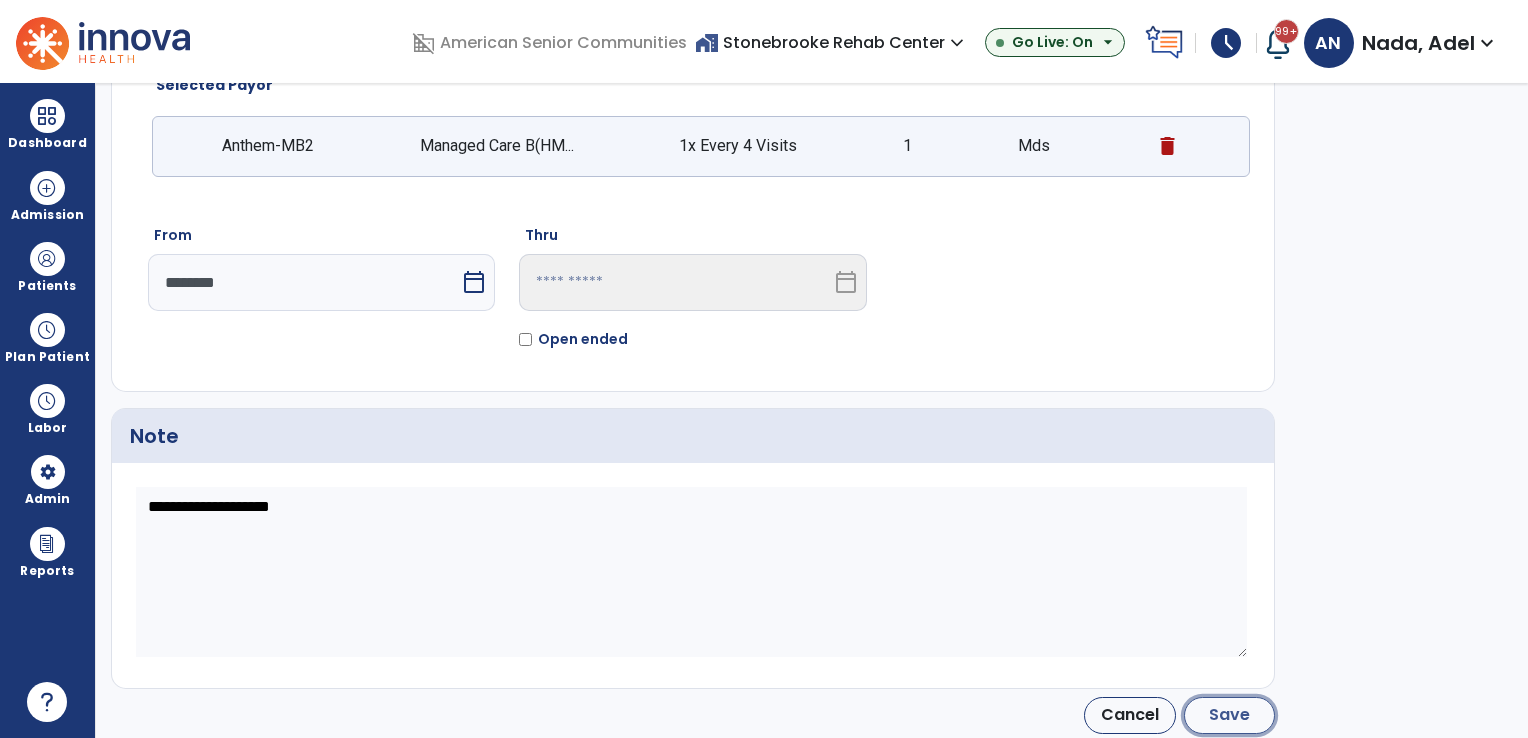 click on "Save" 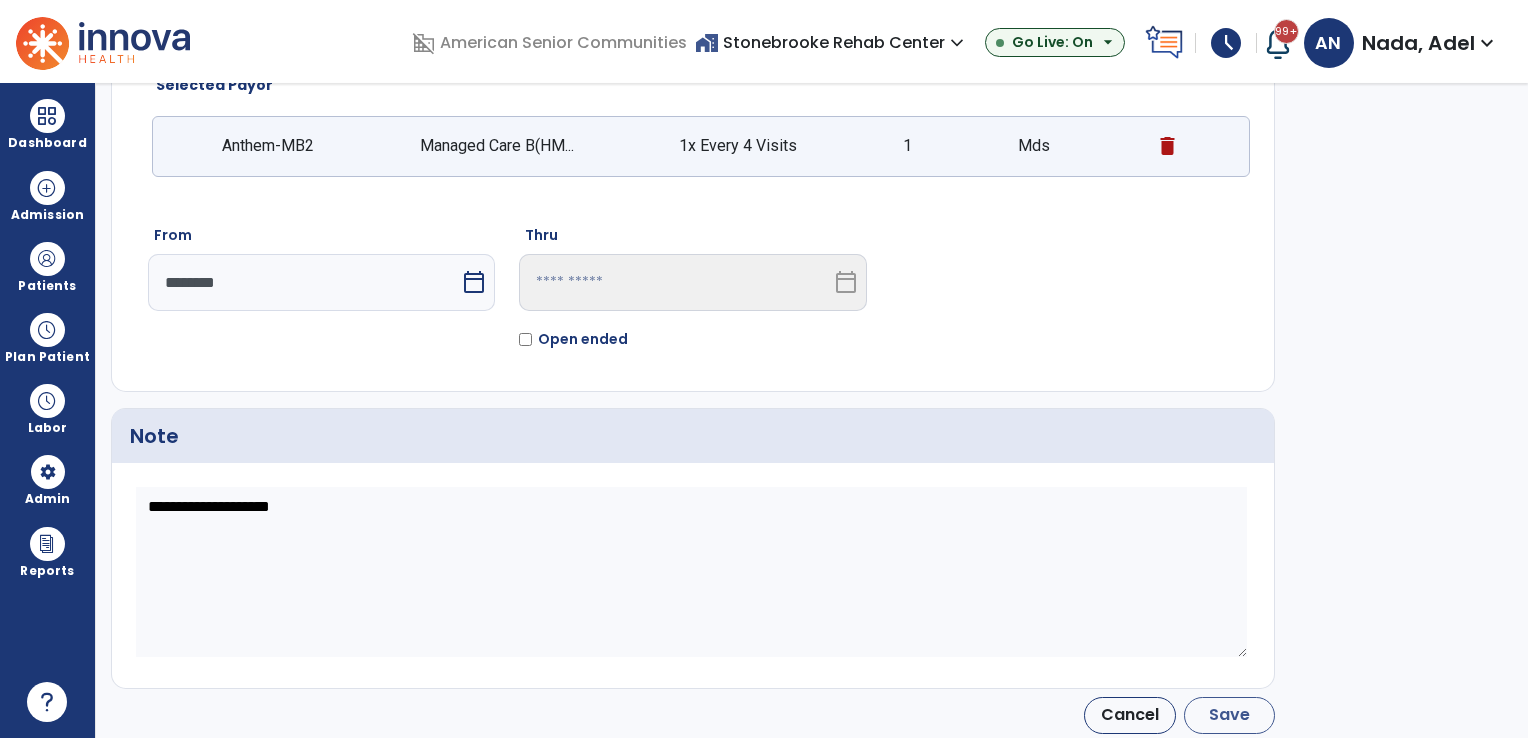 type on "********" 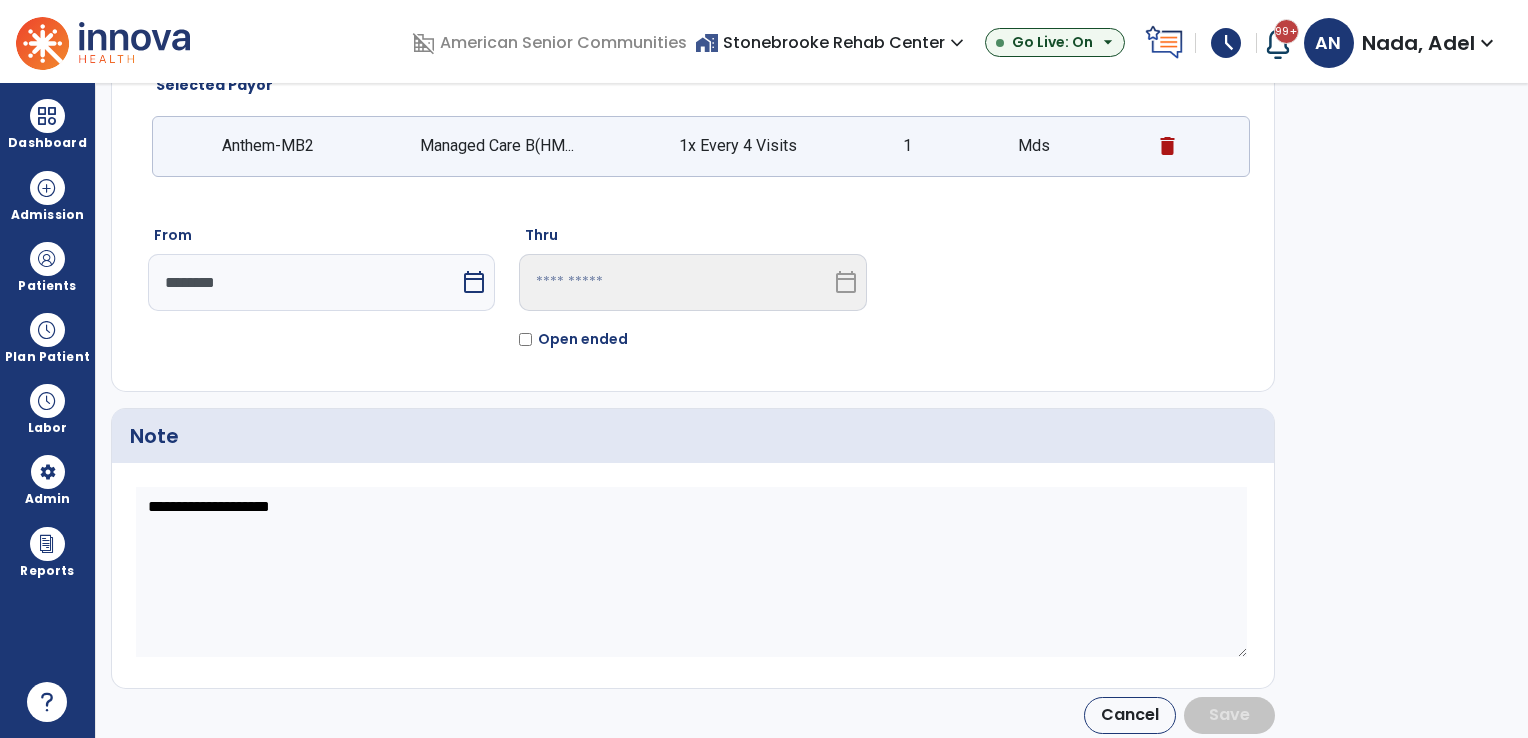 scroll, scrollTop: 40, scrollLeft: 0, axis: vertical 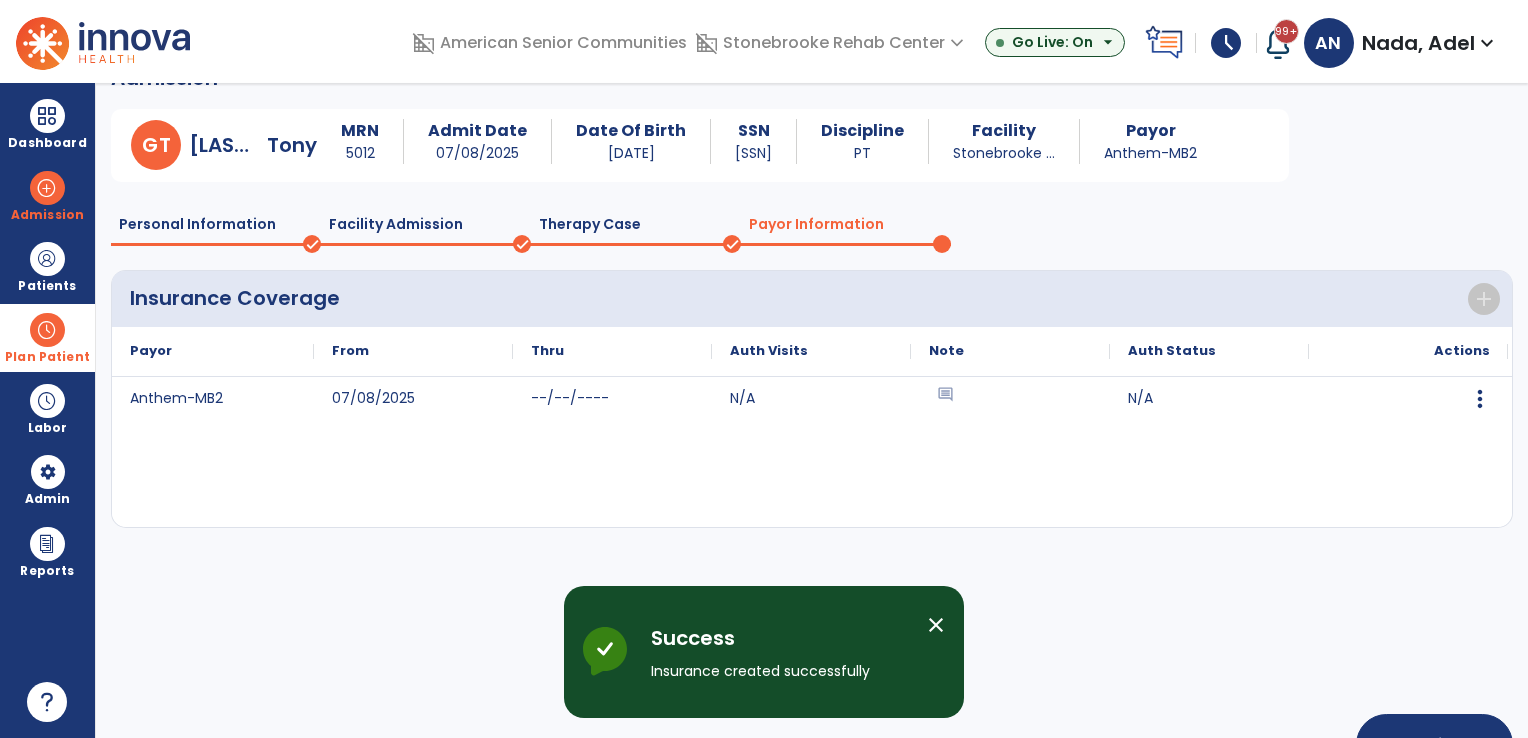click at bounding box center (47, 330) 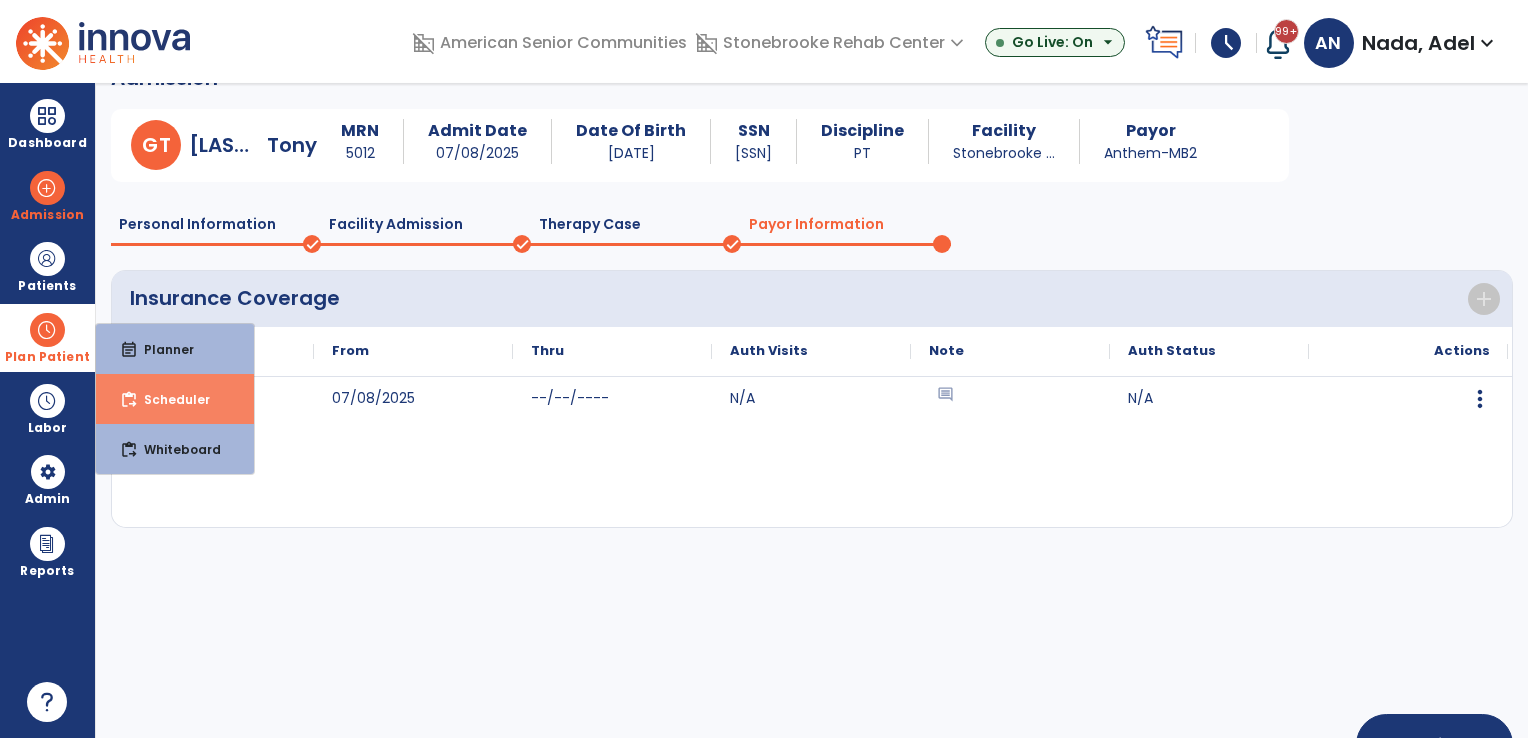 click on "Scheduler" at bounding box center [169, 399] 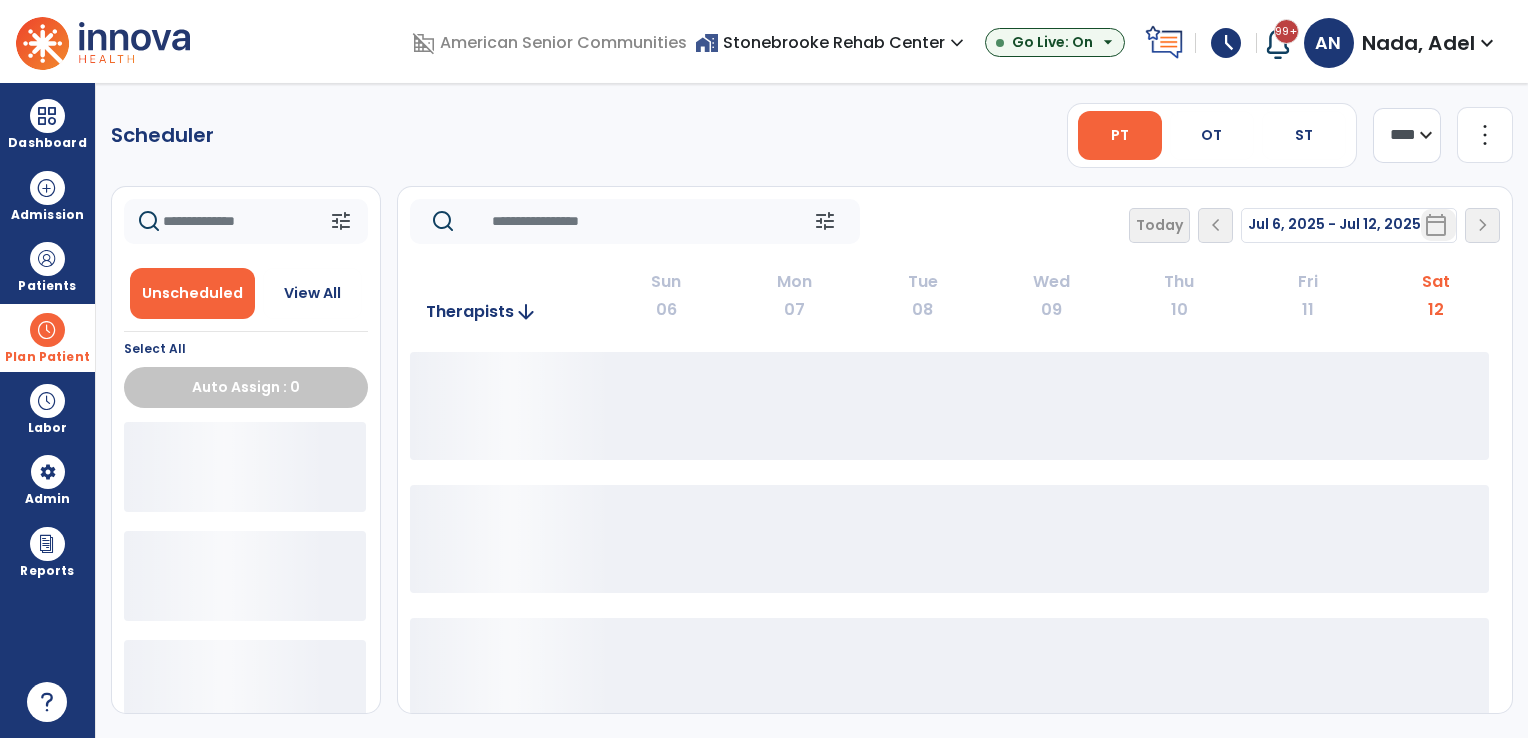 click on "Today  chevron_left Jul 6, 2025 - Jul 12, 2025  *********  calendar_today  chevron_right" 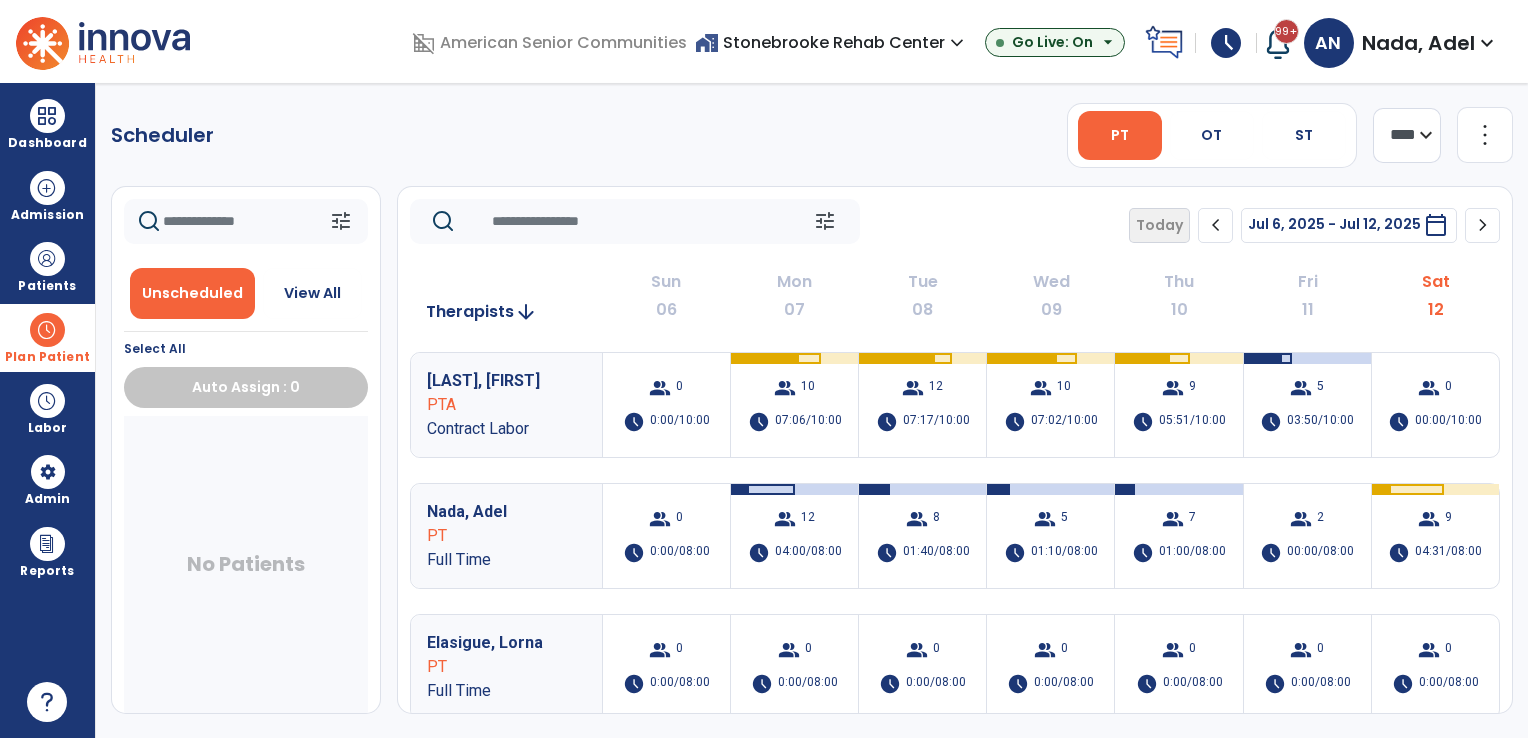 click on "chevron_right" 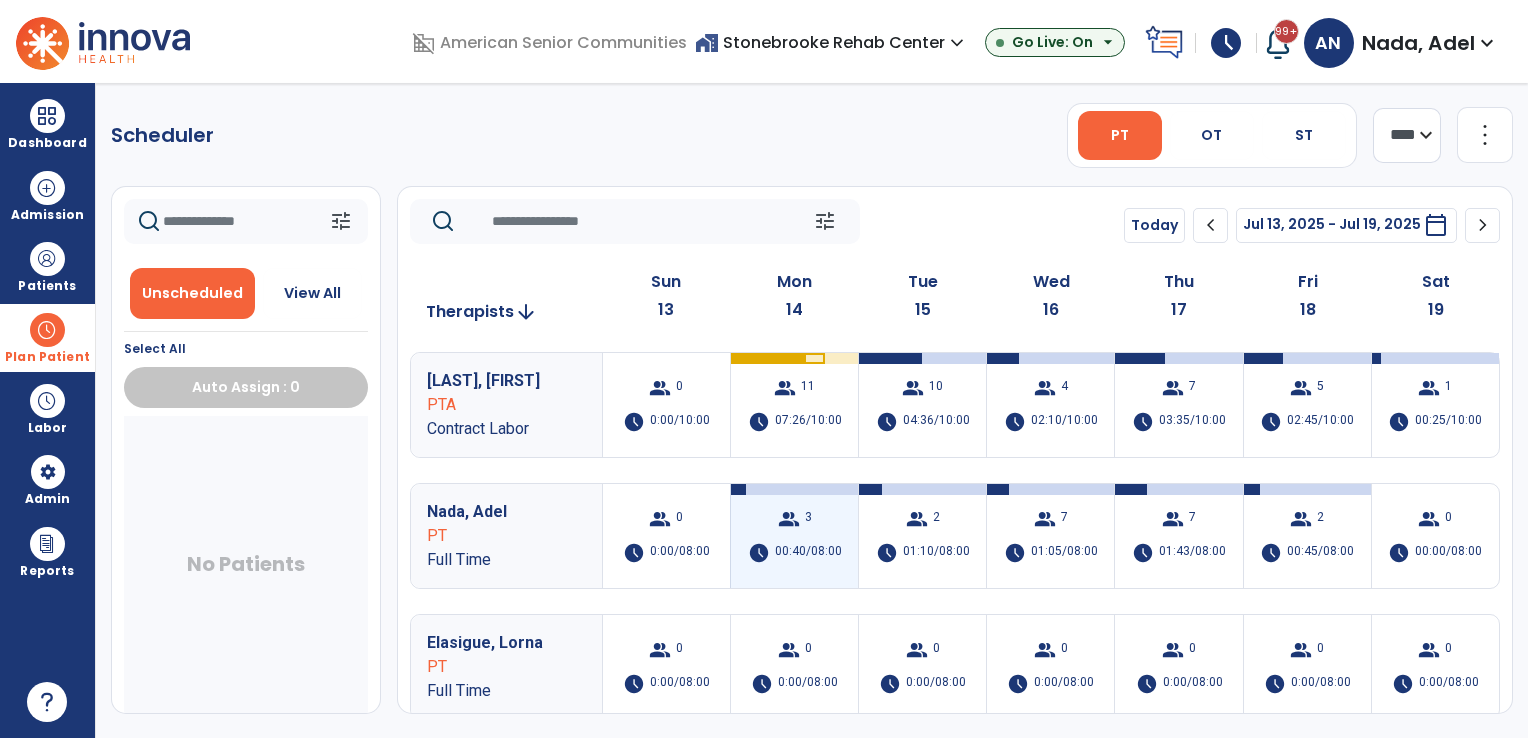 click on "group  3  schedule  00:40/08:00" at bounding box center [794, 536] 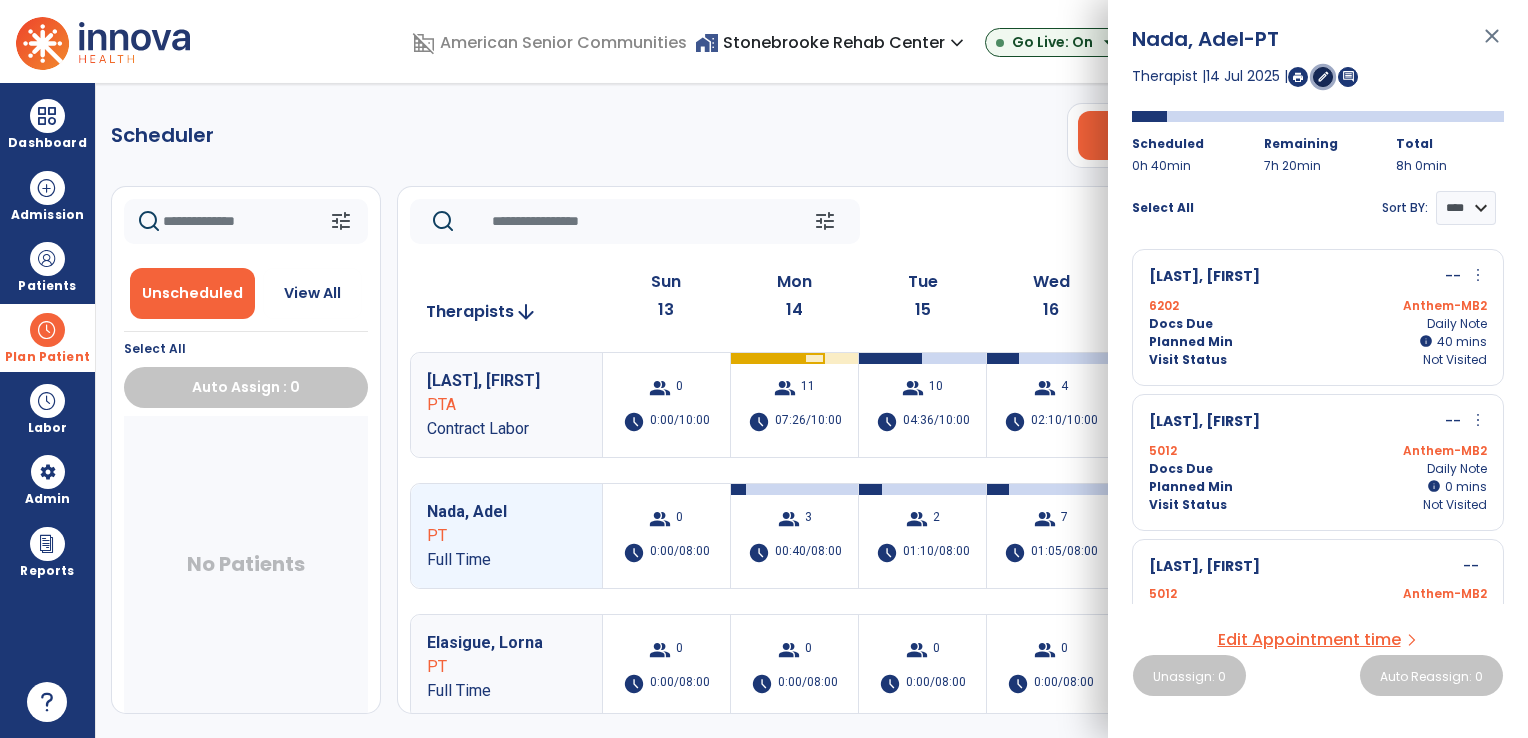 click on "edit" at bounding box center (1323, 76) 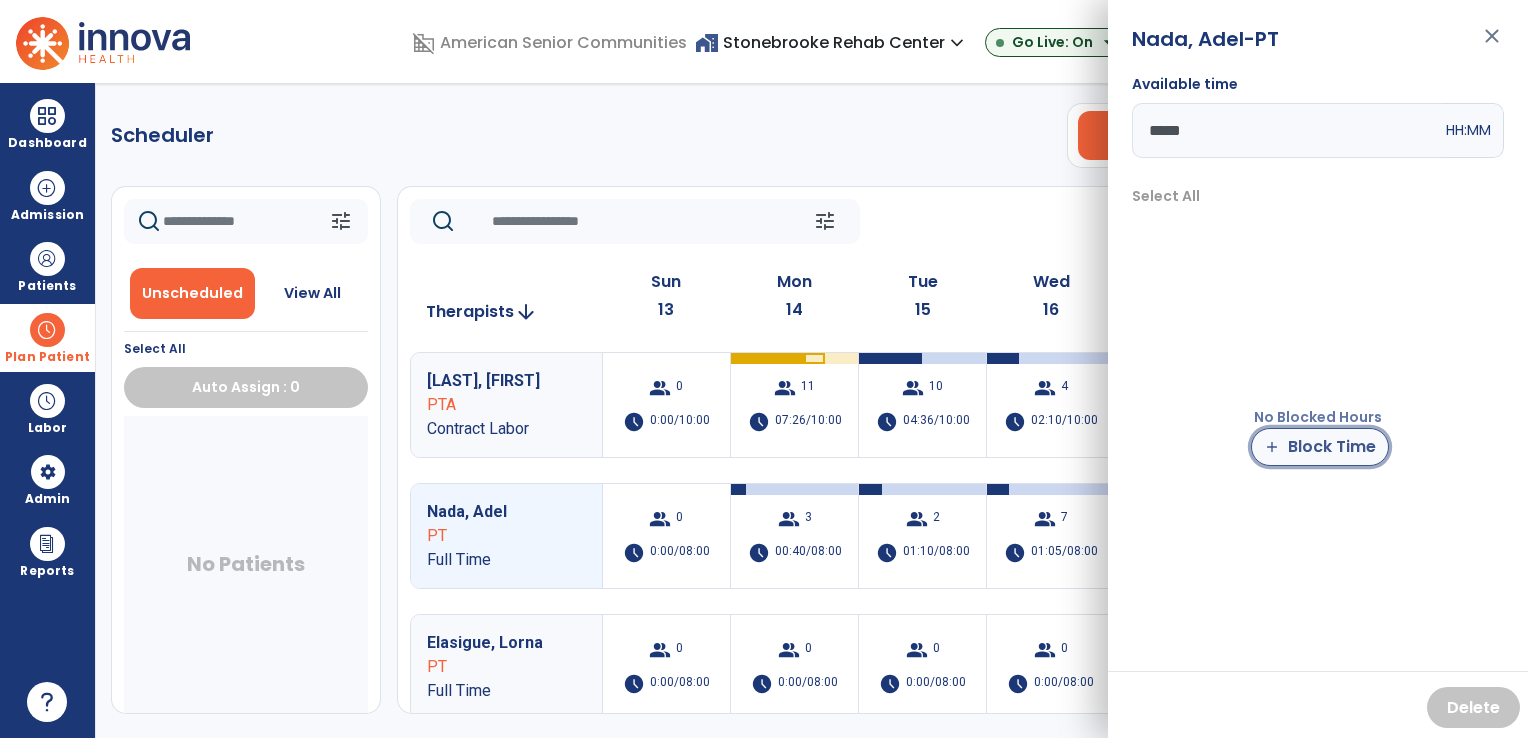click on "add   Block Time" at bounding box center (1320, 447) 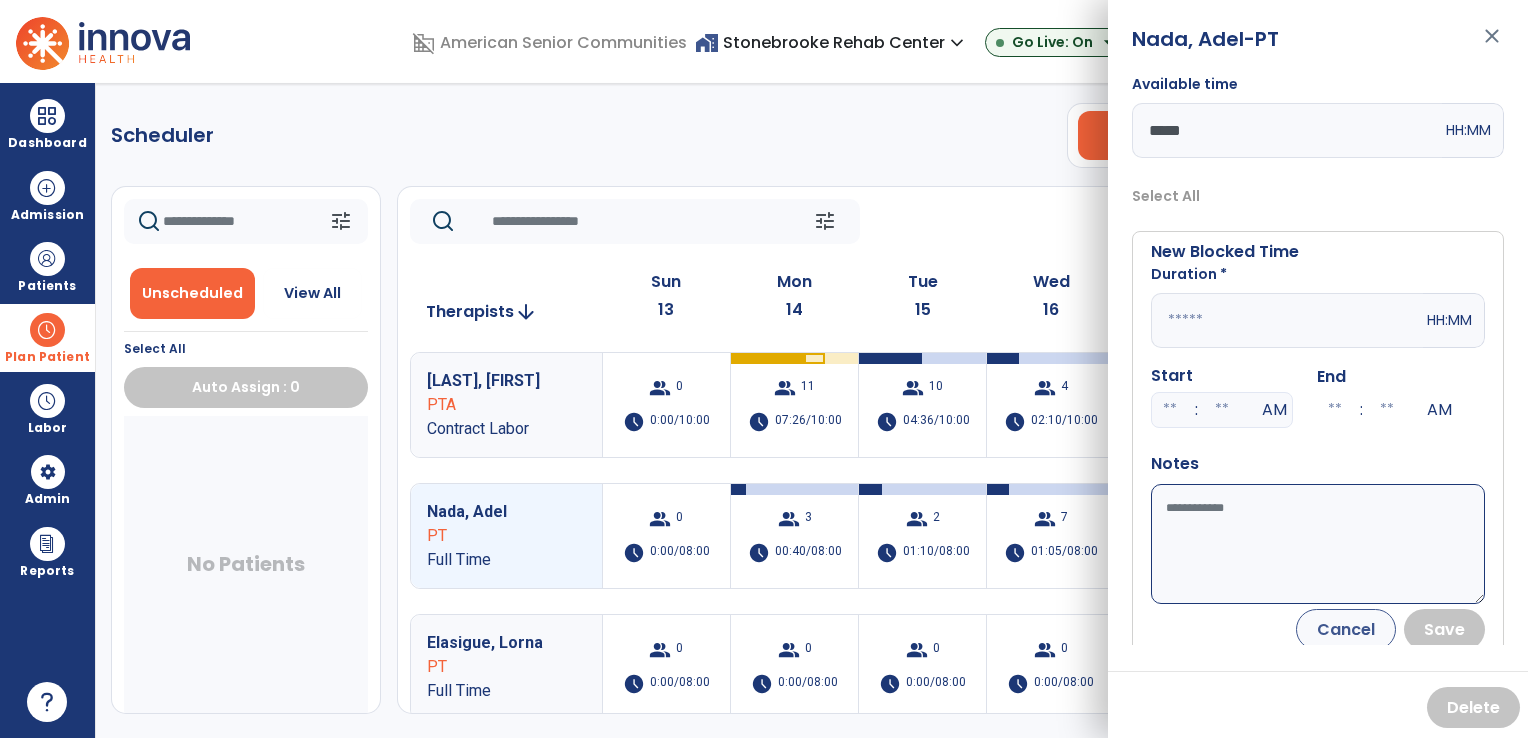 click at bounding box center (1287, 320) 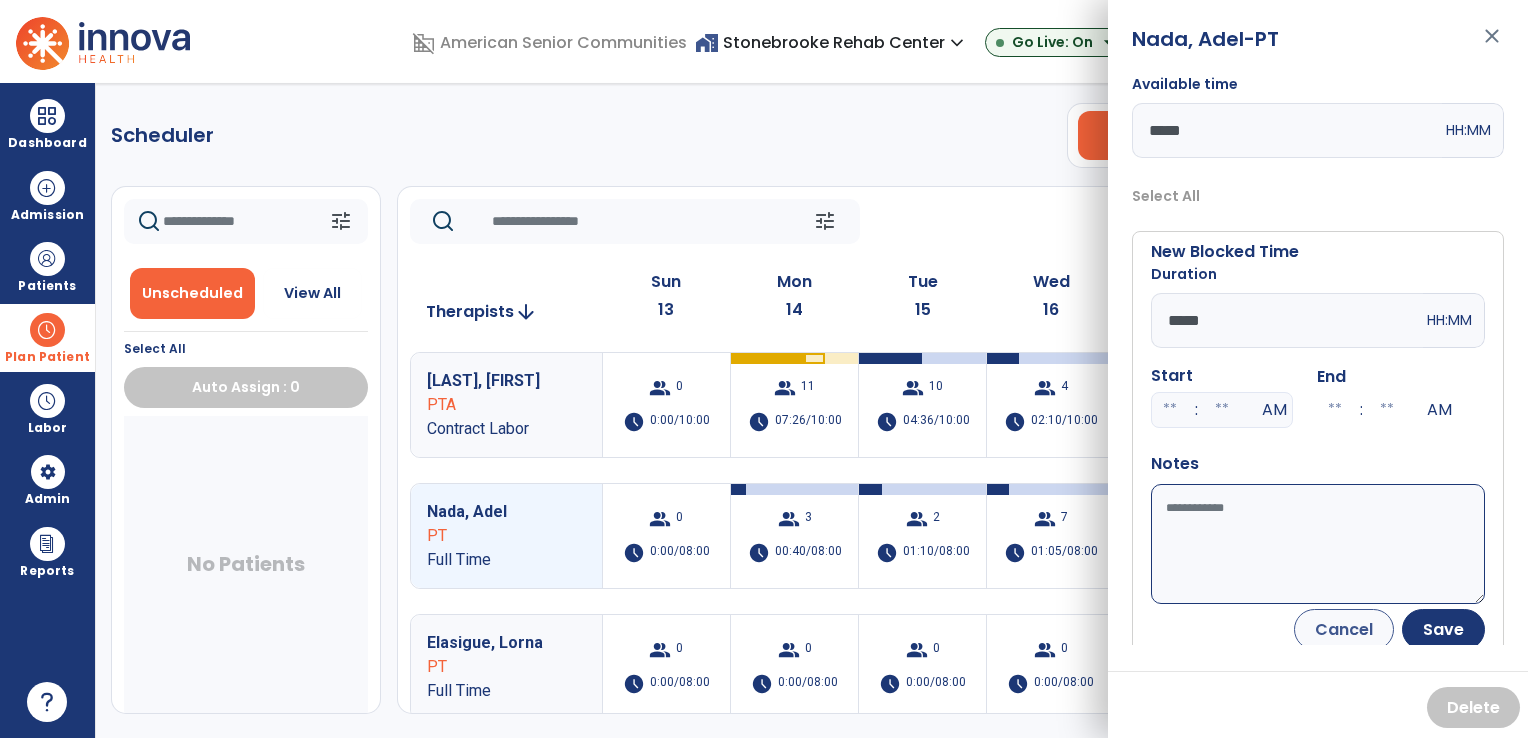 type on "*****" 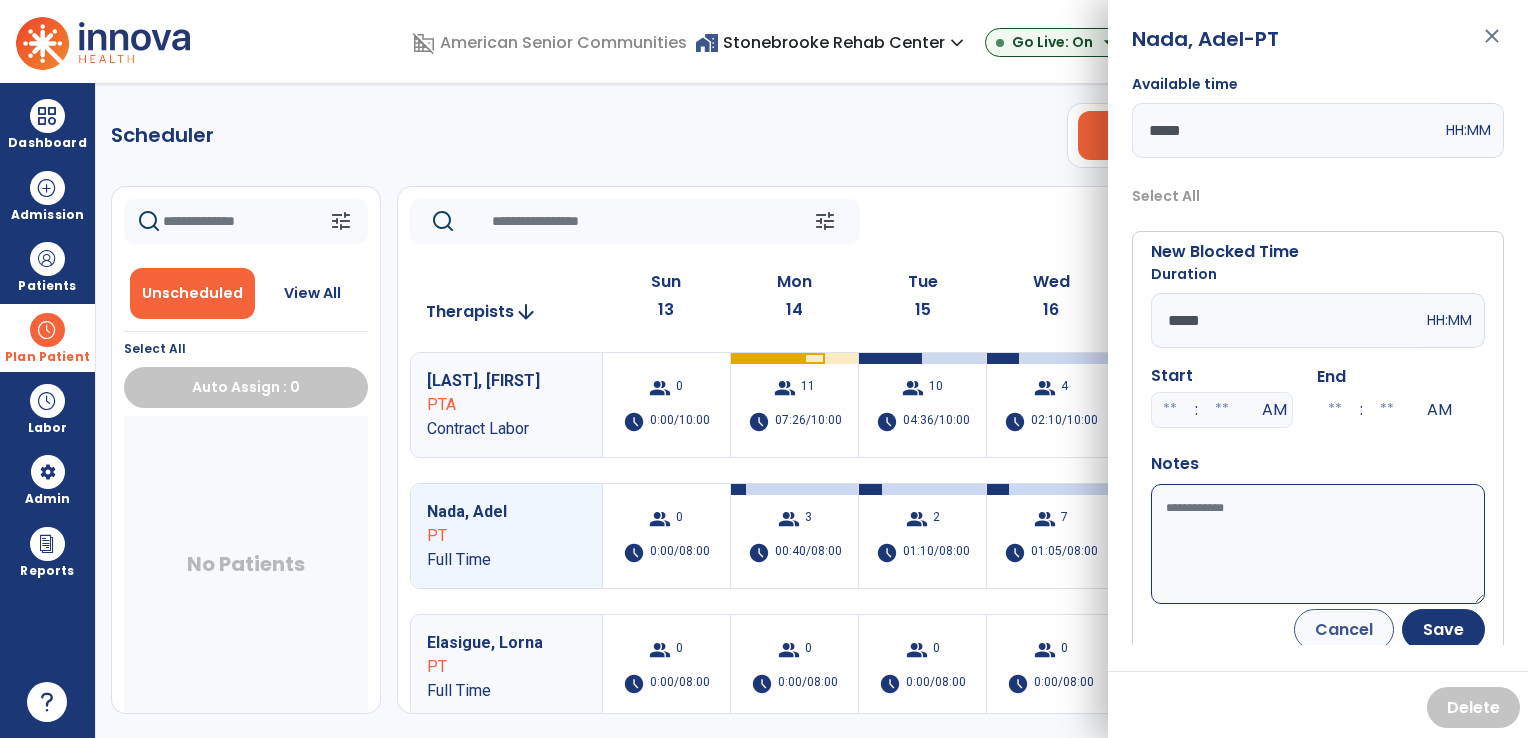 click on "Available time" at bounding box center [1318, 544] 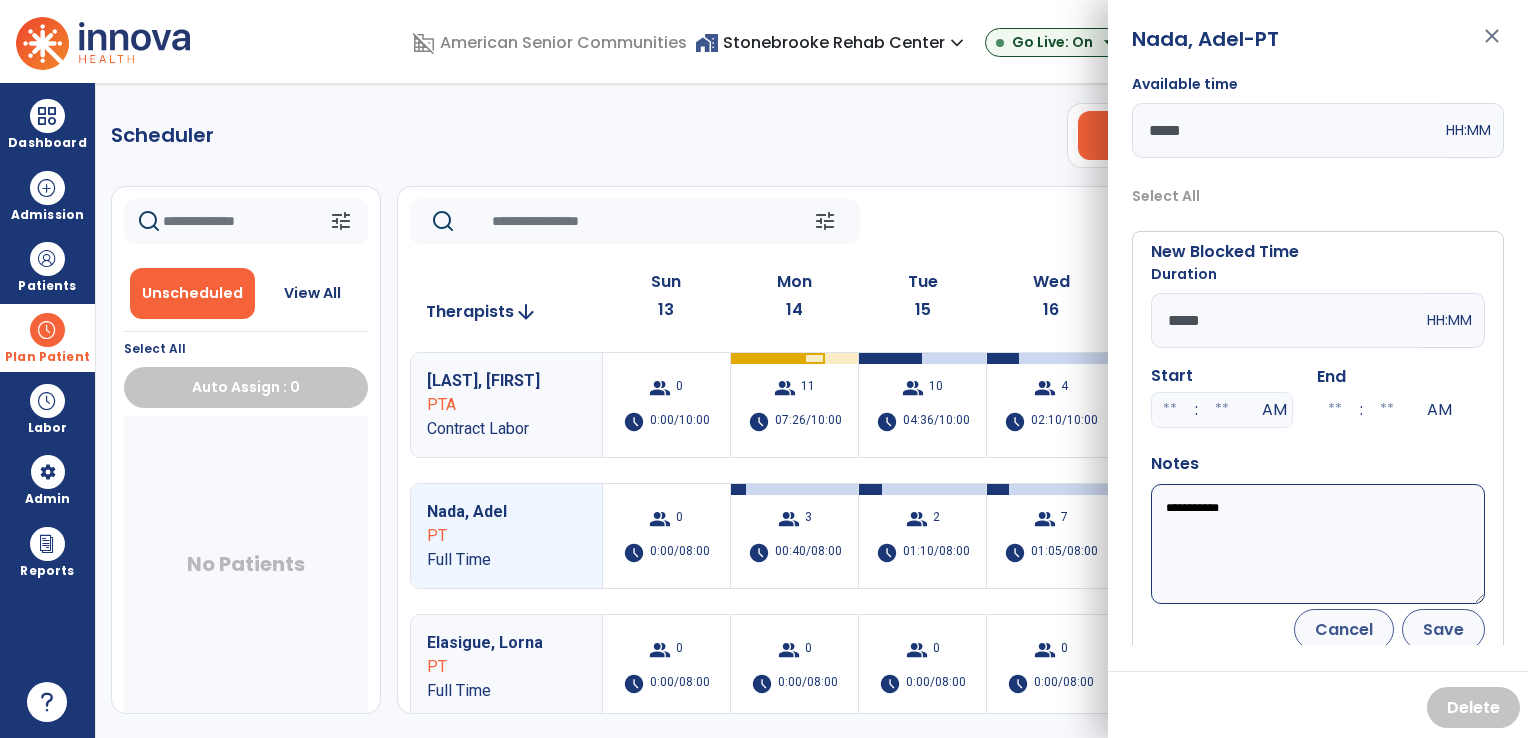 type on "**********" 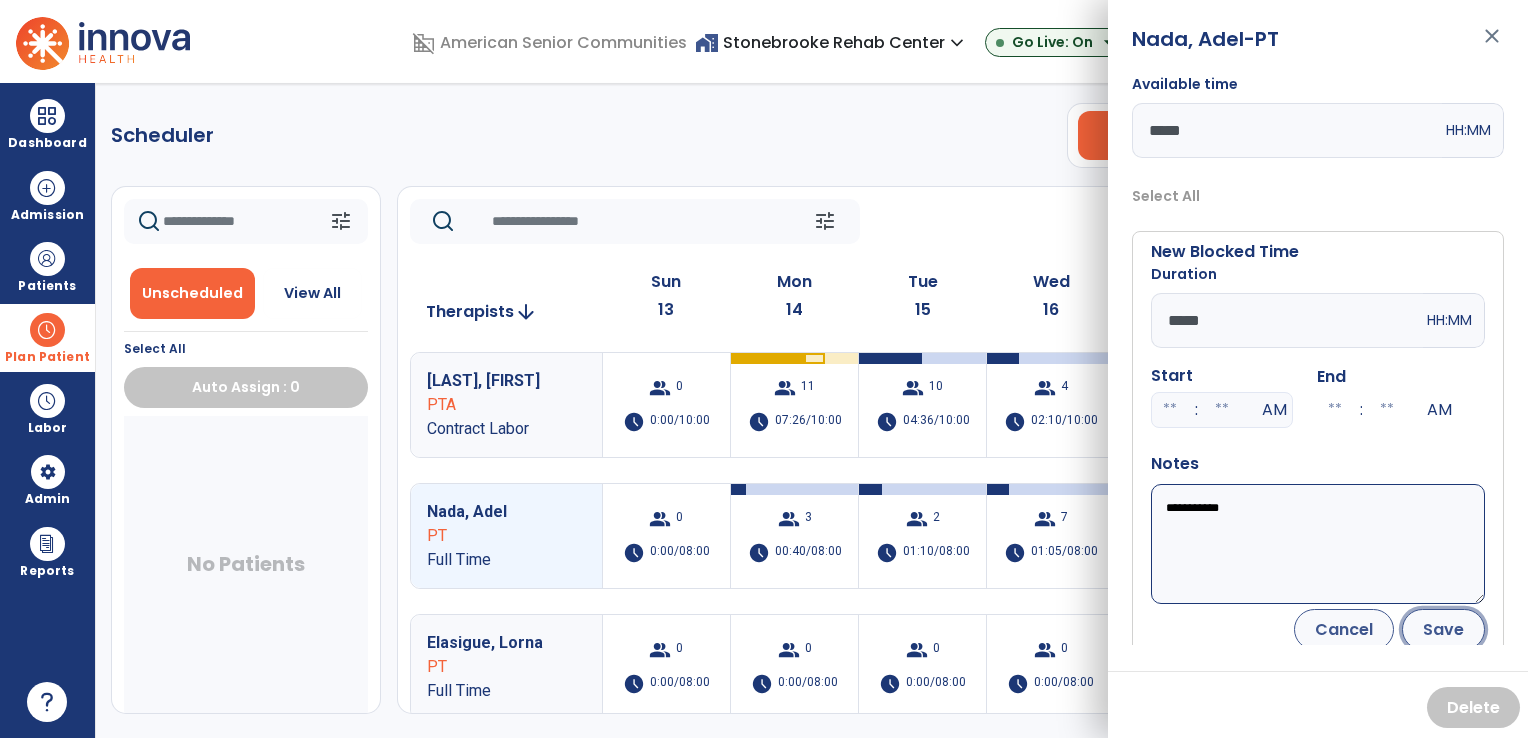click on "Save" at bounding box center [1443, 629] 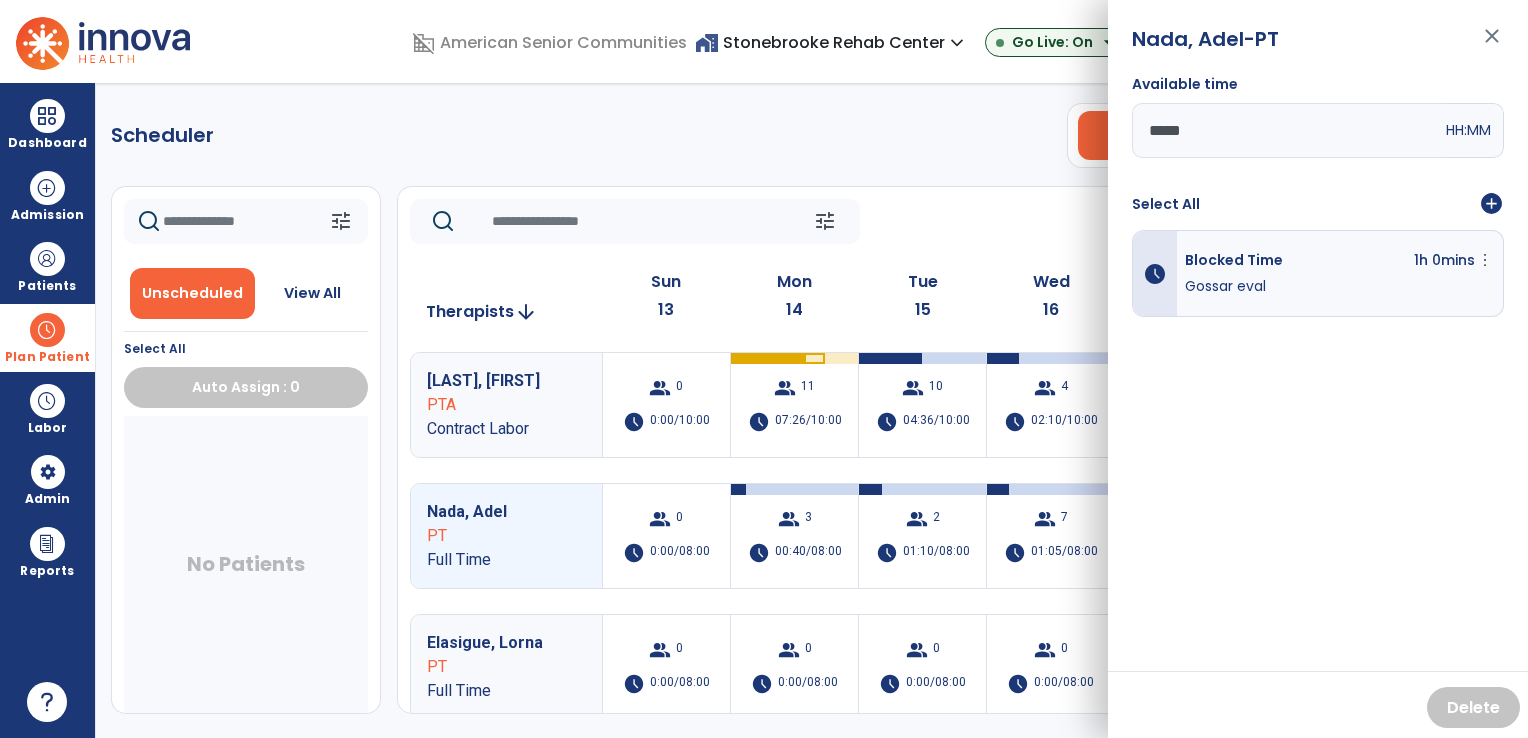 click on "tune   Today  chevron_left Jul 13, 2025 - Jul 19, 2025  *********  calendar_today  chevron_right" 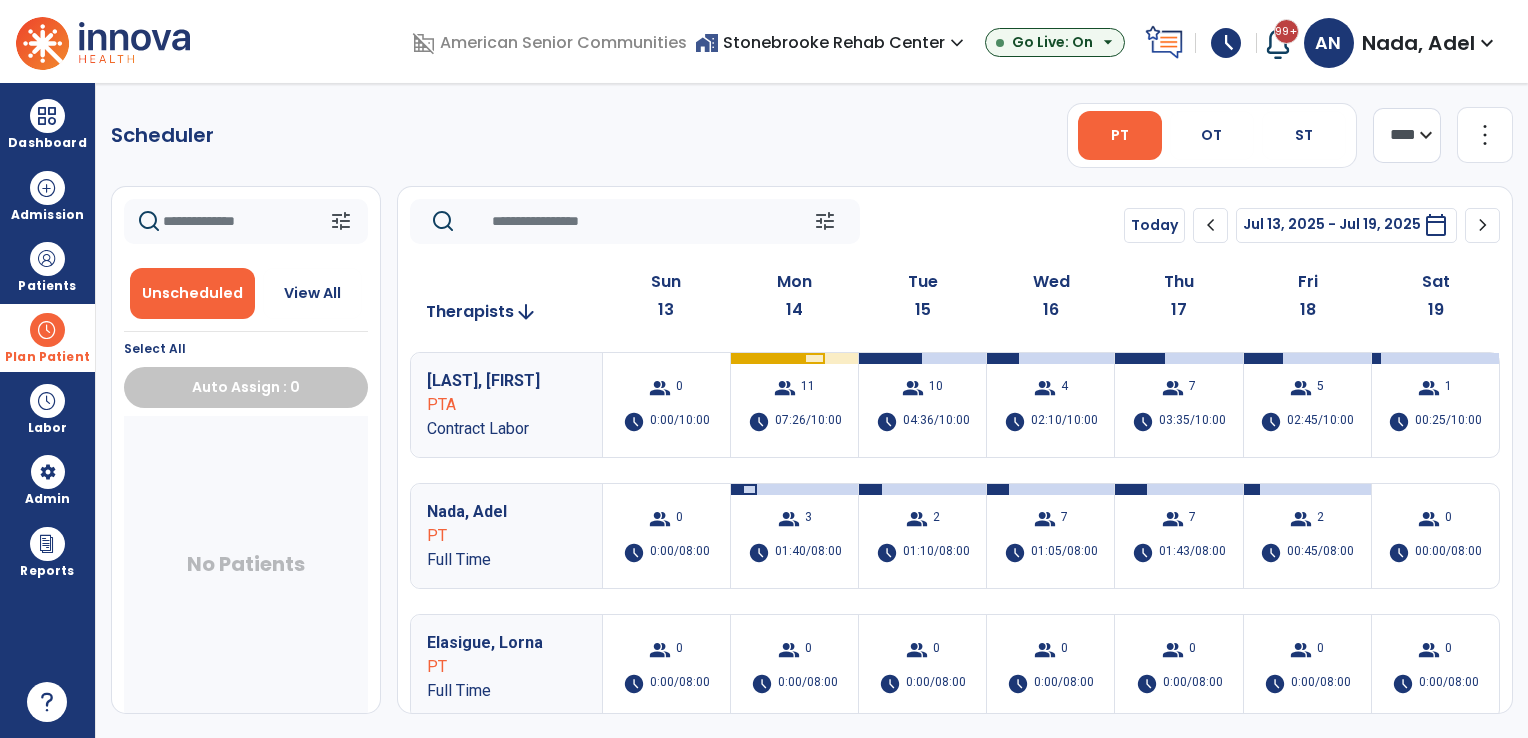 click on "home_work   Stonebrooke Rehab Center   expand_more" at bounding box center (832, 42) 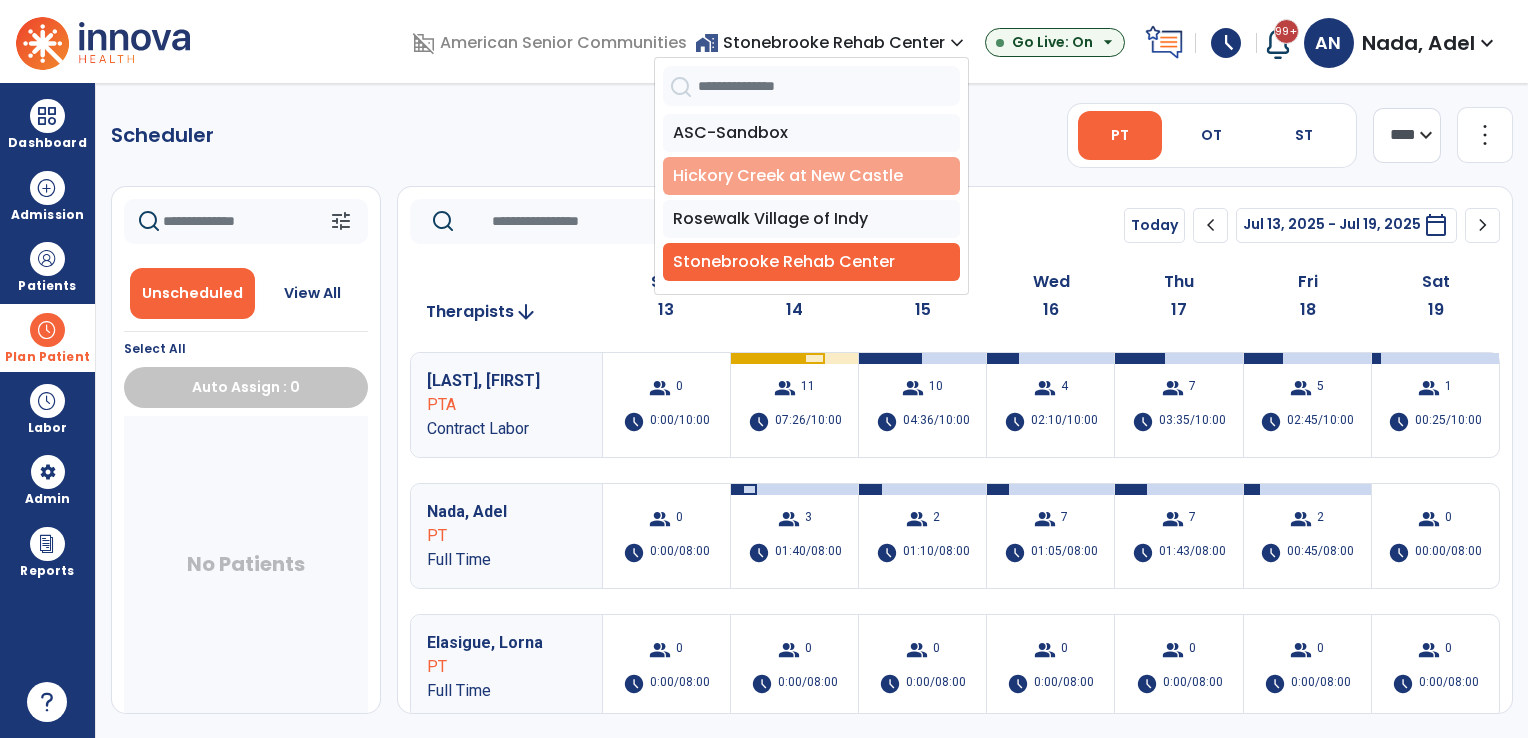 click on "Hickory Creek at New Castle" at bounding box center (811, 176) 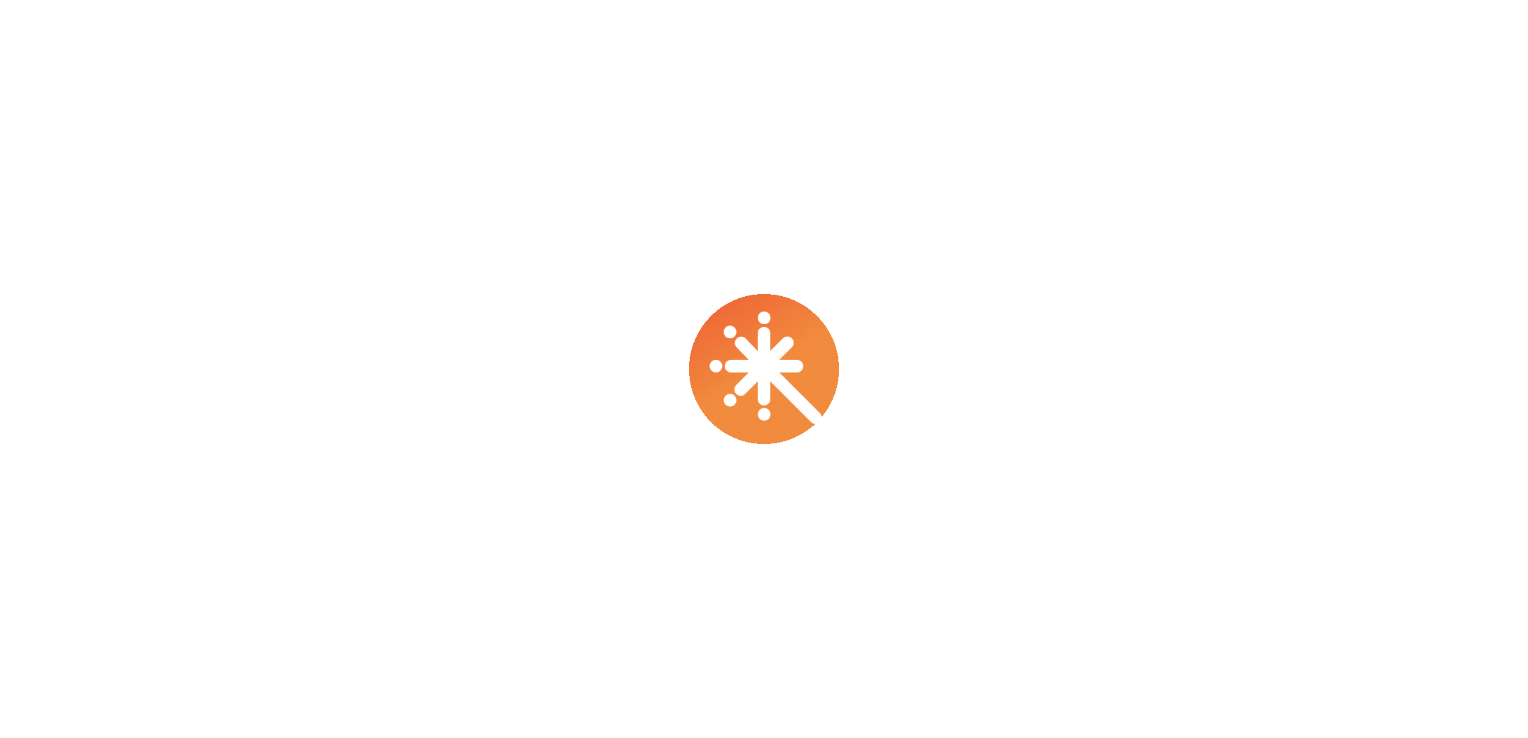 scroll, scrollTop: 0, scrollLeft: 0, axis: both 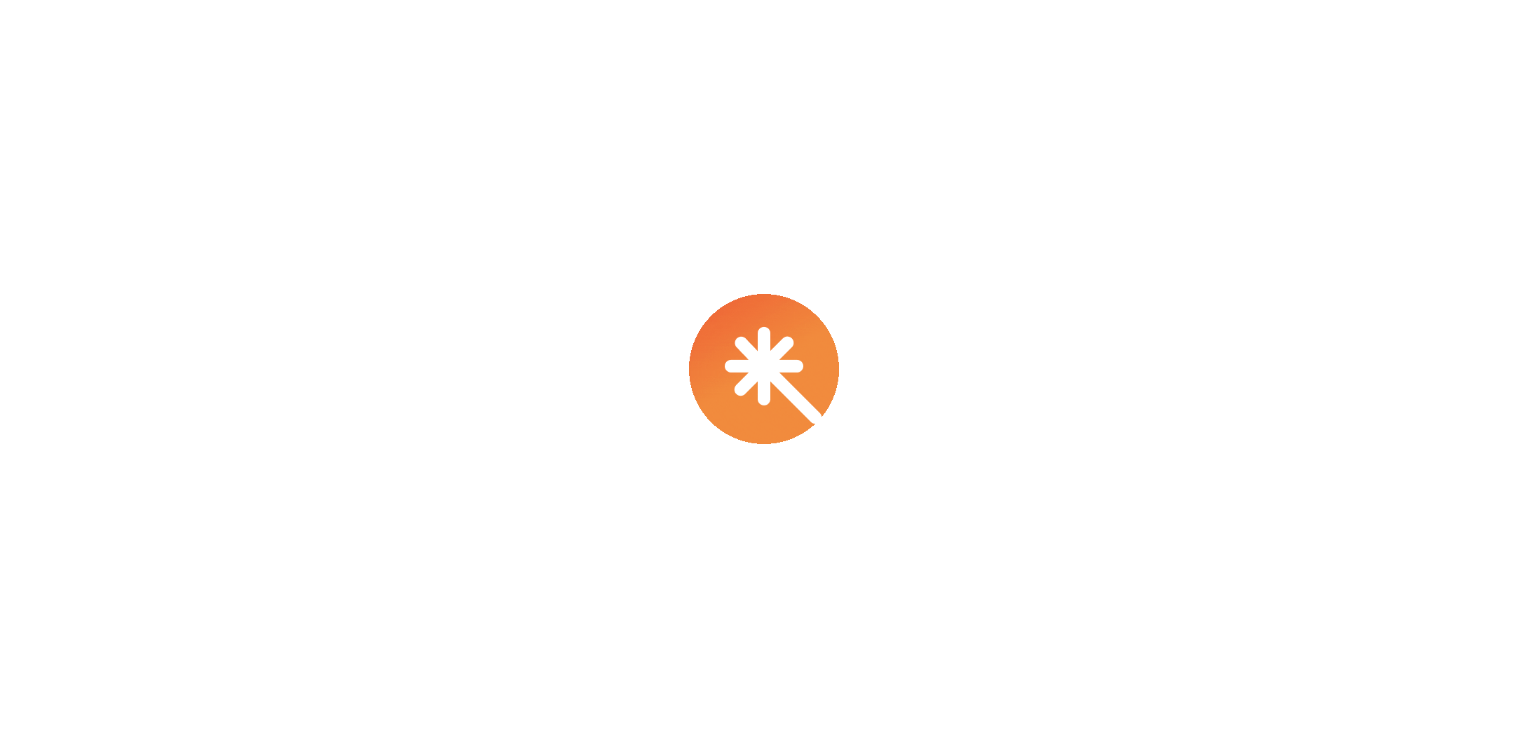 select on "***" 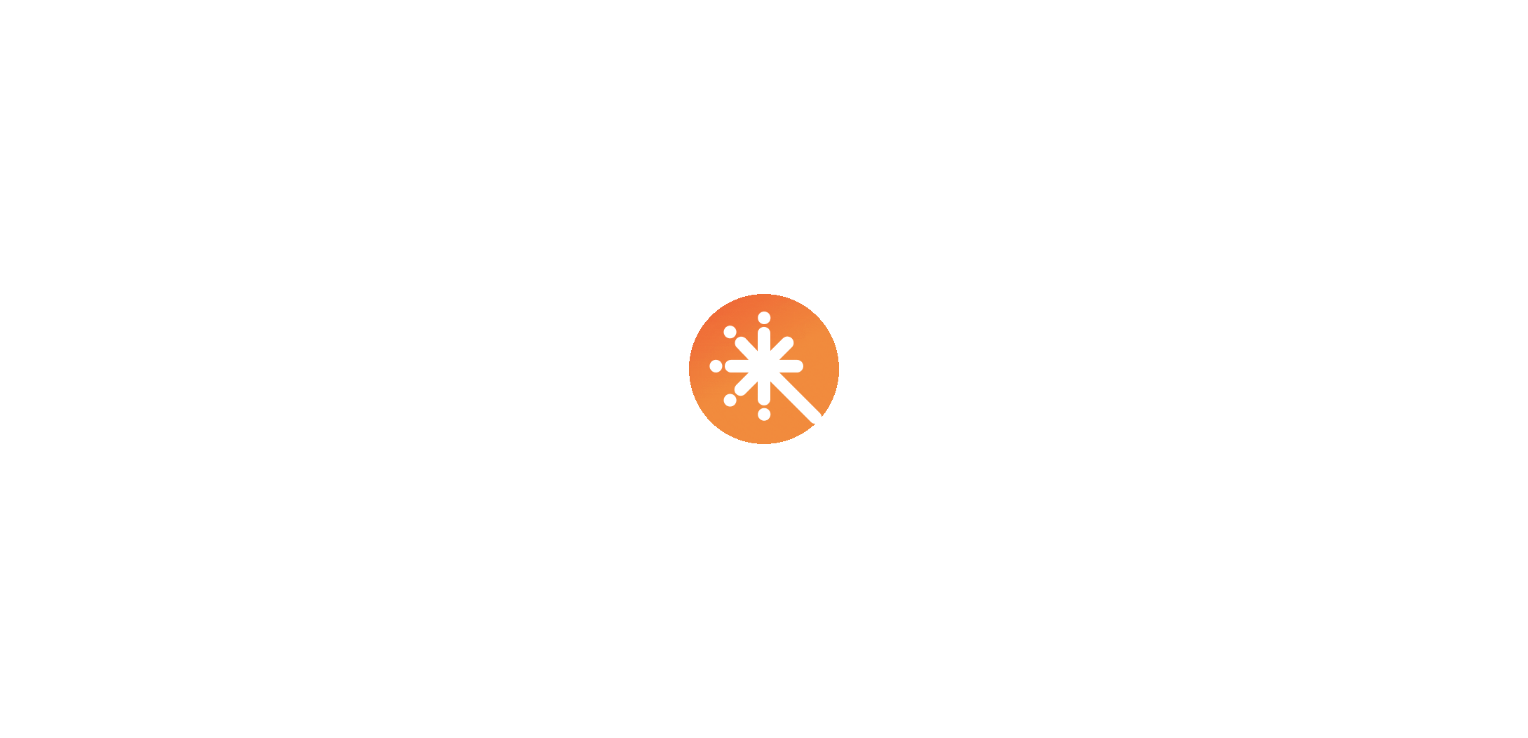 select on "****" 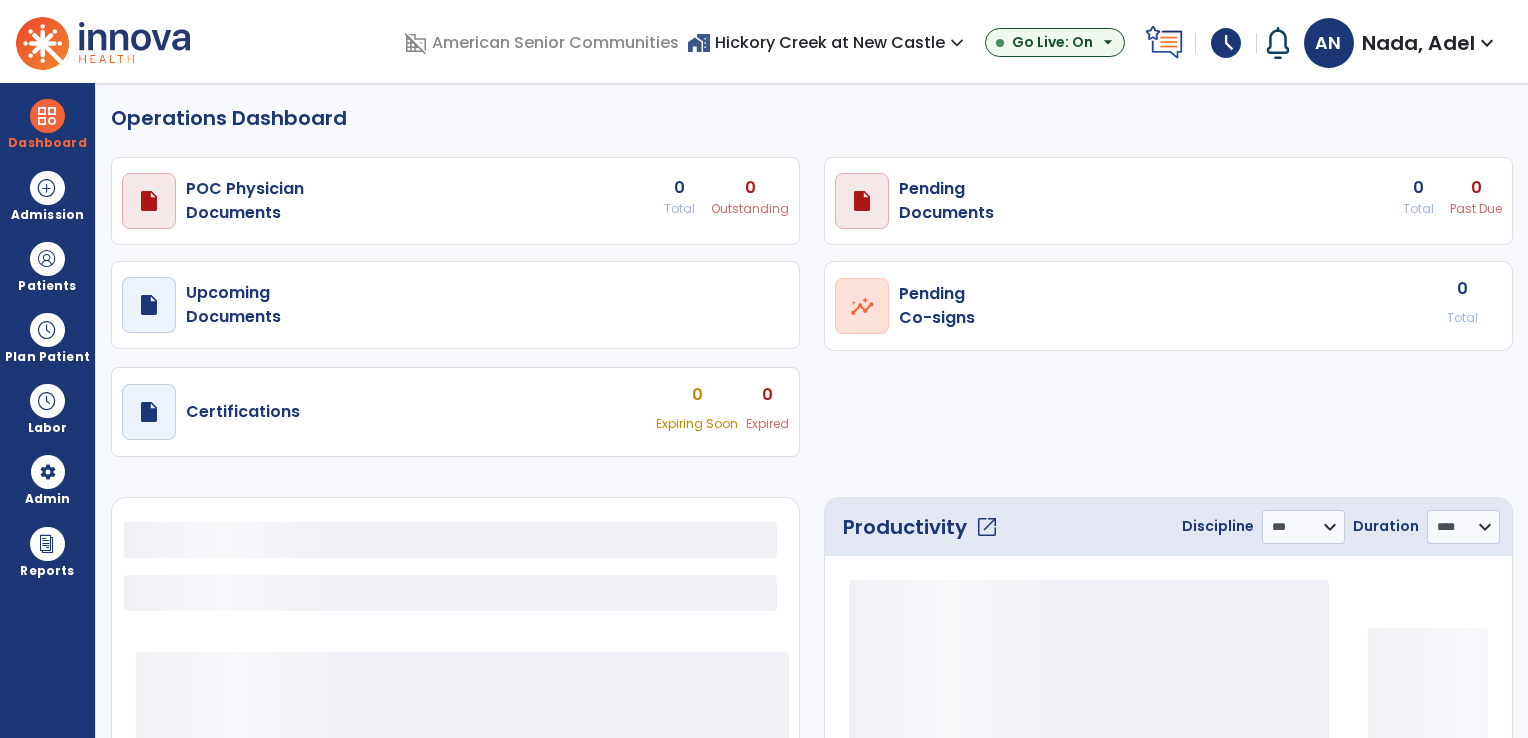 select on "***" 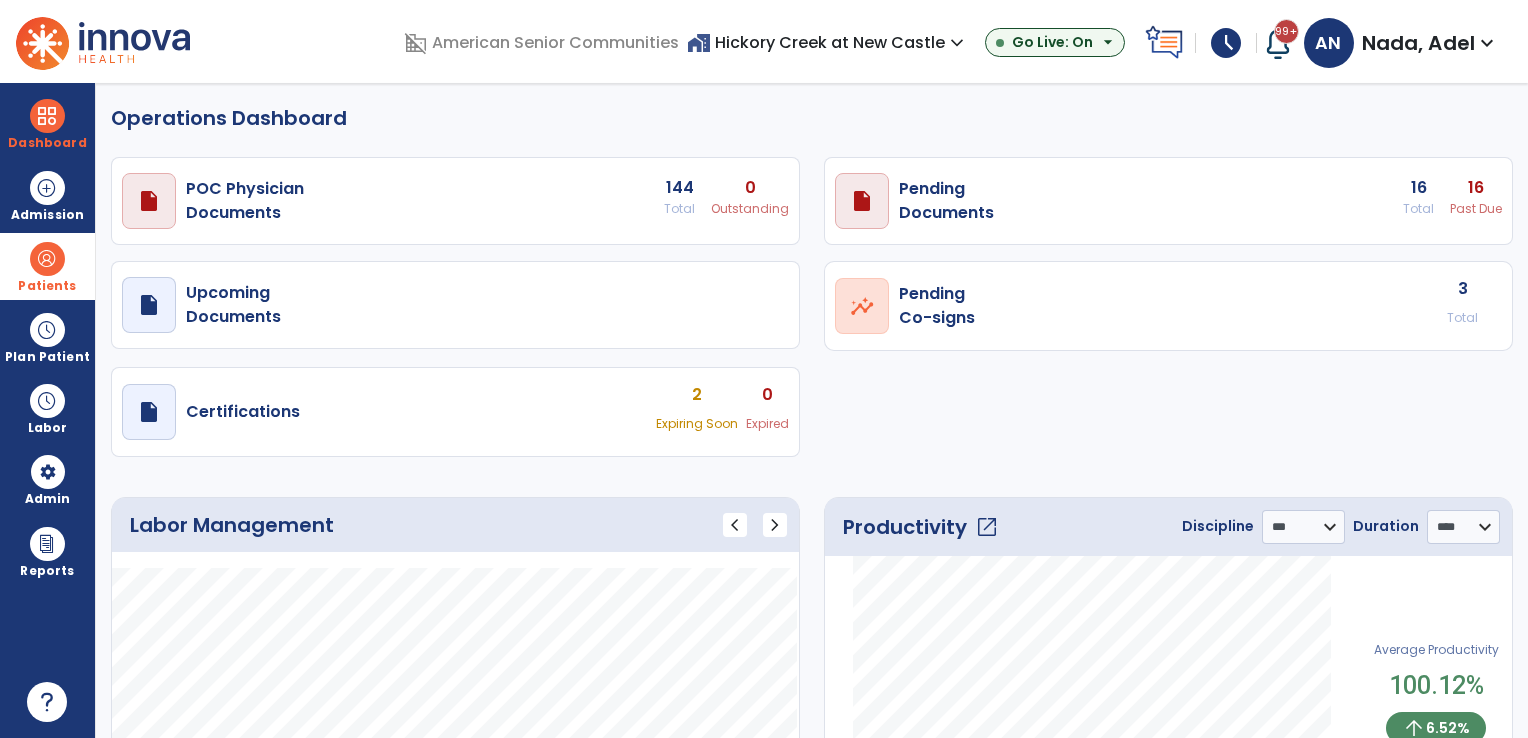 click at bounding box center (47, 259) 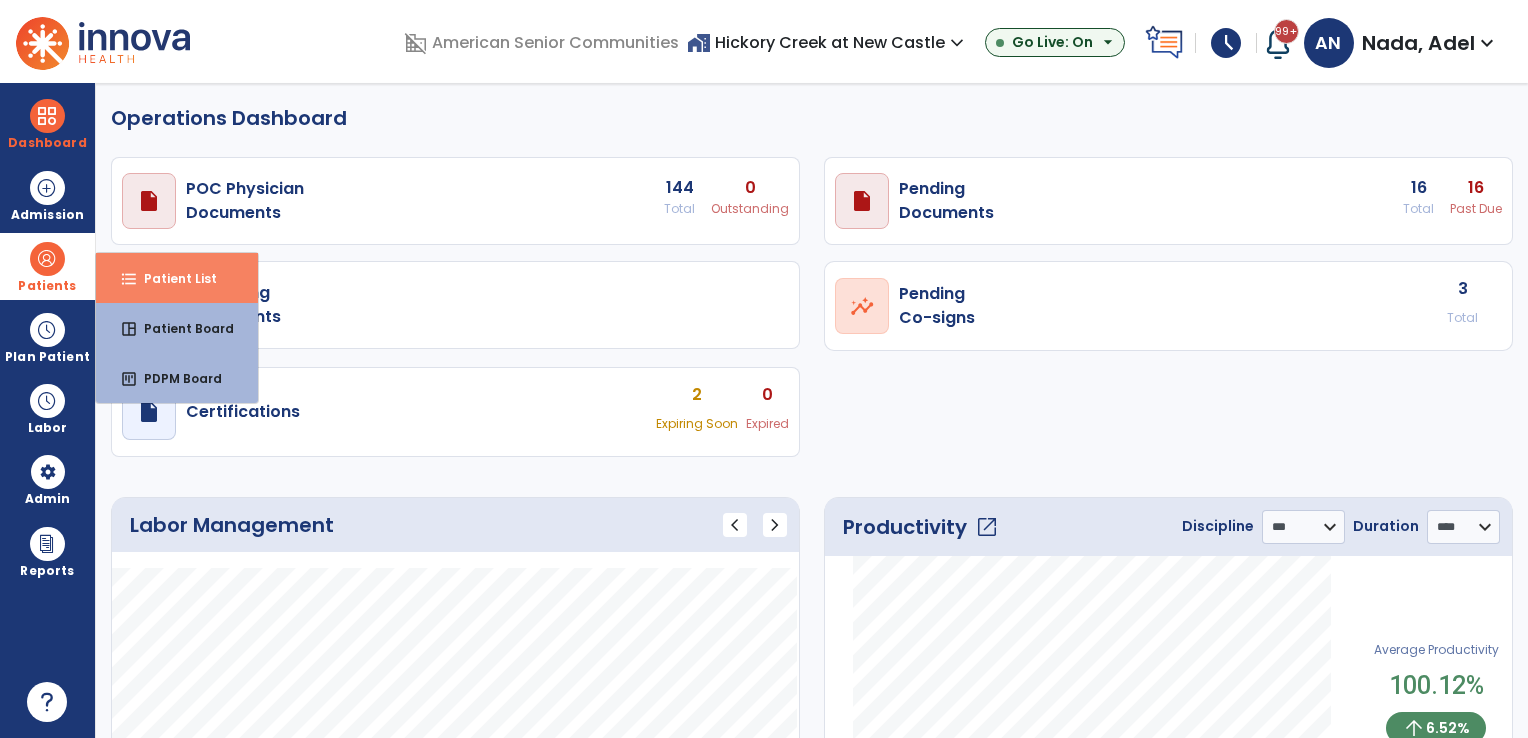 click on "format_list_bulleted  Patient List" at bounding box center (177, 278) 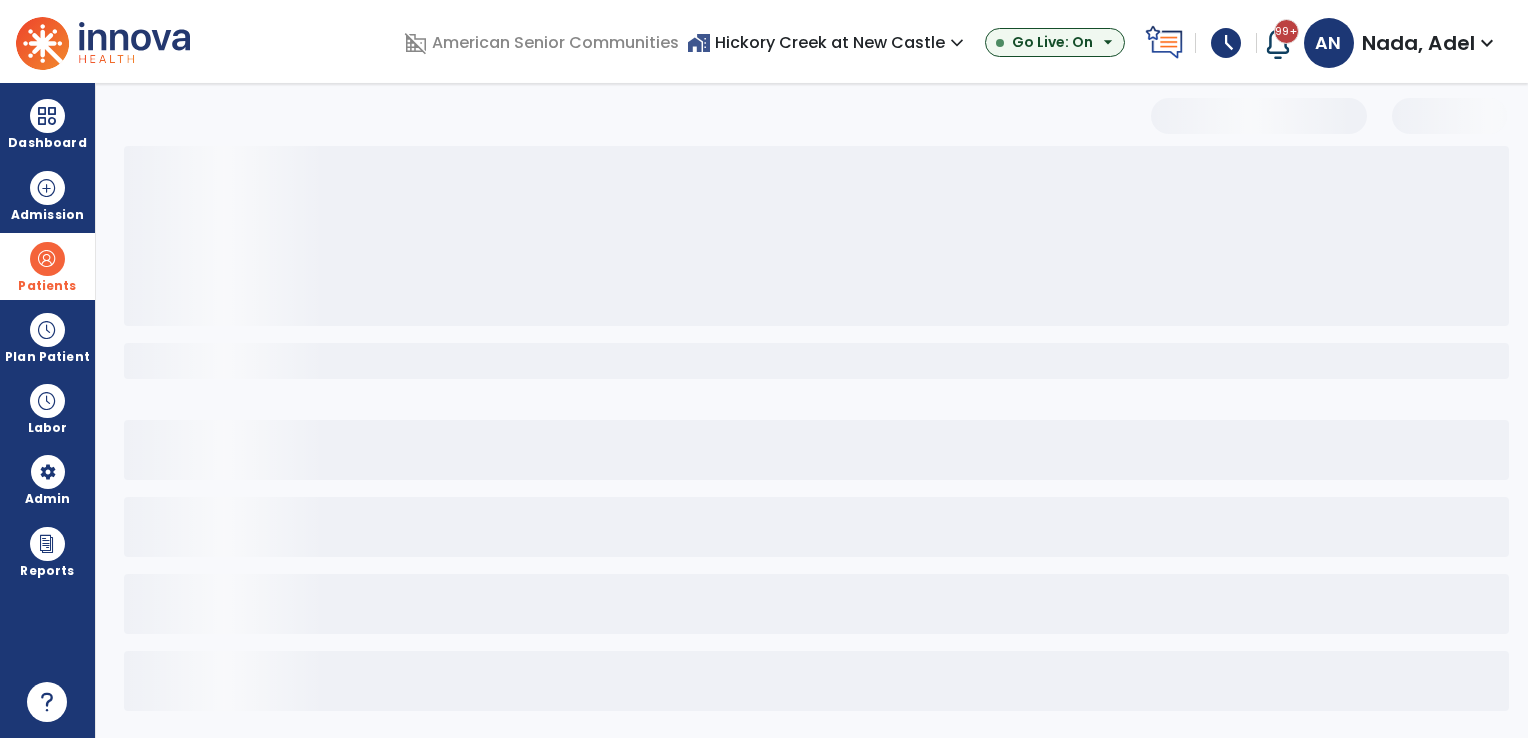select on "***" 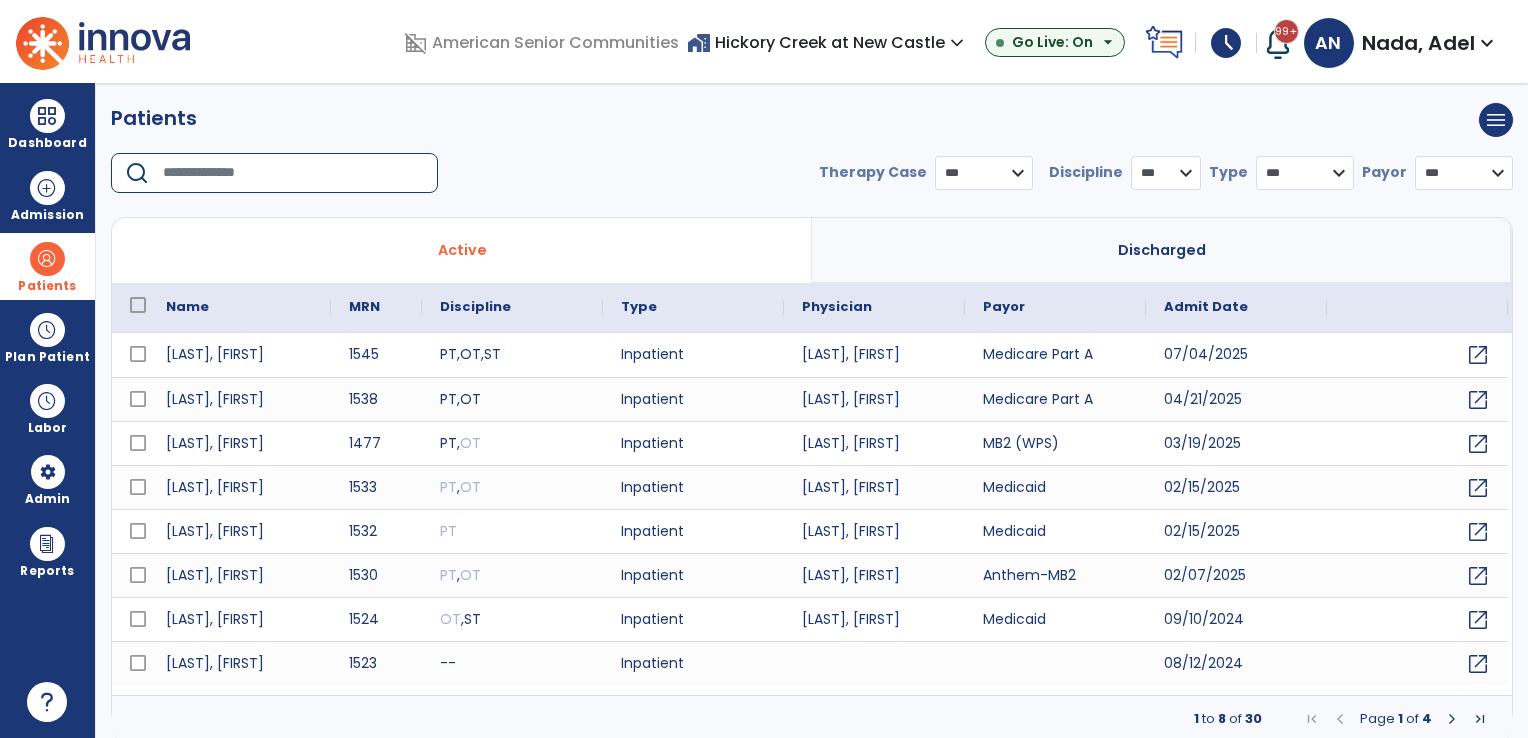 click at bounding box center [293, 173] 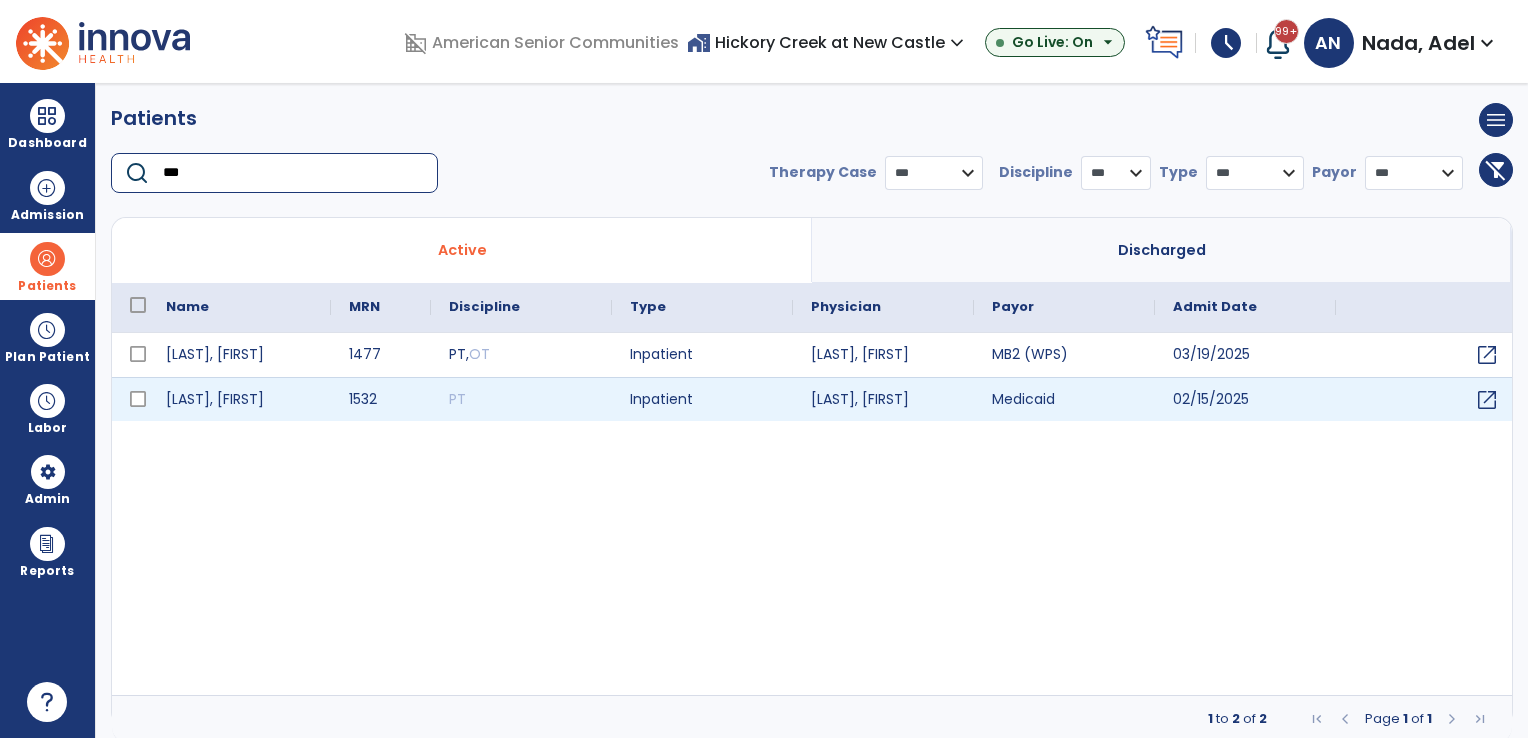 type on "***" 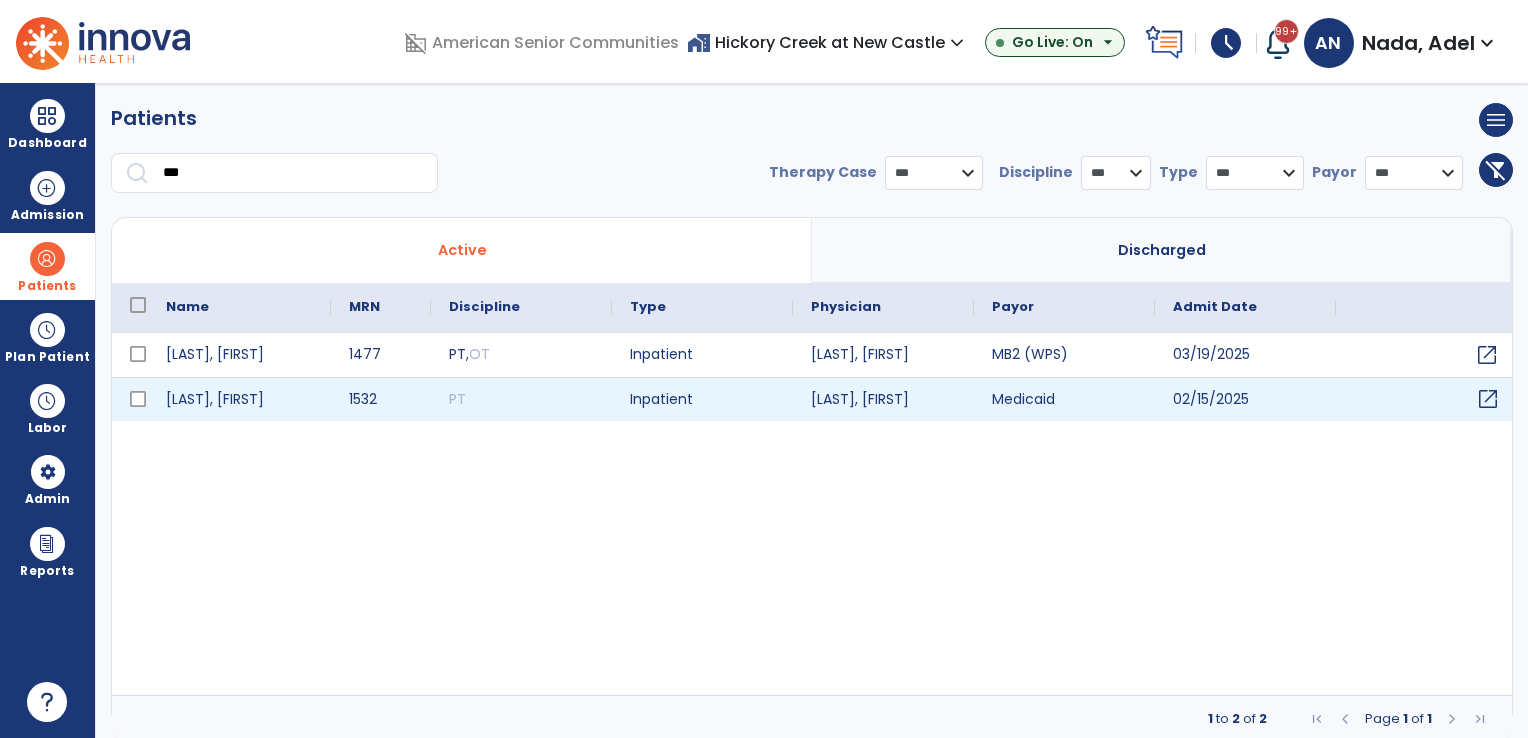 click on "open_in_new" at bounding box center [1488, 399] 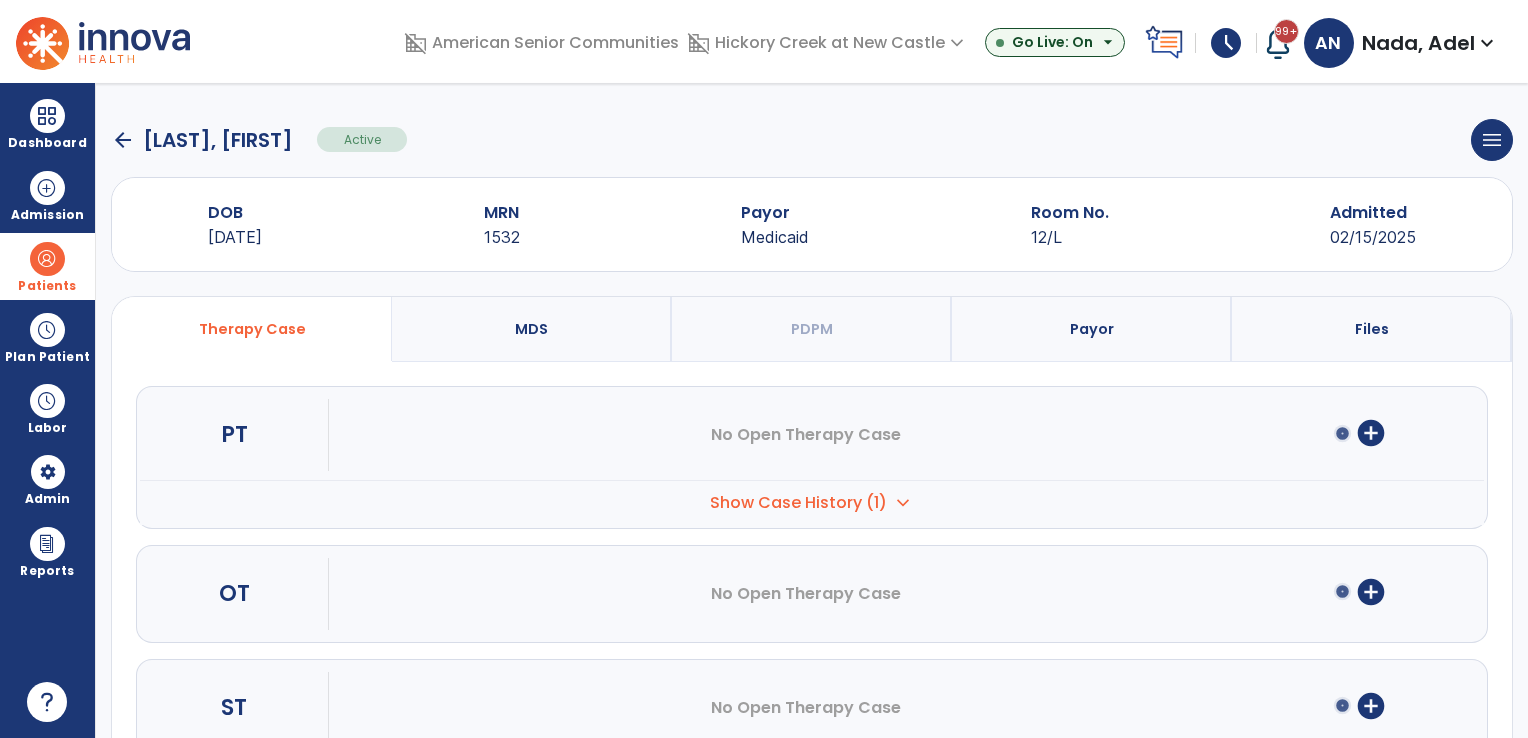 click on "add_circle" at bounding box center [1371, 433] 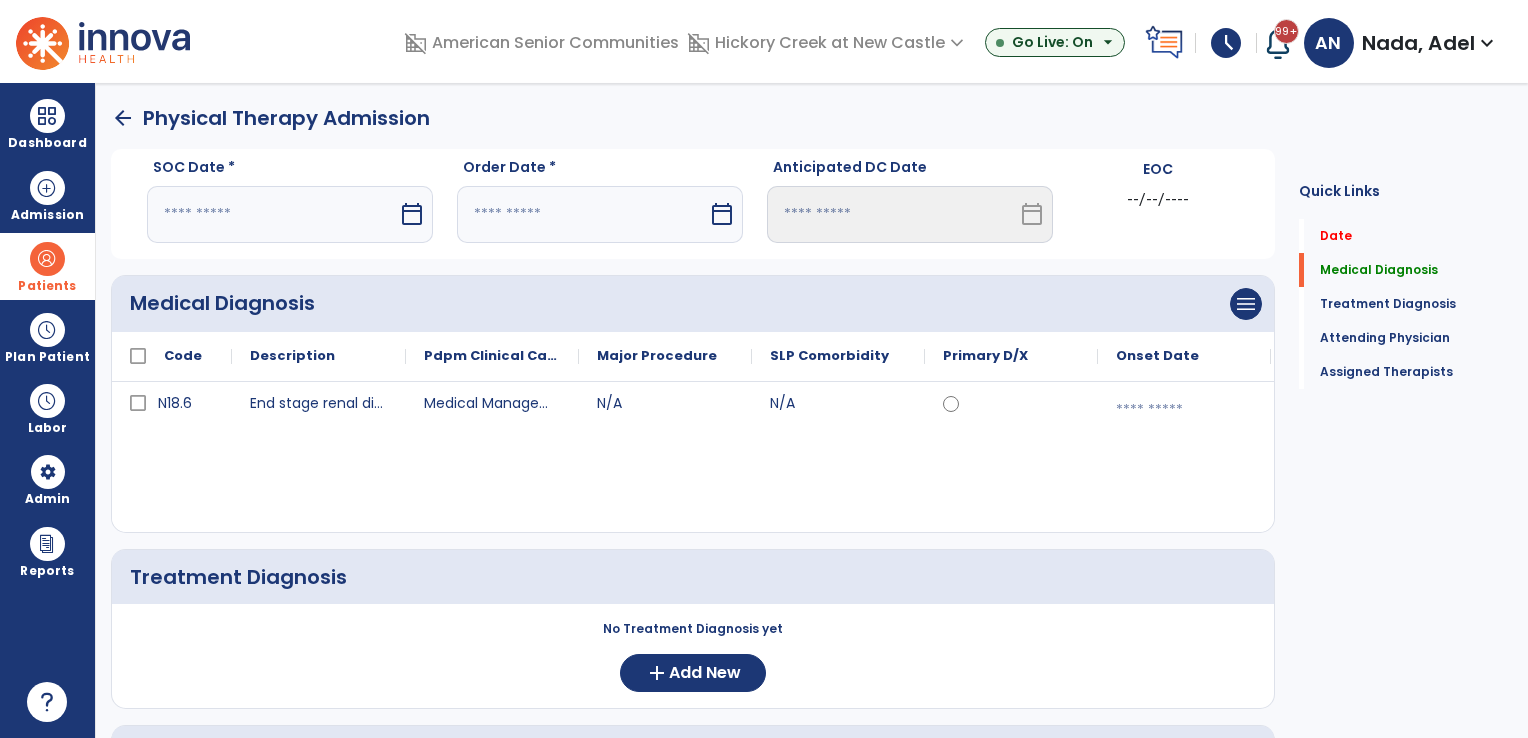 click on "calendar_today" at bounding box center [412, 214] 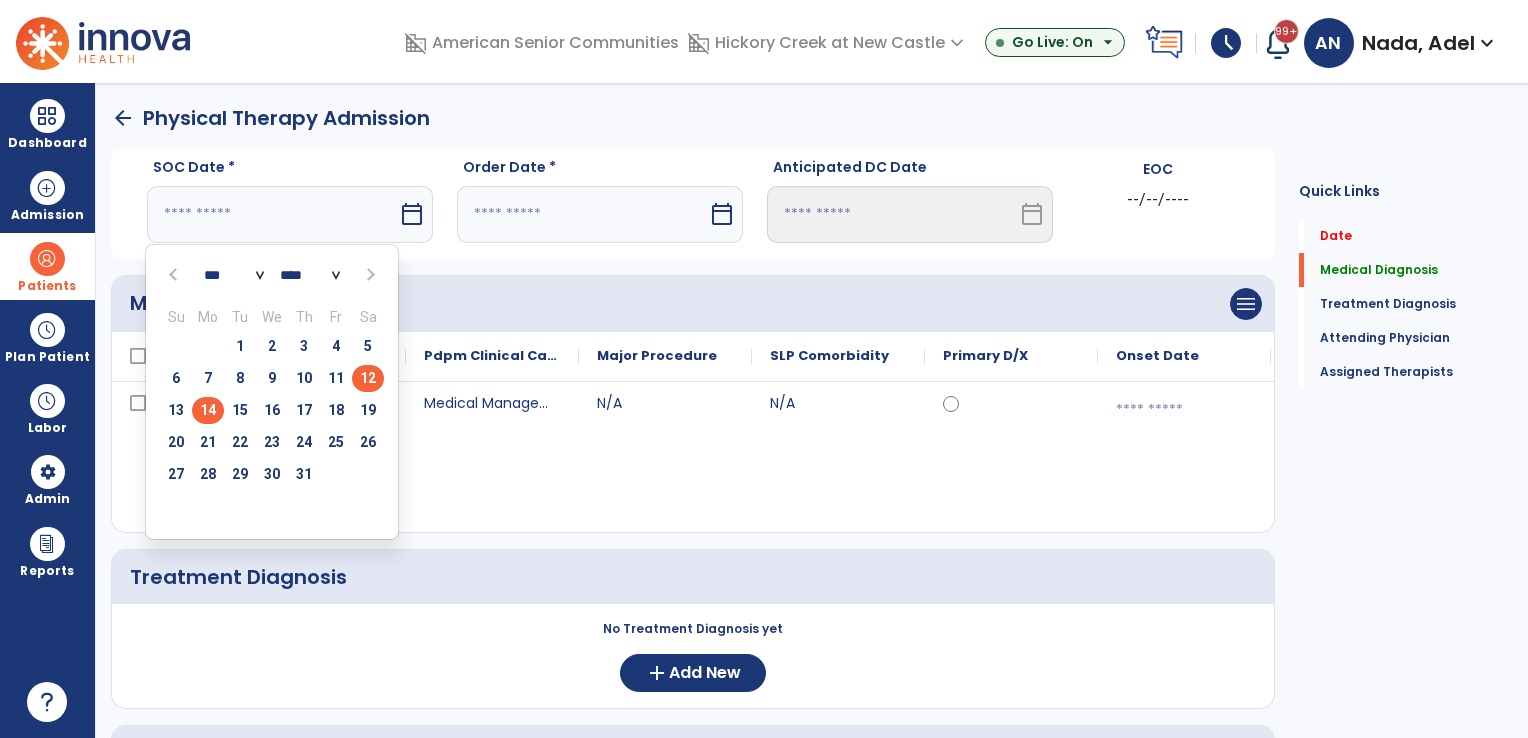 click on "14" at bounding box center (208, 410) 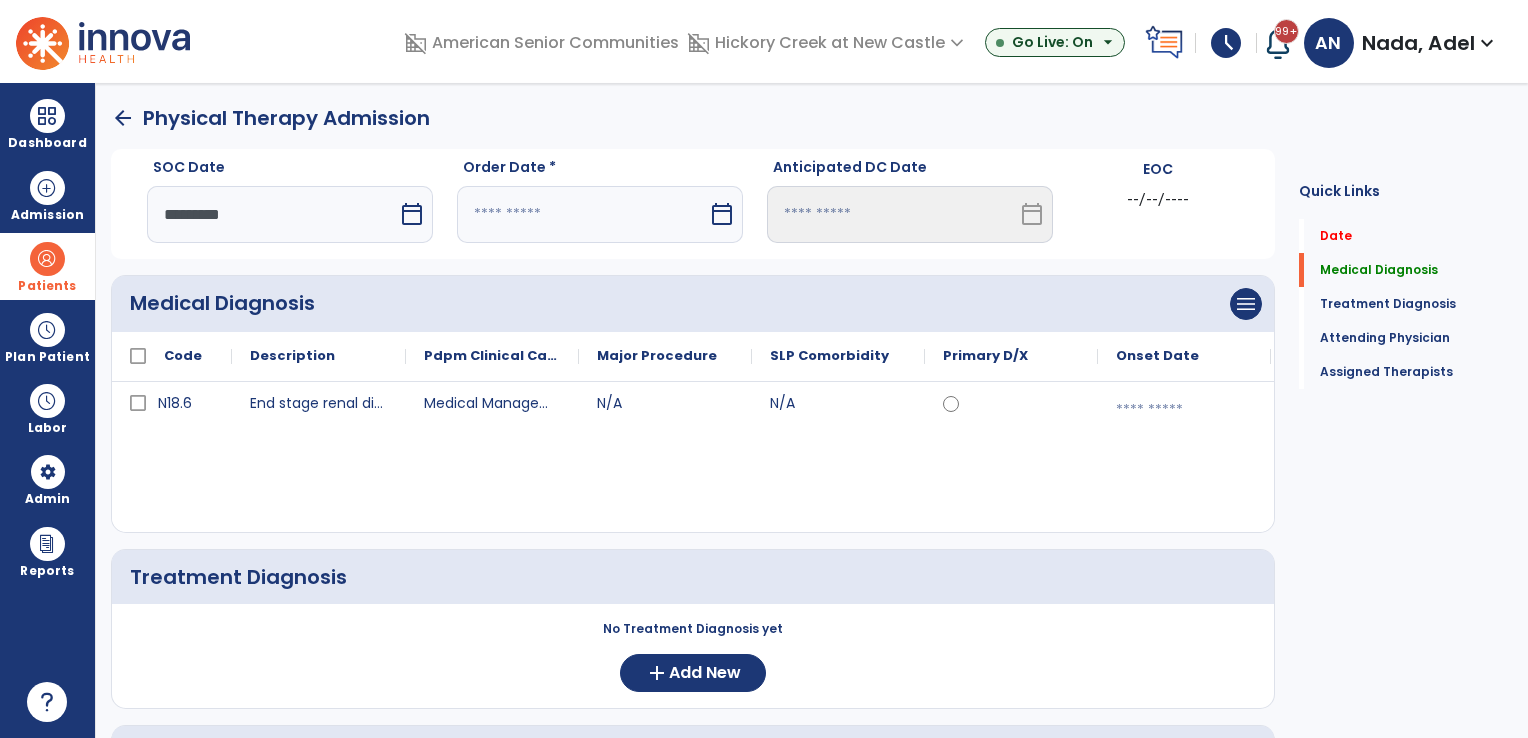 click at bounding box center (582, 214) 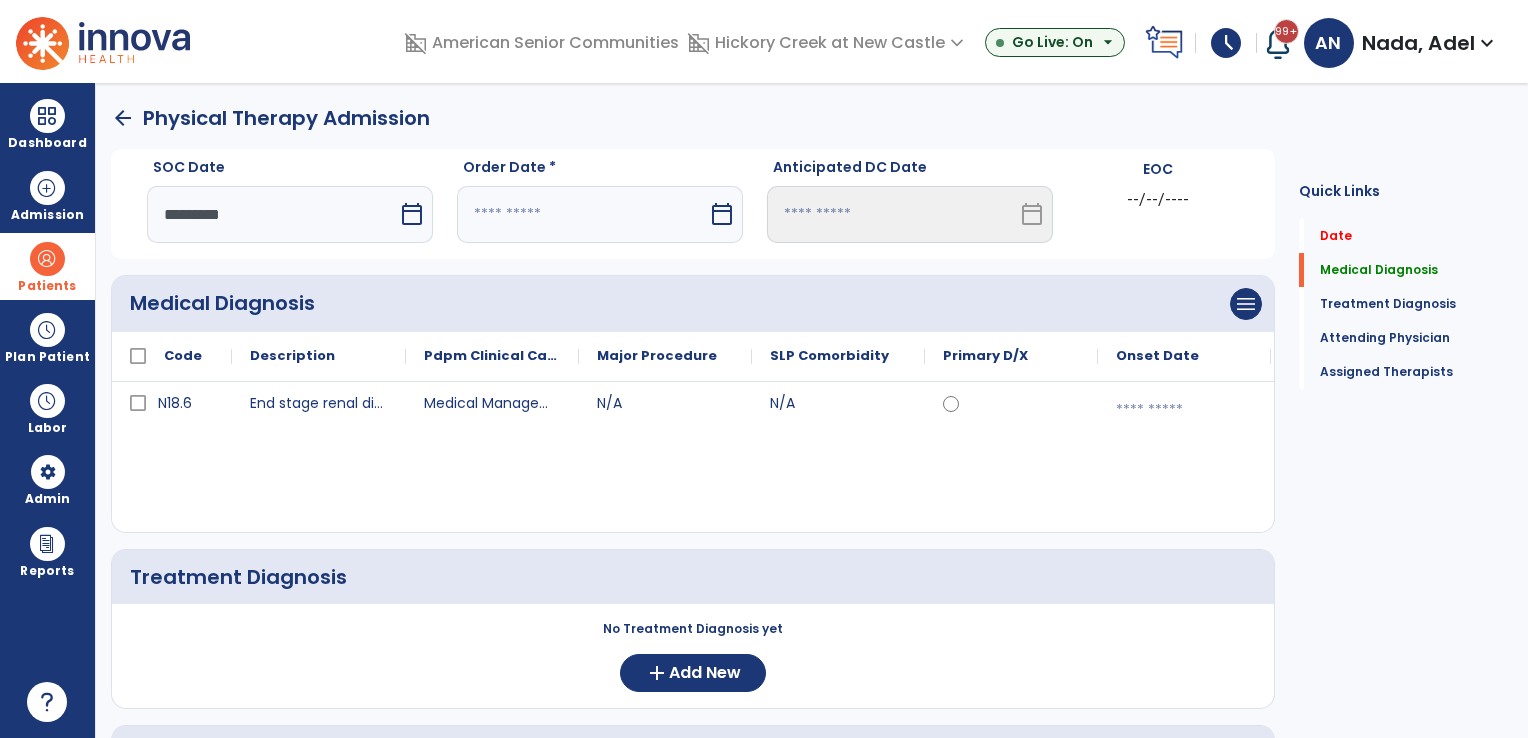 select on "*" 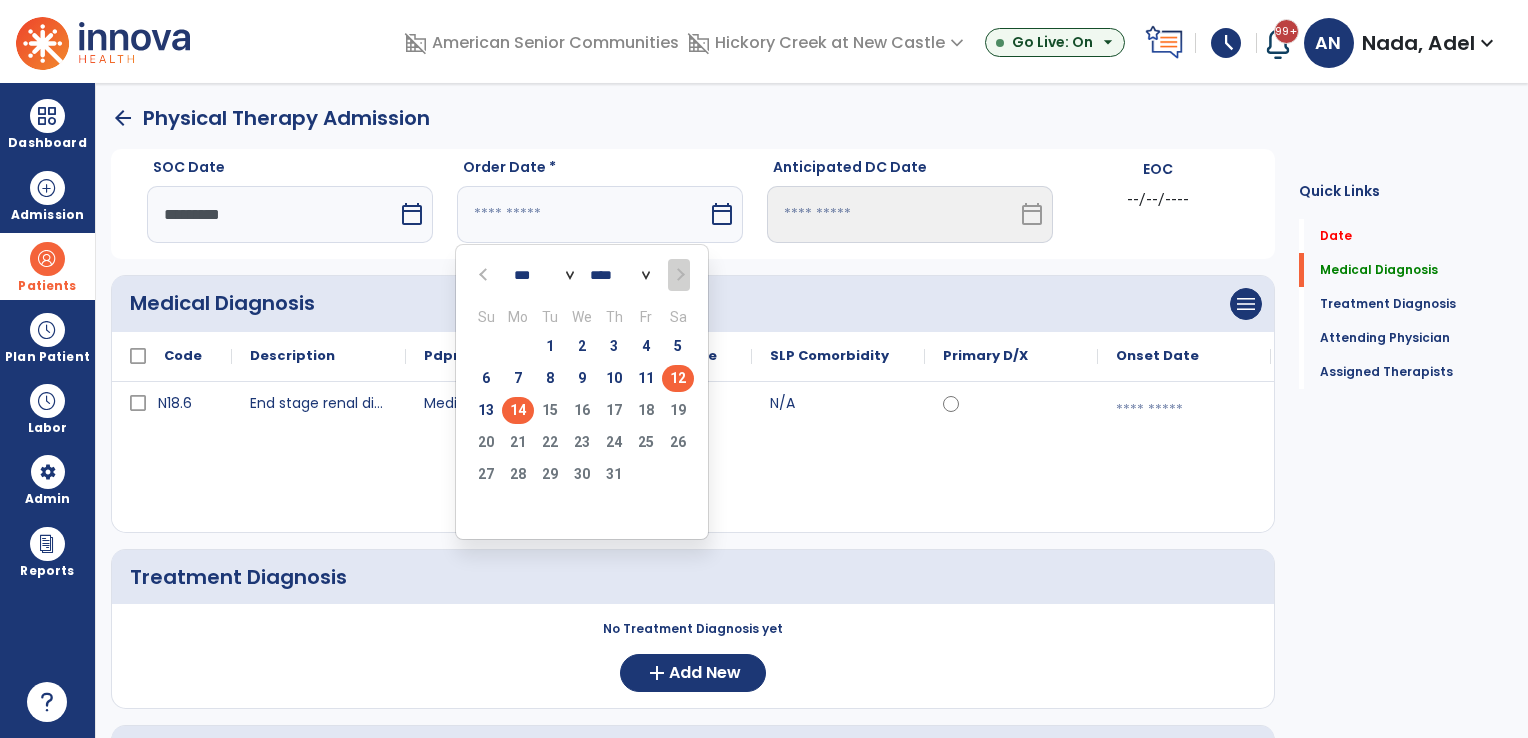 click on "14" at bounding box center [518, 410] 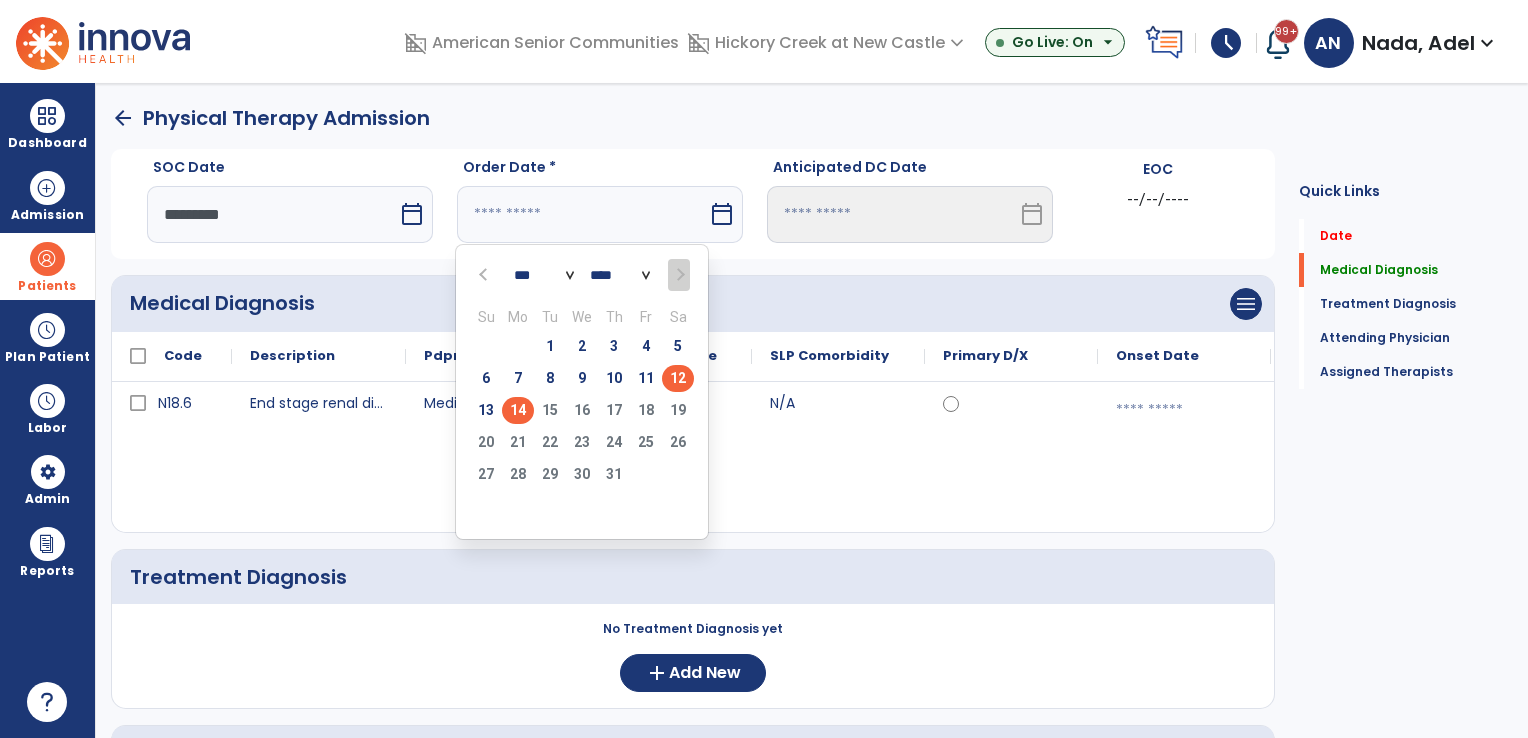 type on "*********" 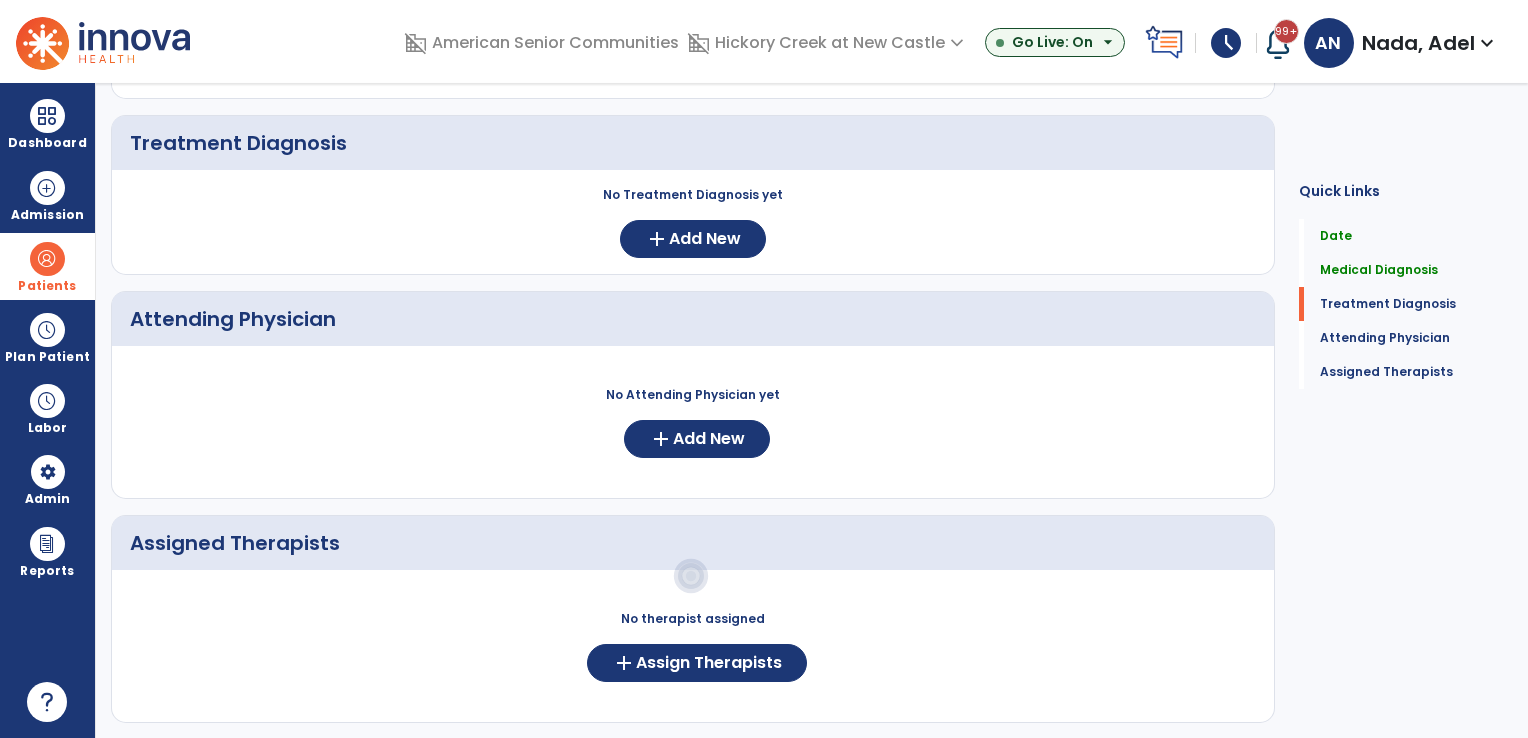 scroll, scrollTop: 508, scrollLeft: 0, axis: vertical 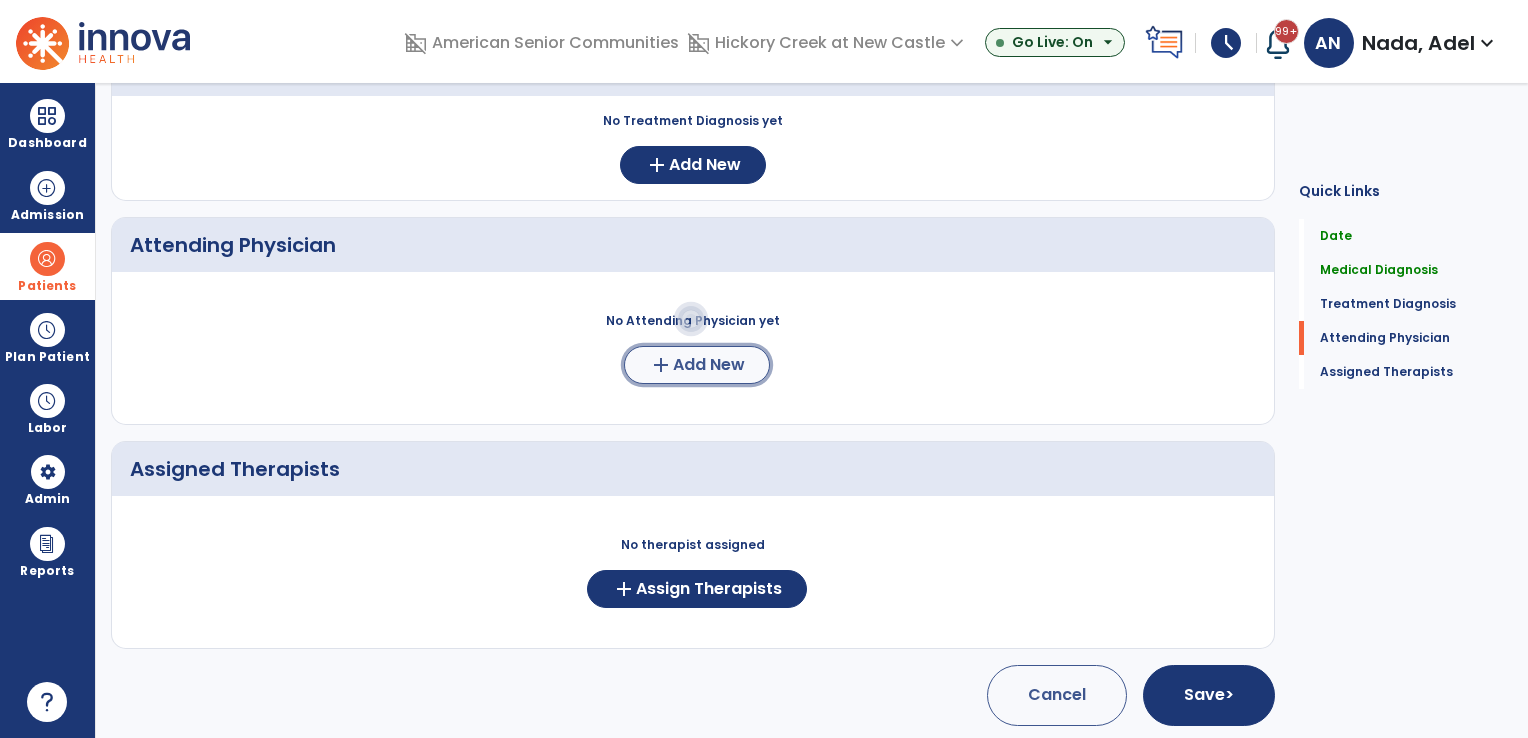click on "add  Add New" 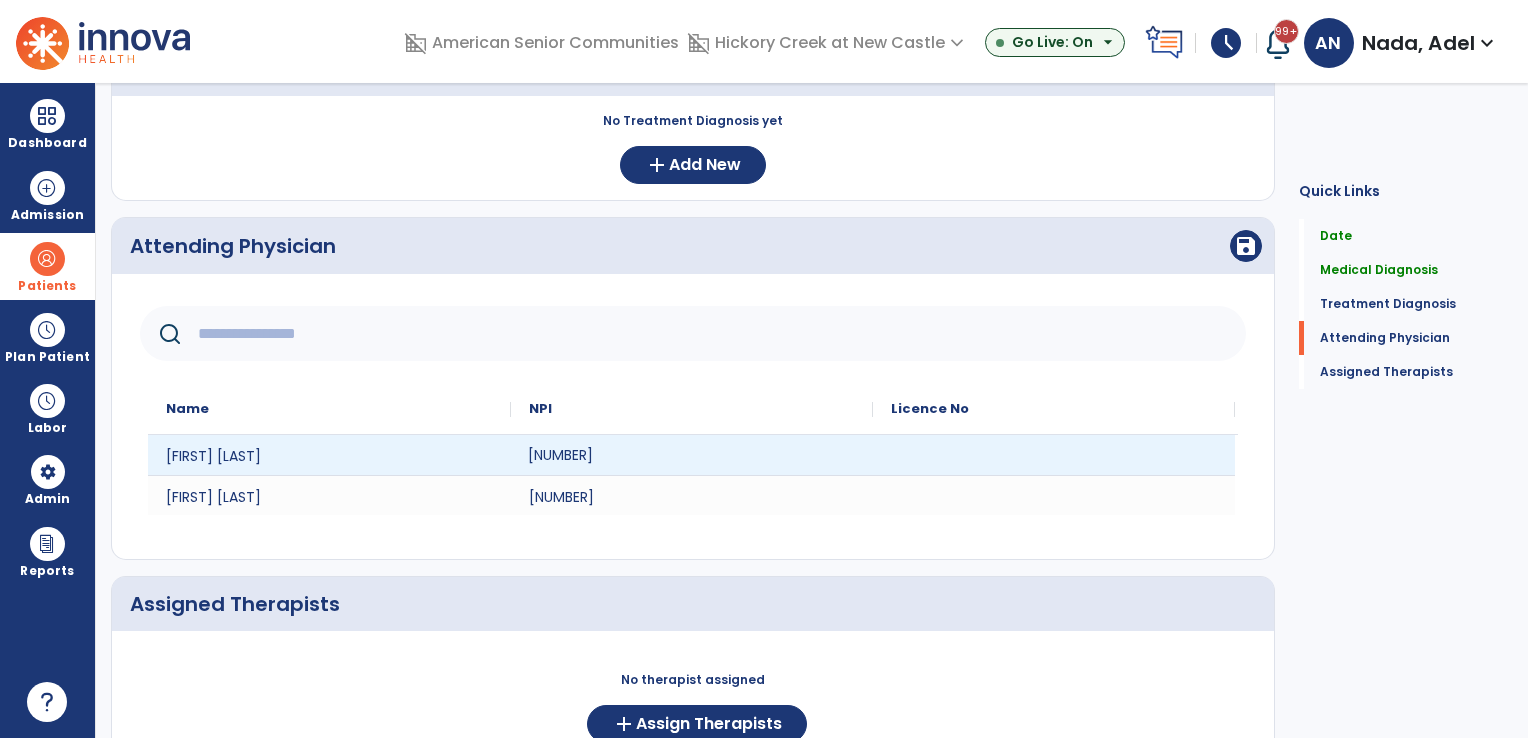 click on "1568437572" 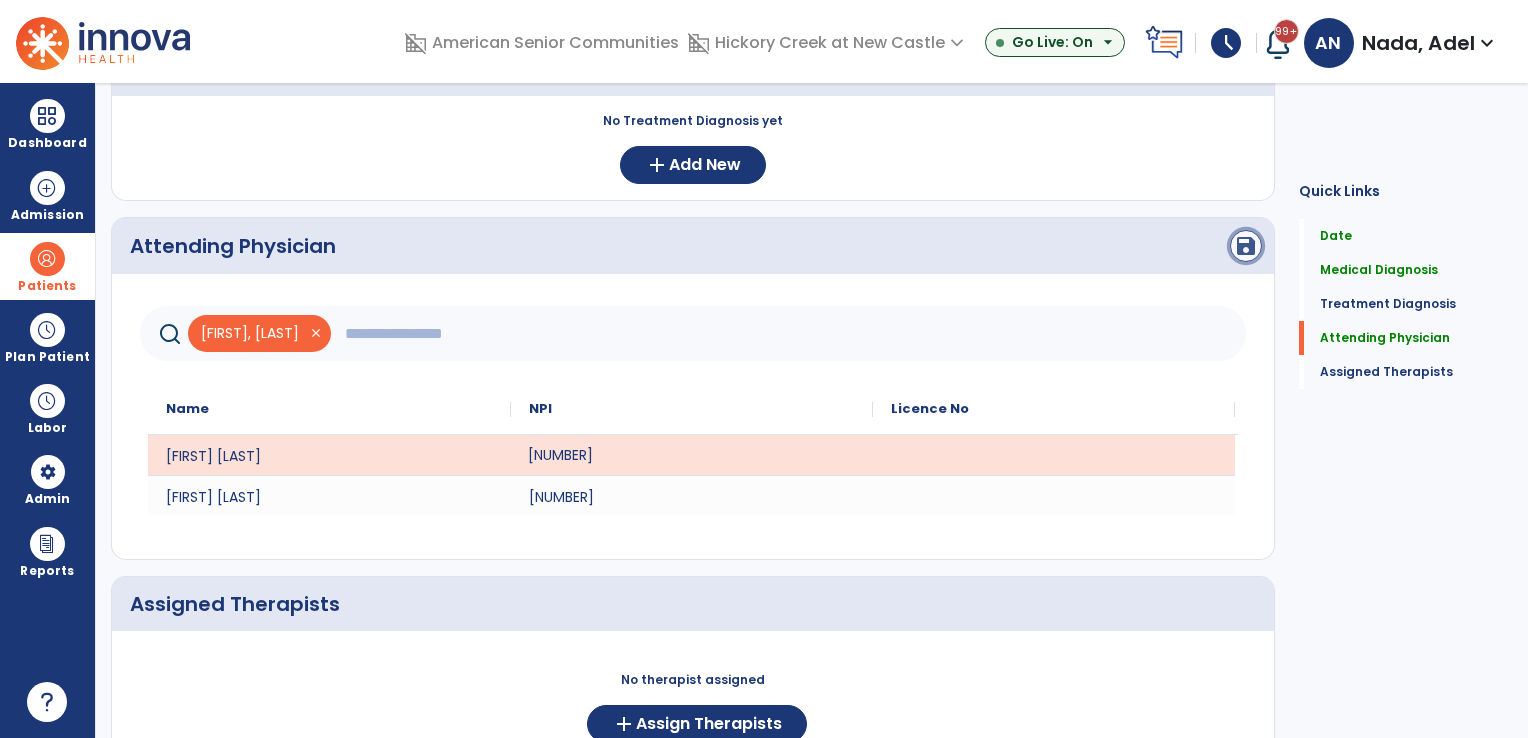 click on "save" 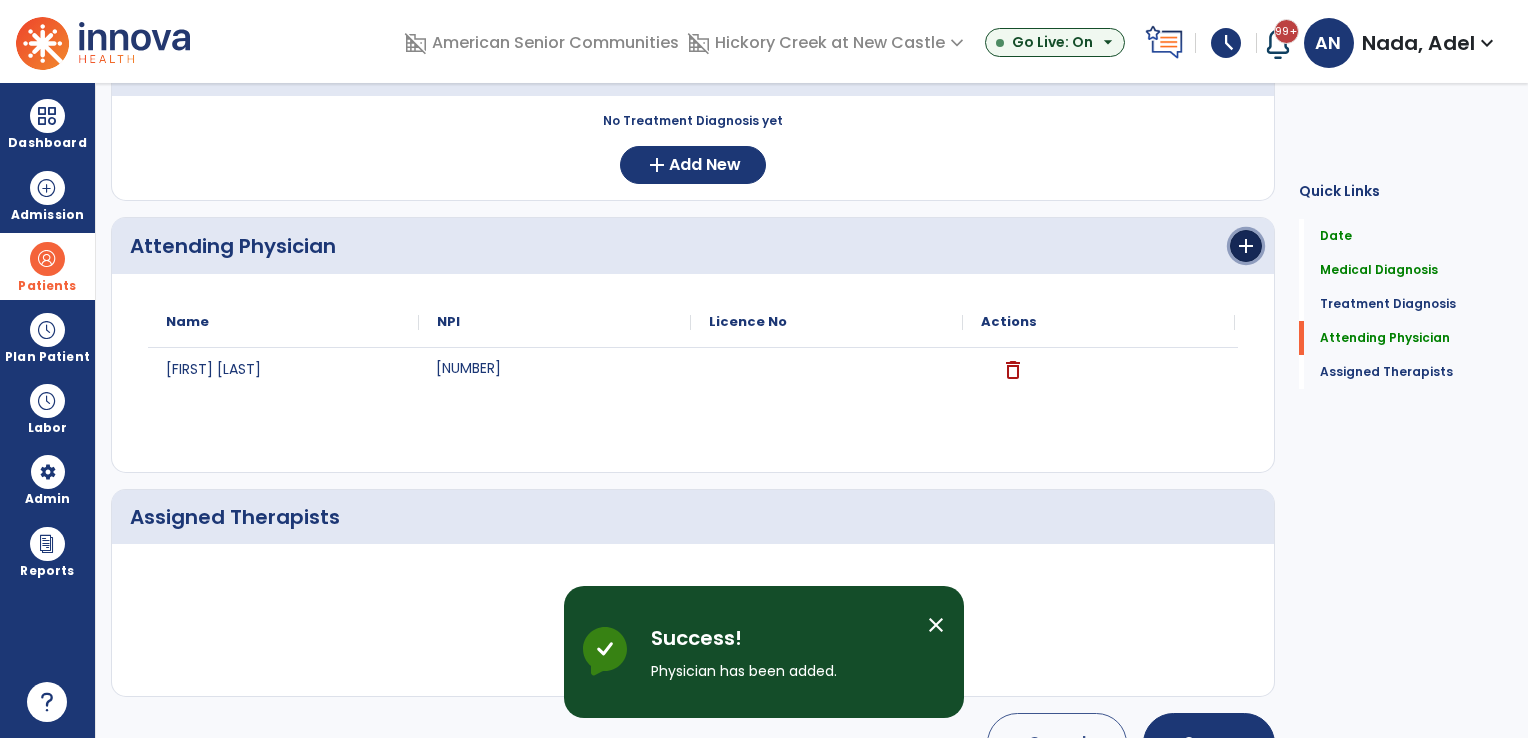 click on "add" 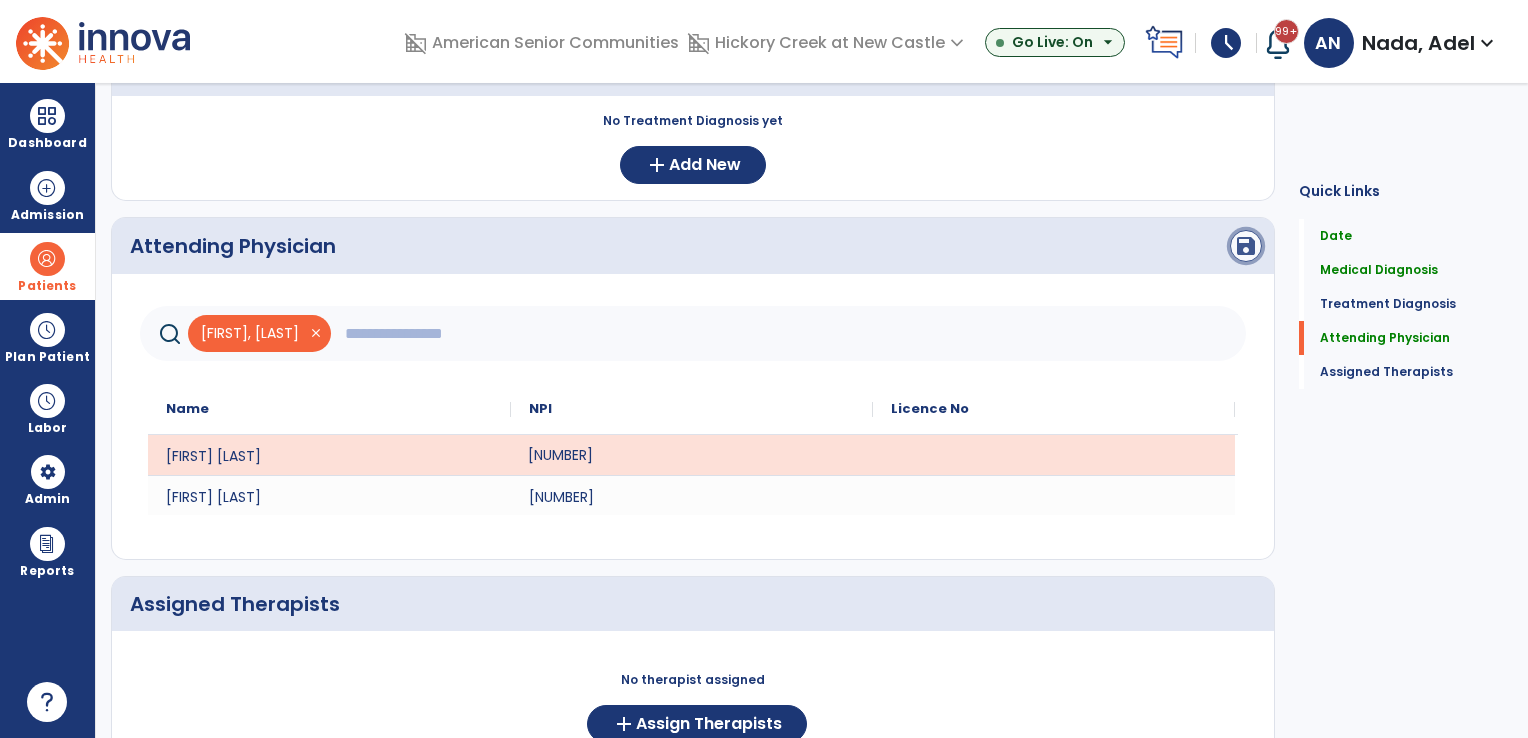 click on "save" 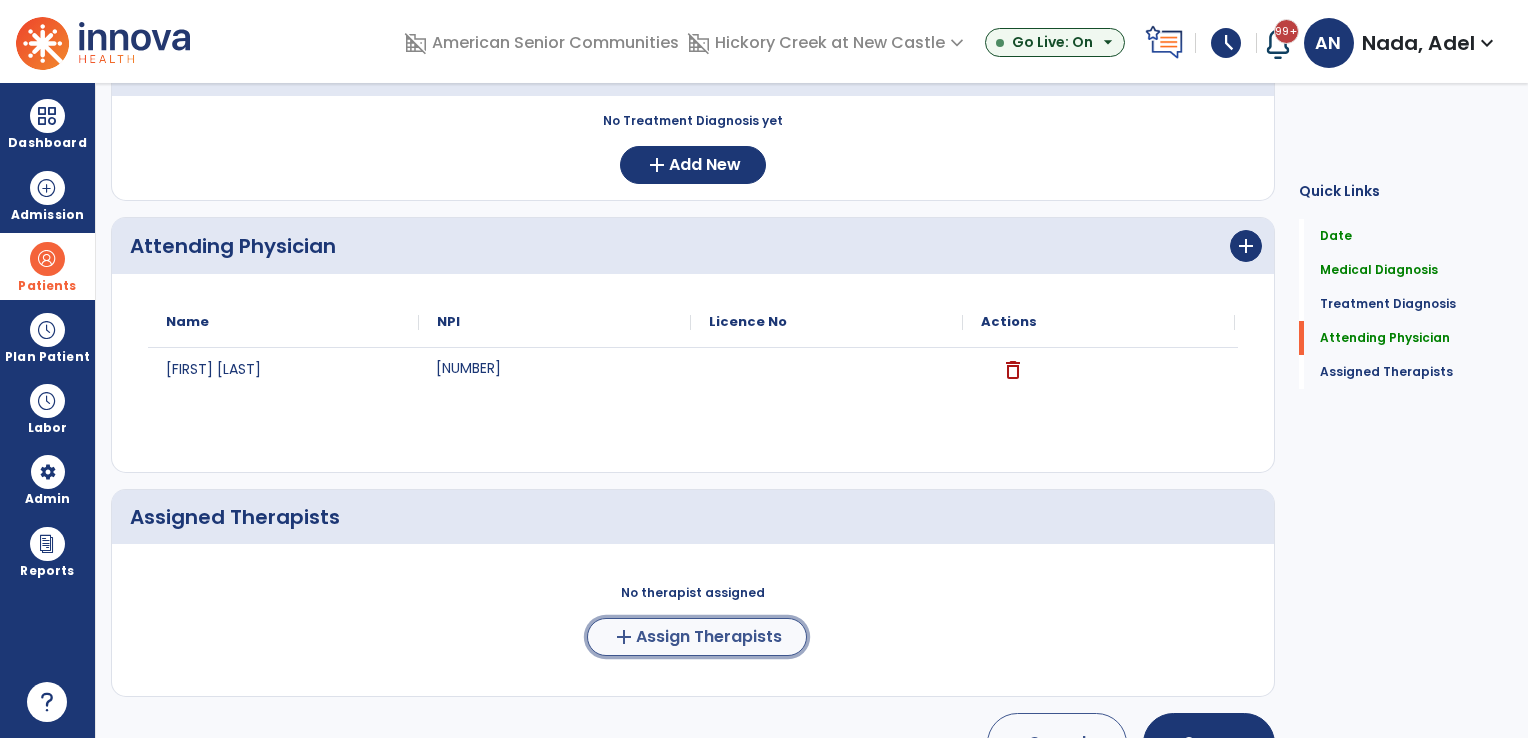 click on "Assign Therapists" 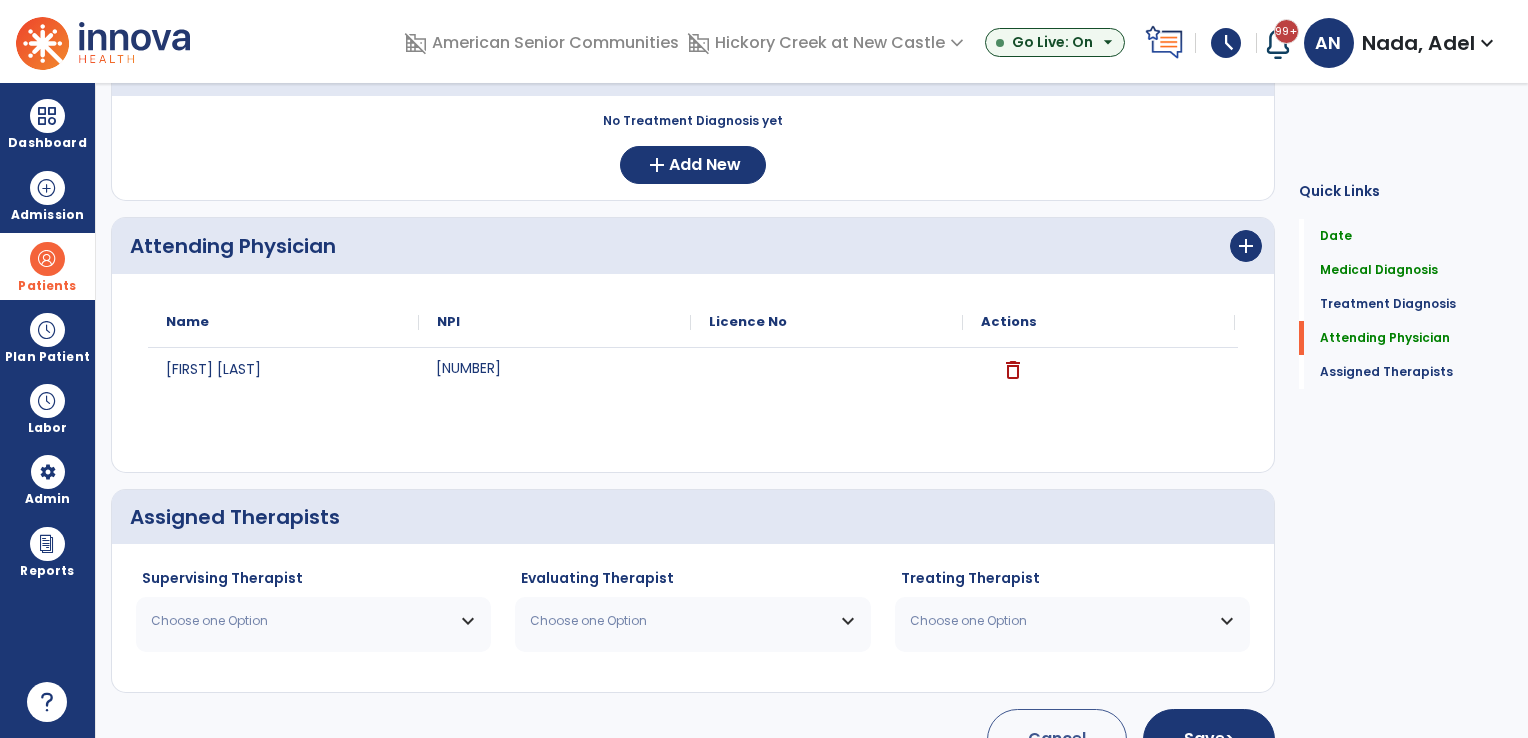 click on "Choose one Option" at bounding box center [301, 621] 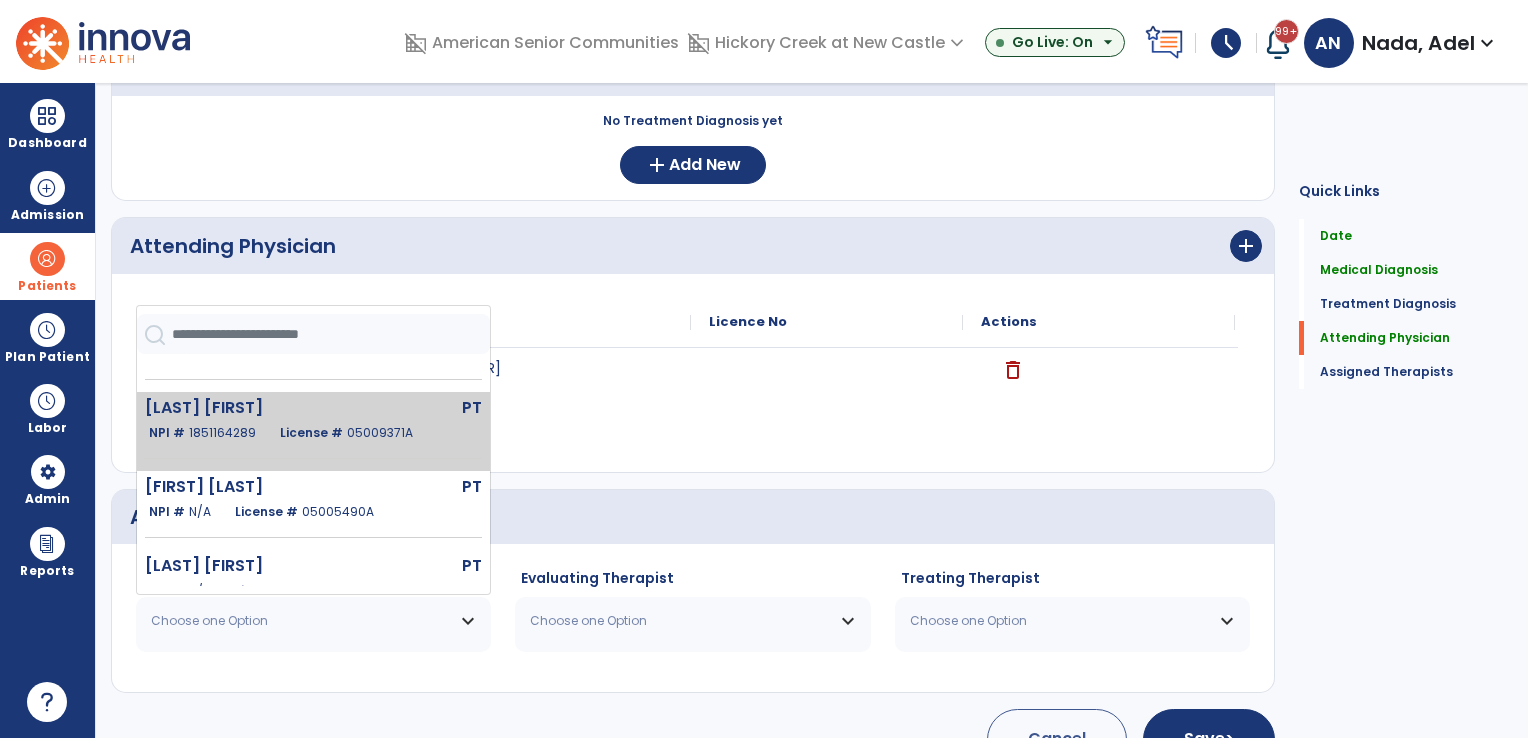 scroll, scrollTop: 200, scrollLeft: 0, axis: vertical 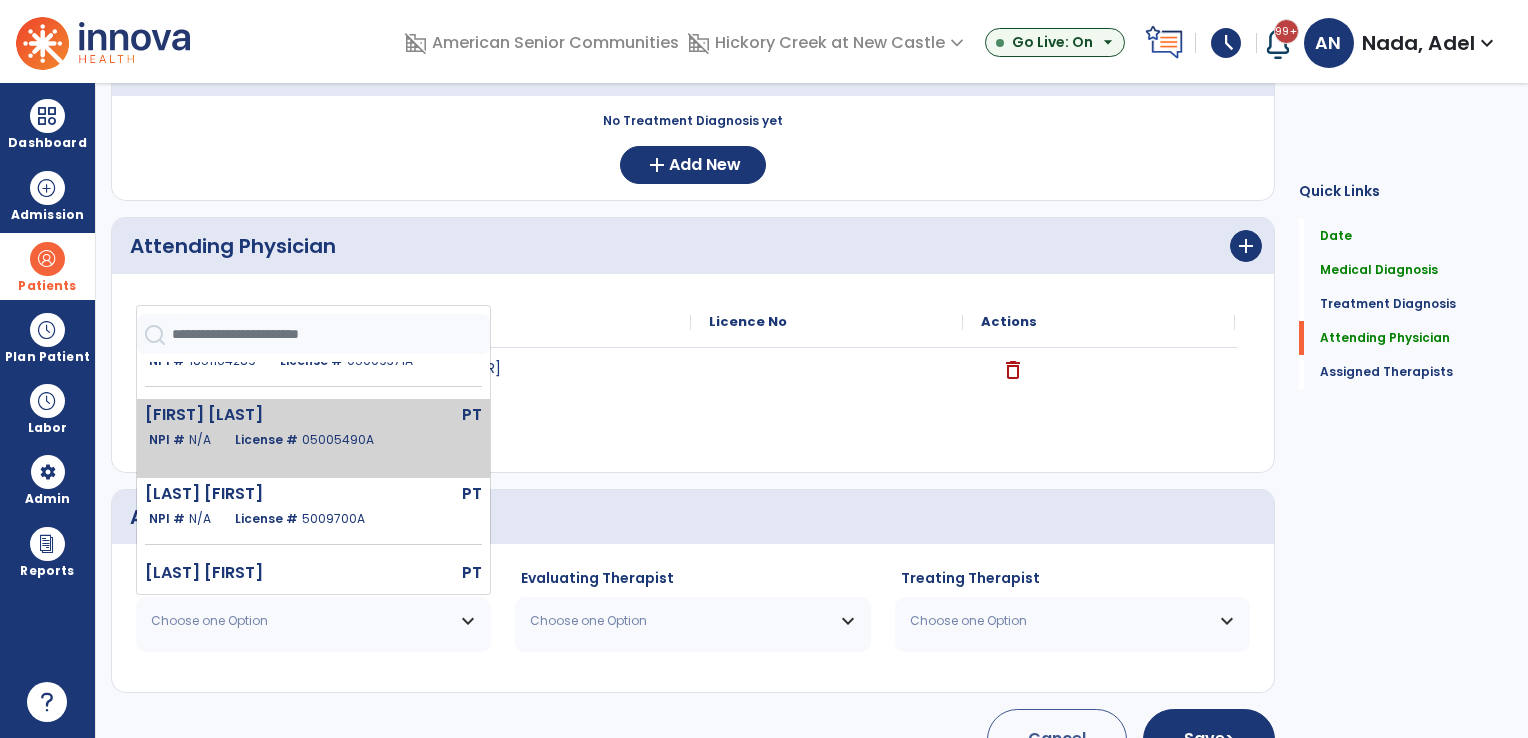 click on "License #  05005490A" 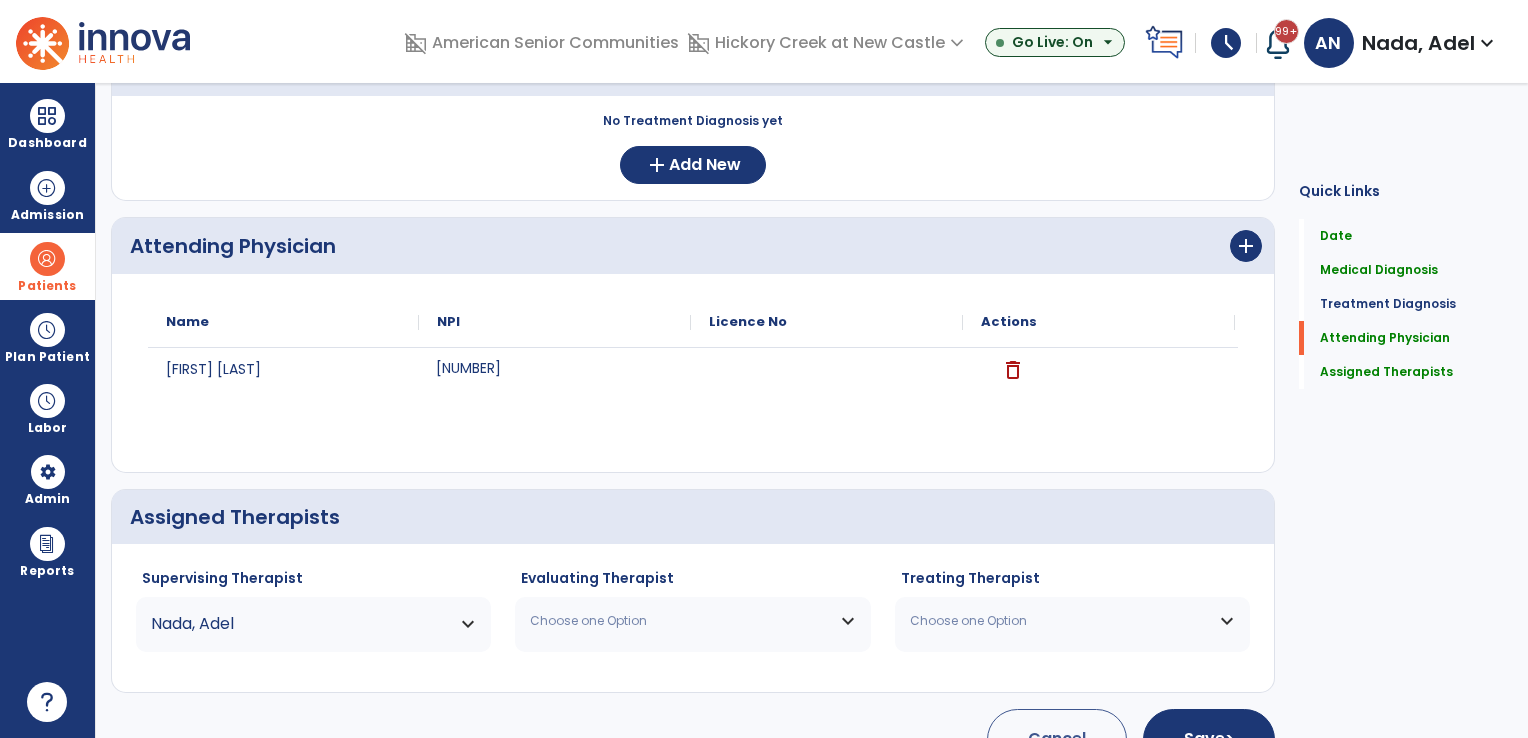 click on "Choose one Option" at bounding box center (680, 621) 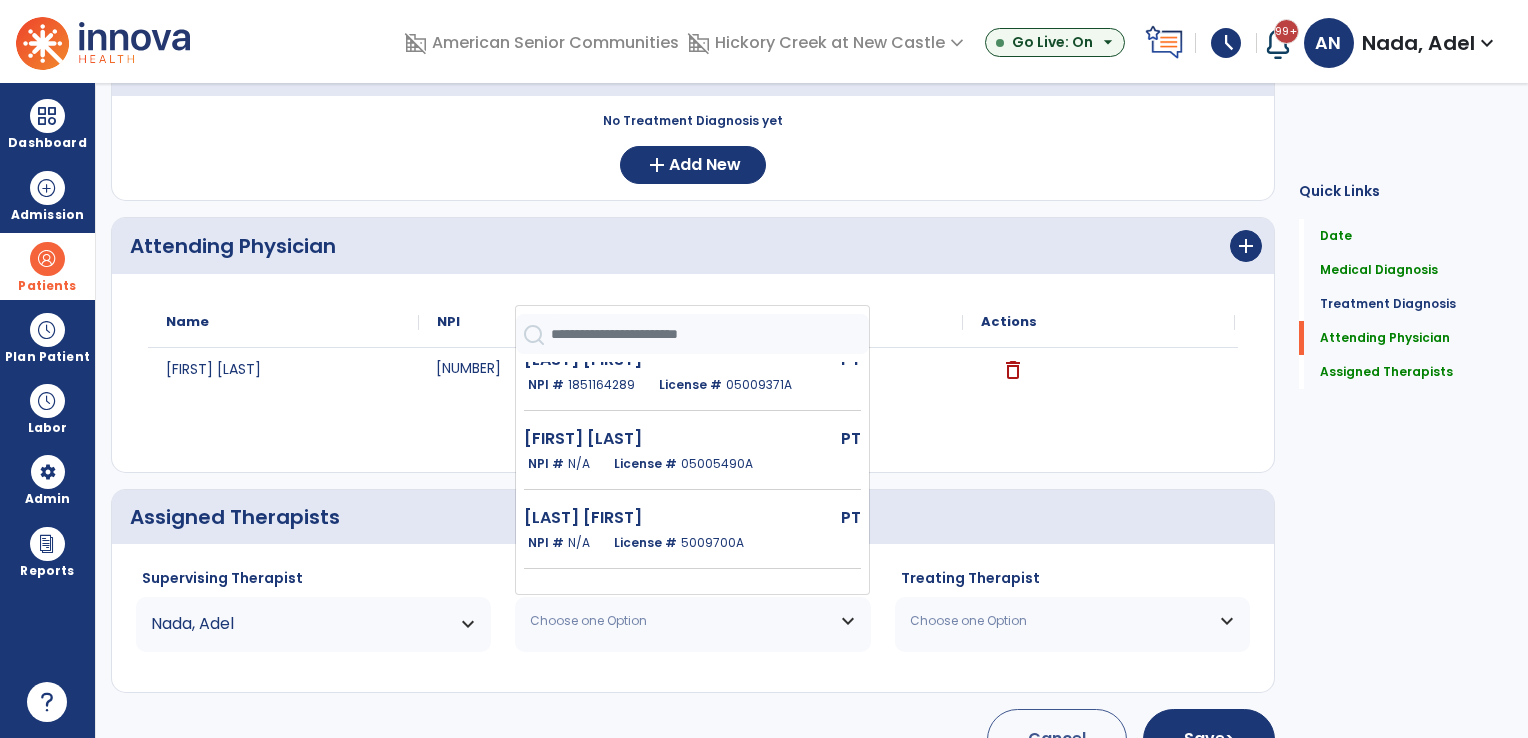scroll, scrollTop: 200, scrollLeft: 0, axis: vertical 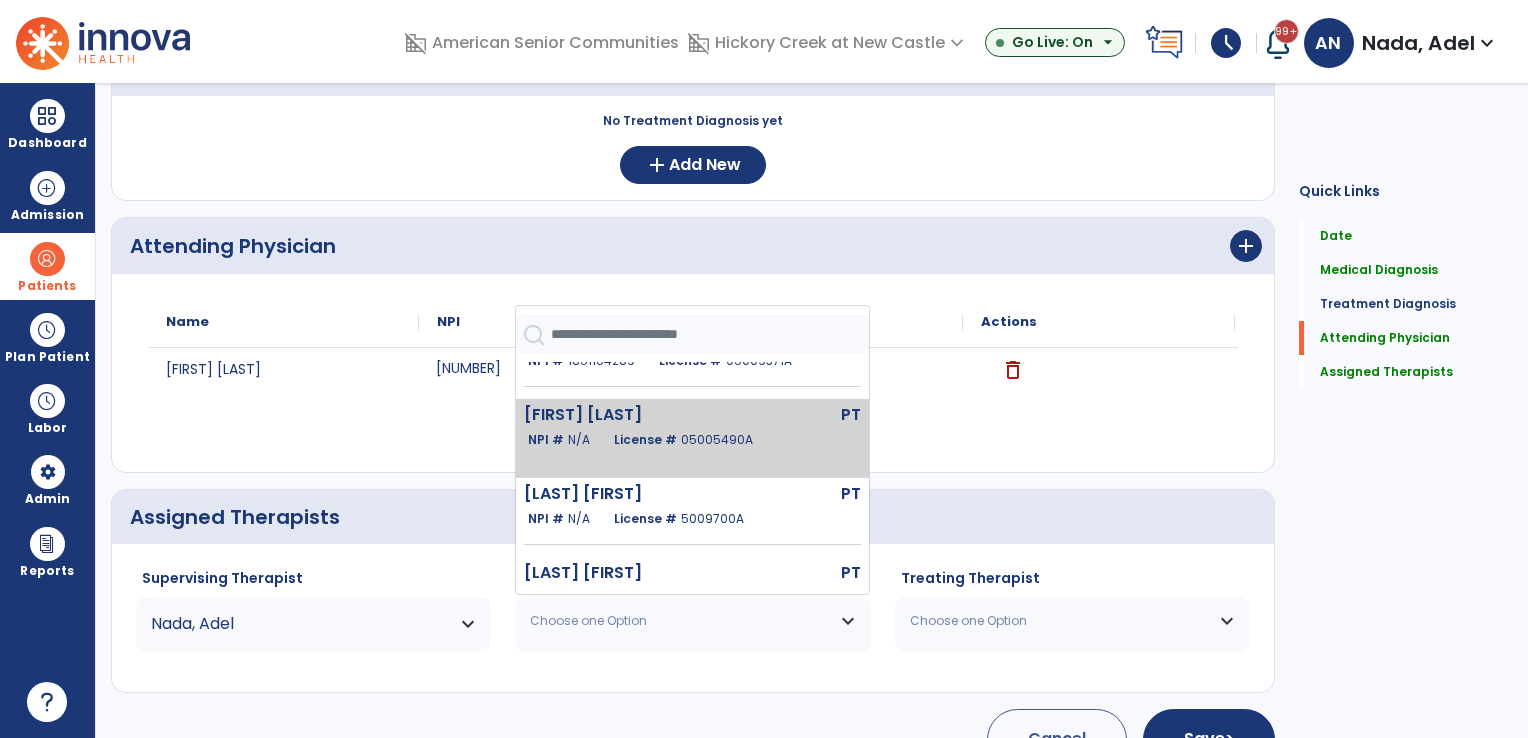 click on "Nada Adel  PT   NPI #  N/A   License #  05005490A" 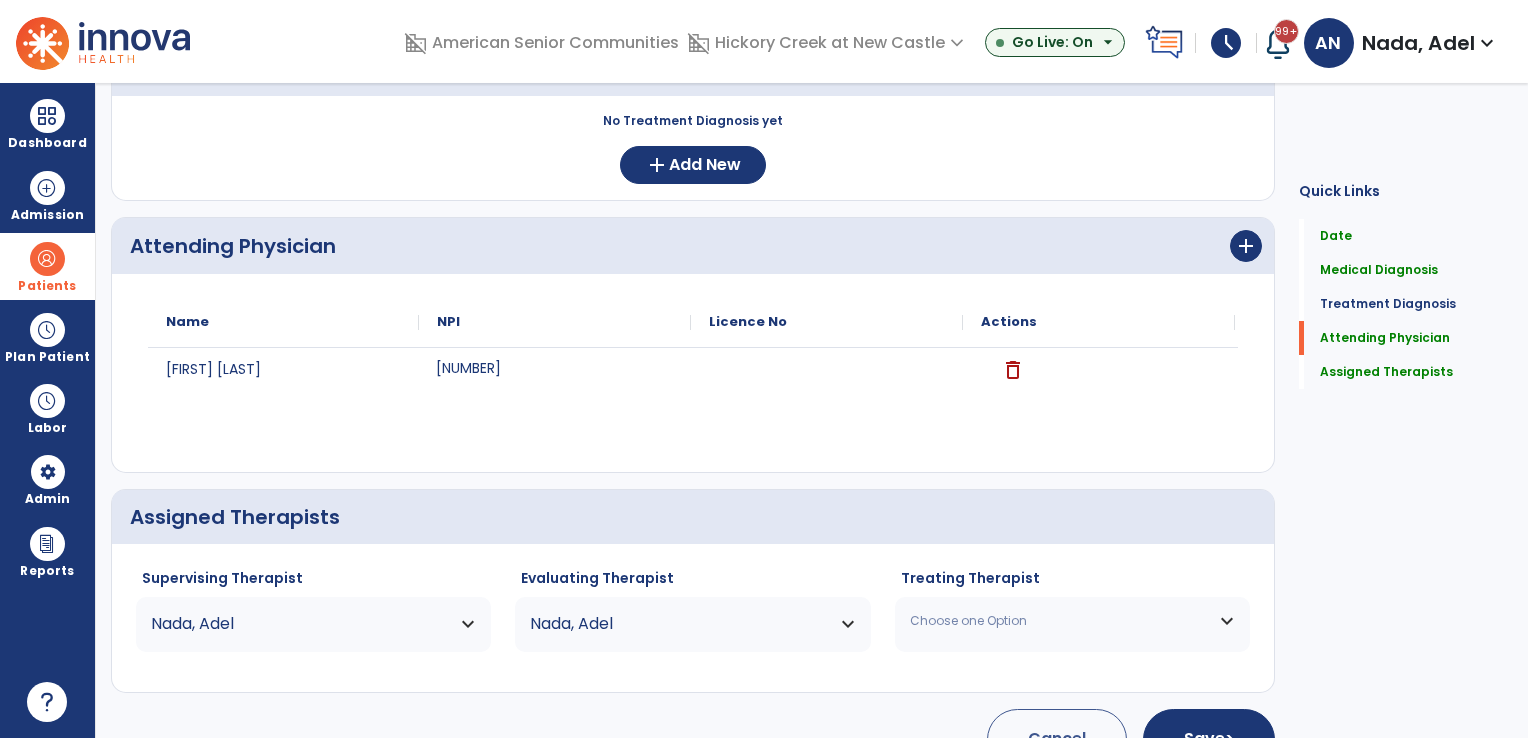 click on "Choose one Option" at bounding box center [1072, 621] 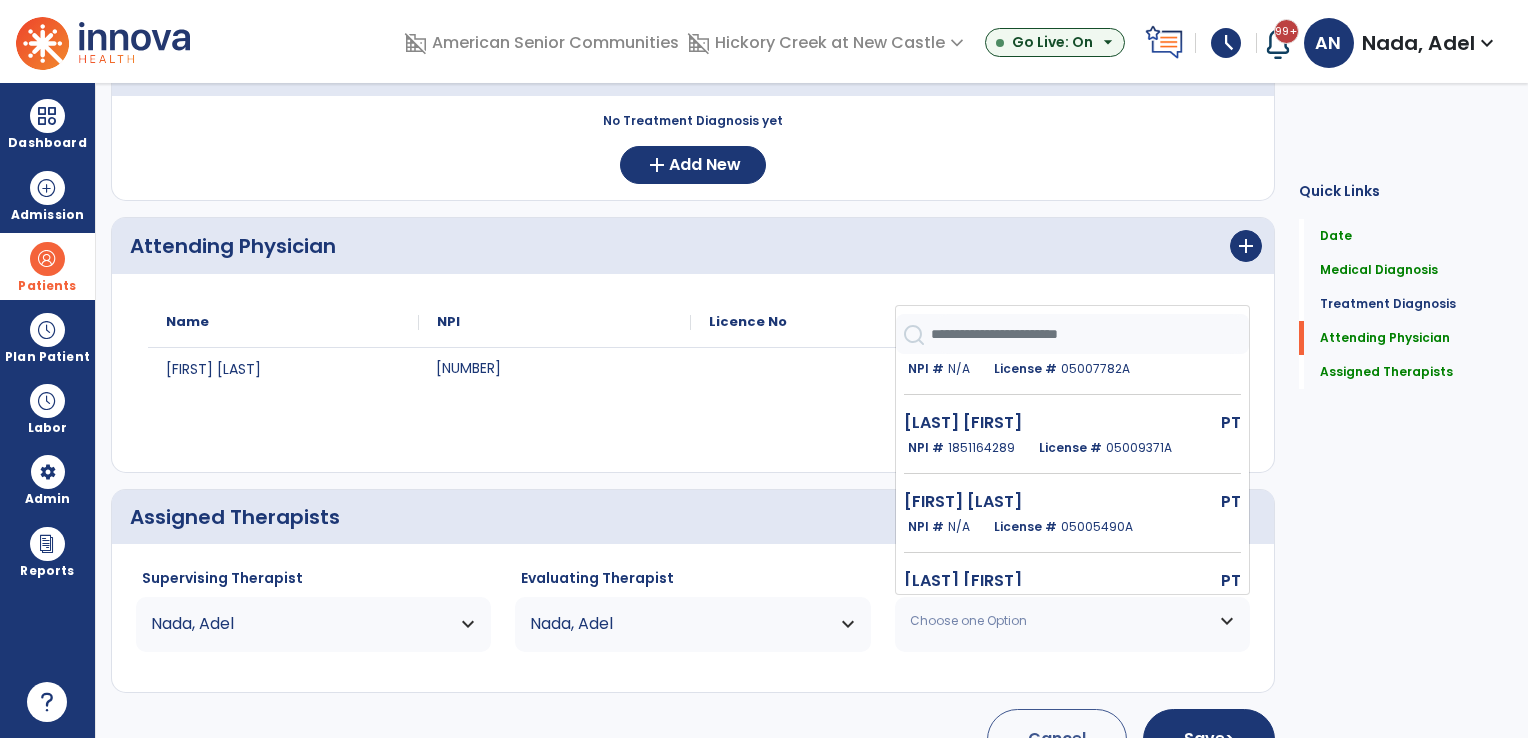 scroll, scrollTop: 200, scrollLeft: 0, axis: vertical 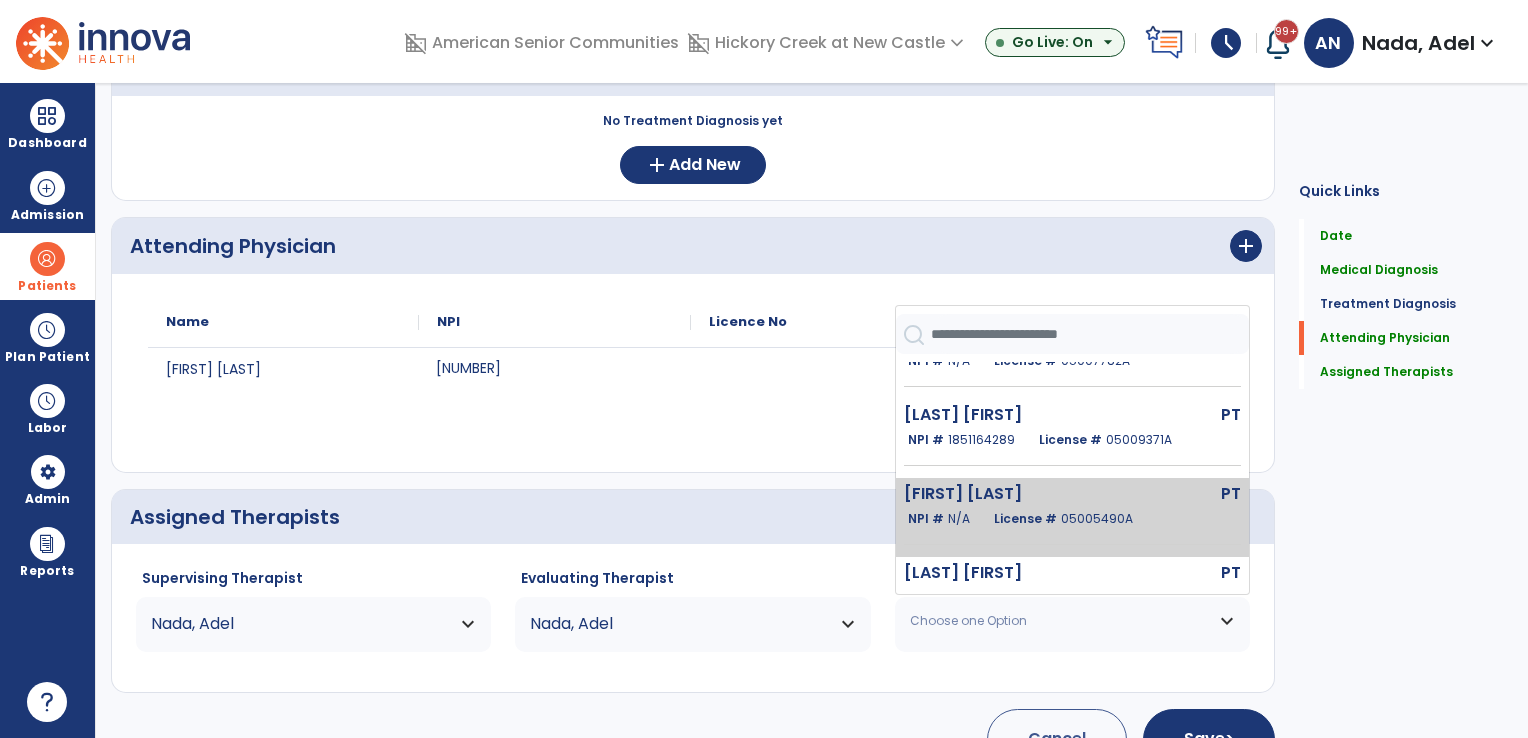 click on "License #  05005490A" 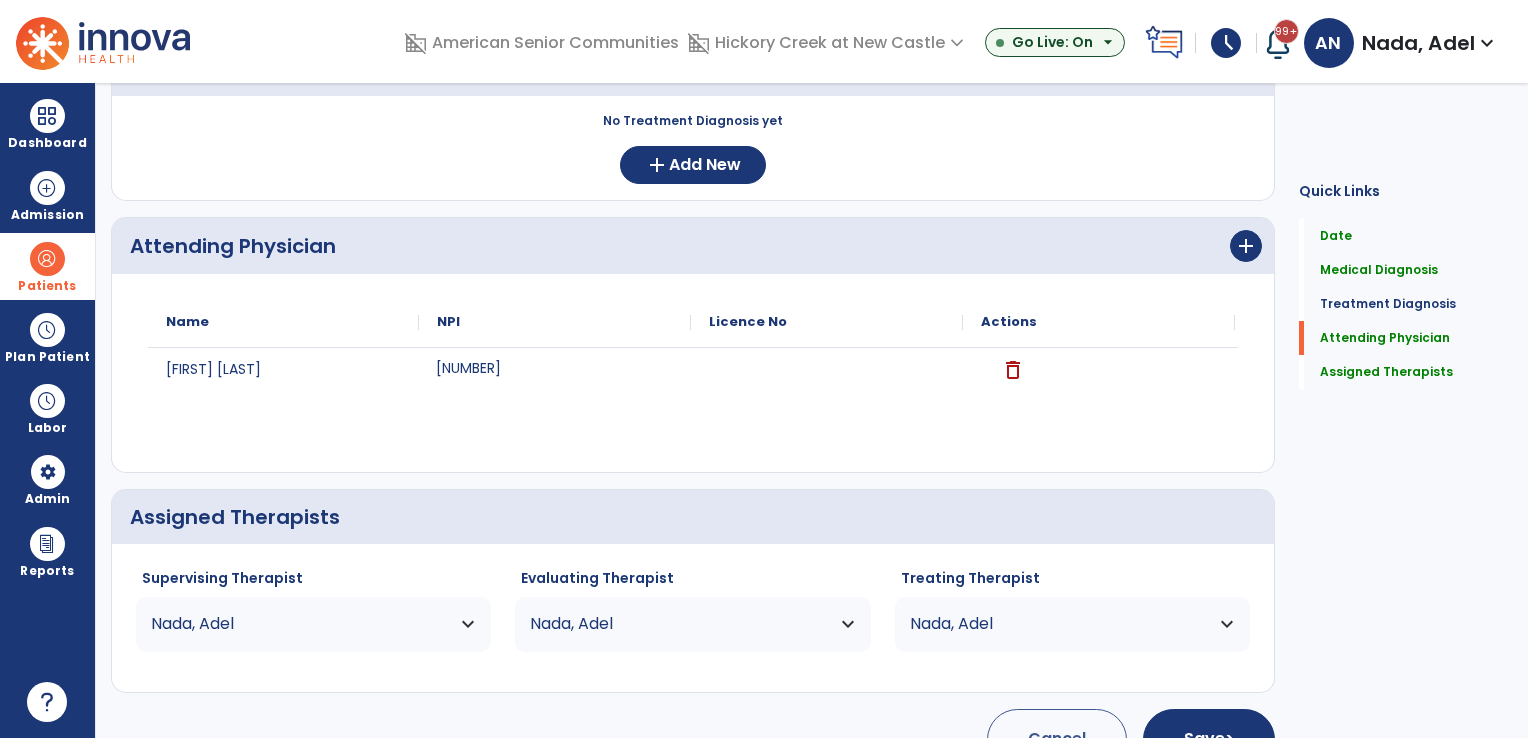 click on "Nada, Adel" at bounding box center (301, 624) 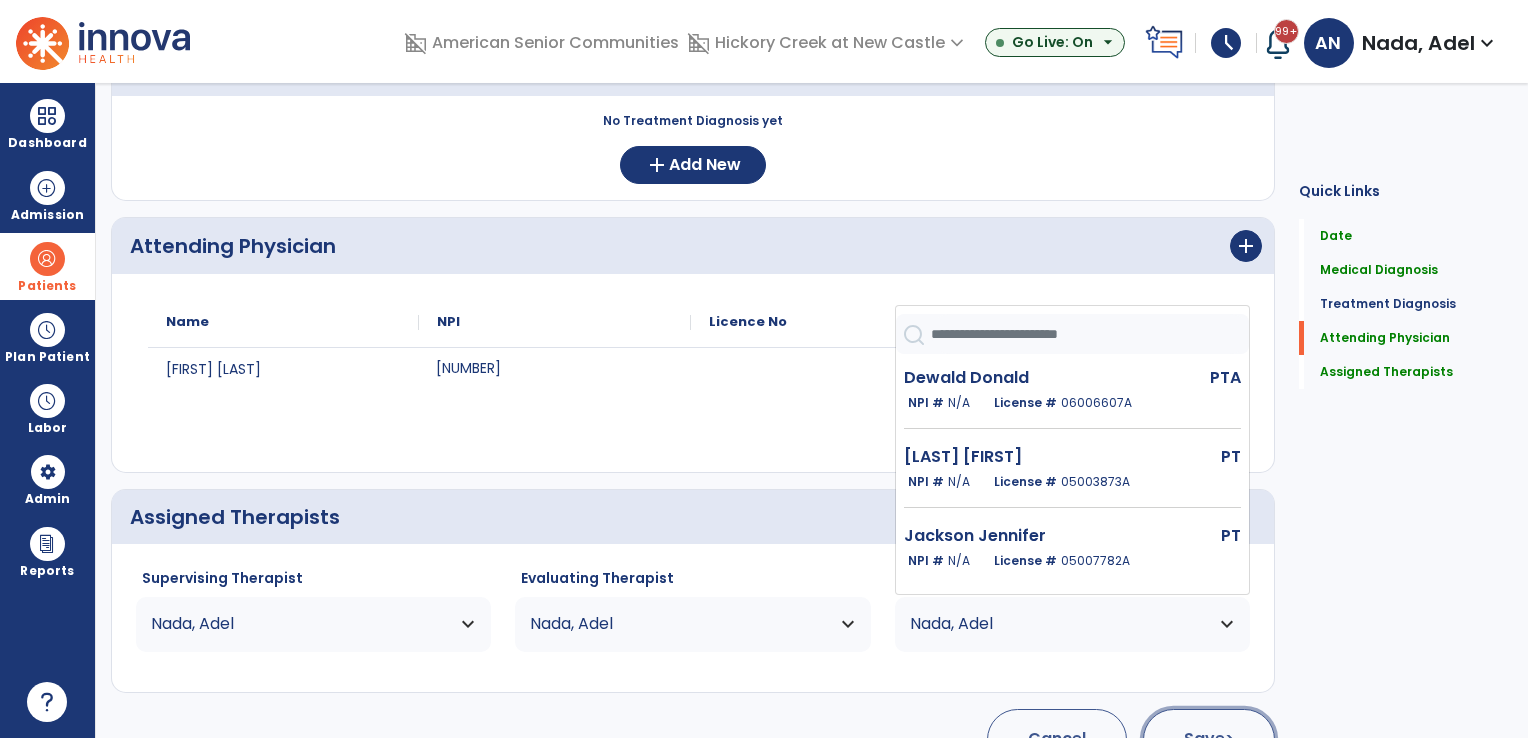 click on "Save  >" 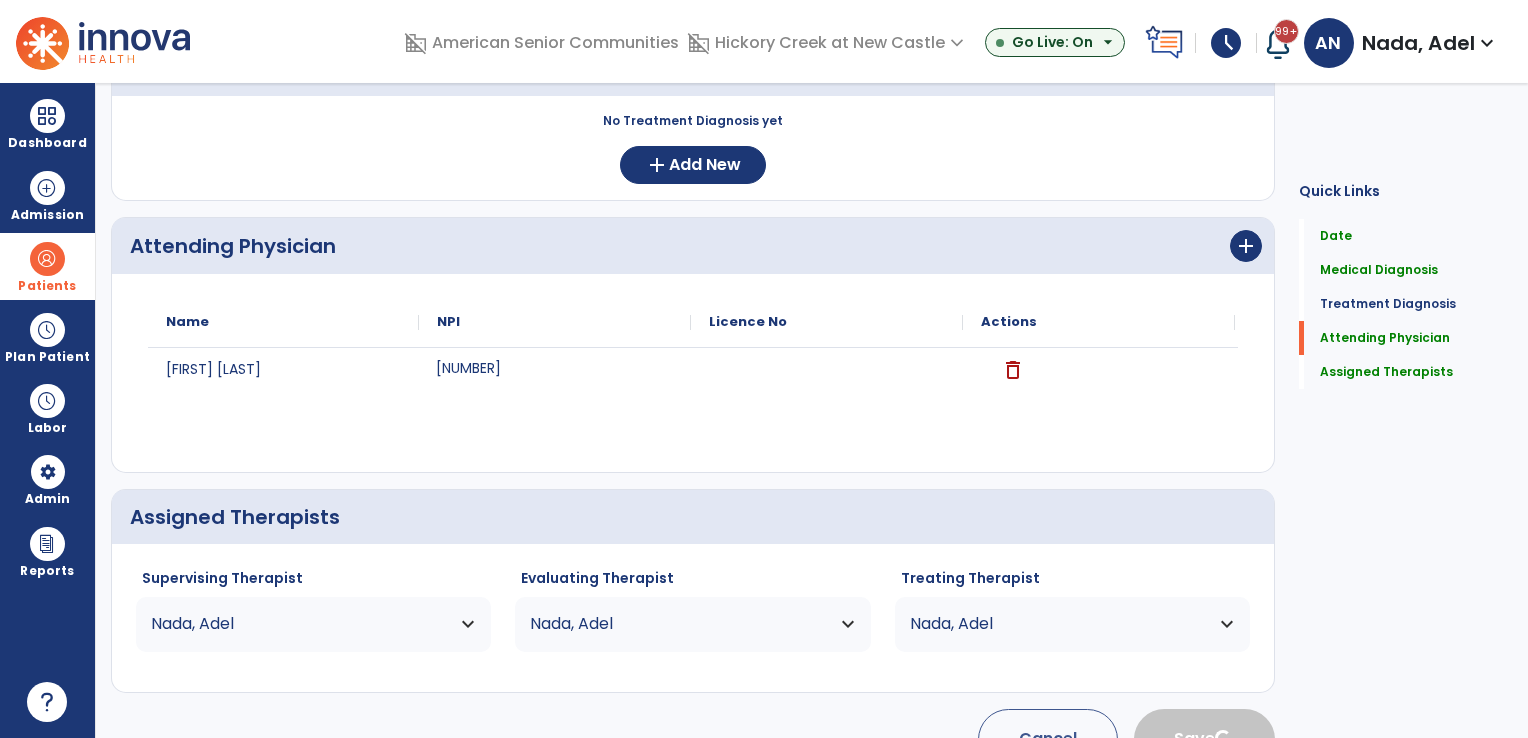 type 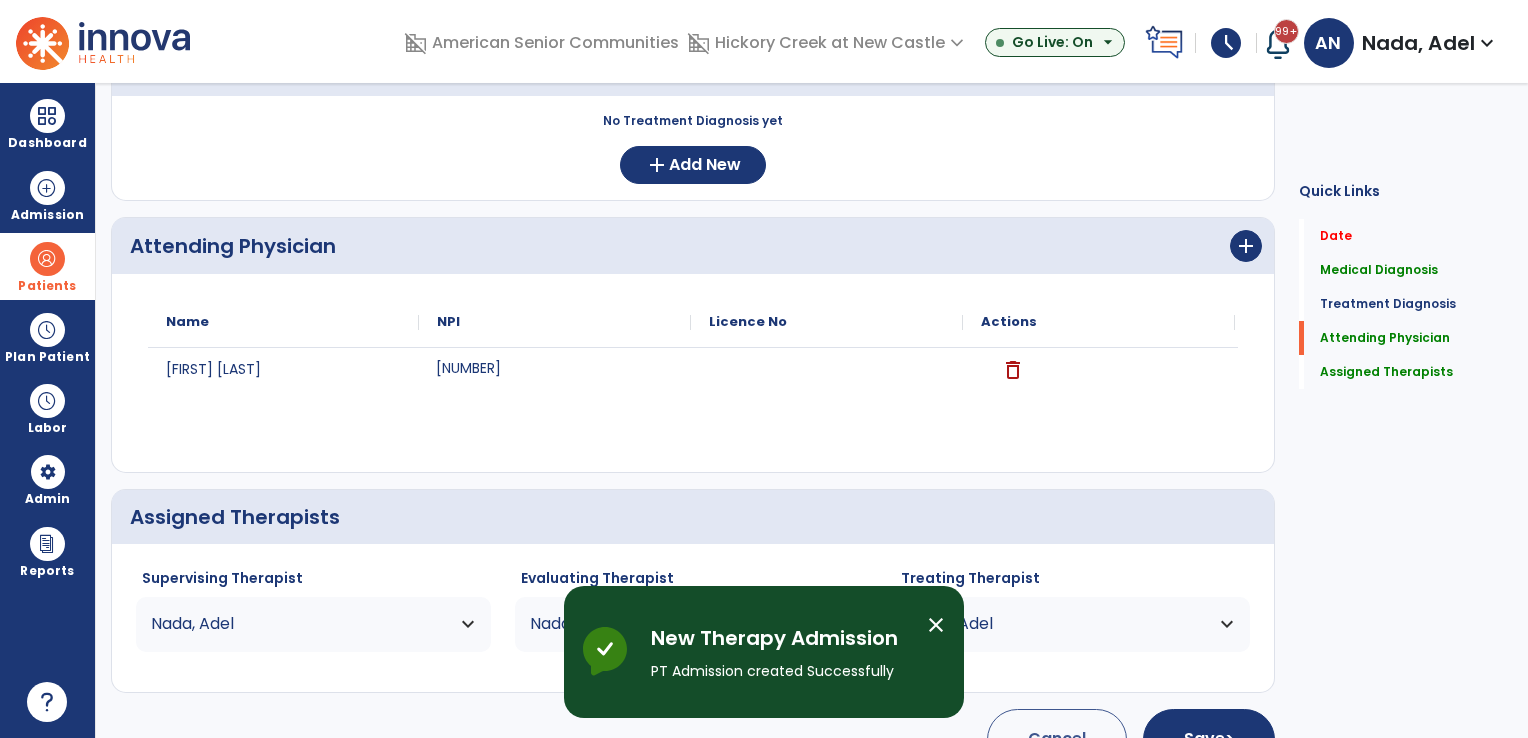 scroll, scrollTop: 64, scrollLeft: 0, axis: vertical 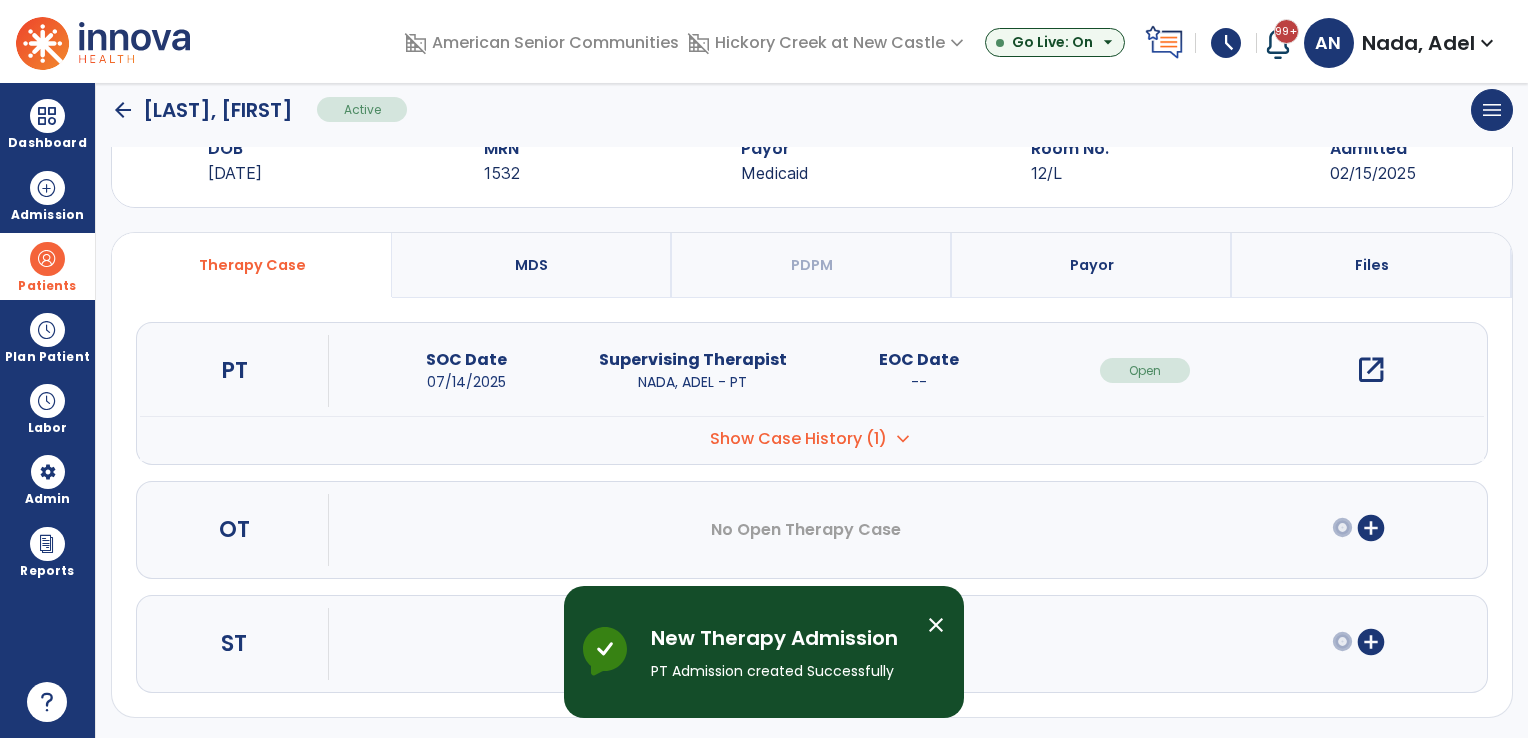 click on "arrow_back" 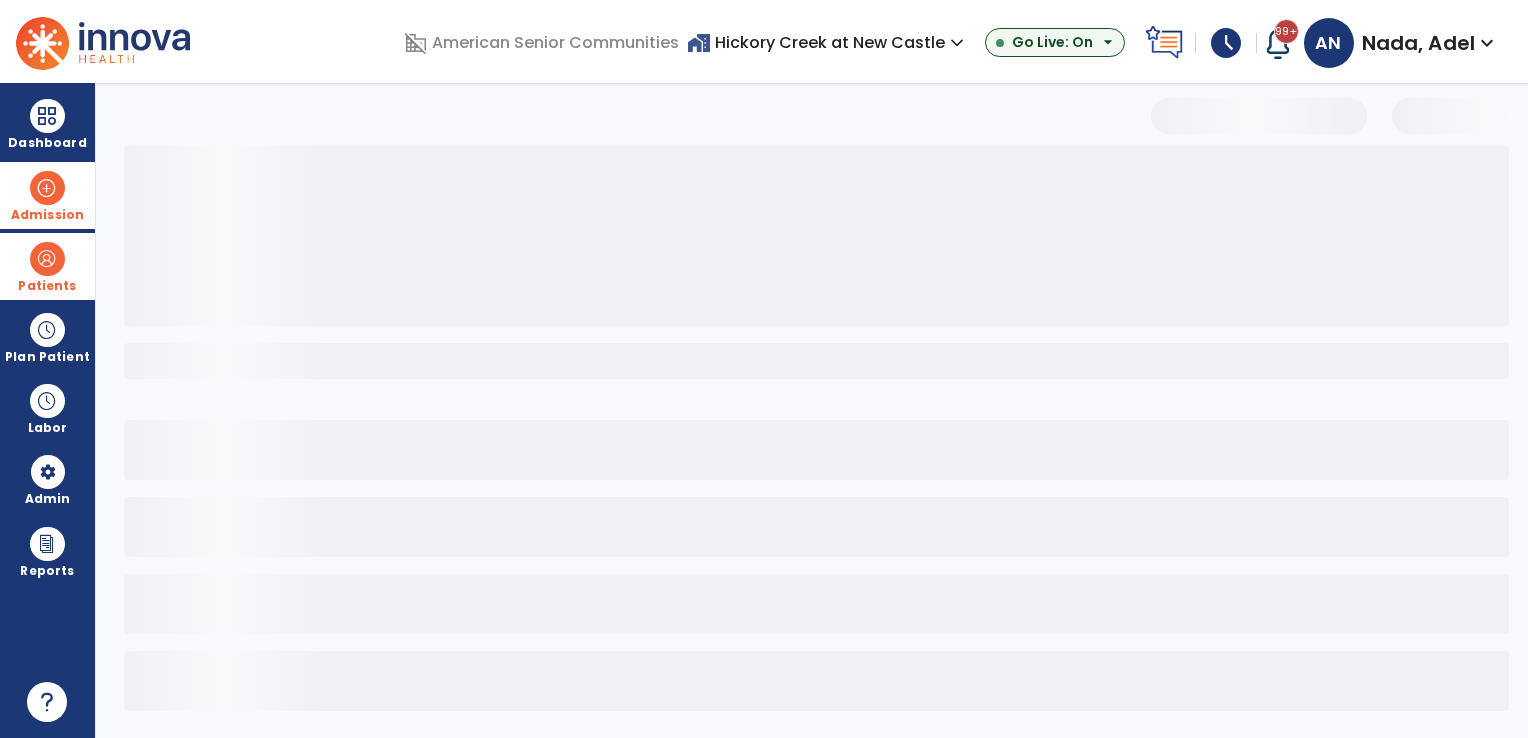 scroll, scrollTop: 3, scrollLeft: 0, axis: vertical 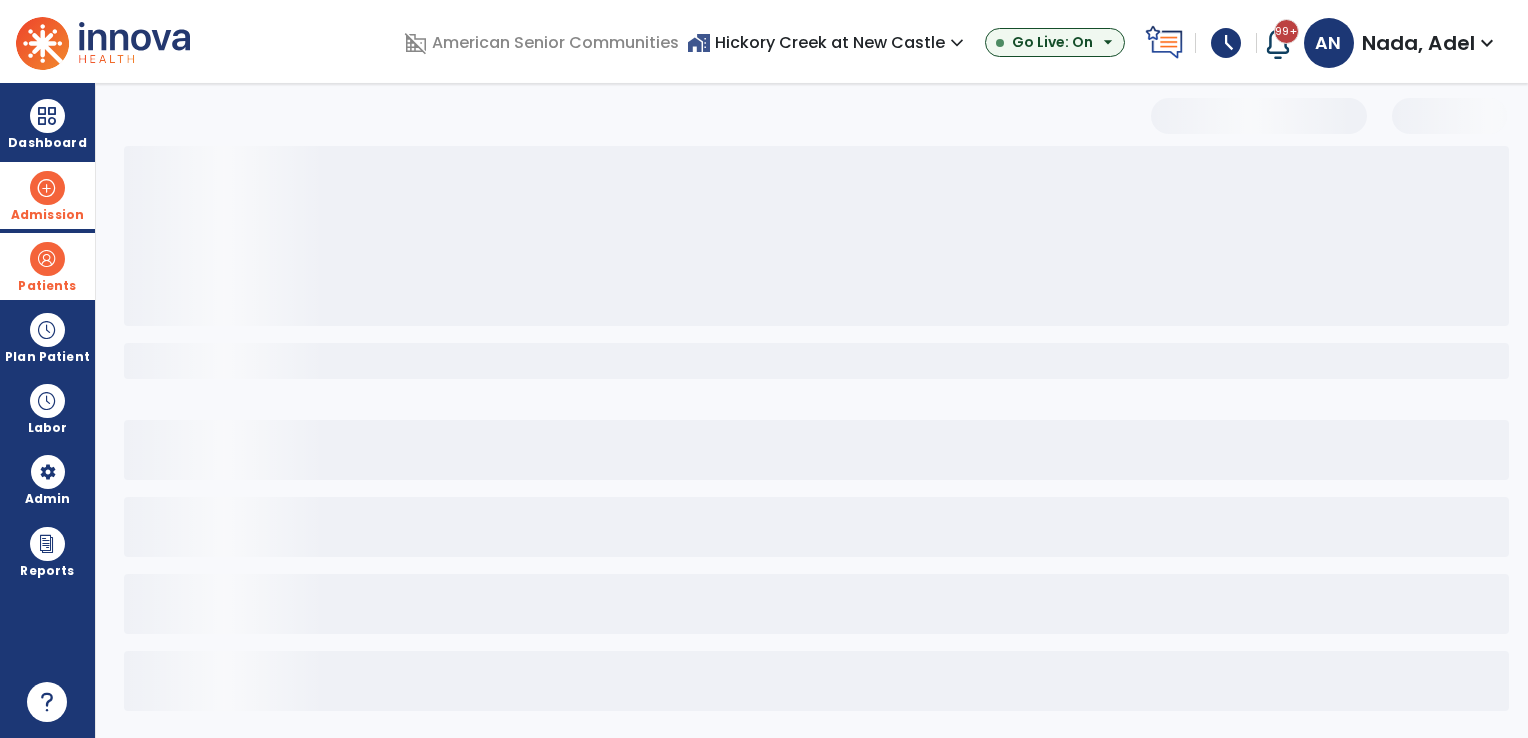 select on "***" 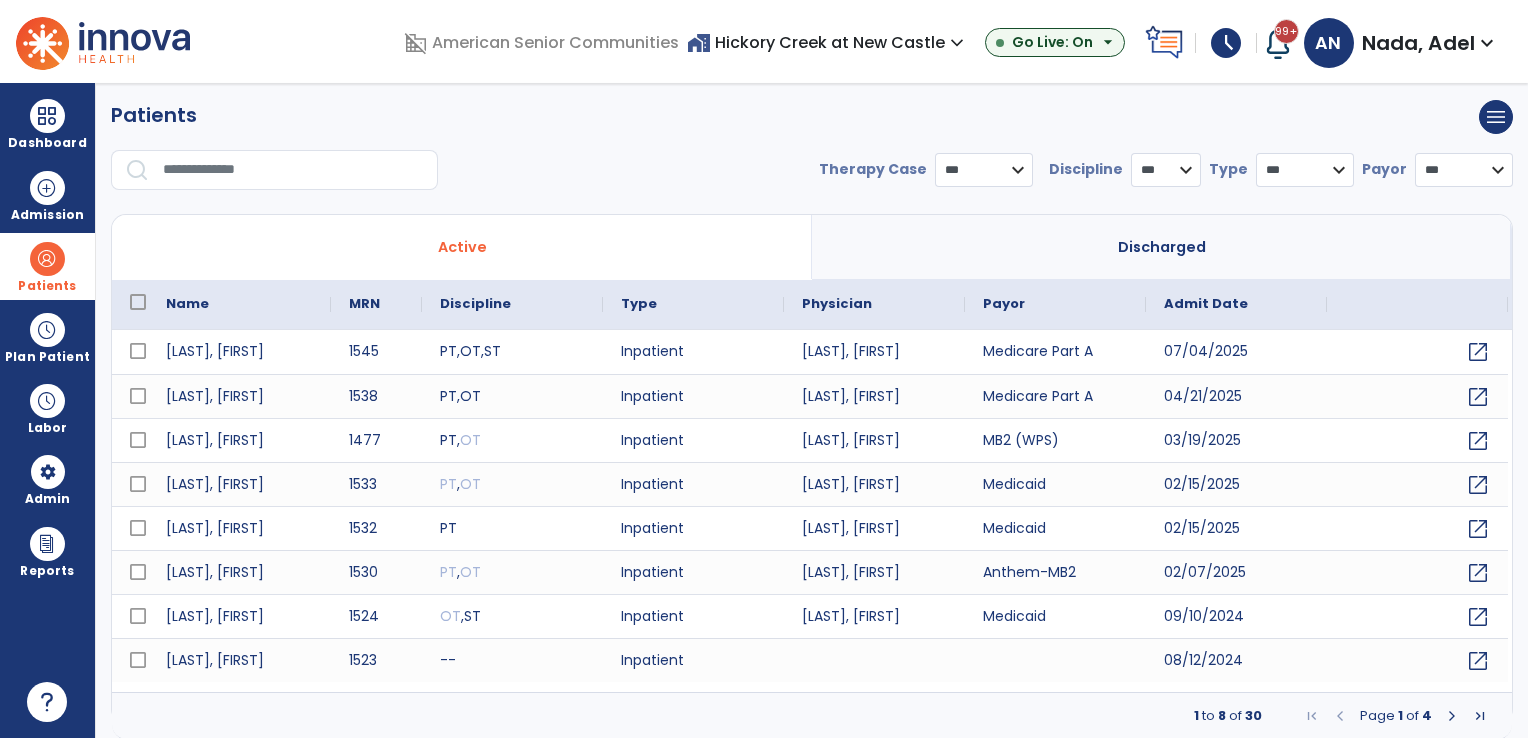 click at bounding box center [137, 170] 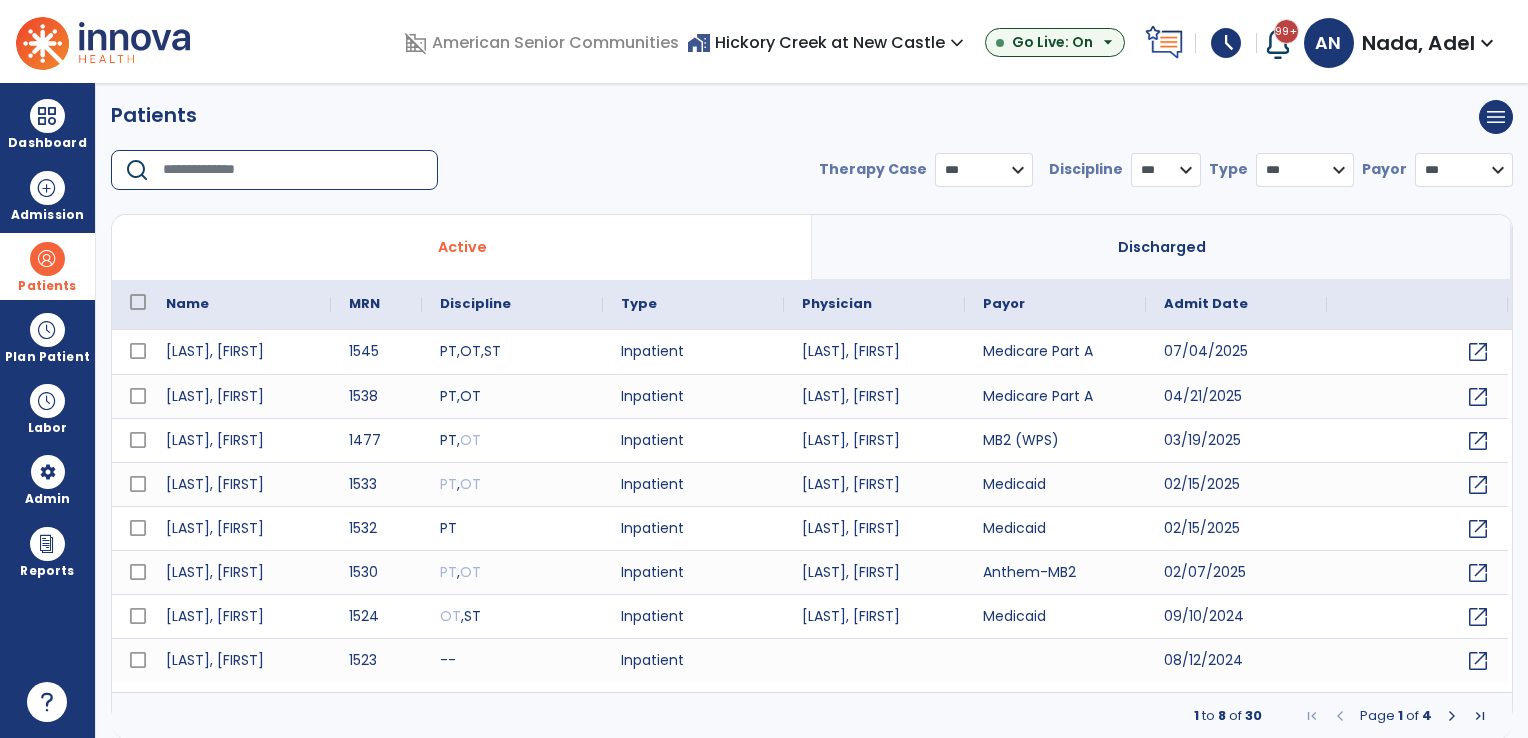 click at bounding box center (293, 170) 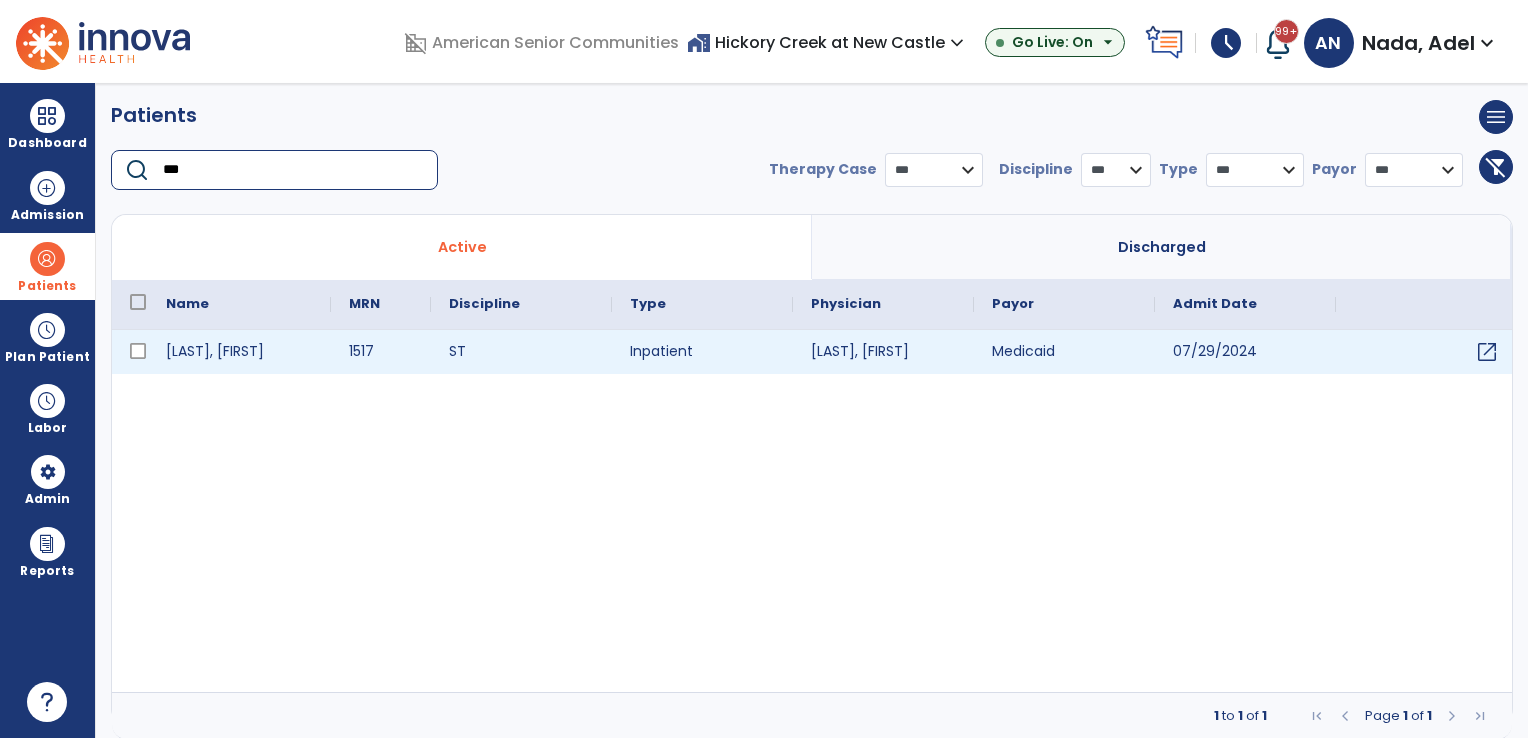 type on "***" 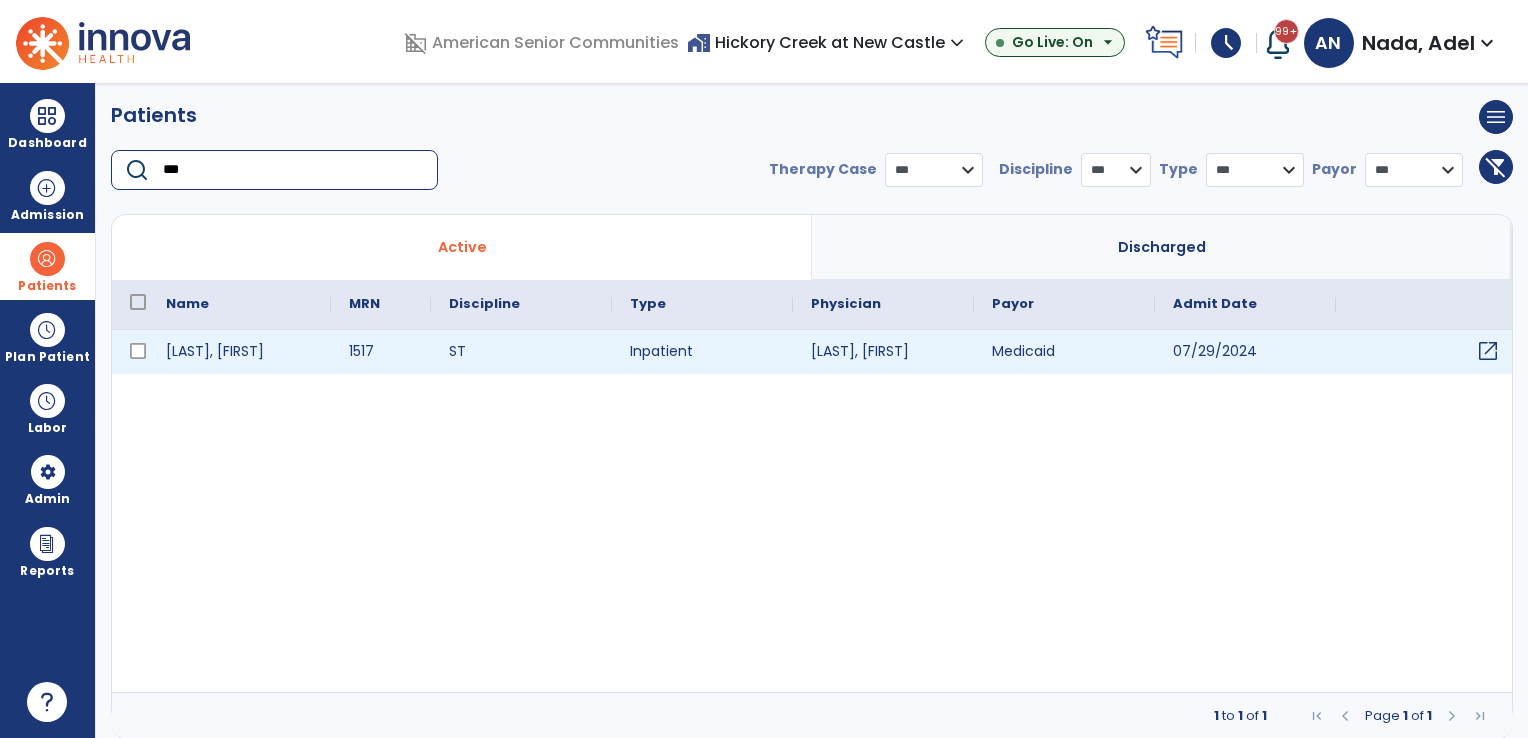 click on "open_in_new" at bounding box center [1488, 351] 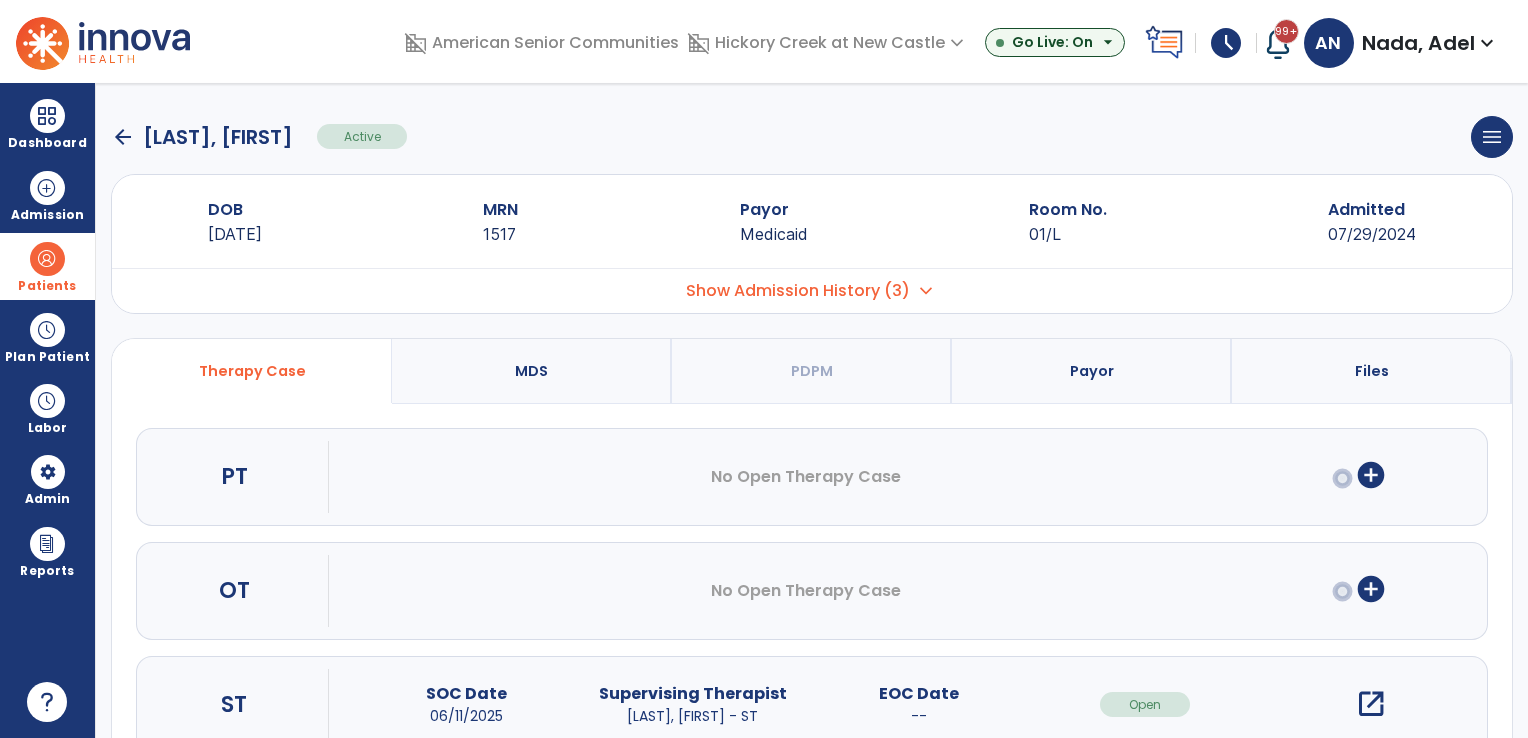 scroll, scrollTop: 0, scrollLeft: 0, axis: both 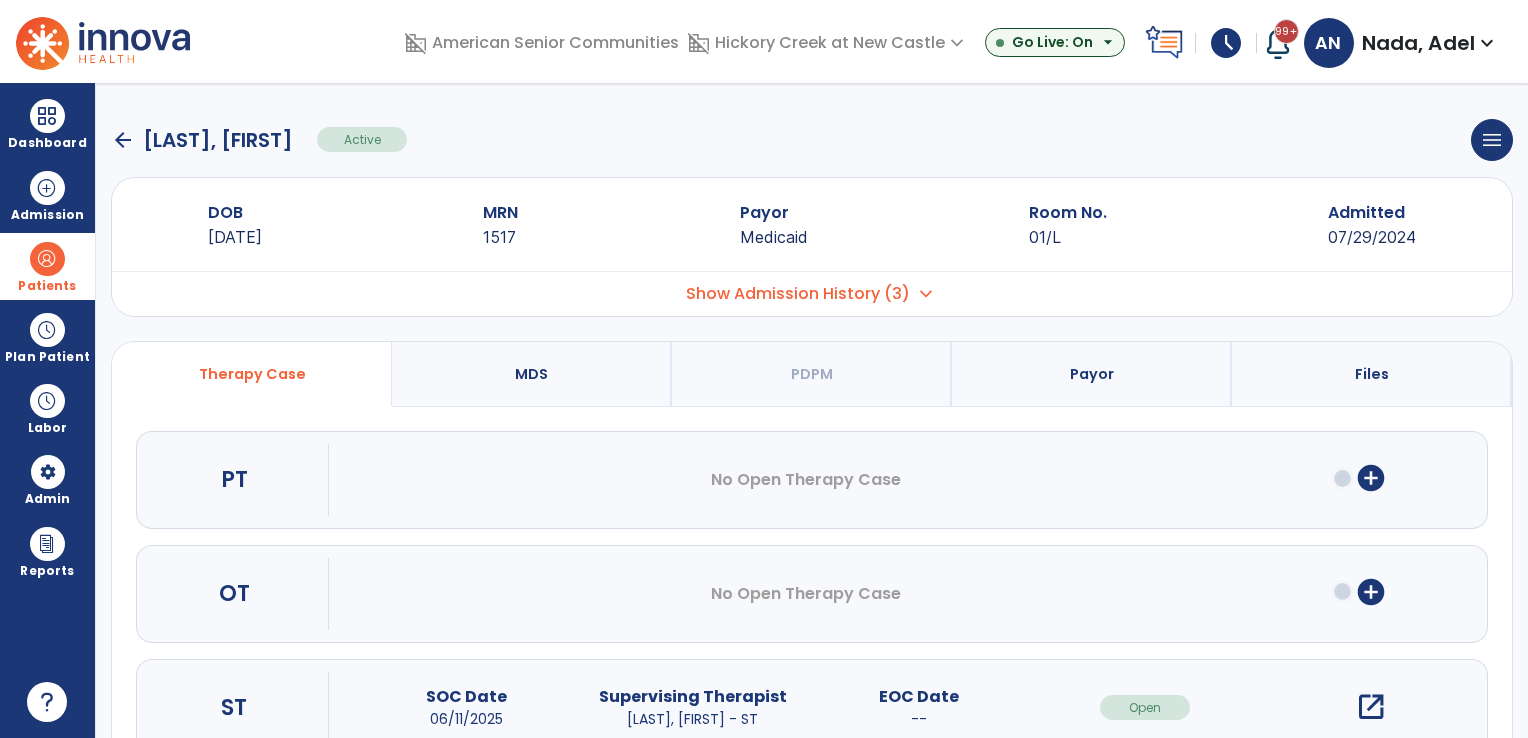 click on "add_circle" at bounding box center [1371, 478] 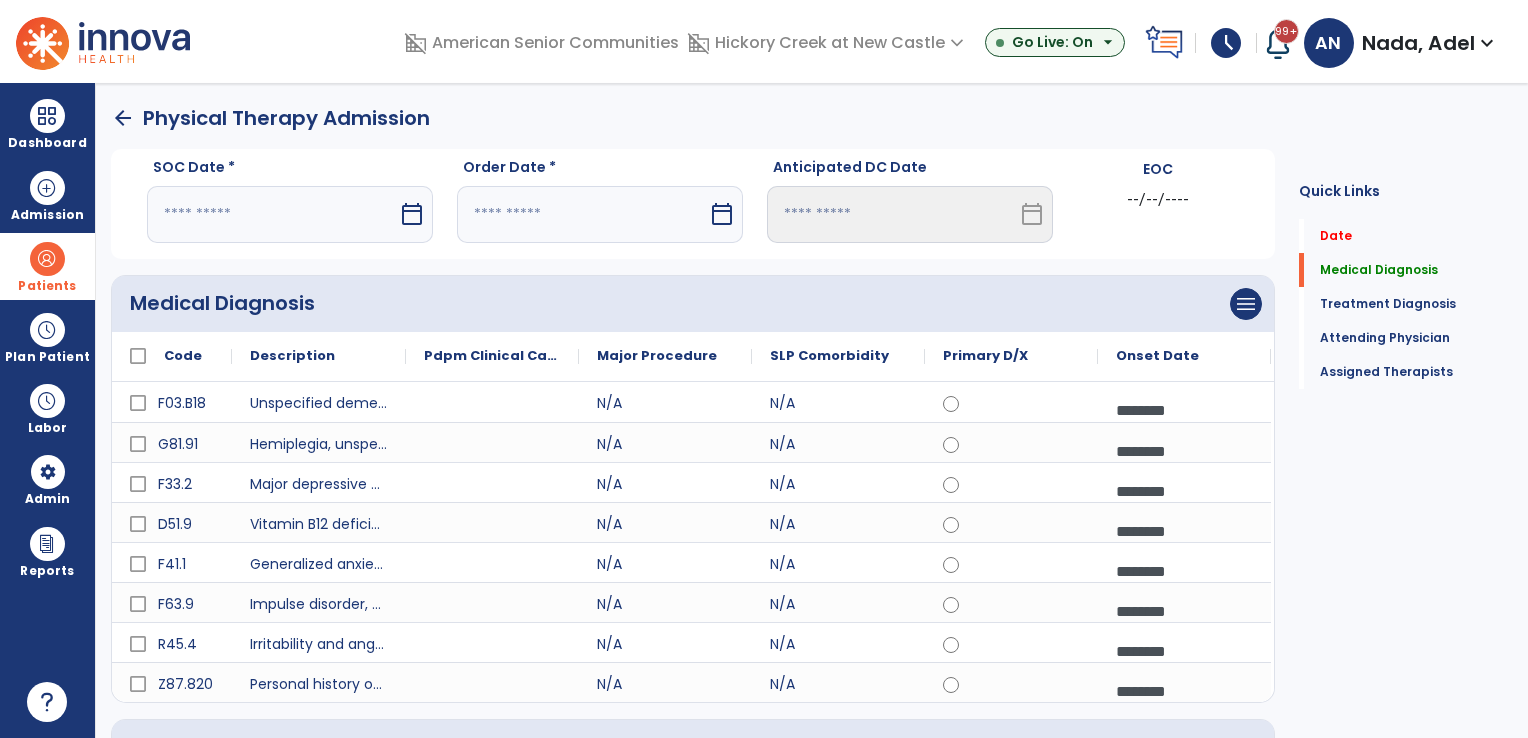 click on "calendar_today" at bounding box center [412, 214] 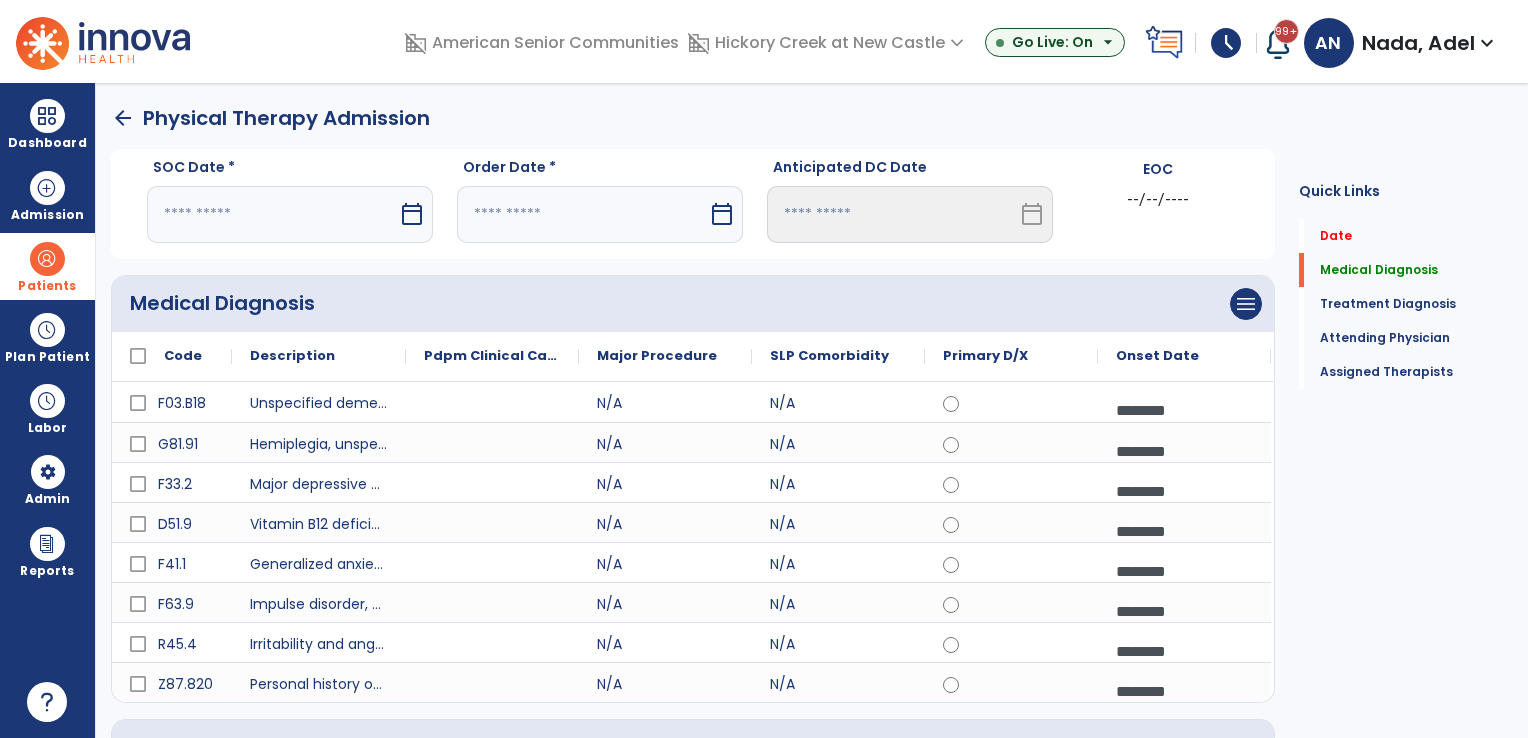 select on "*" 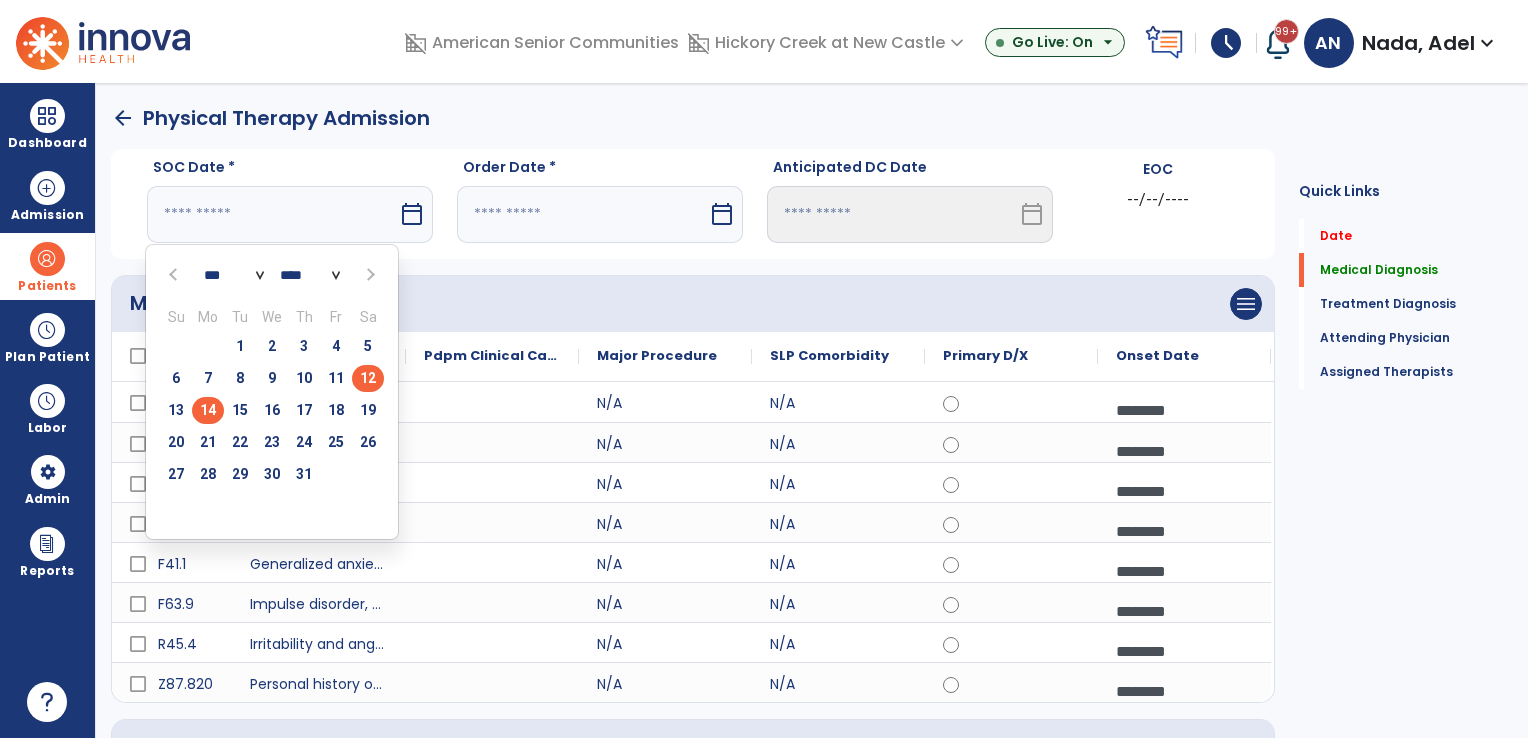 click on "14" at bounding box center (208, 410) 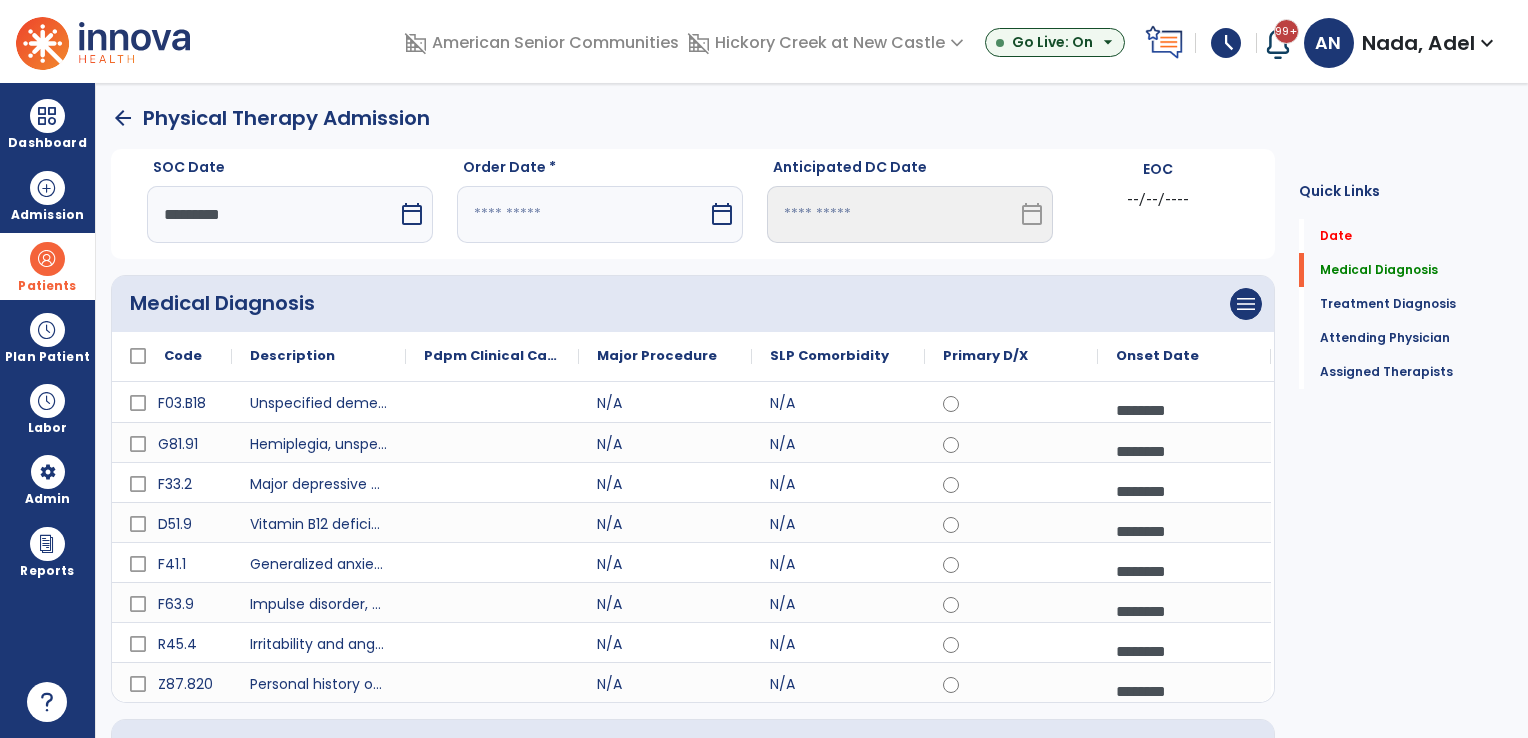 click at bounding box center (582, 214) 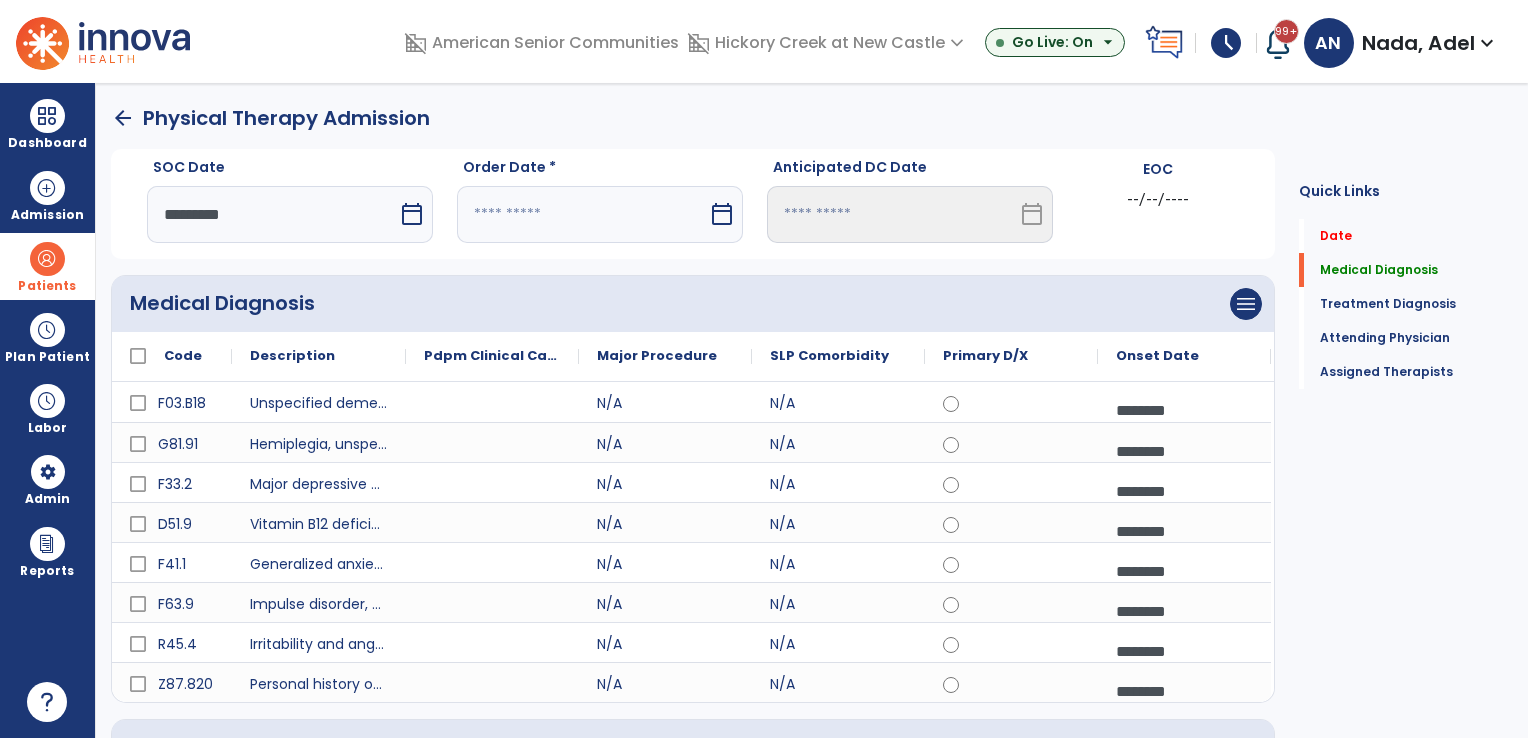 select on "*" 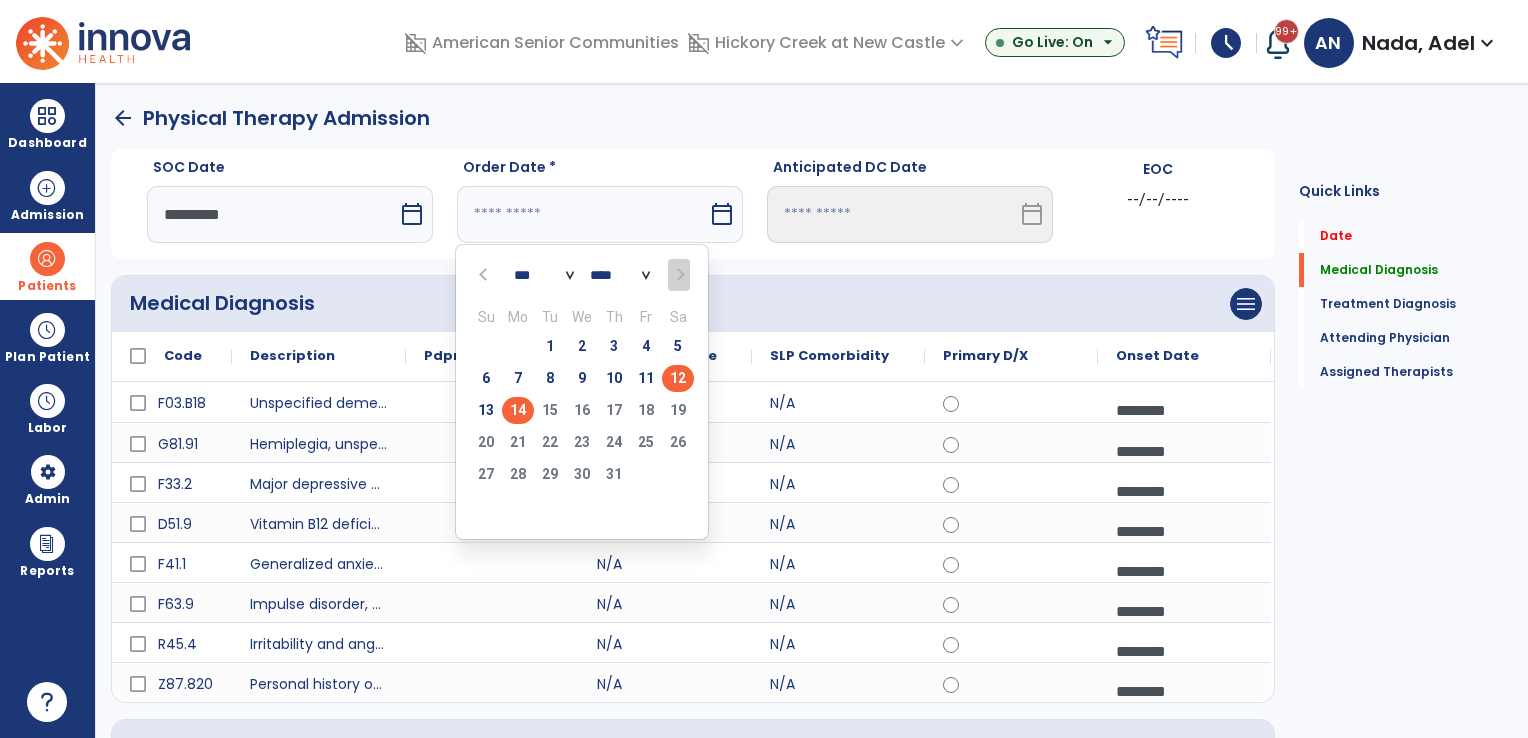click on "14" at bounding box center (518, 410) 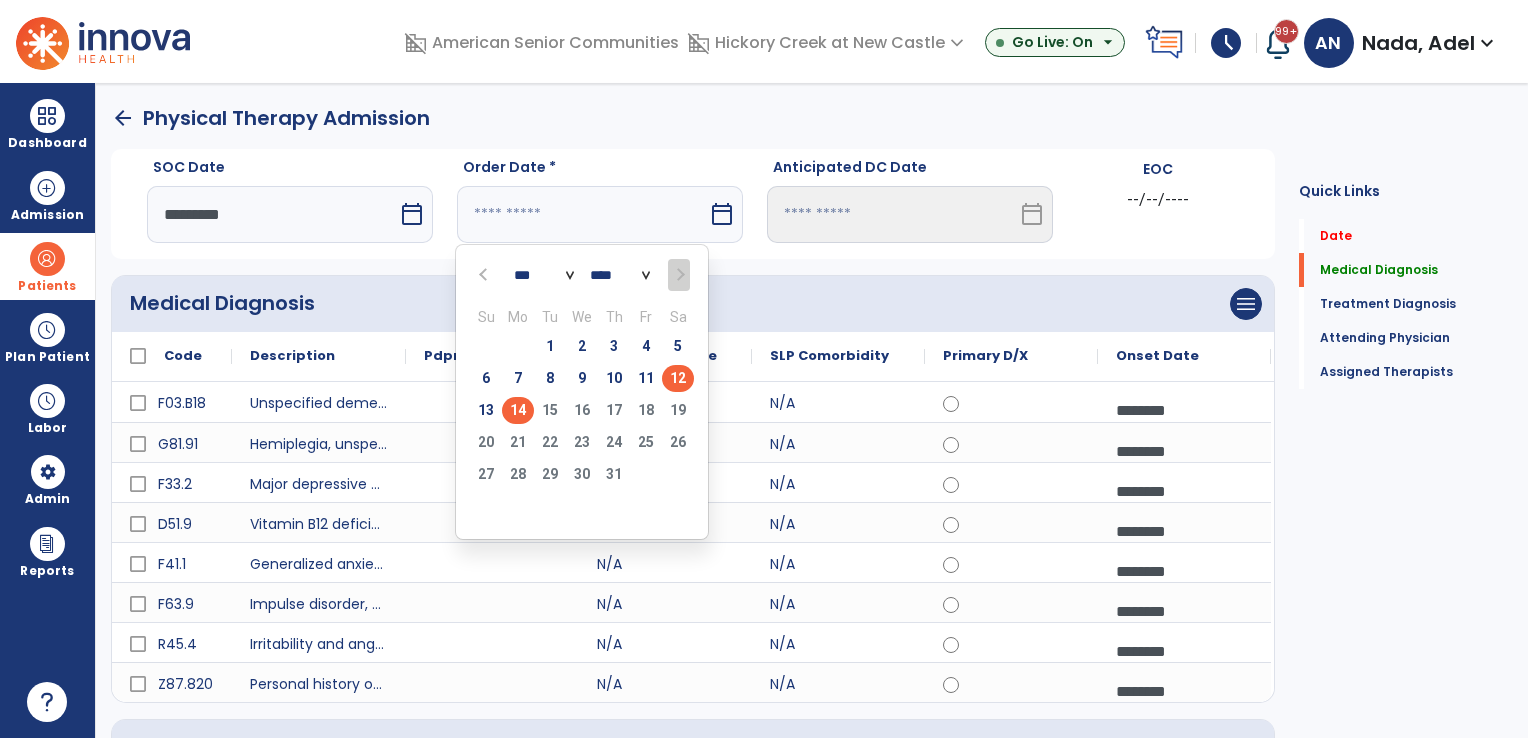 type on "*********" 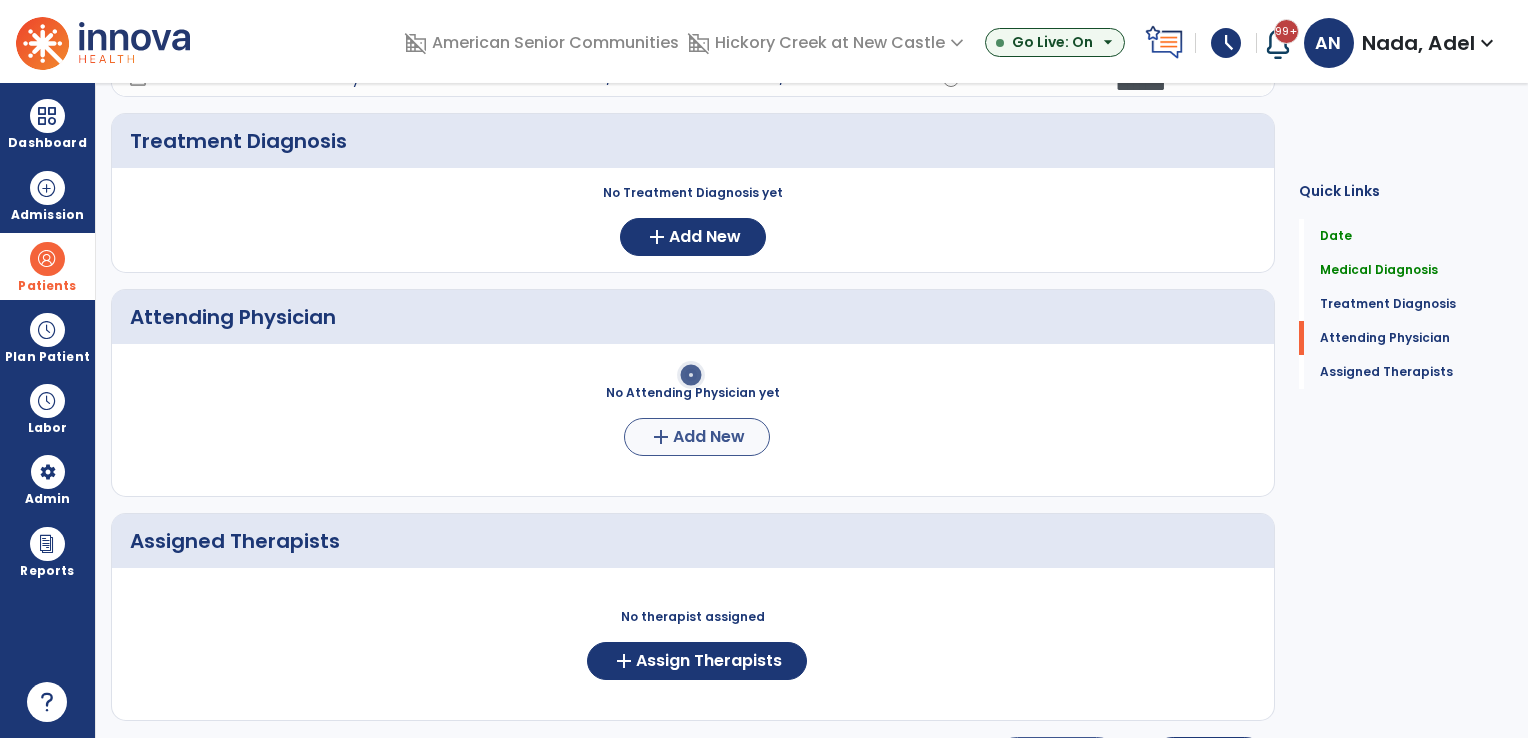 scroll, scrollTop: 677, scrollLeft: 0, axis: vertical 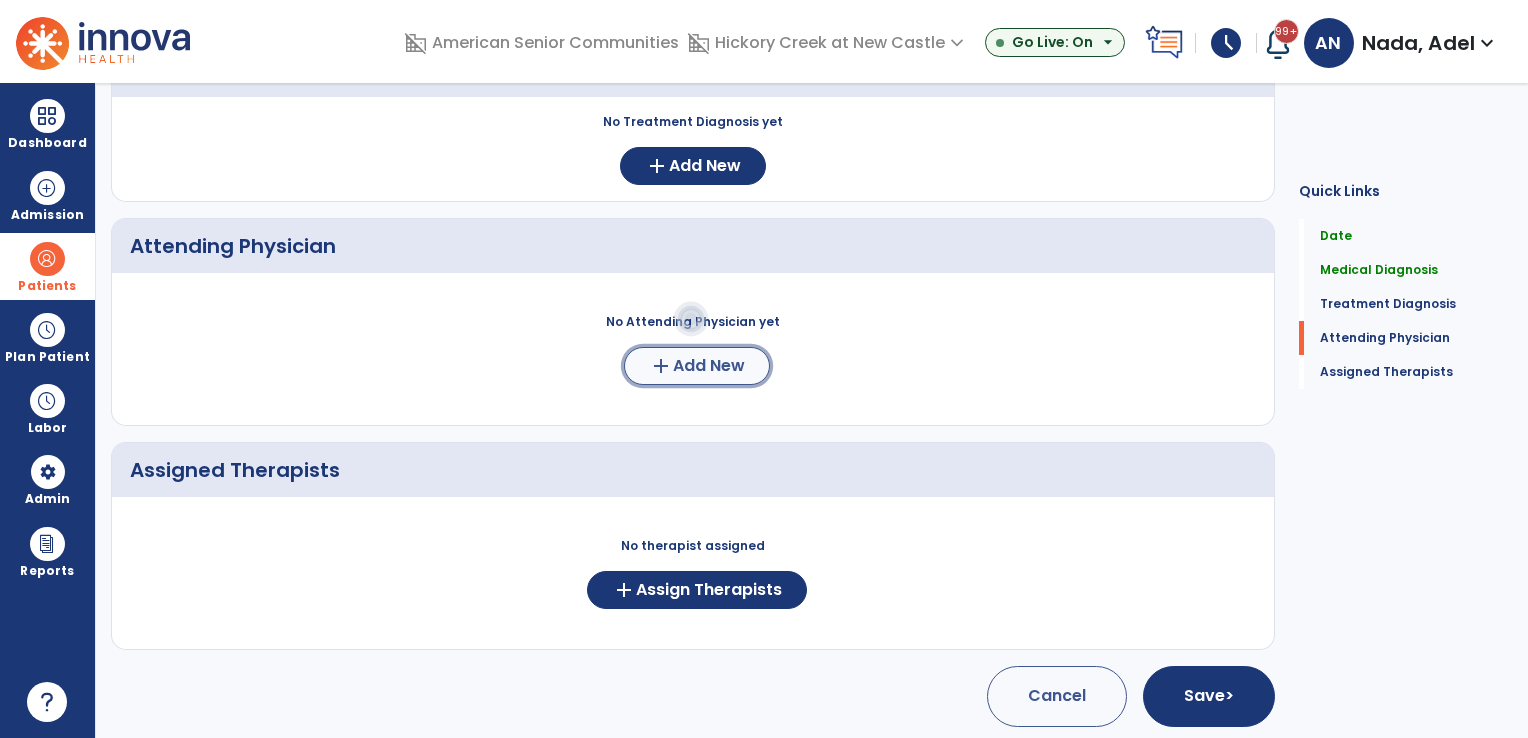 click on "add  Add New" 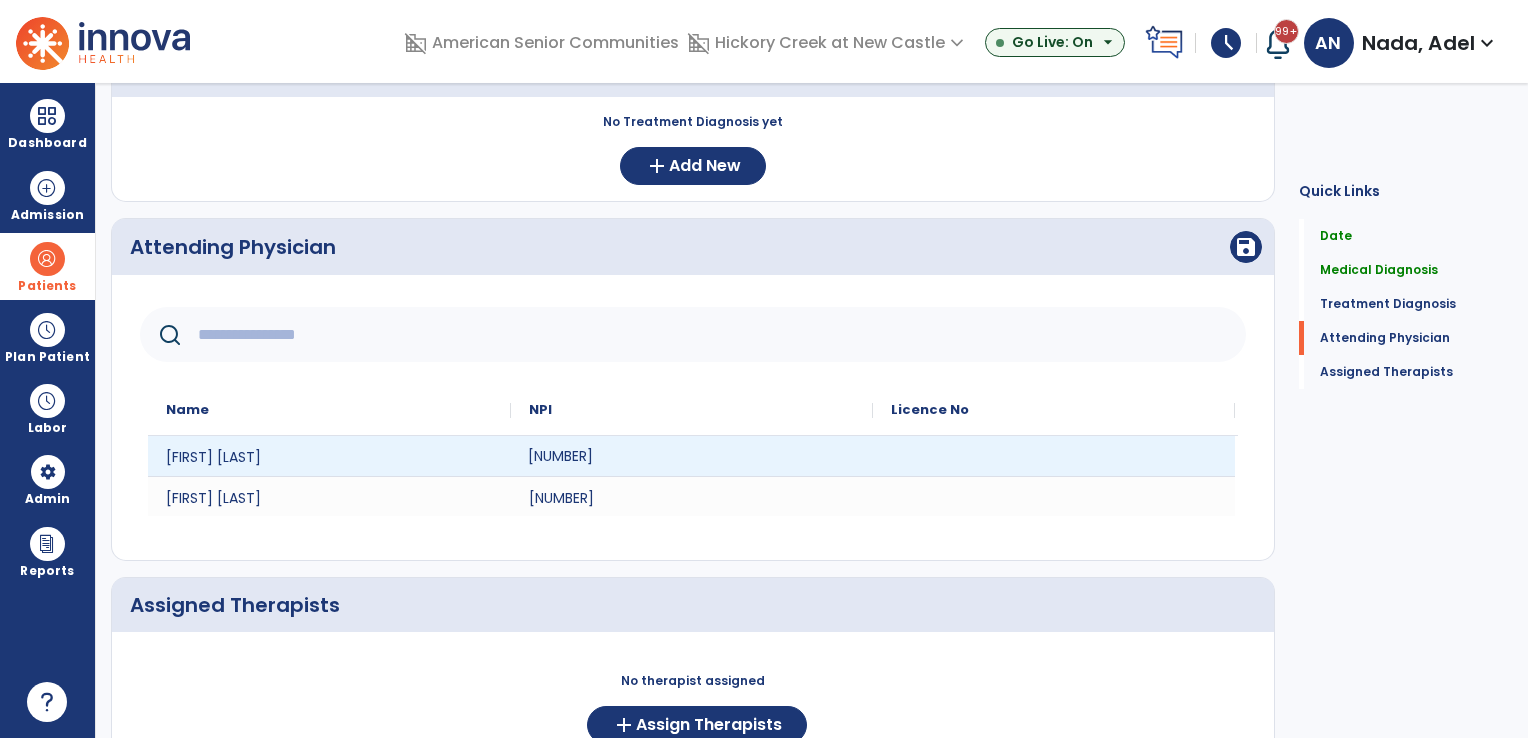 click on "1568437572" 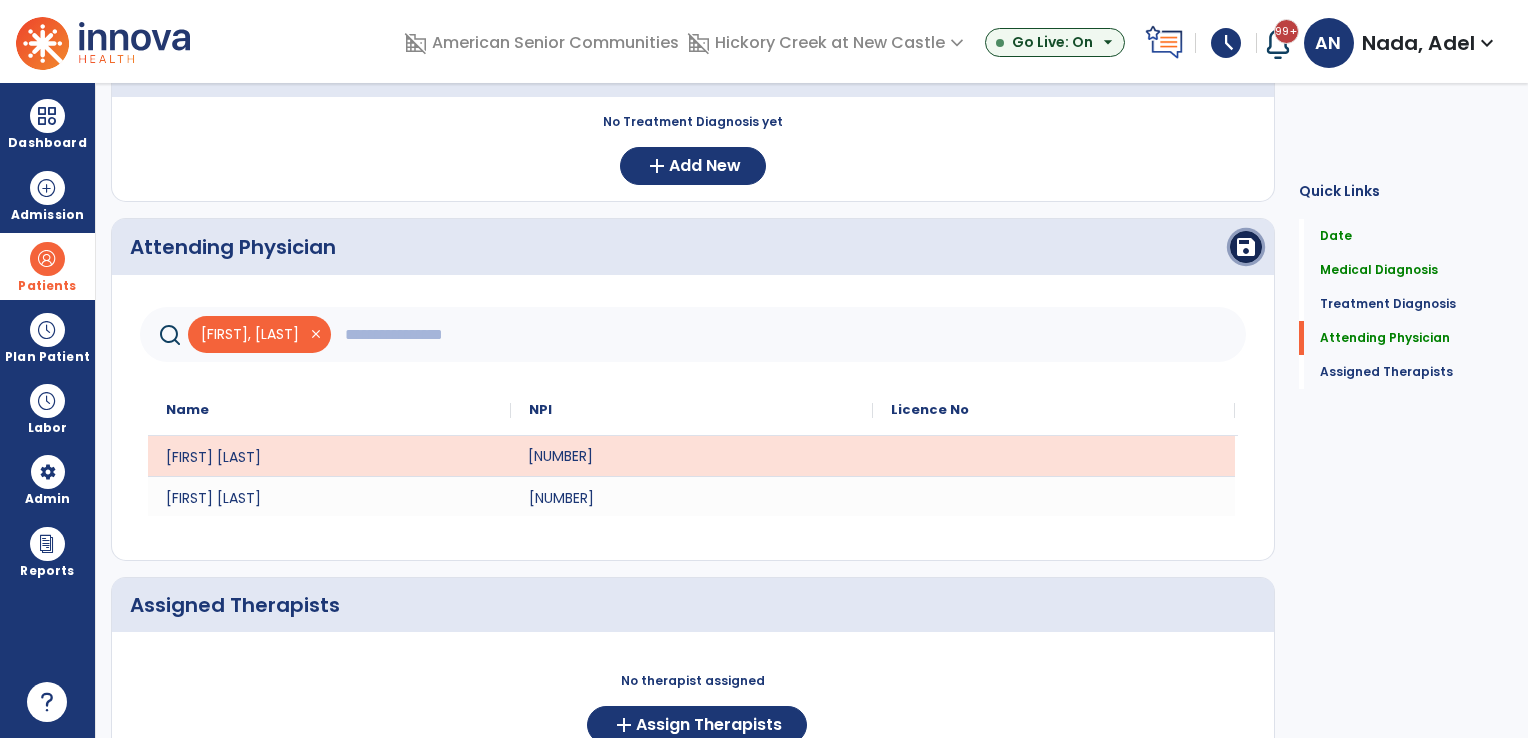 drag, startPoint x: 1251, startPoint y: 242, endPoint x: 1108, endPoint y: 289, distance: 150.52574 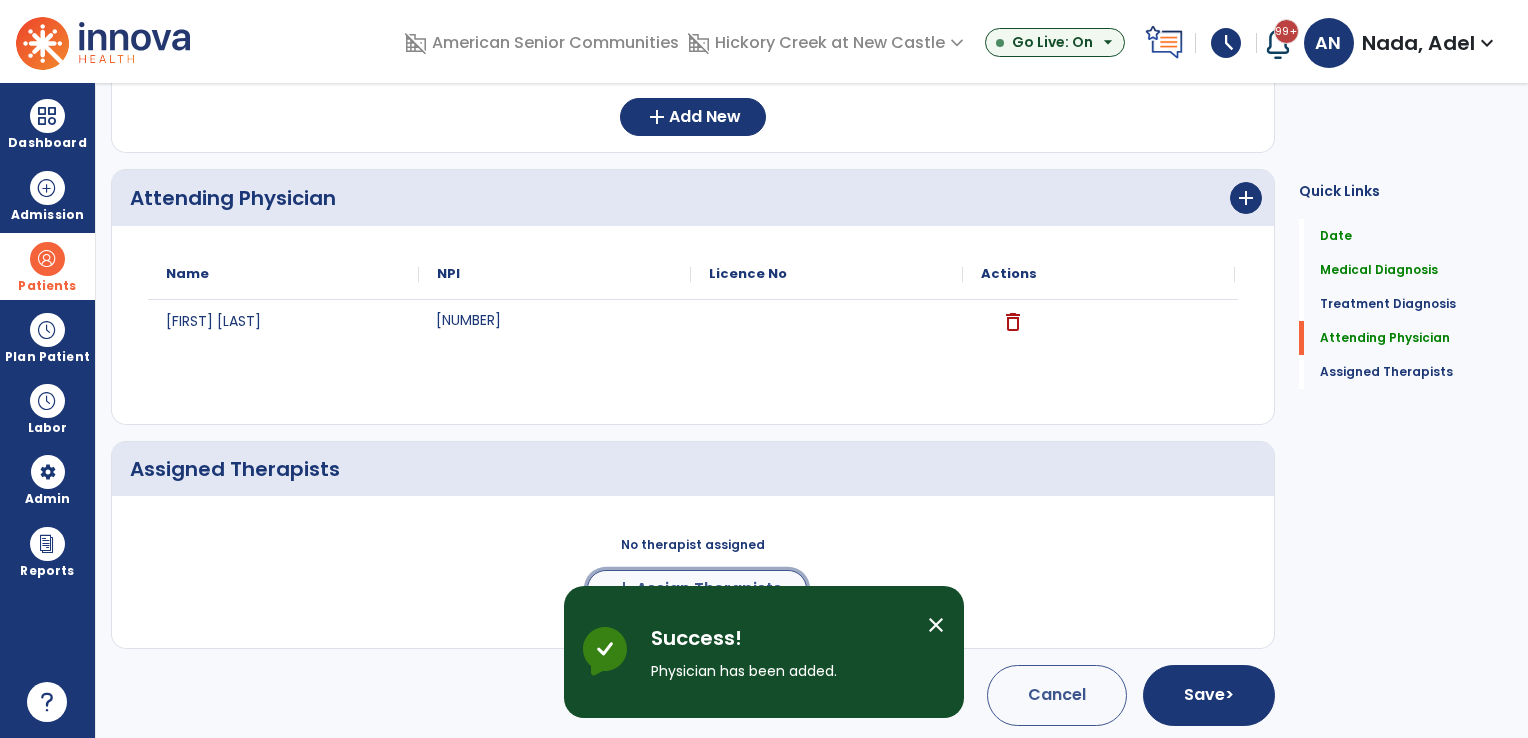 click on "Assign Therapists" 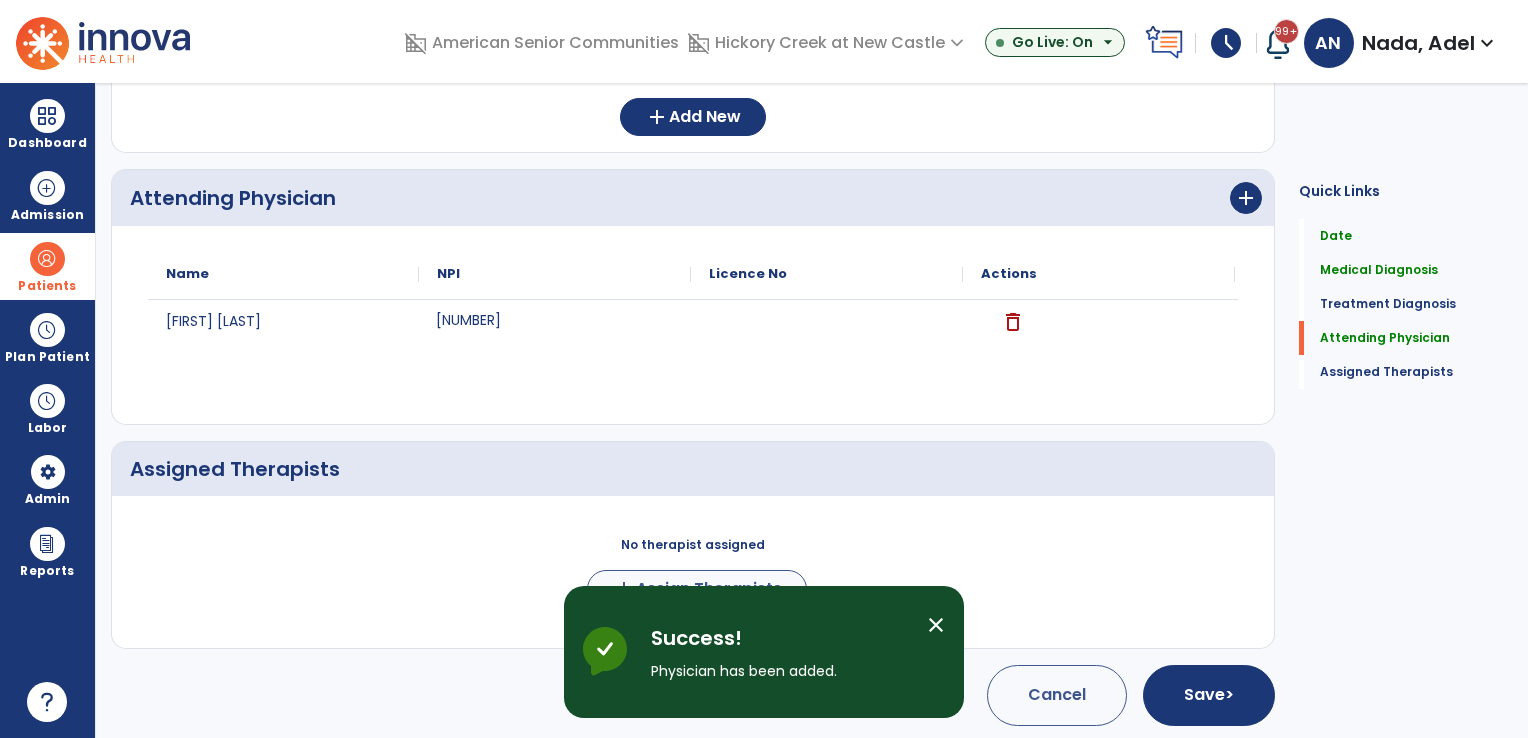scroll, scrollTop: 722, scrollLeft: 0, axis: vertical 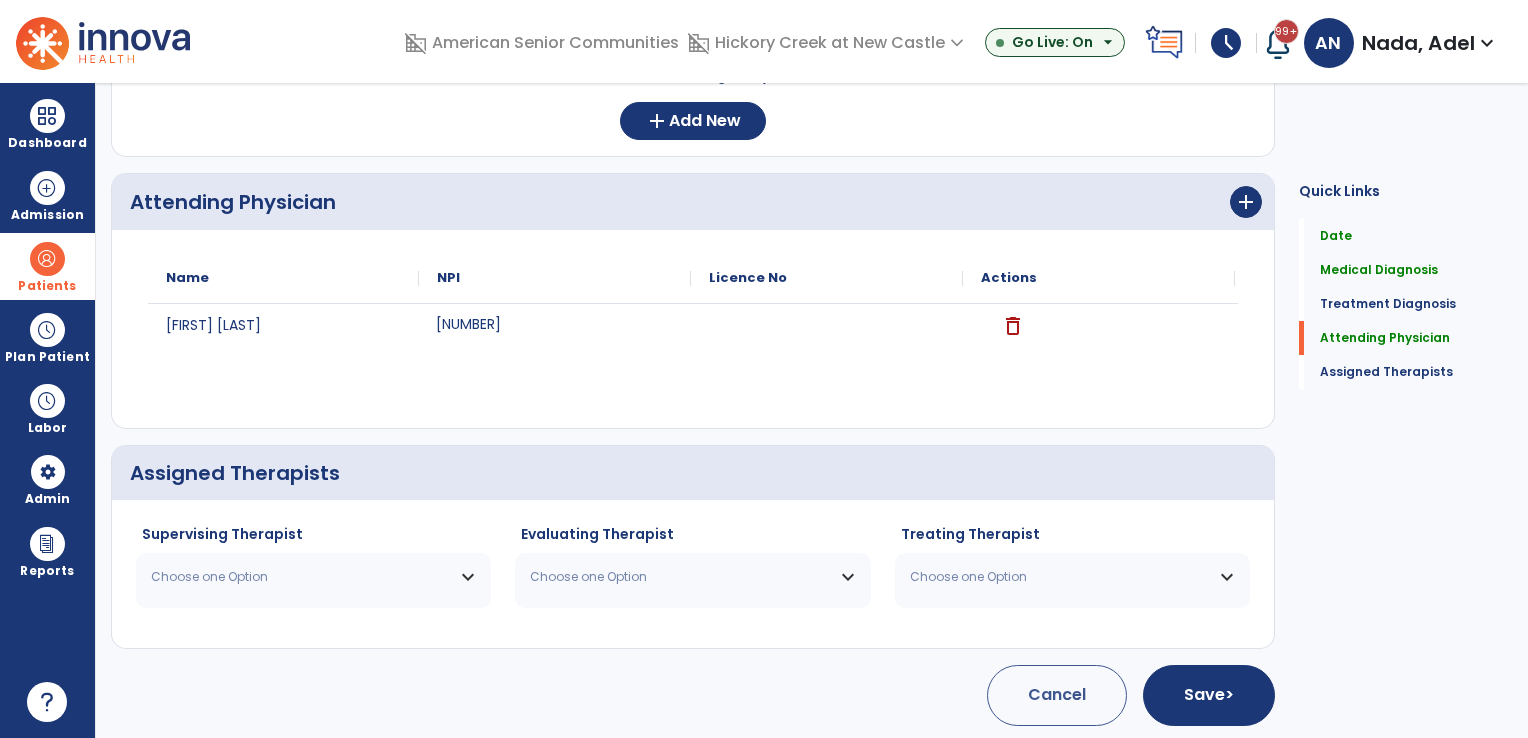 click on "Choose one Option" at bounding box center [301, 577] 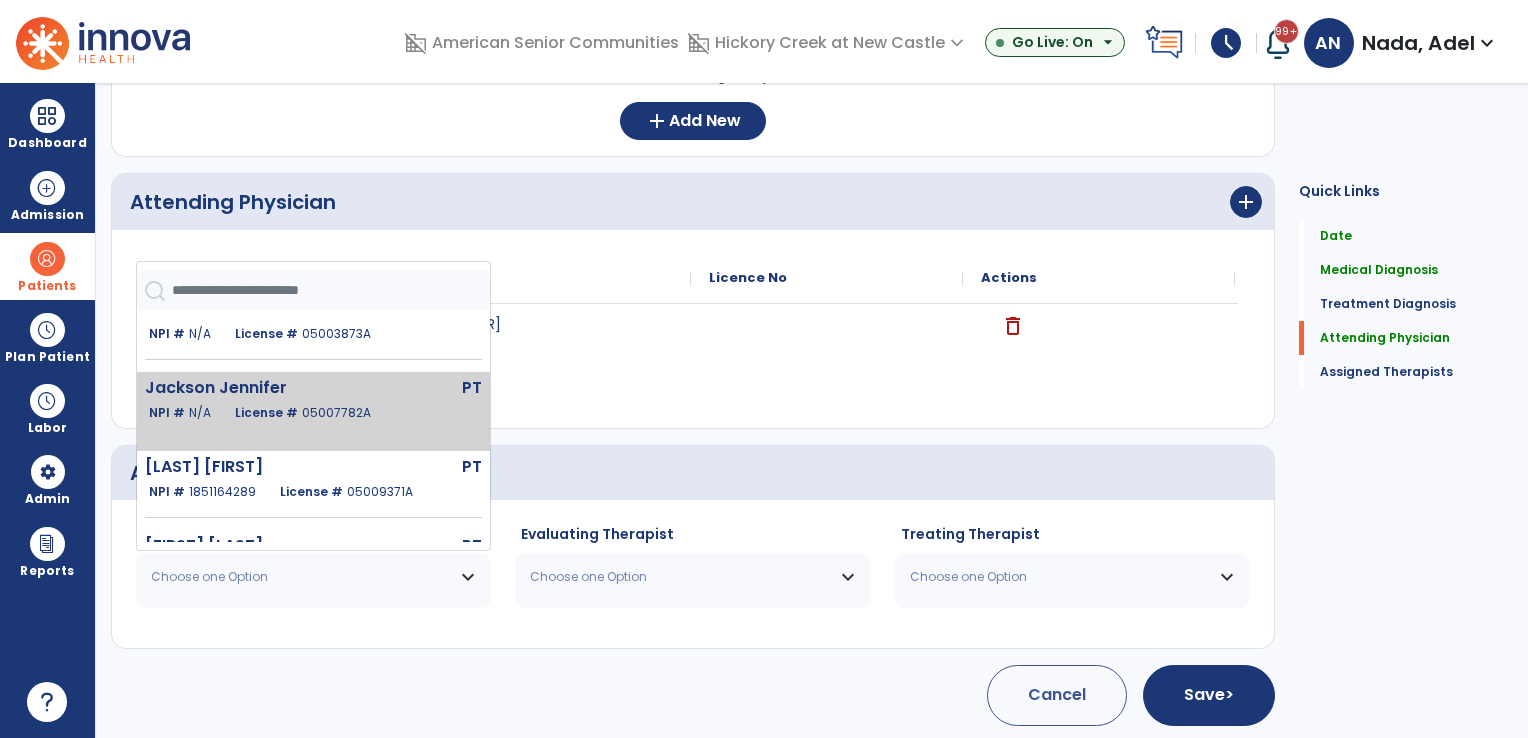 scroll, scrollTop: 100, scrollLeft: 0, axis: vertical 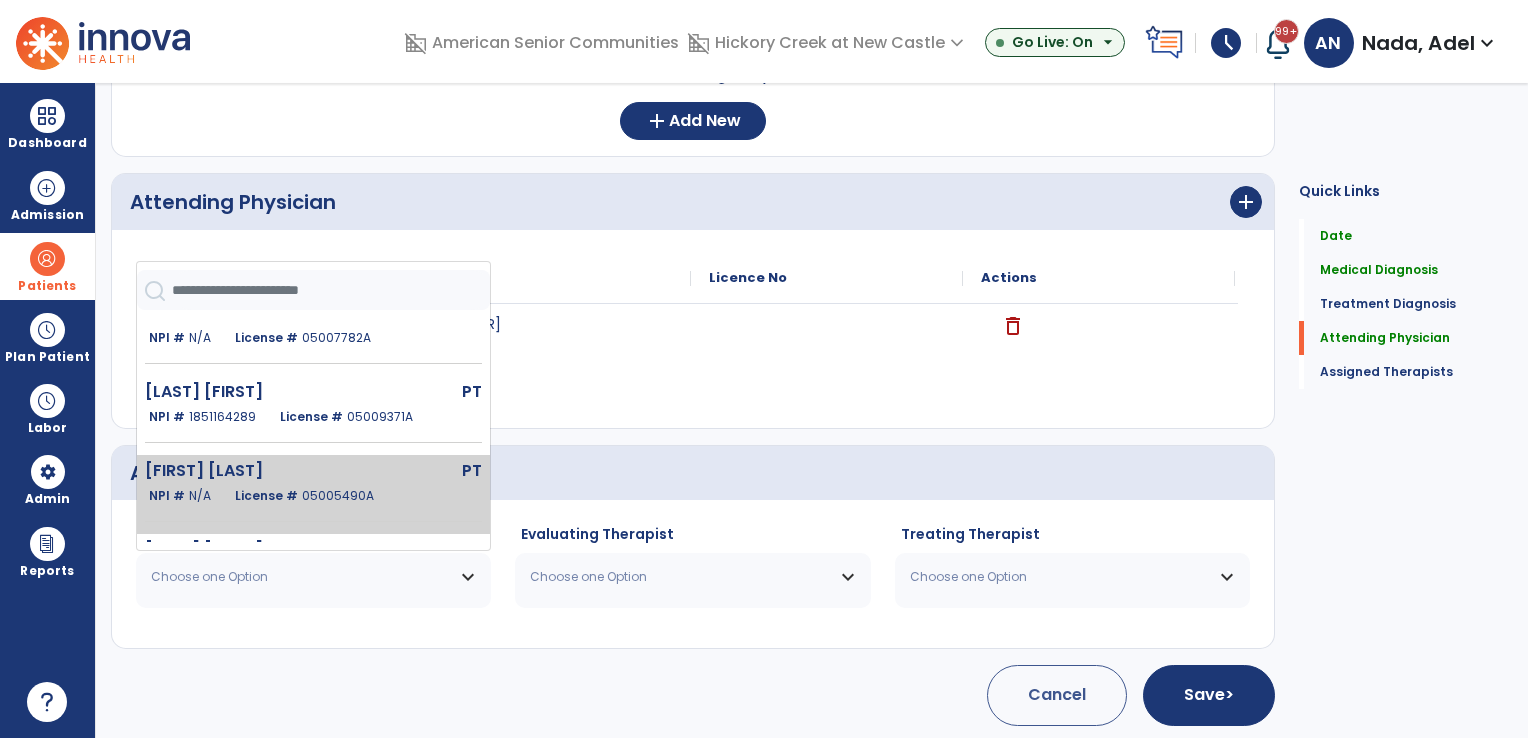 click on "Nada Adel" 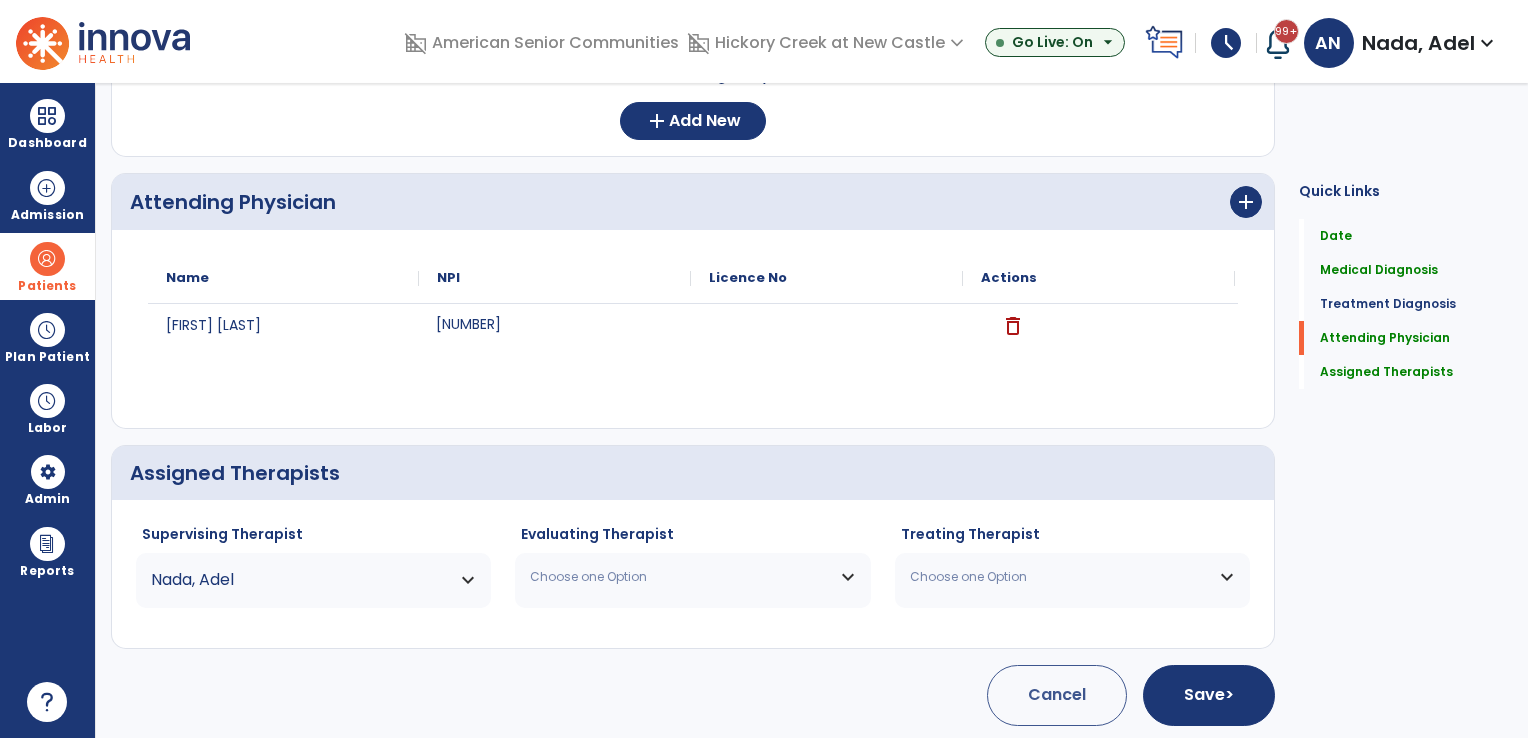 click on "Choose one Option" at bounding box center [692, 577] 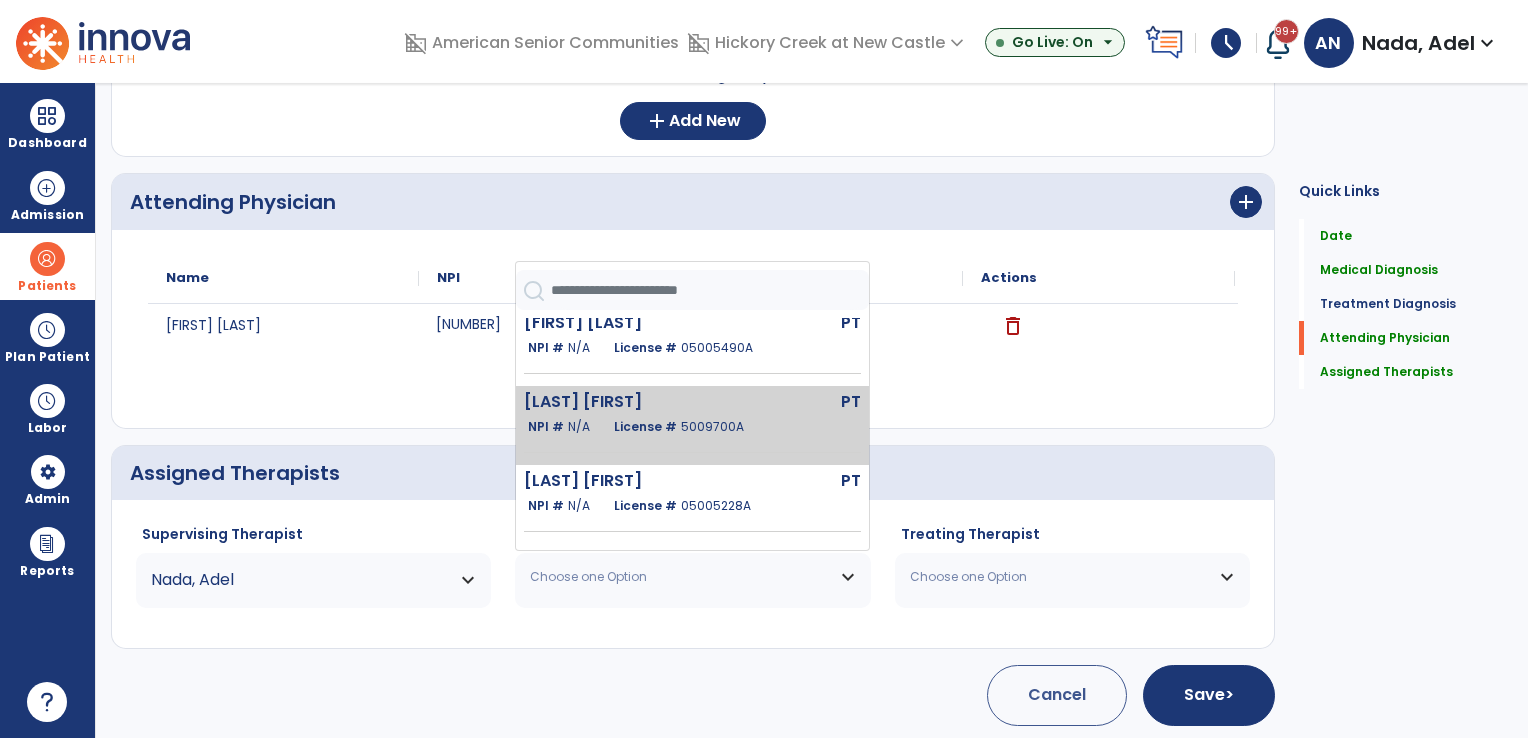 scroll, scrollTop: 148, scrollLeft: 0, axis: vertical 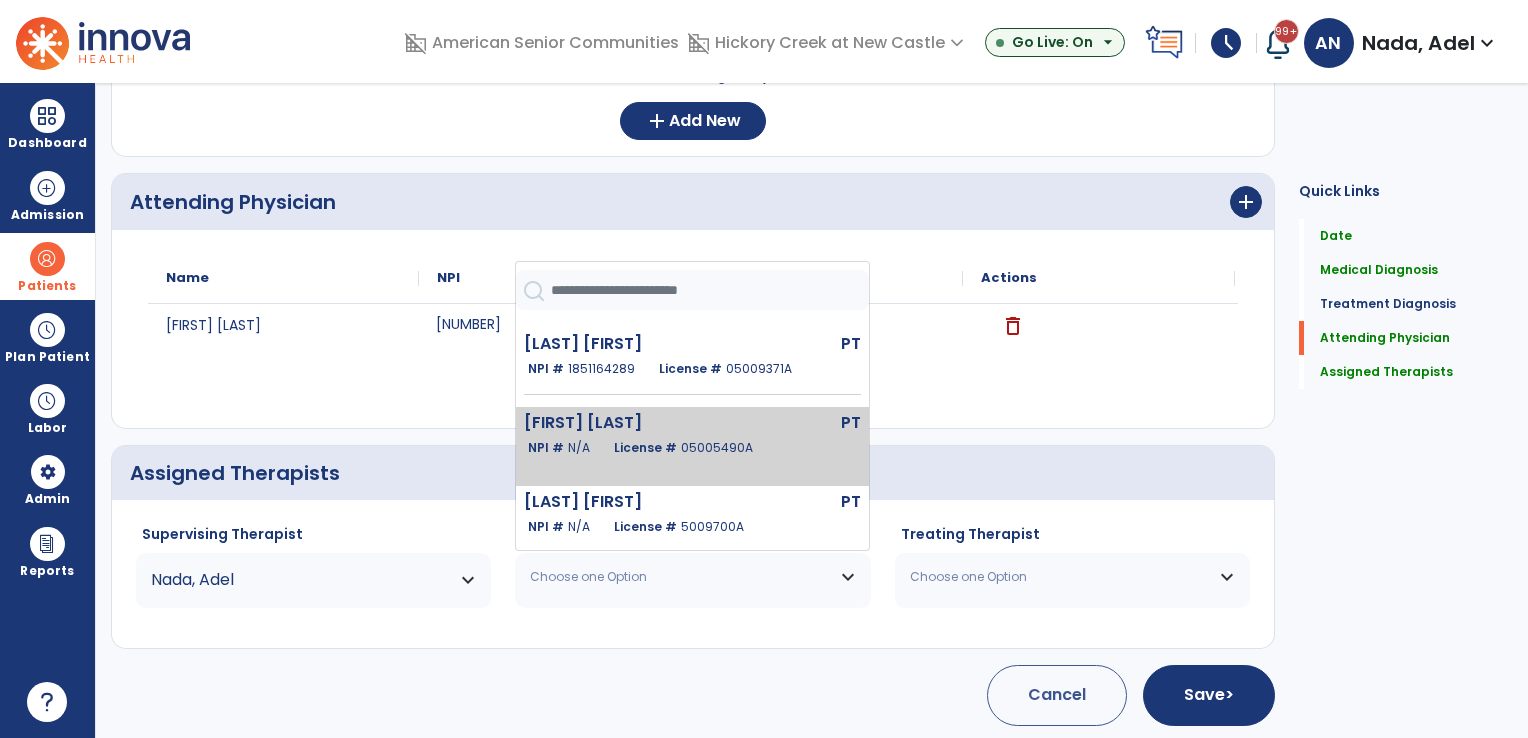 click on "Nada Adel" 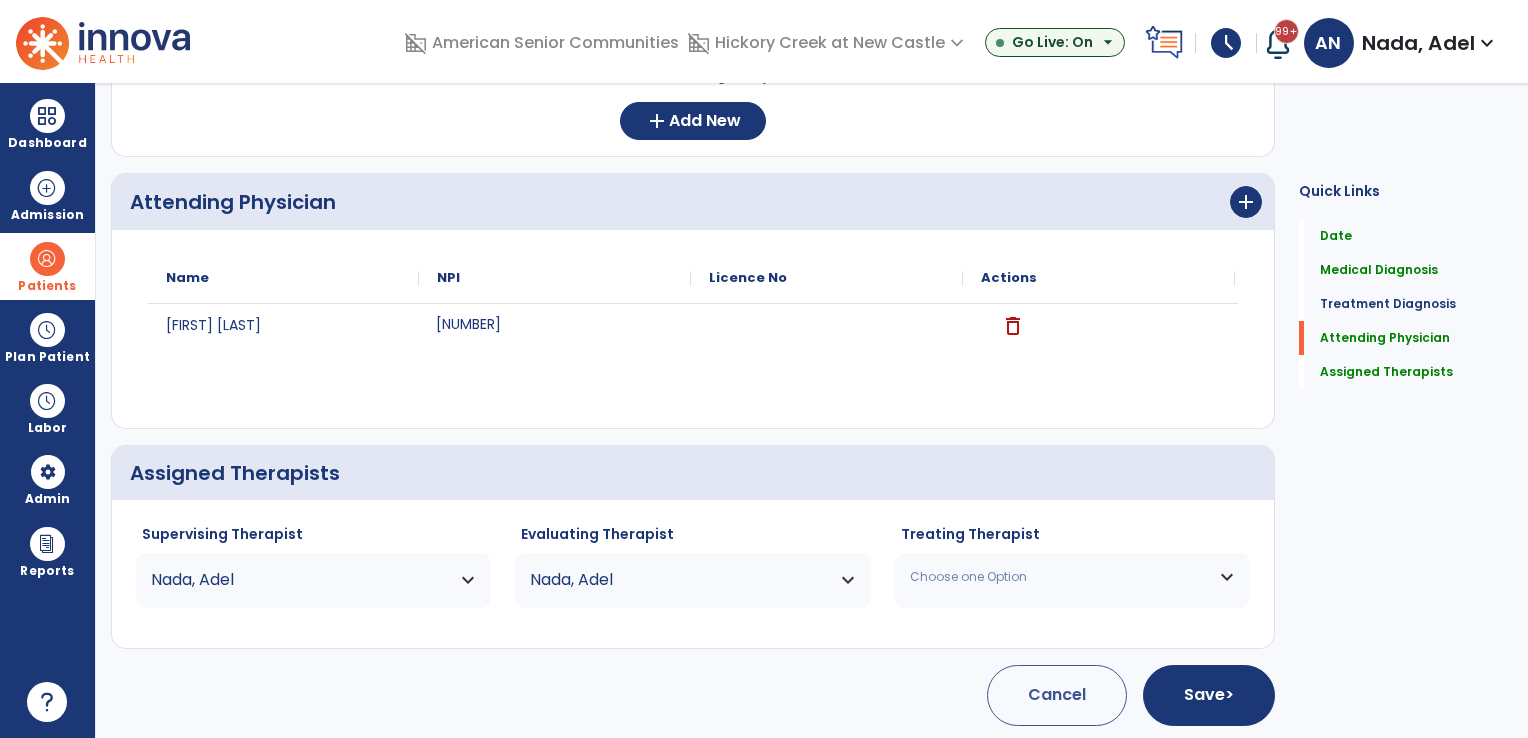 click on "Choose one Option" at bounding box center (1072, 577) 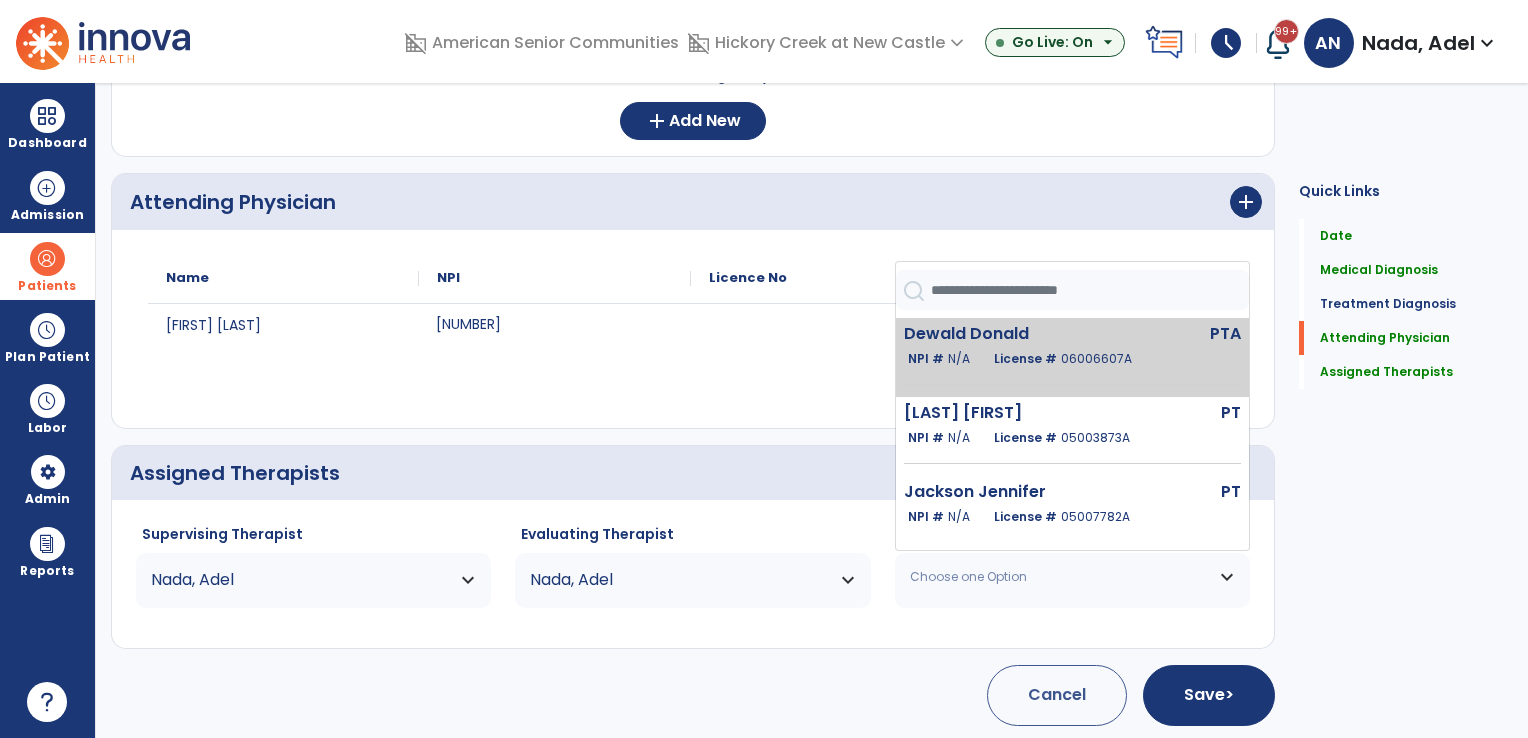 click on "License #  06006607A" 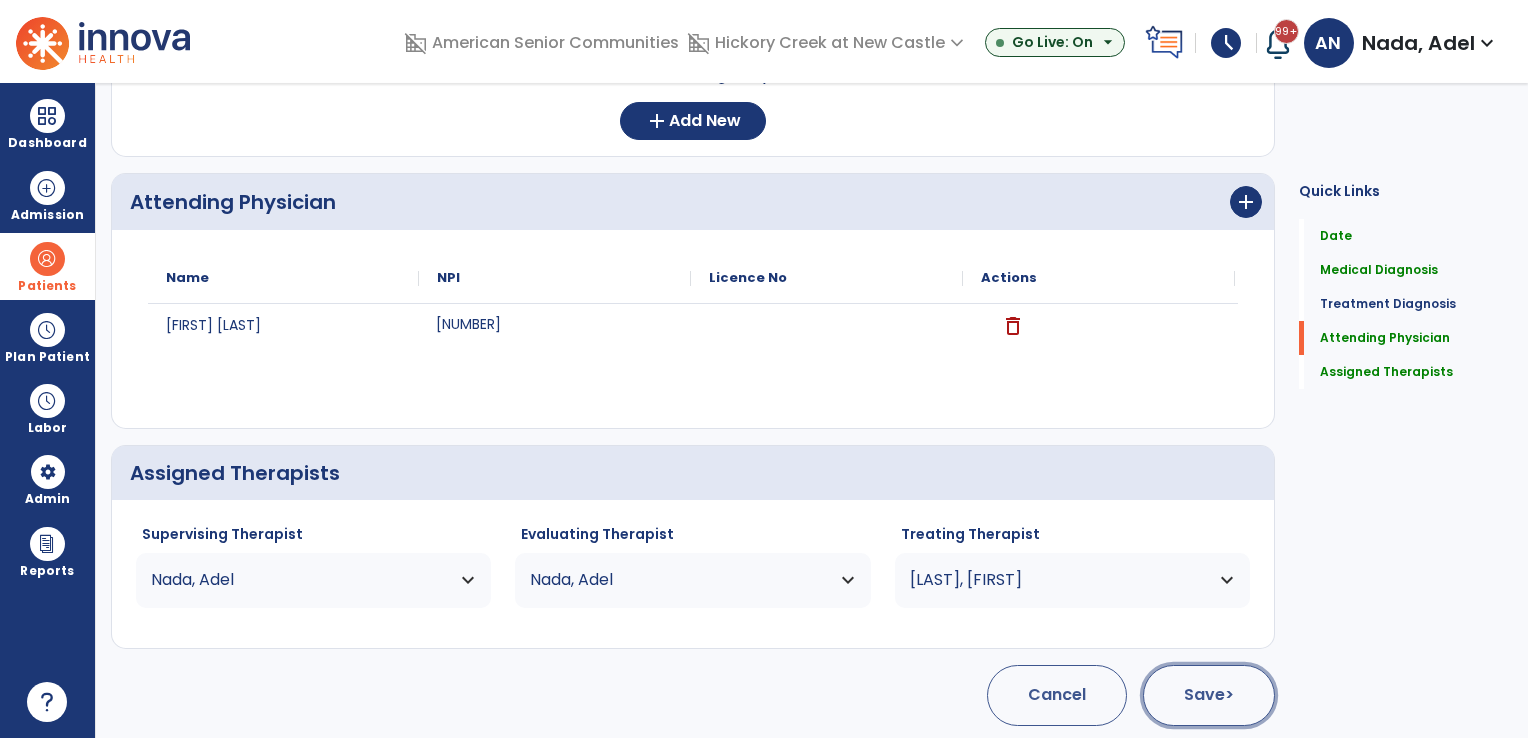 click on "Save  >" 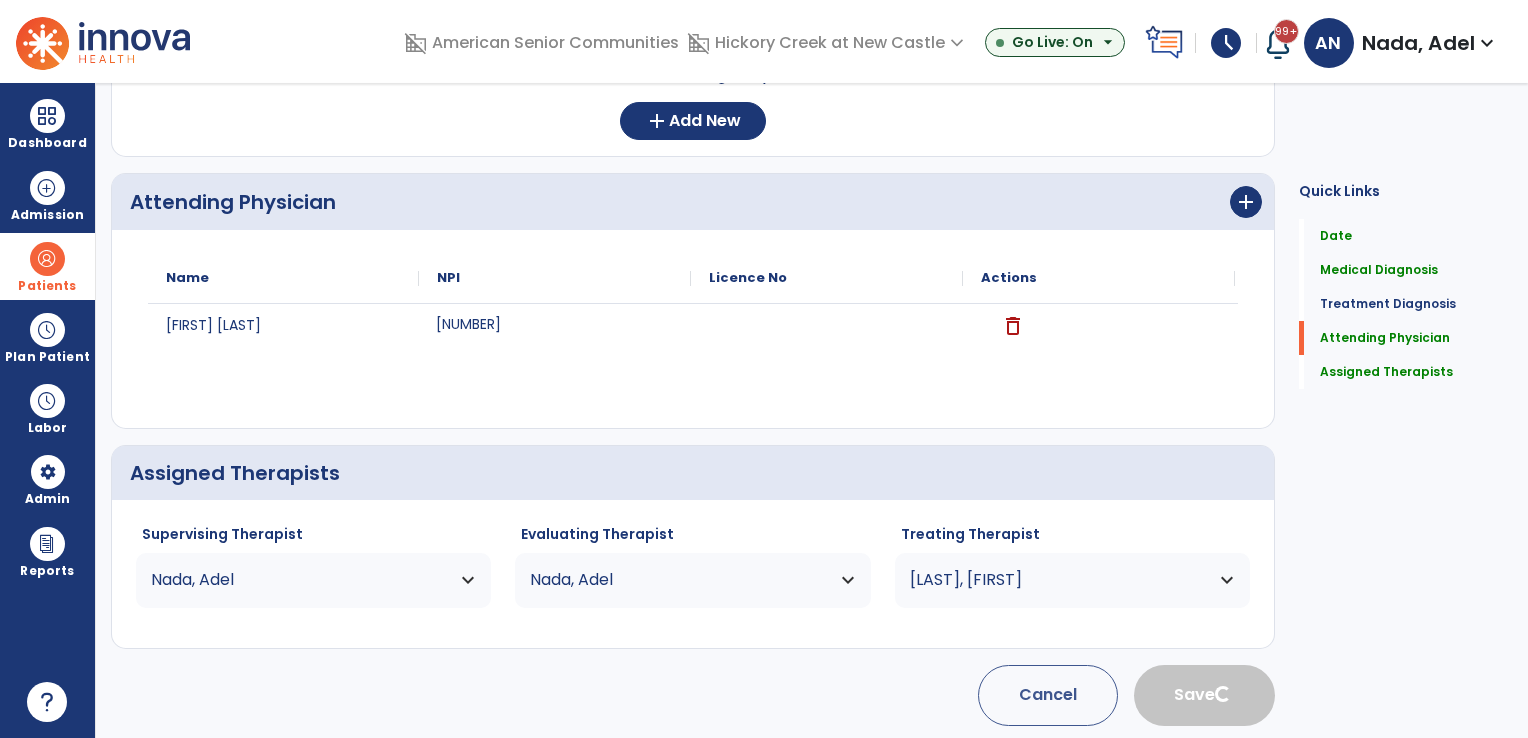type 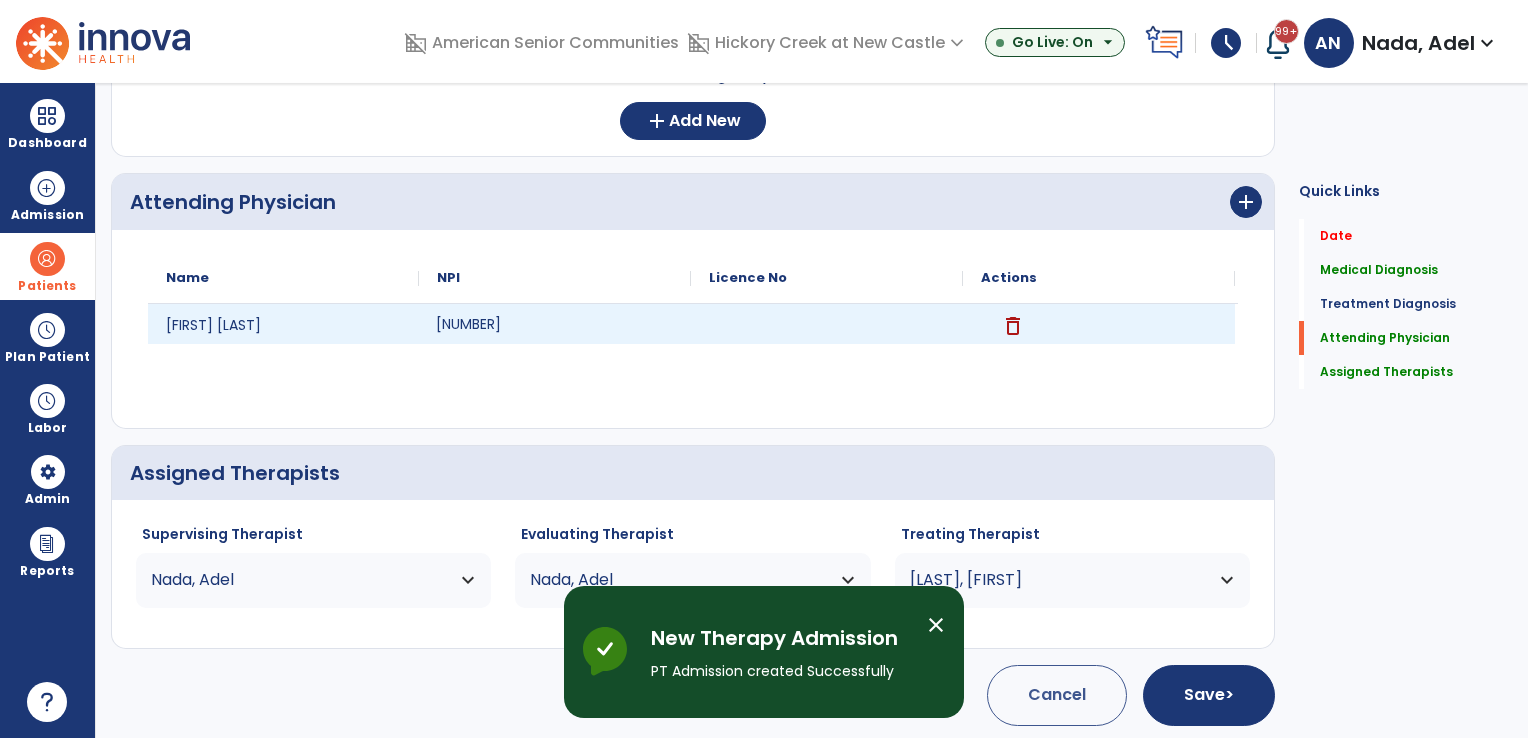 scroll, scrollTop: 64, scrollLeft: 0, axis: vertical 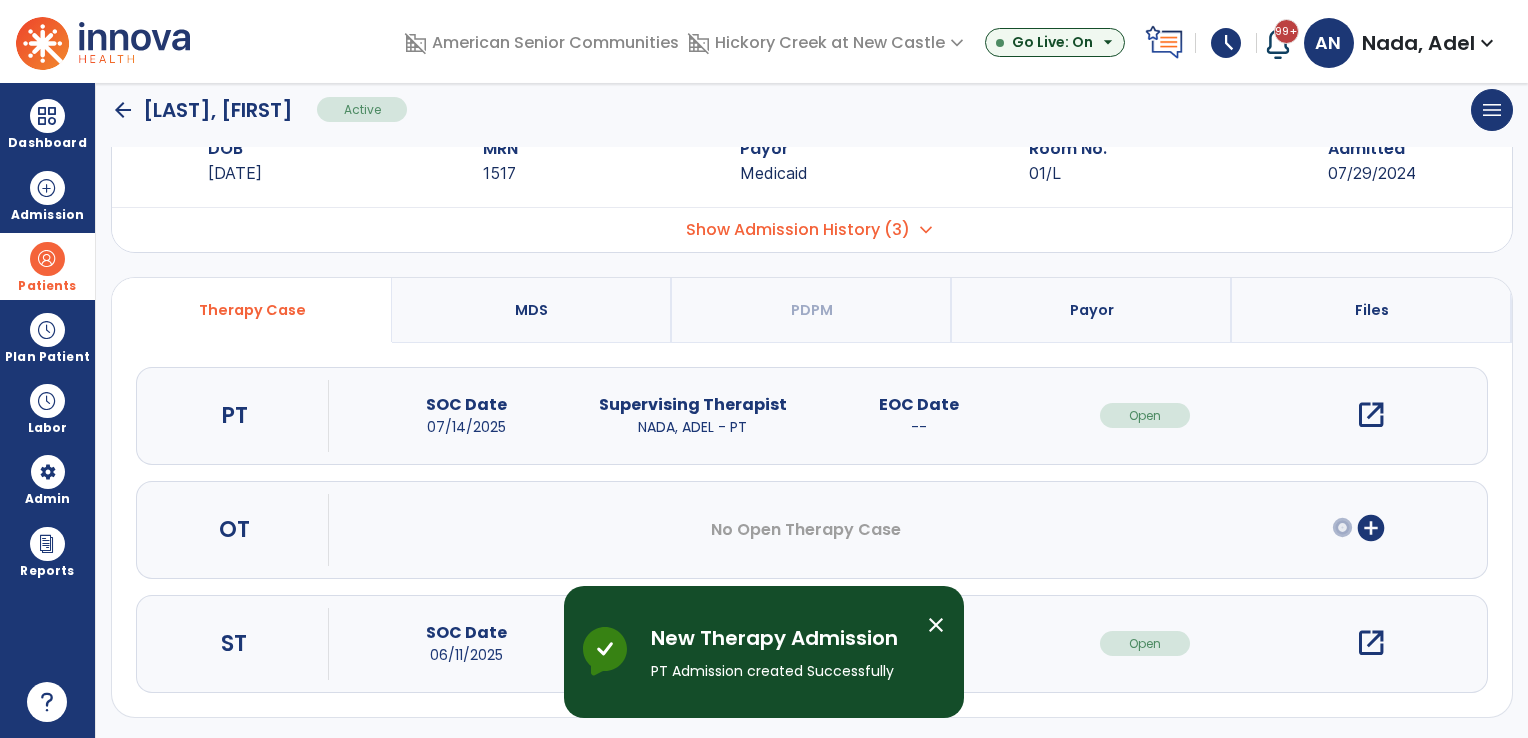 click at bounding box center [47, 259] 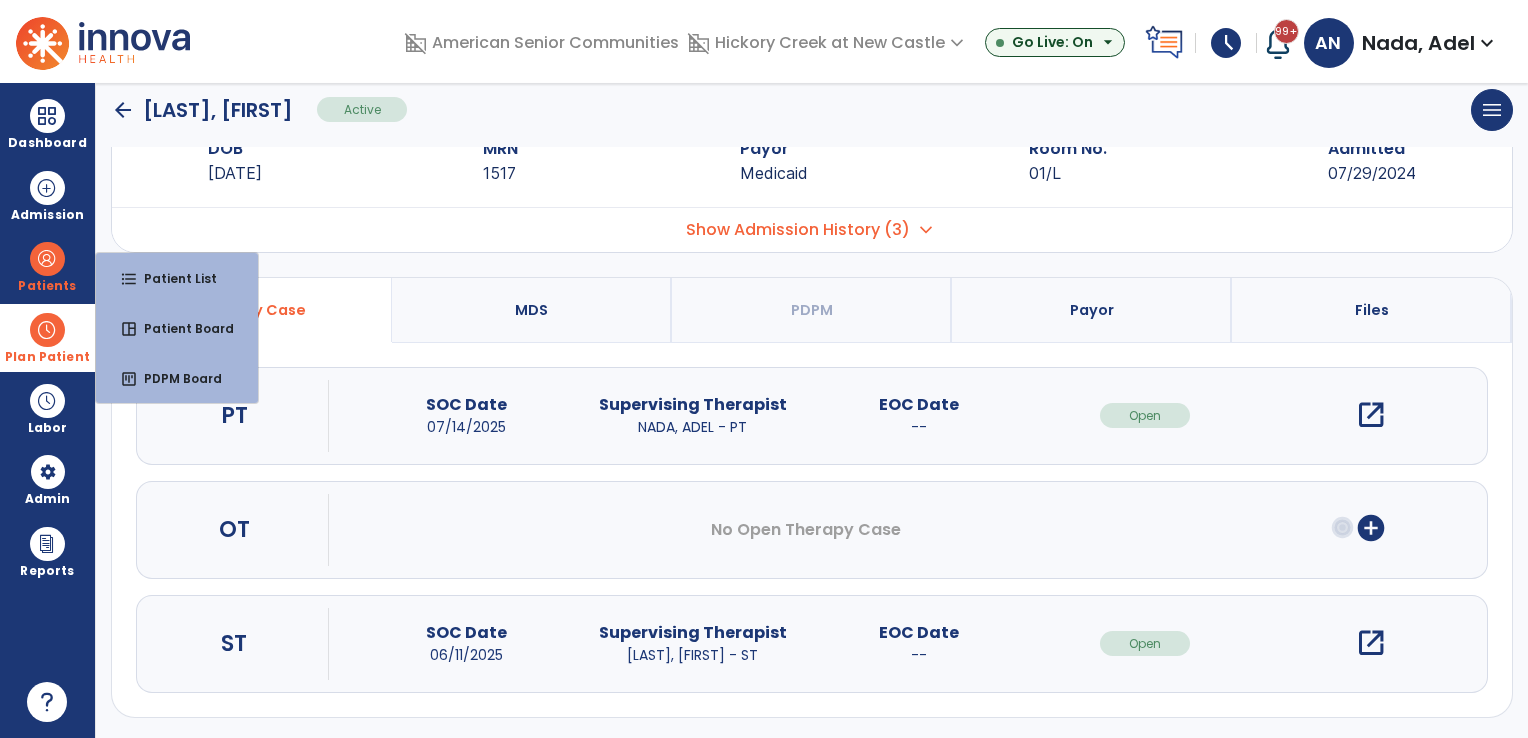 click on "Plan Patient" at bounding box center (47, 266) 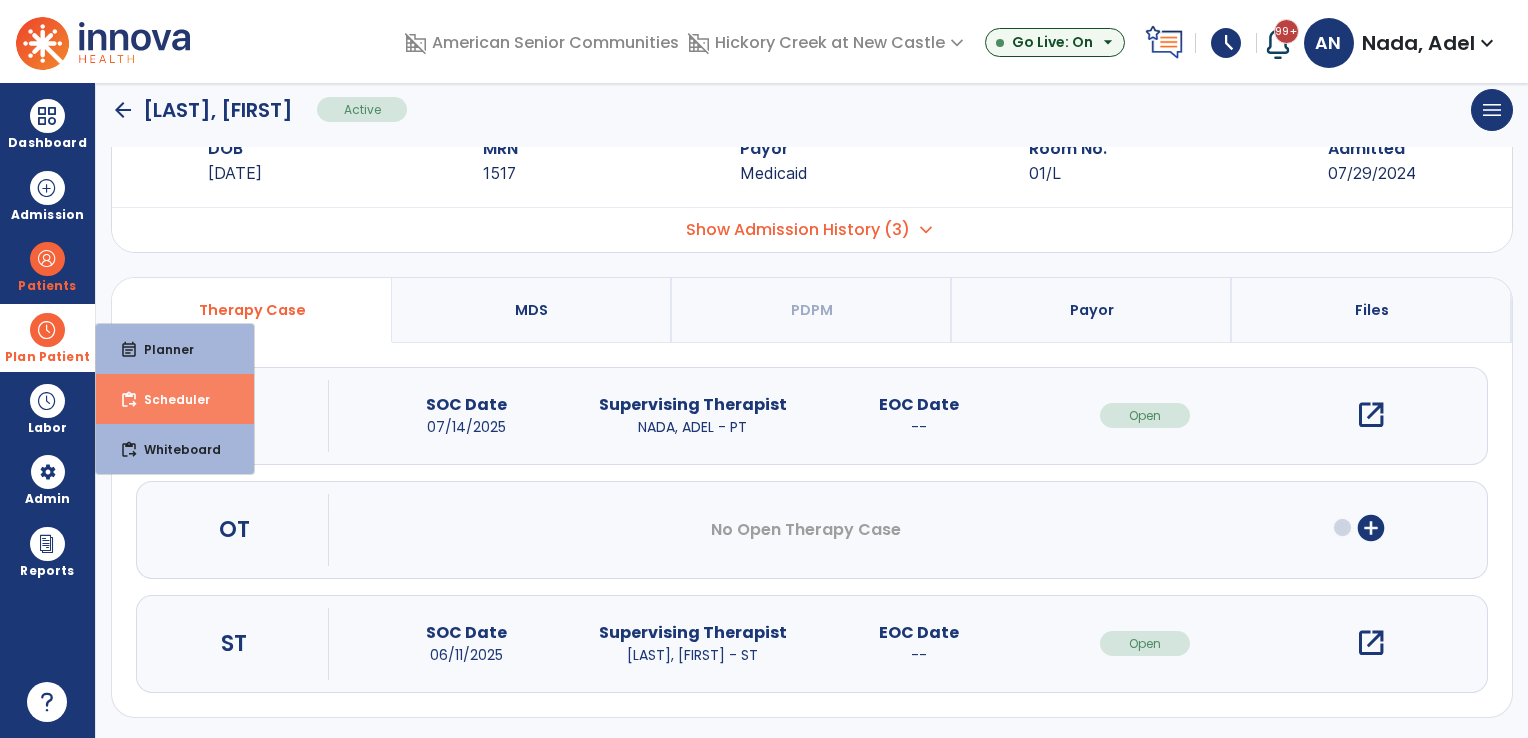 click on "content_paste_go  Scheduler" at bounding box center (175, 399) 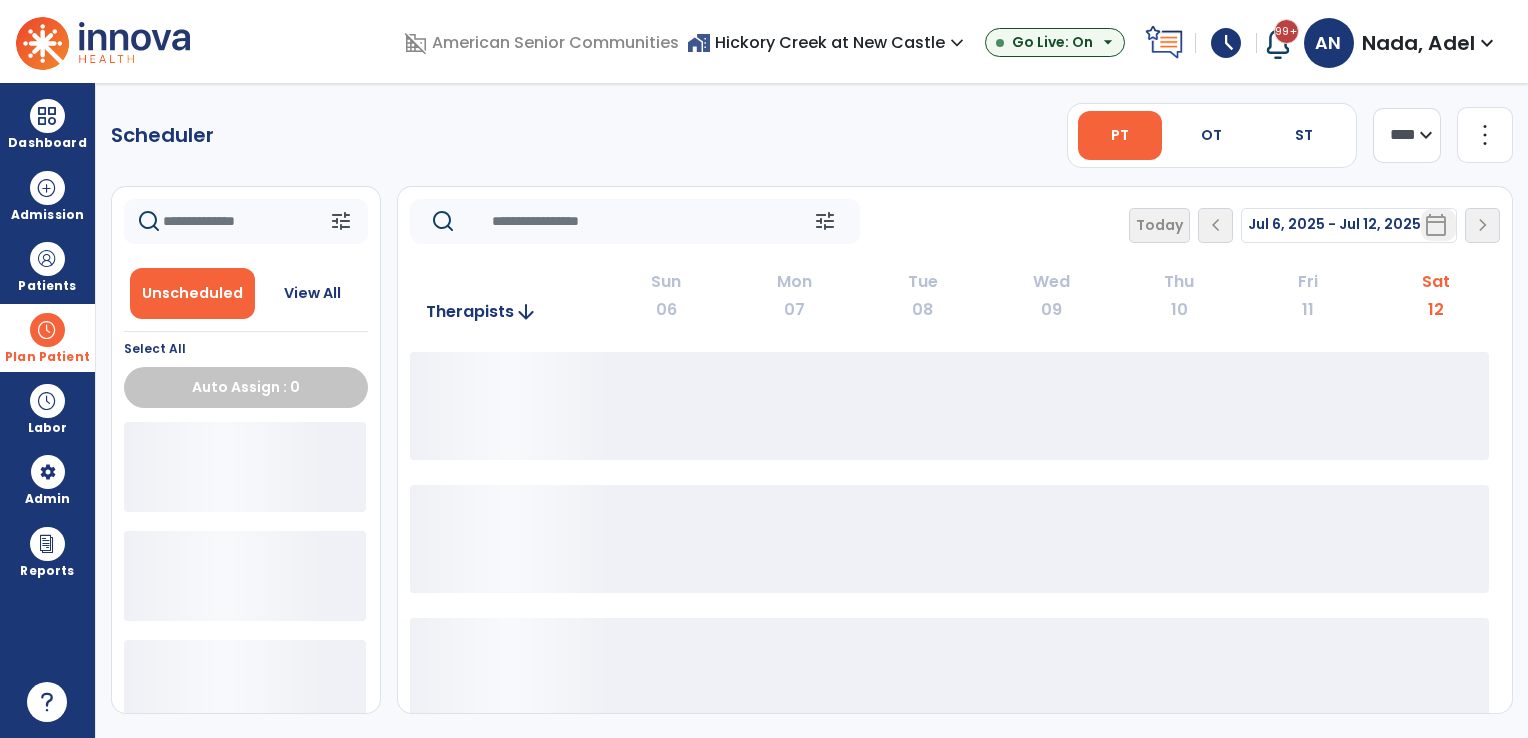 scroll, scrollTop: 0, scrollLeft: 0, axis: both 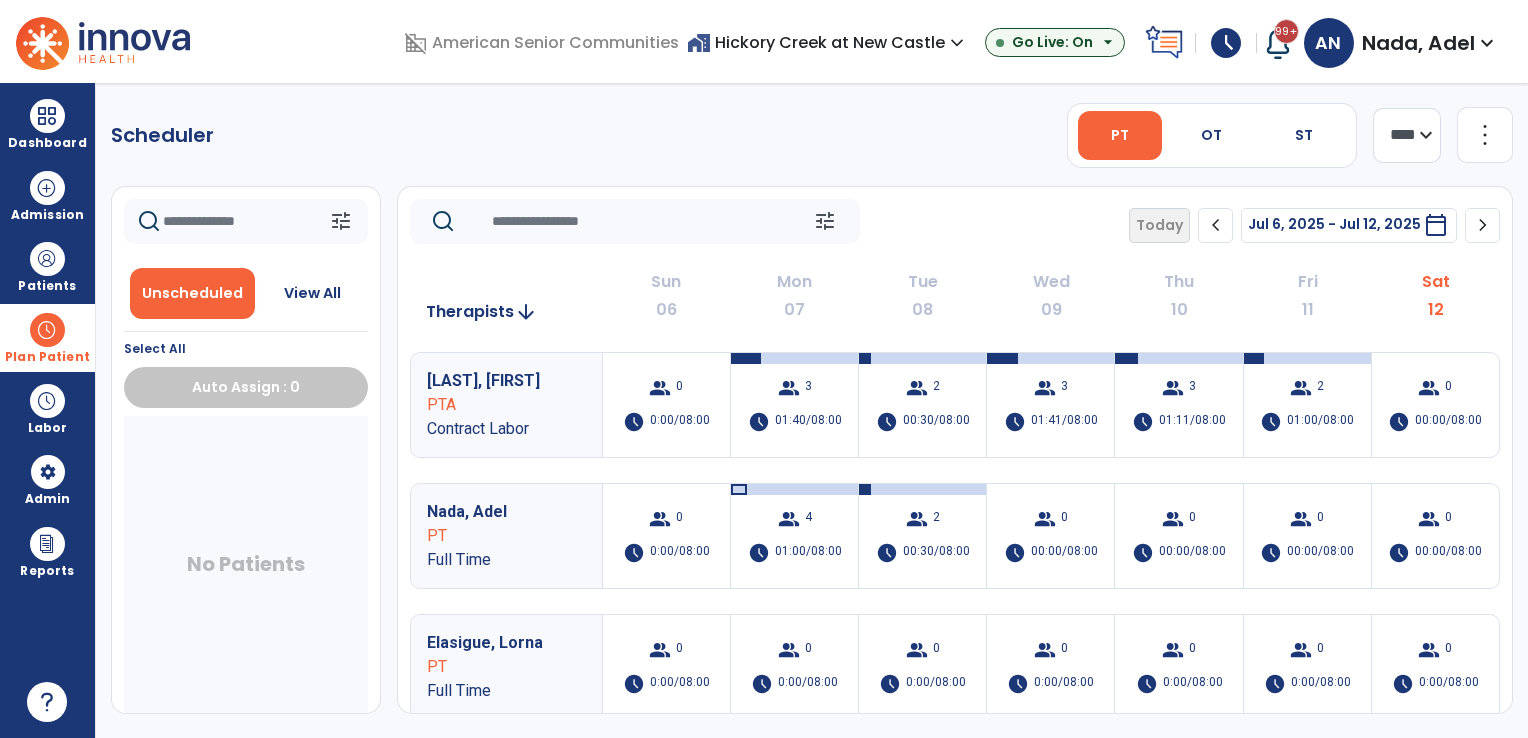click on "chevron_right" 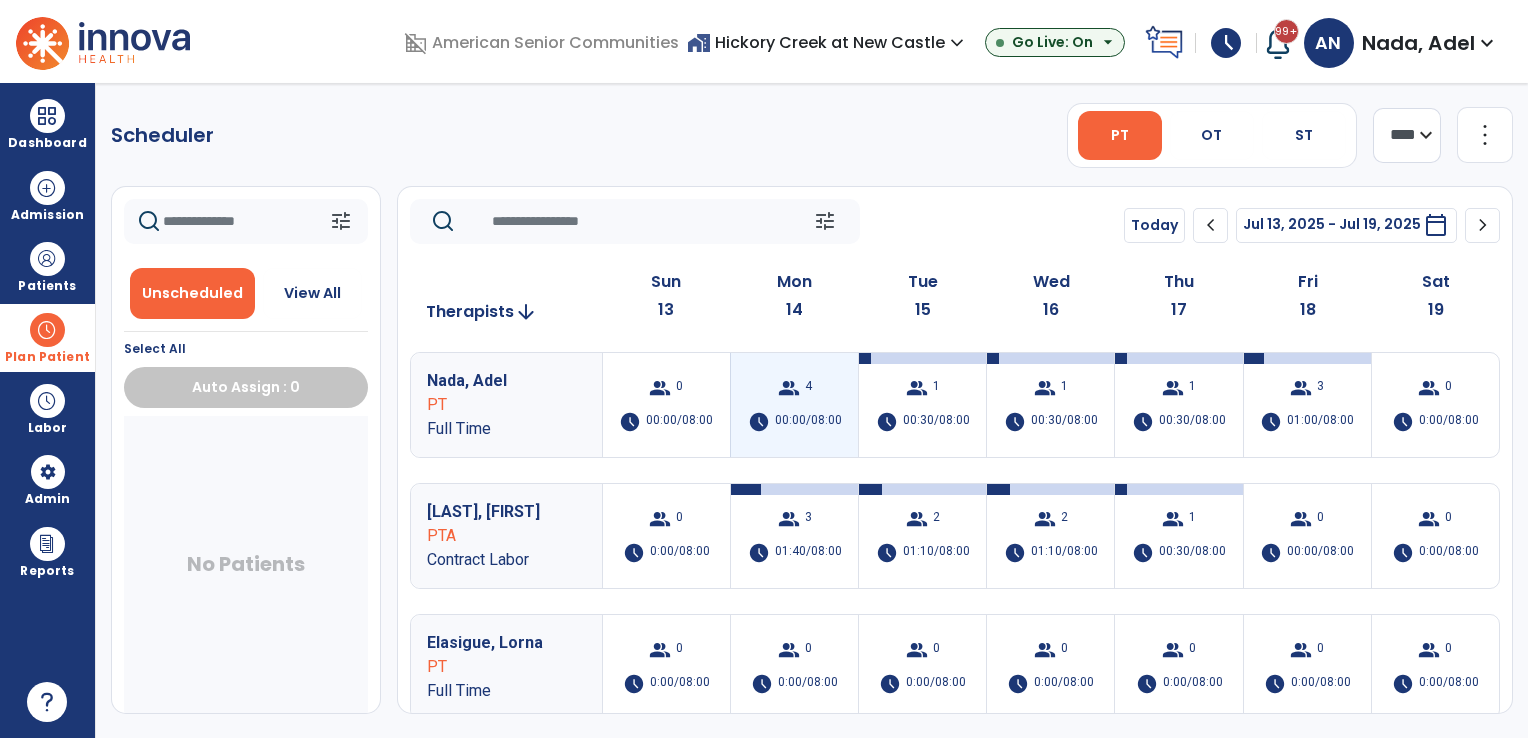 click on "00:00/08:00" at bounding box center [808, 422] 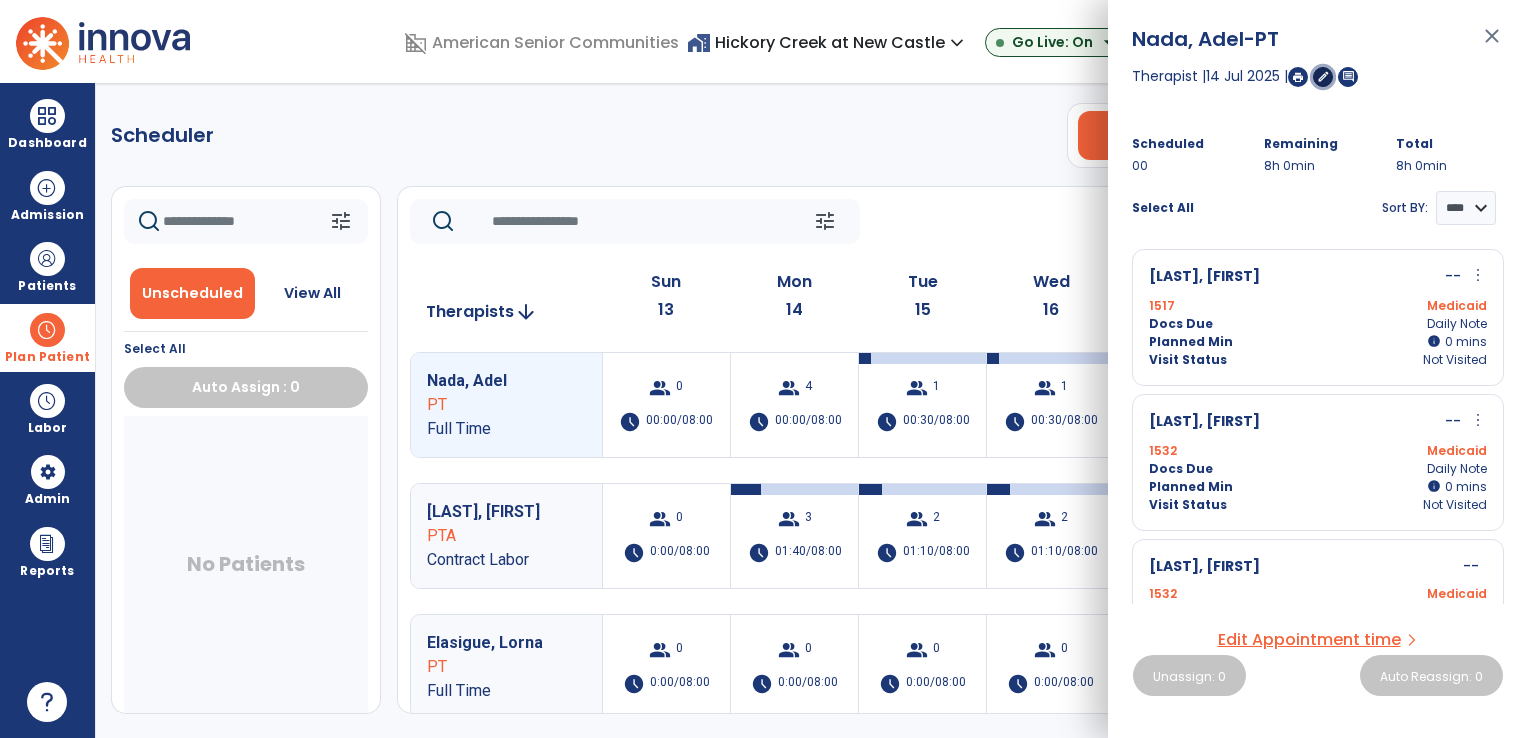 click on "edit" at bounding box center [1323, 76] 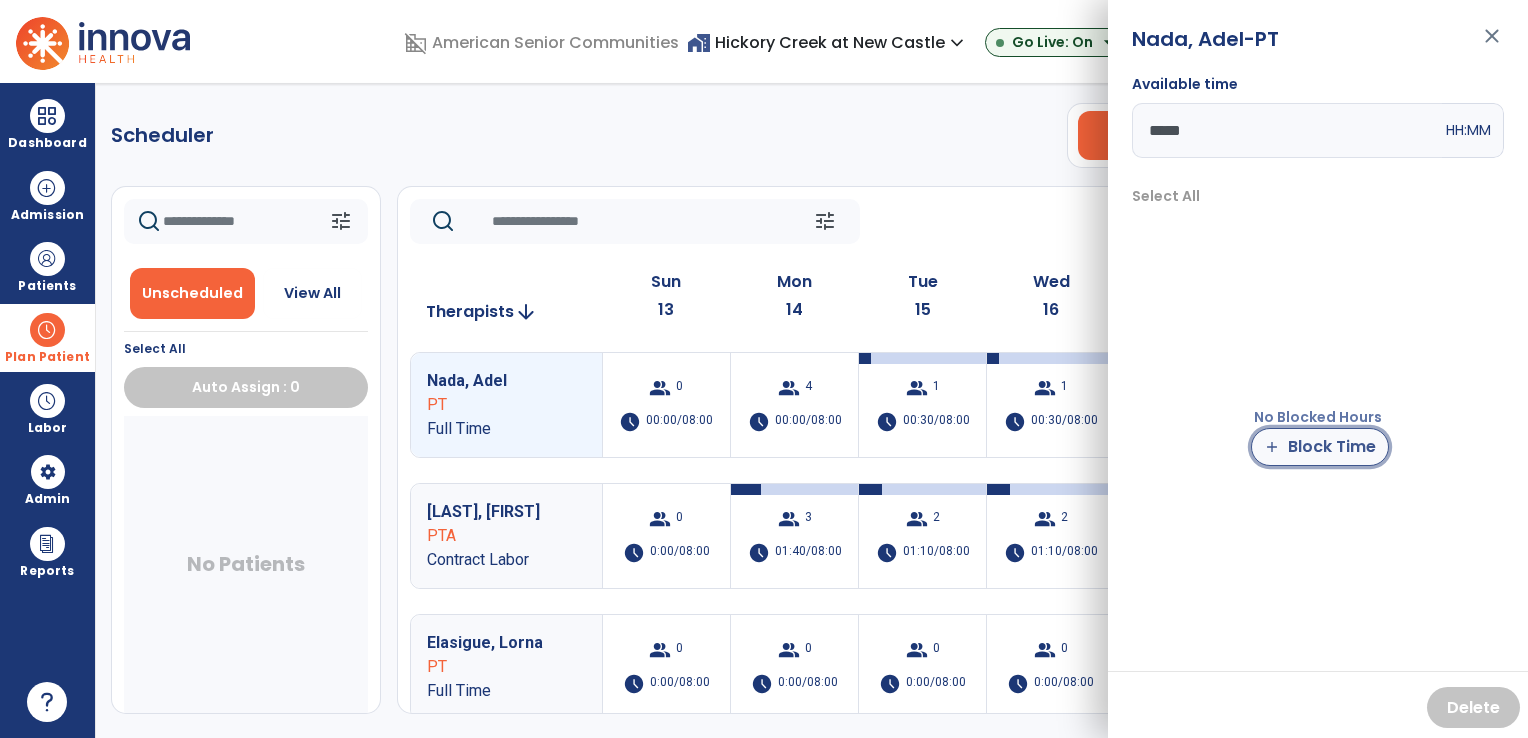 click on "add   Block Time" at bounding box center (1320, 447) 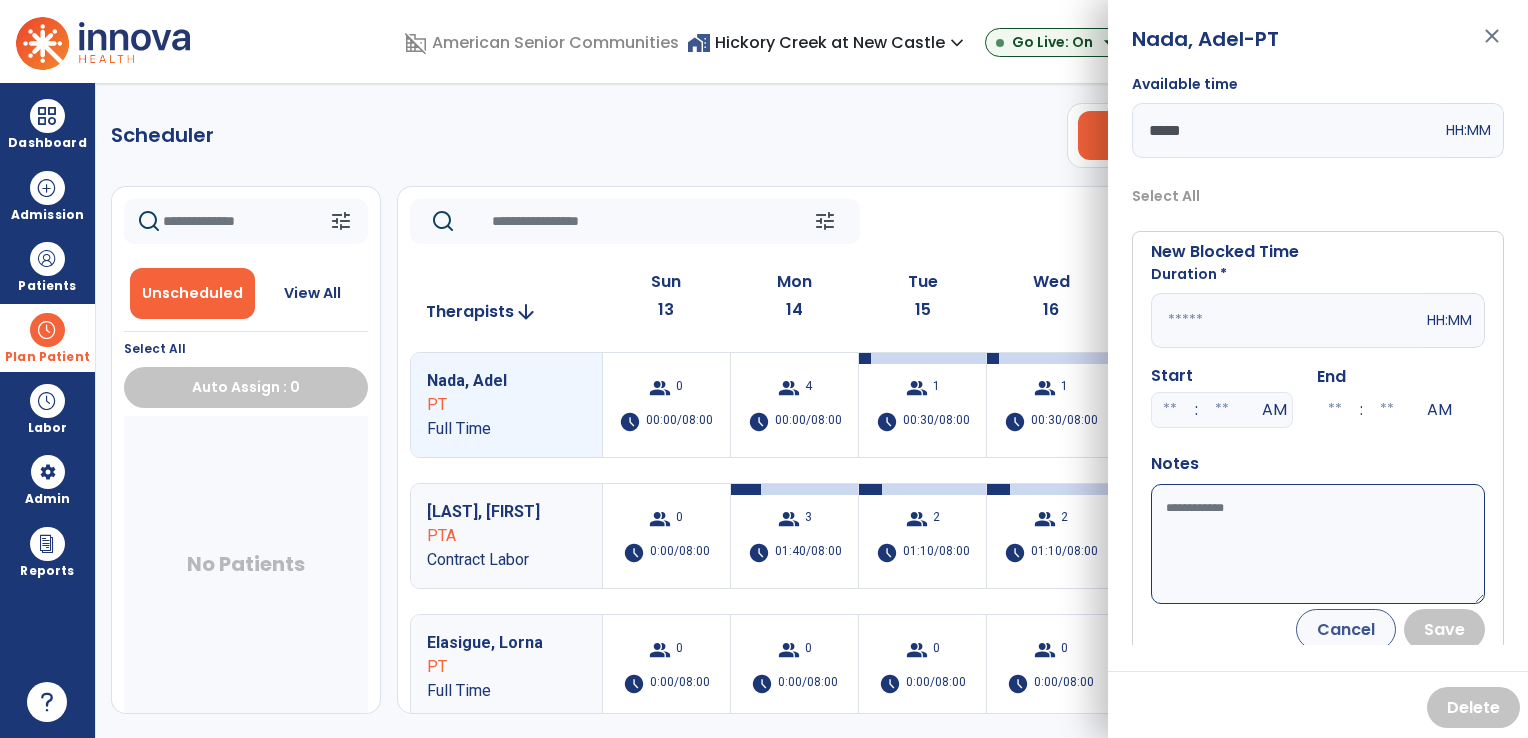 click at bounding box center [1287, 320] 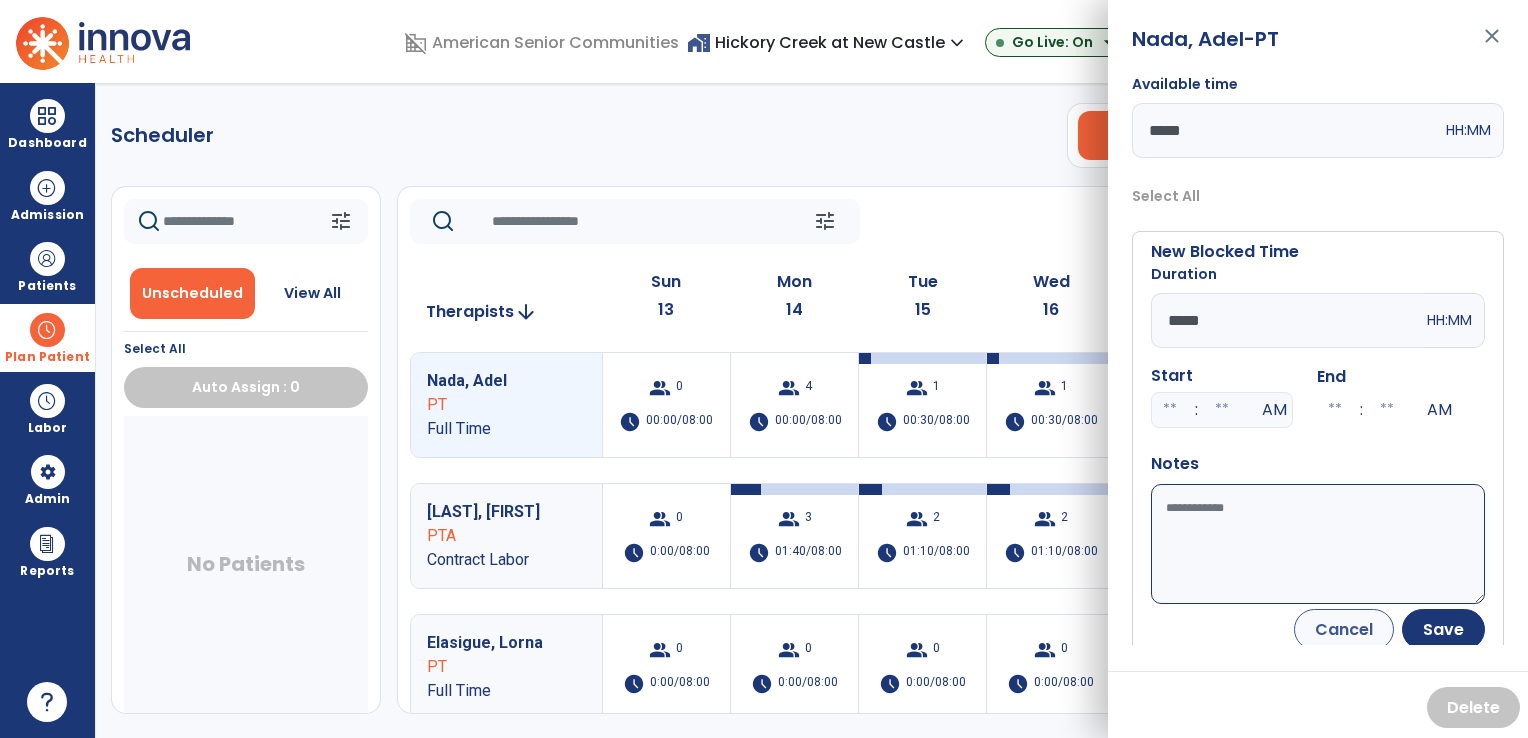 type on "*****" 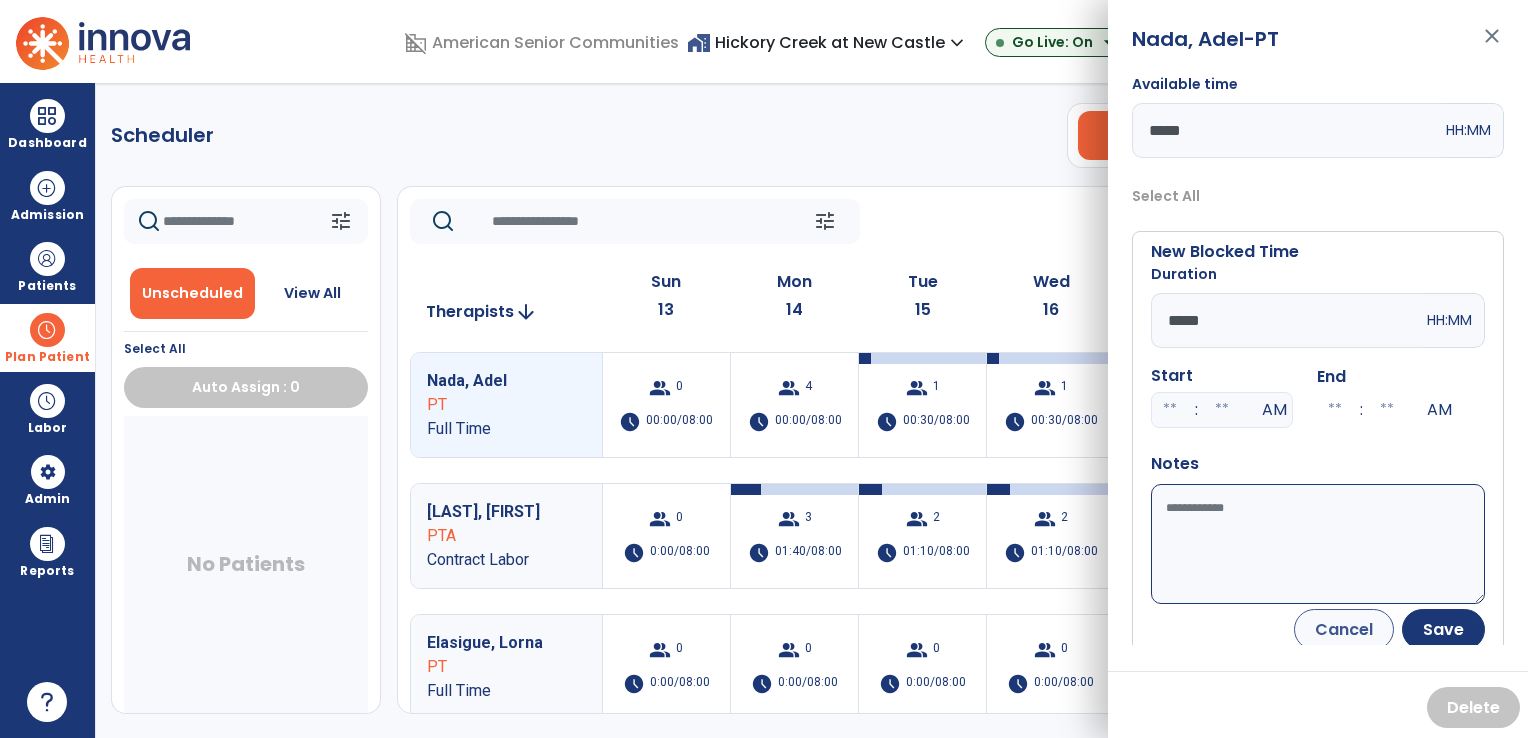 click on "Available time" at bounding box center [1318, 544] 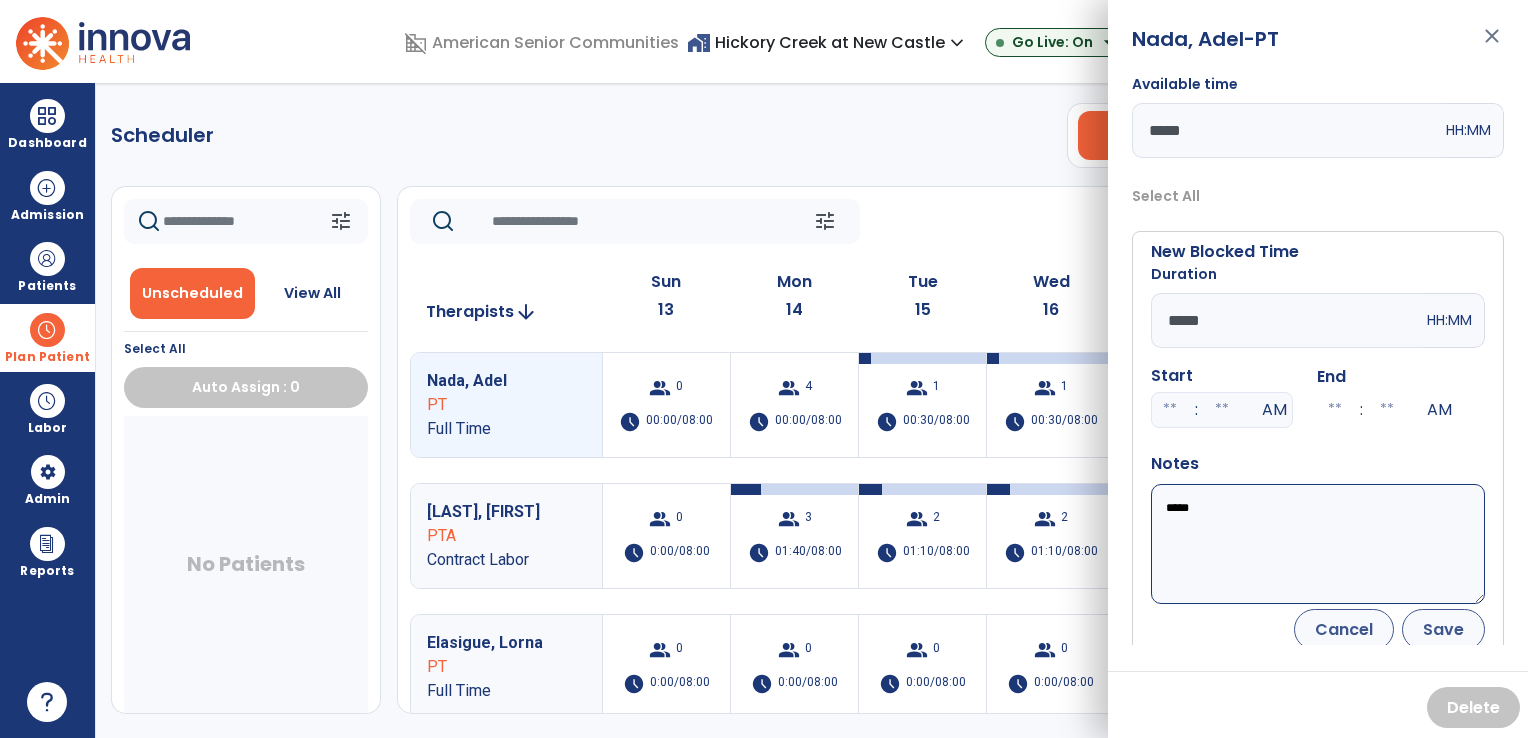 type on "*****" 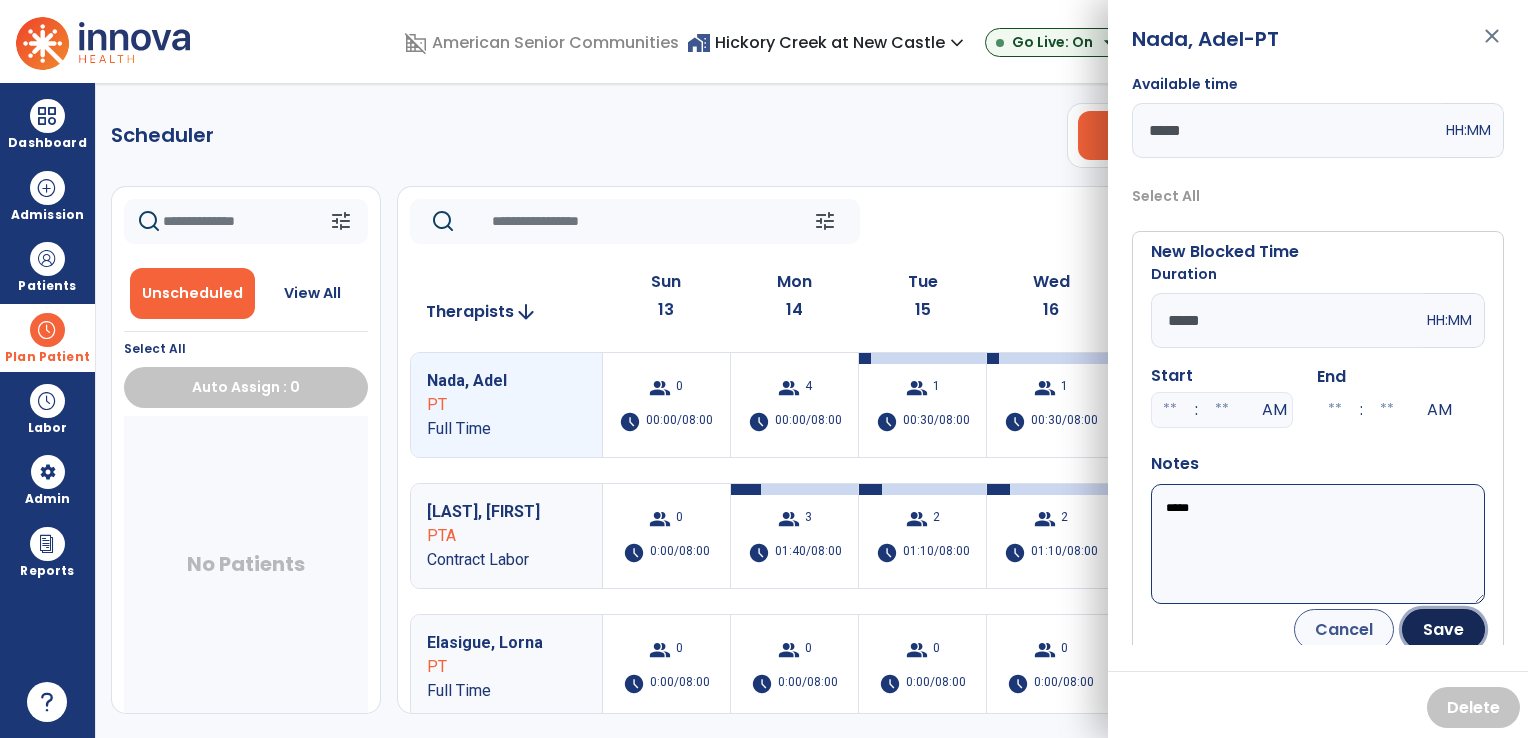 click on "Save" at bounding box center (1443, 629) 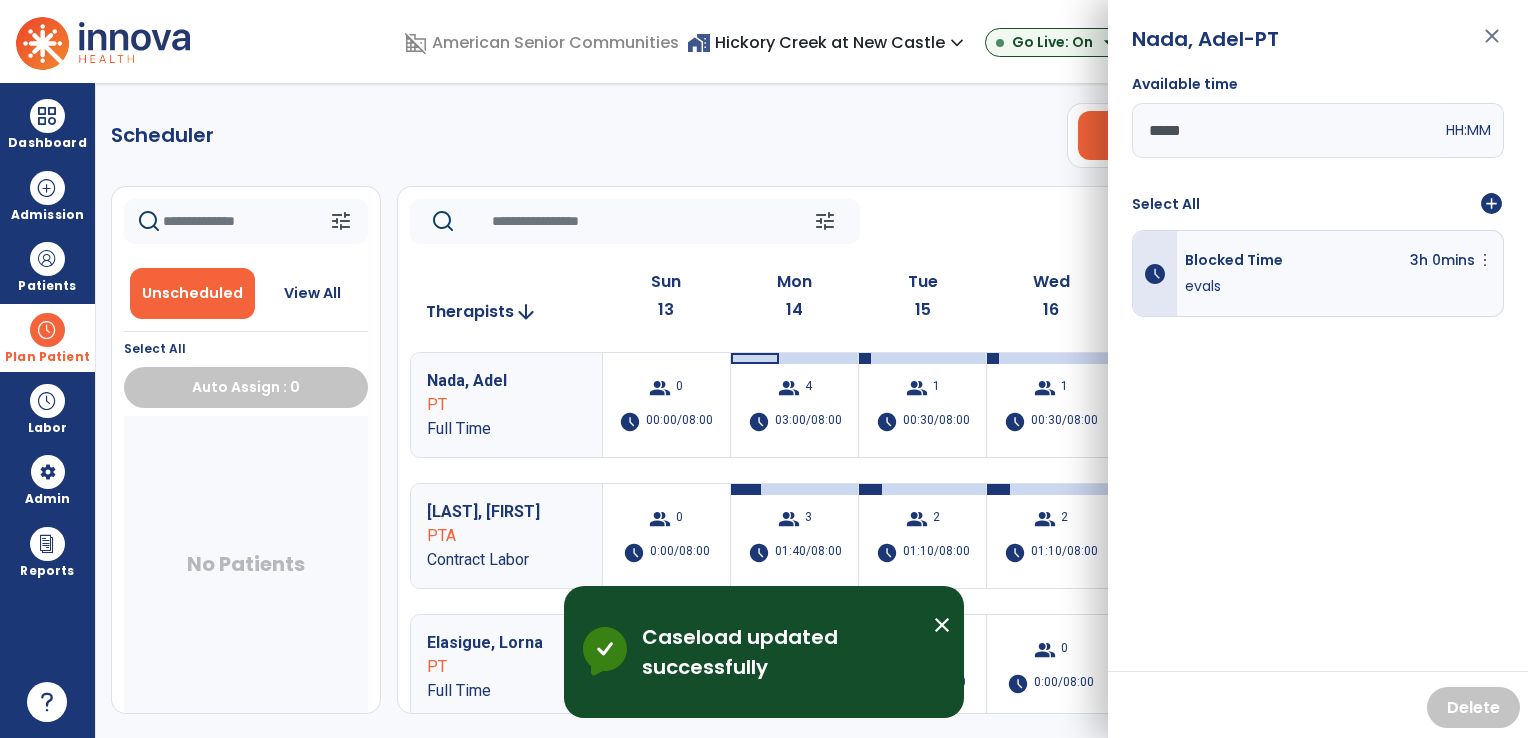 click on "tune   Today  chevron_left Jul 13, 2025 - Jul 19, 2025  *********  calendar_today  chevron_right" 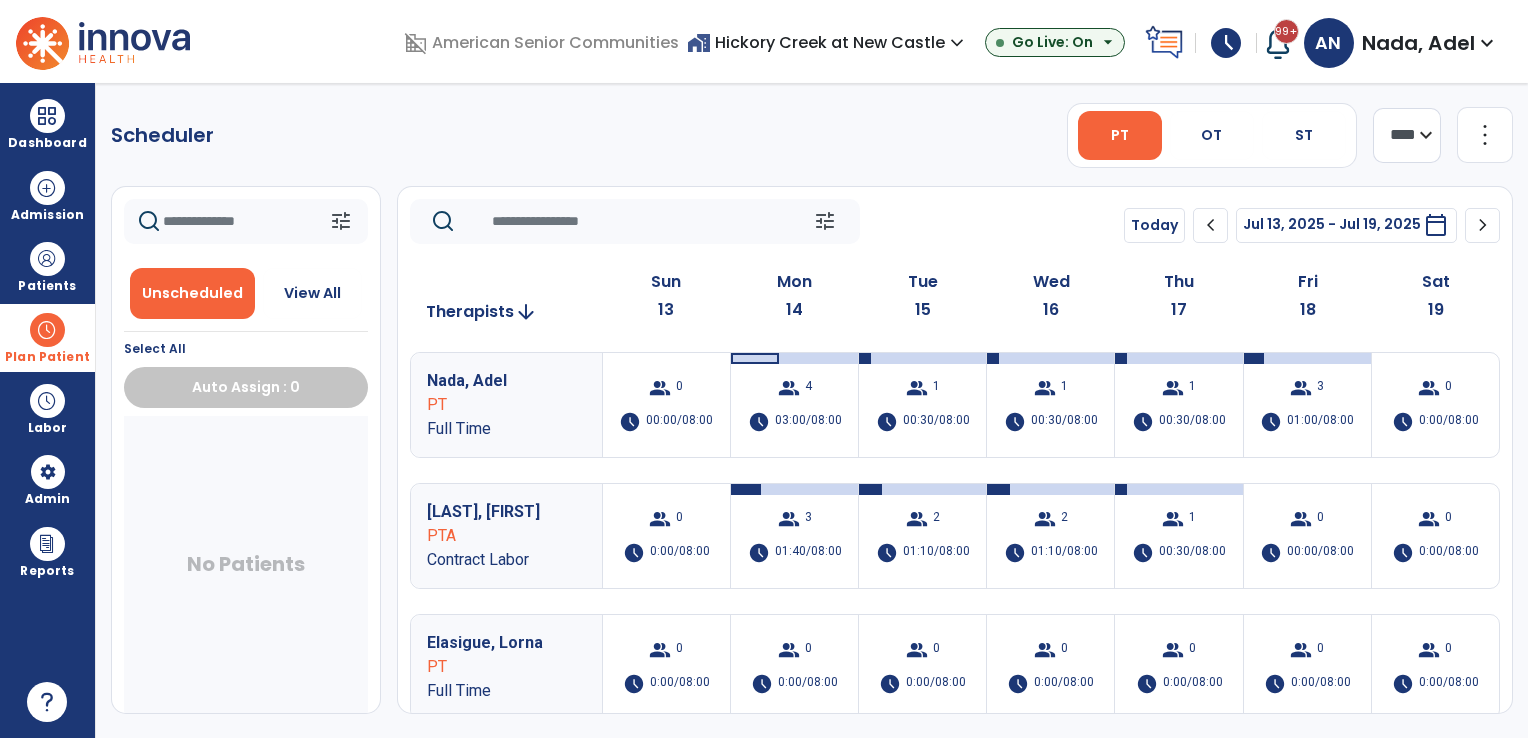 click on "home_work   Hickory Creek at New Castle   expand_more" at bounding box center [828, 42] 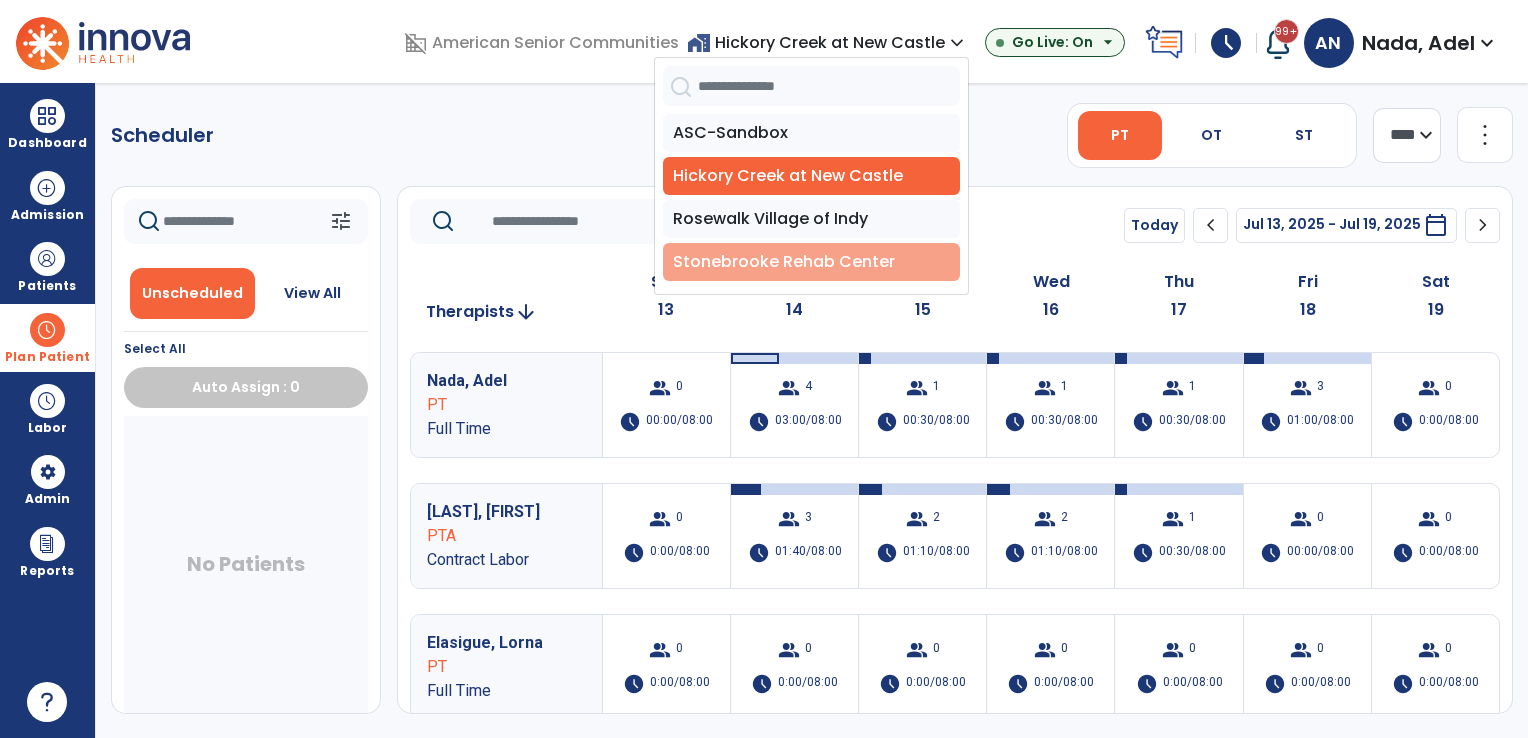 click on "Stonebrooke Rehab Center" at bounding box center [811, 262] 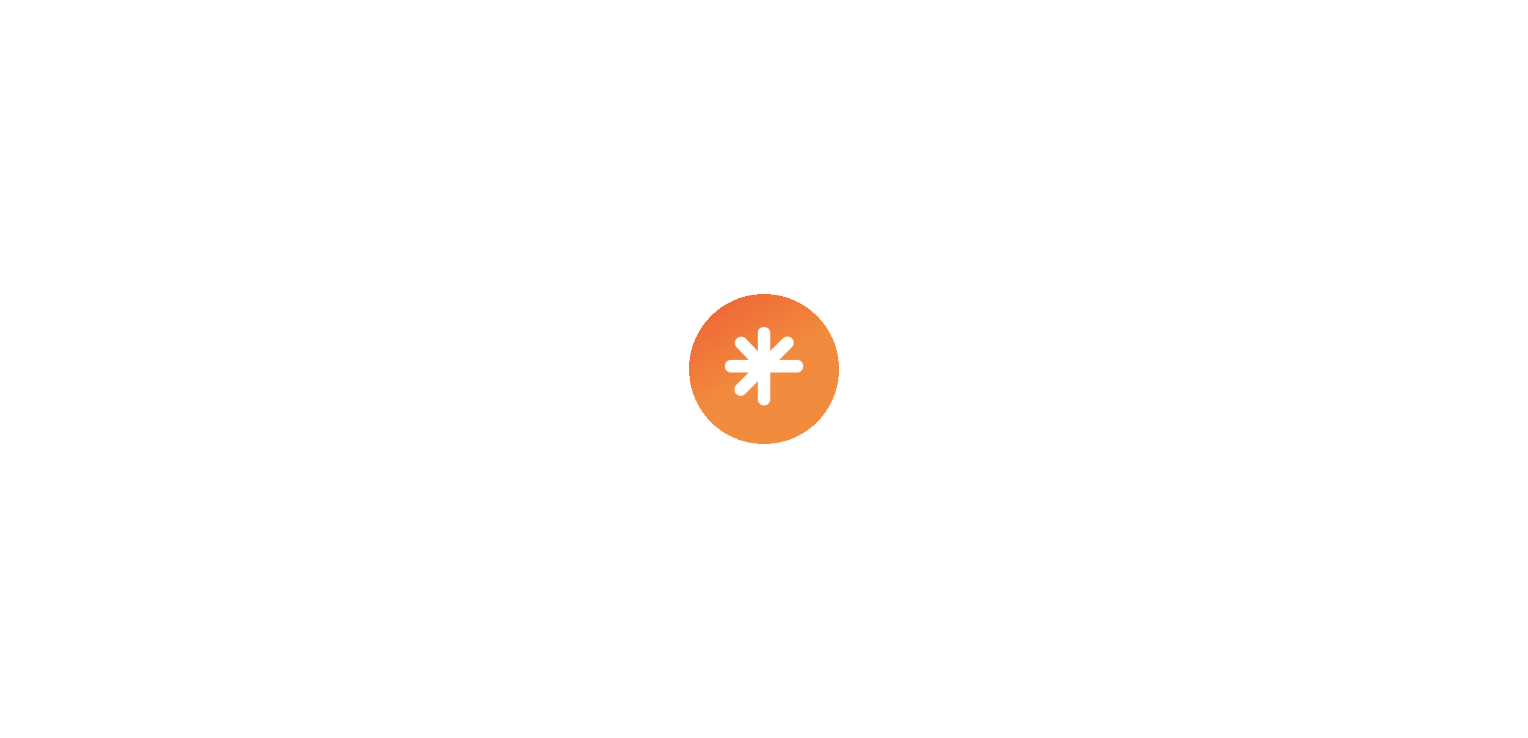 scroll, scrollTop: 0, scrollLeft: 0, axis: both 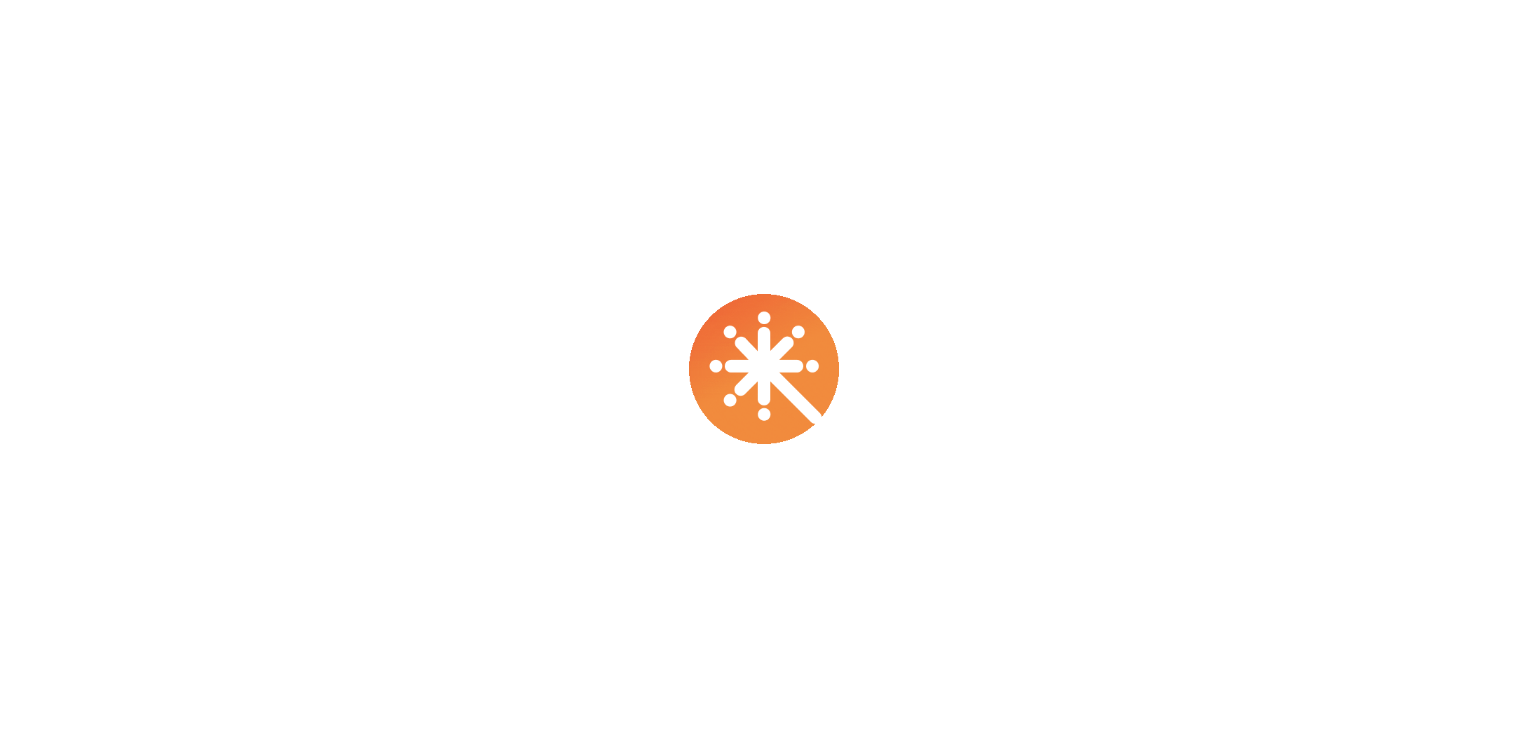 select on "***" 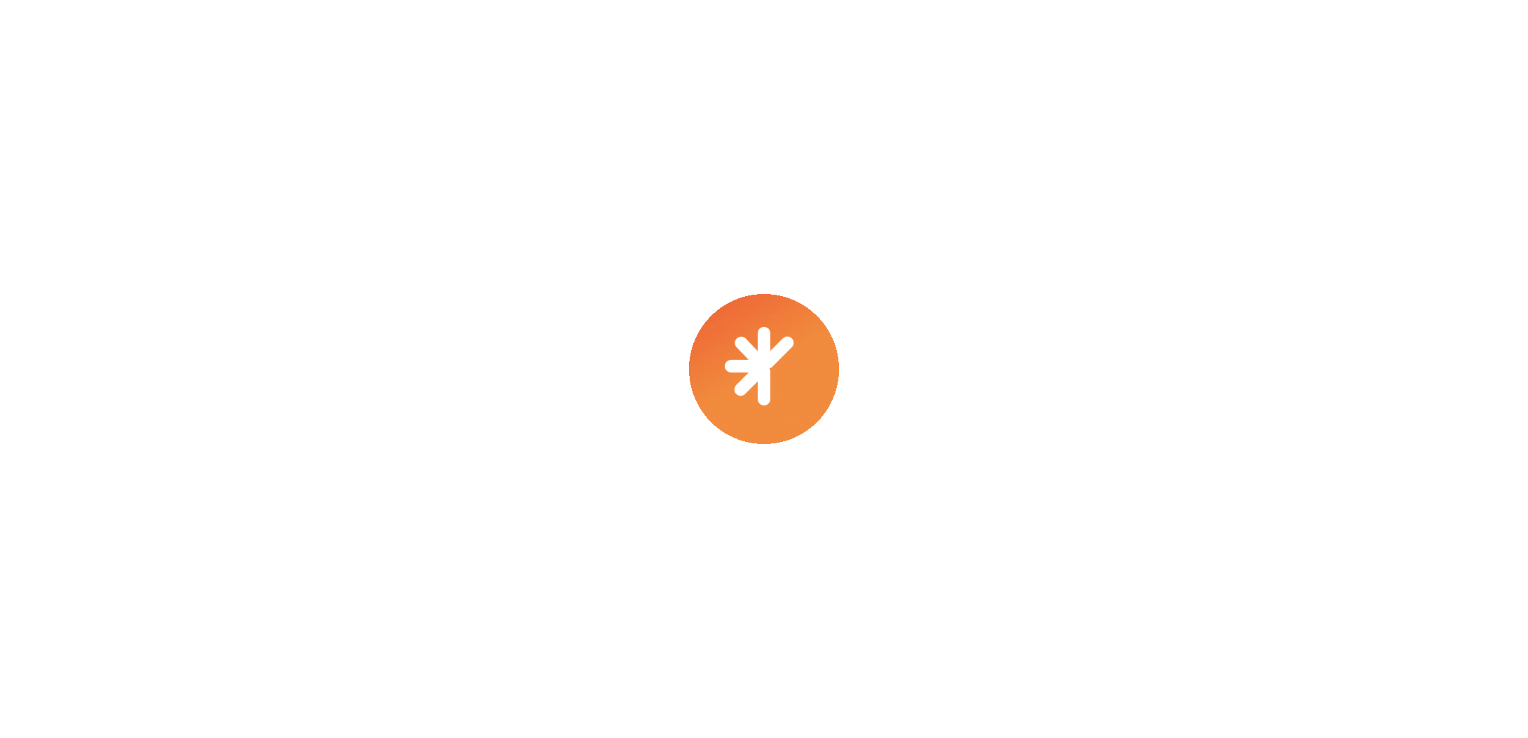 select on "****" 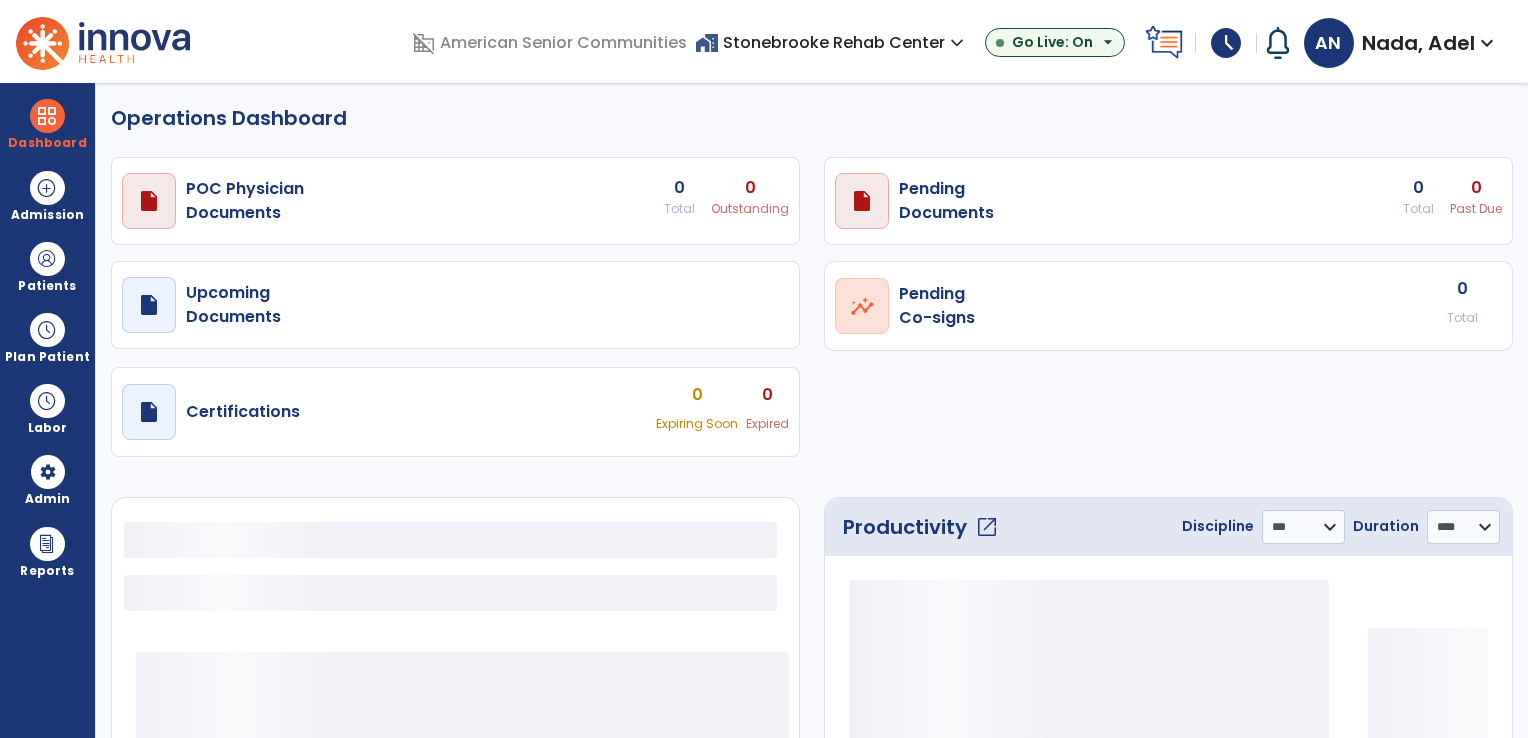 select on "***" 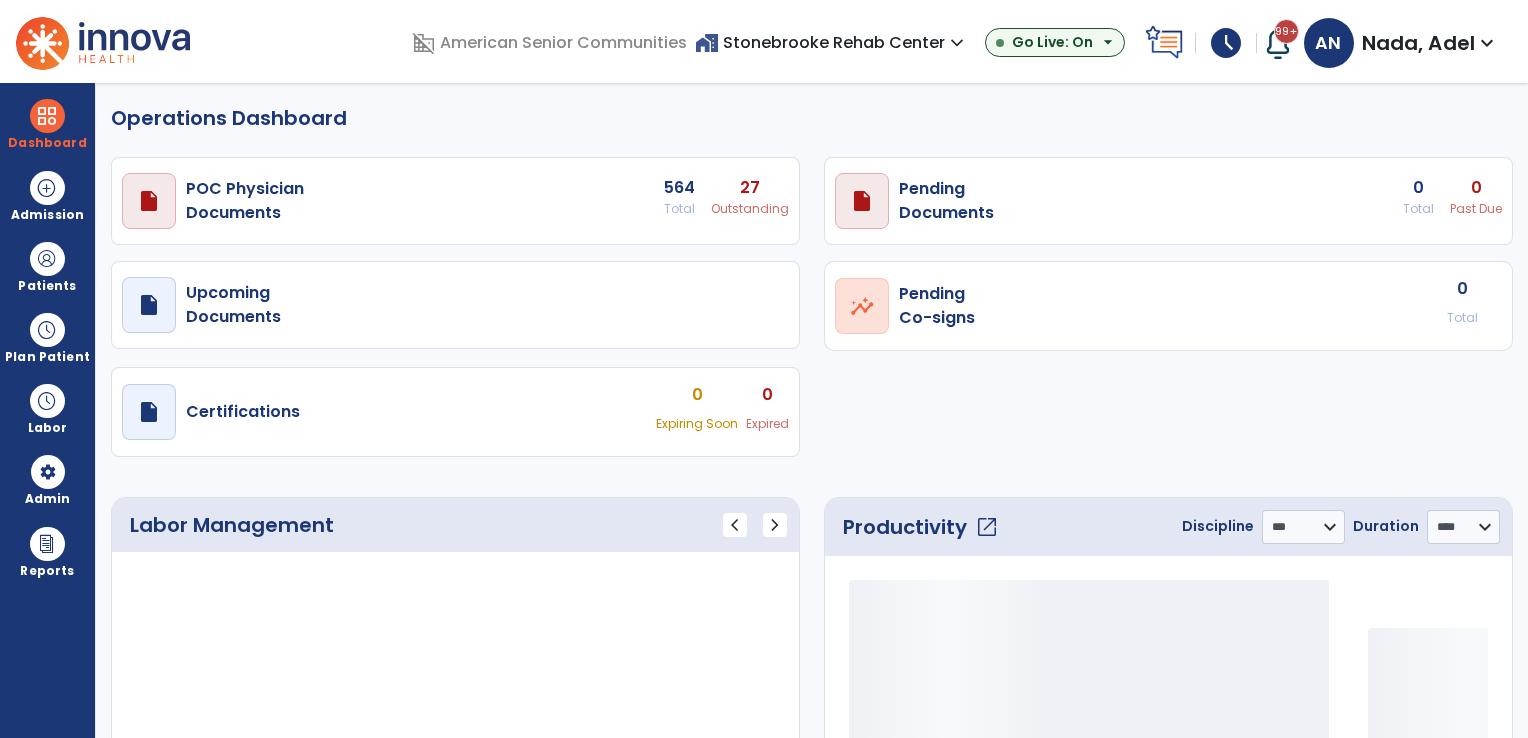 click at bounding box center [47, 330] 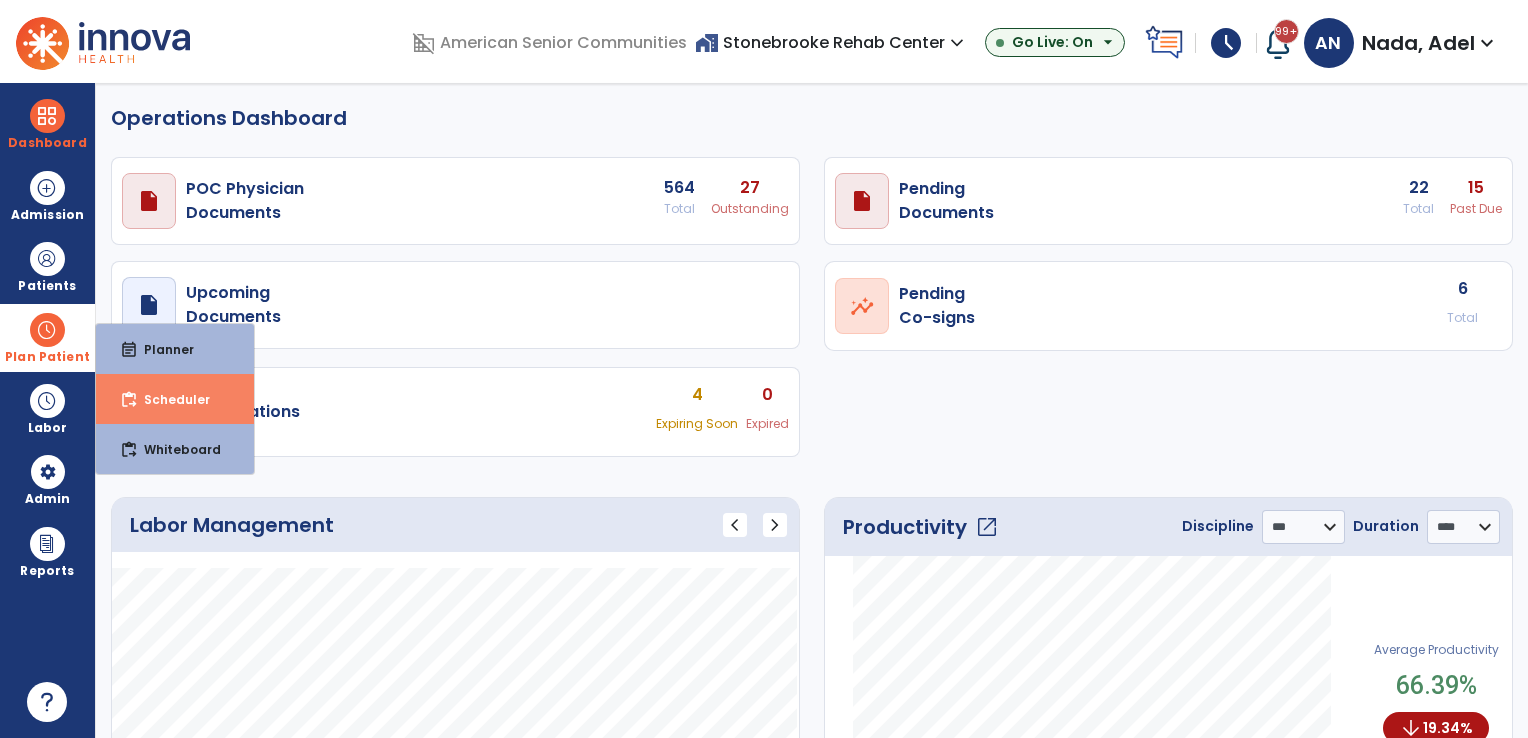 click on "content_paste_go  Scheduler" at bounding box center [175, 399] 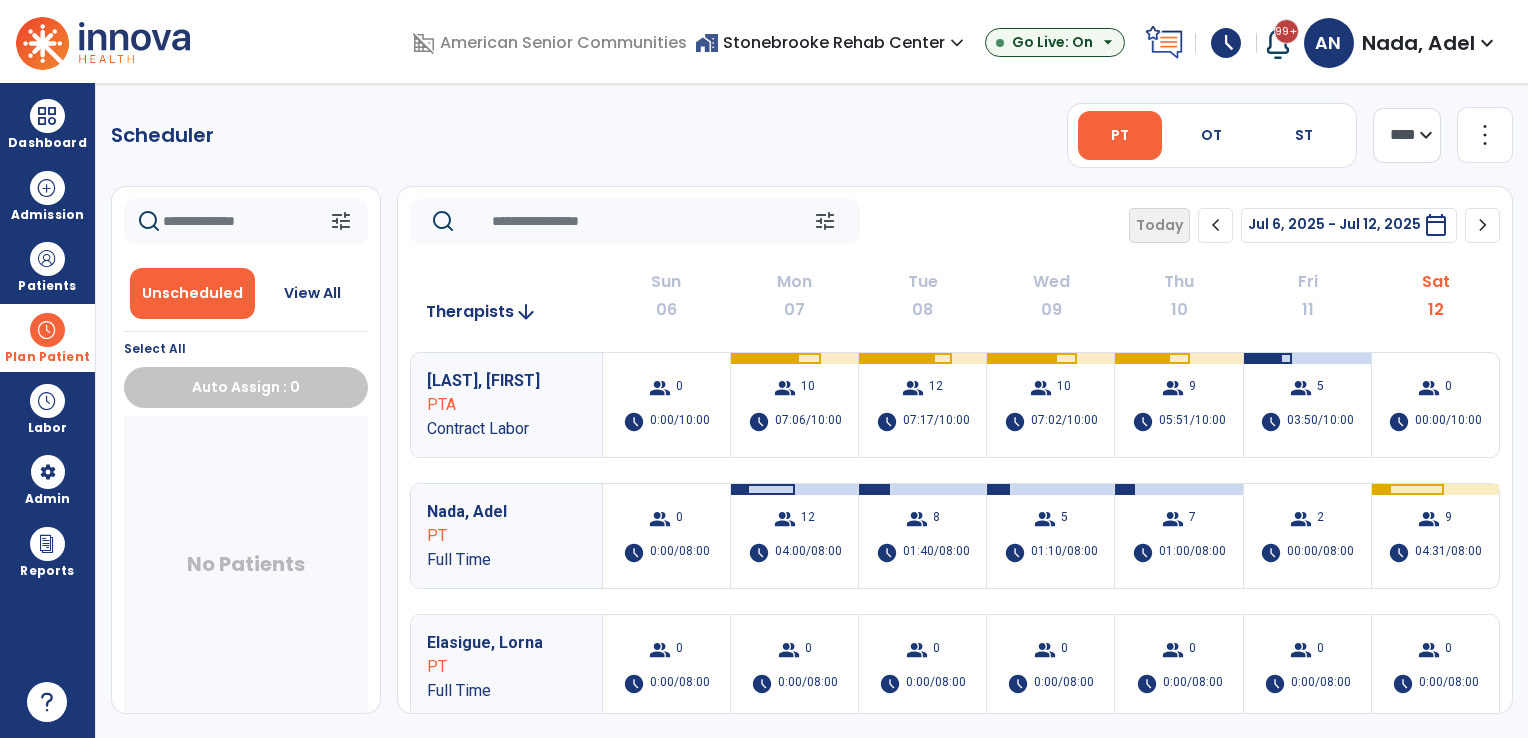 click on "chevron_right" 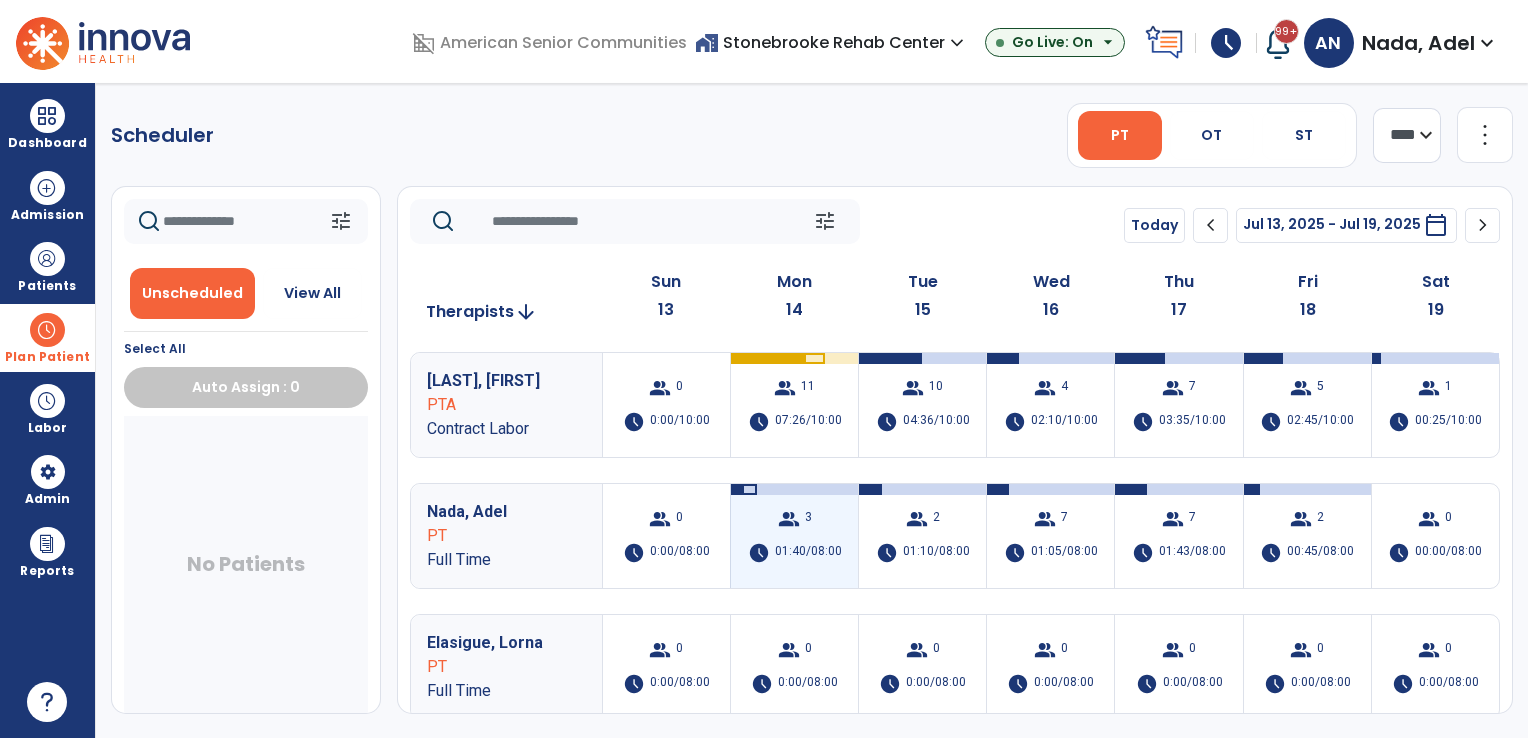 click on "3" at bounding box center [808, 519] 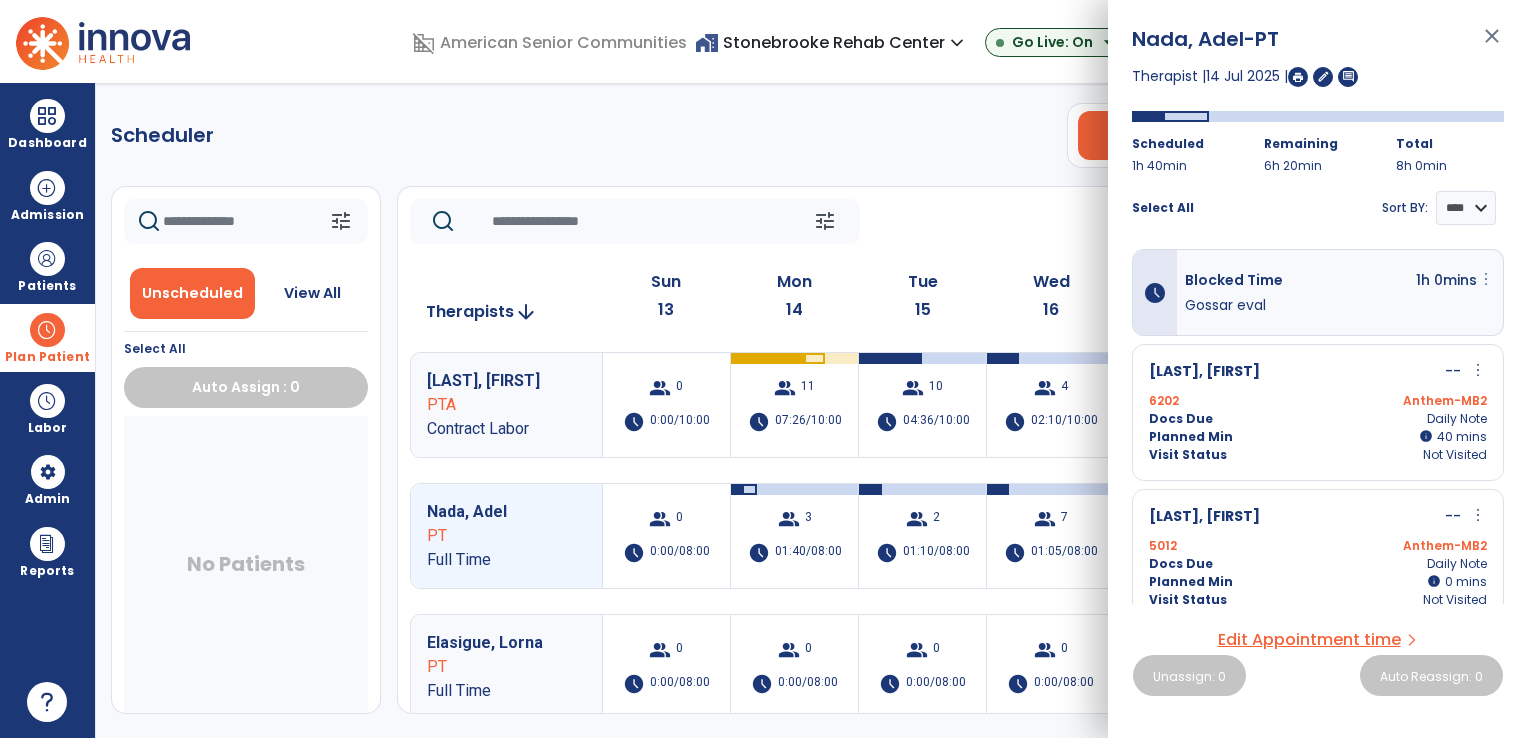 click on "more_vert" at bounding box center (1486, 279) 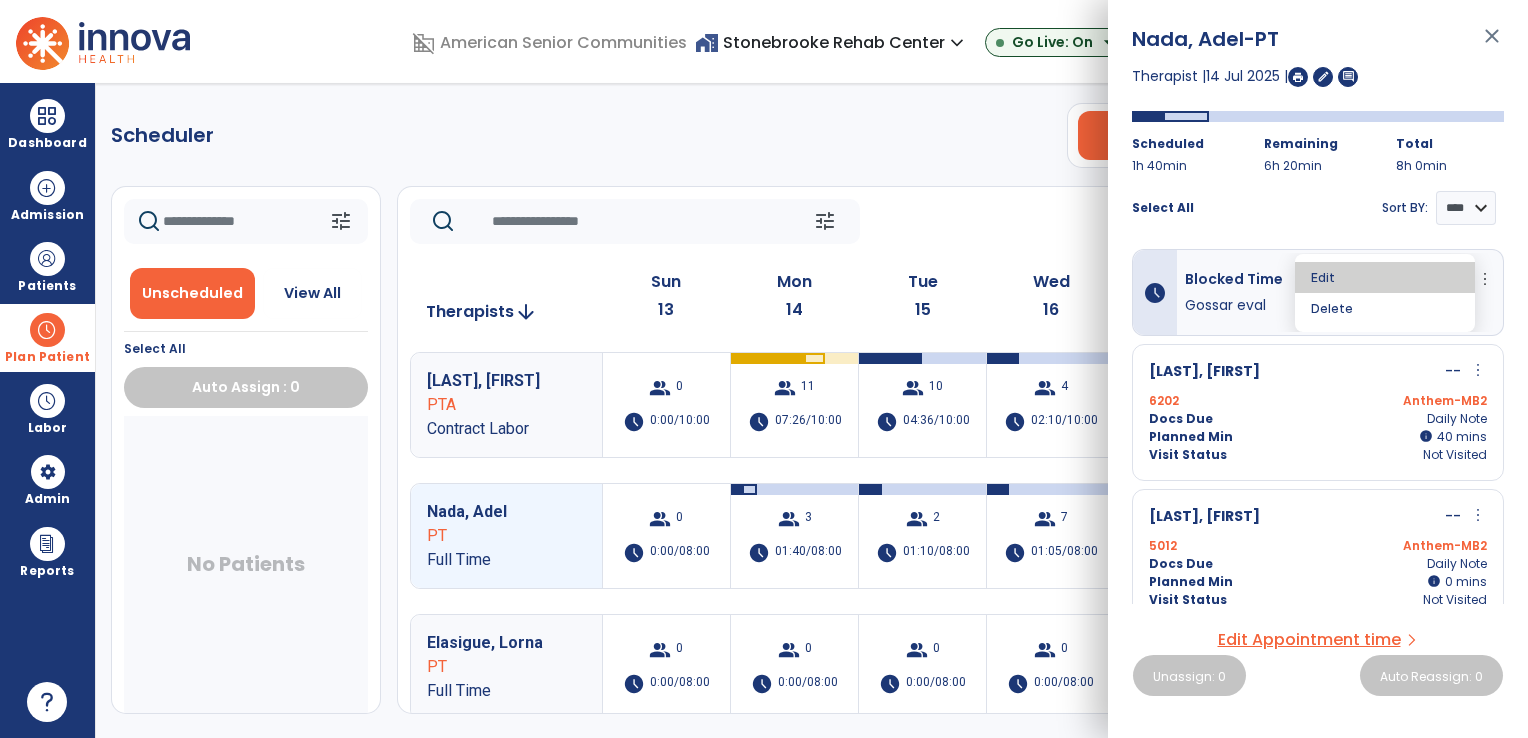 click on "Edit" at bounding box center [1385, 277] 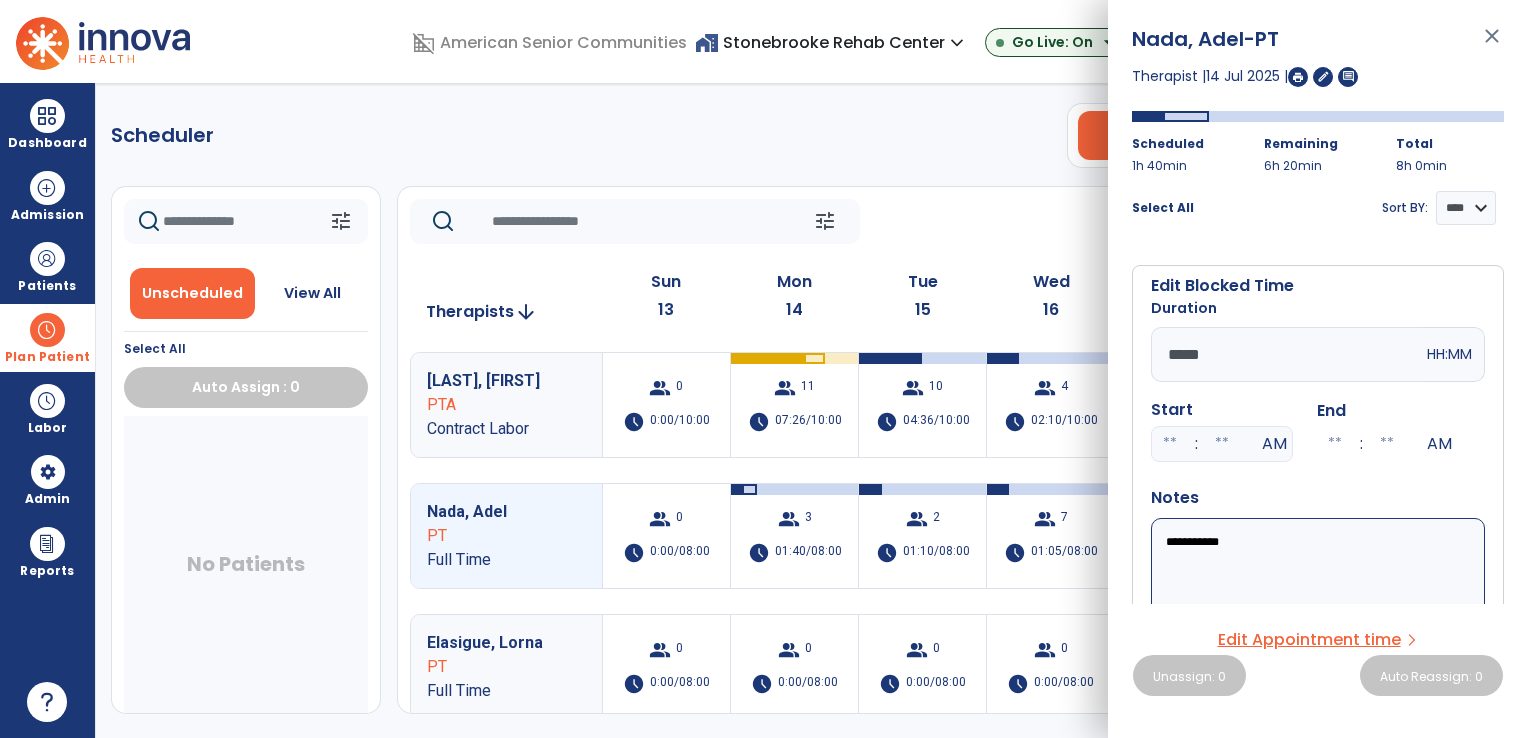 click on "*****" at bounding box center (1287, 354) 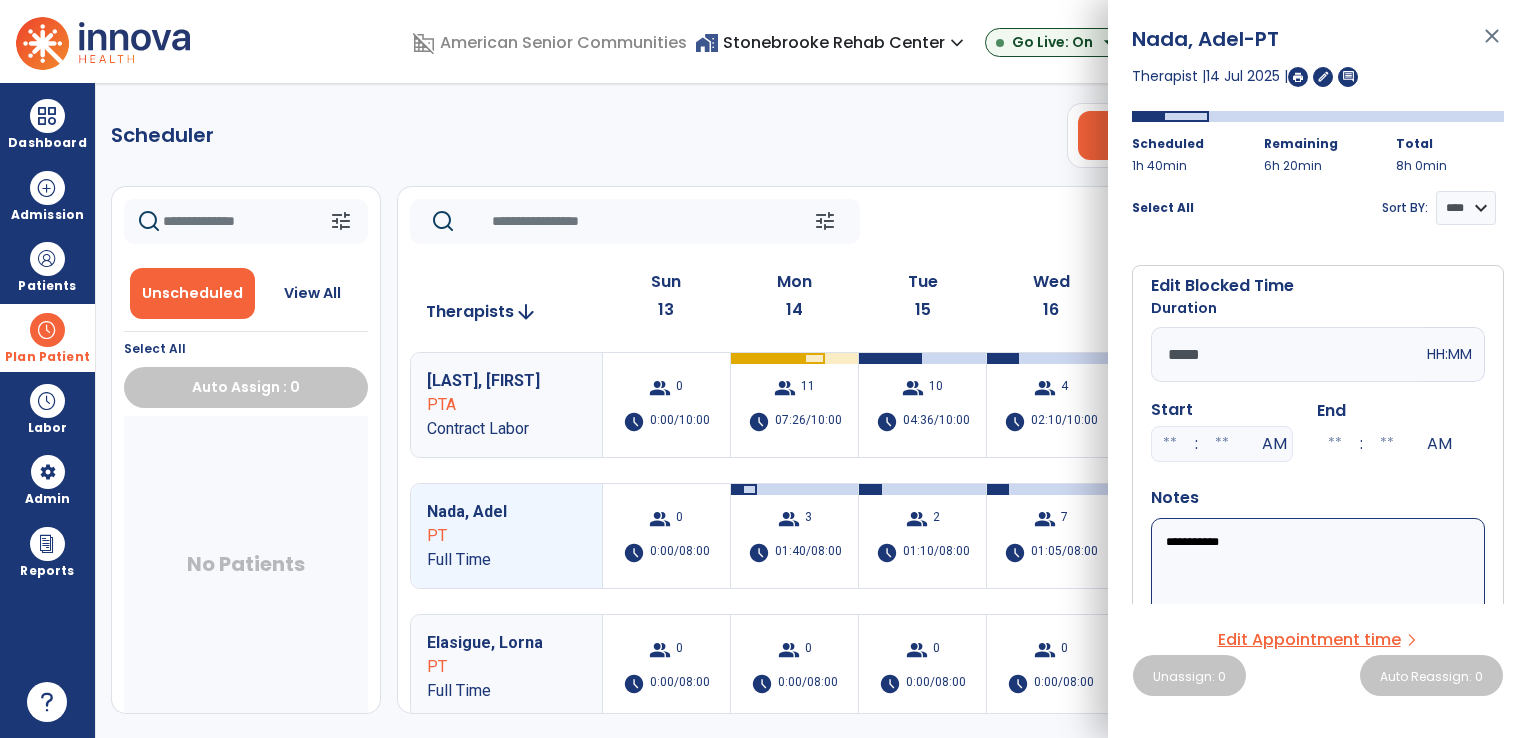 type on "*****" 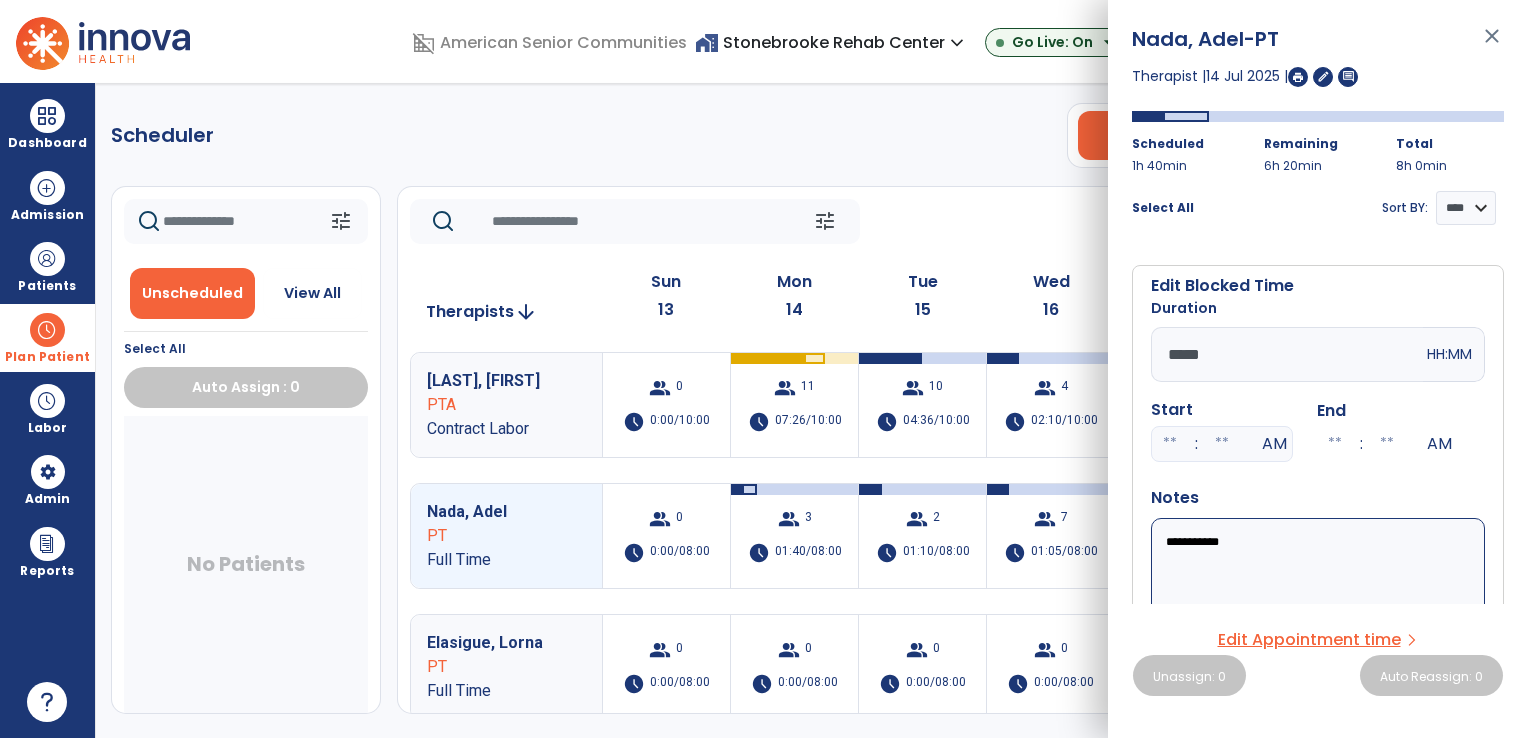 click on "**********" at bounding box center [1318, 578] 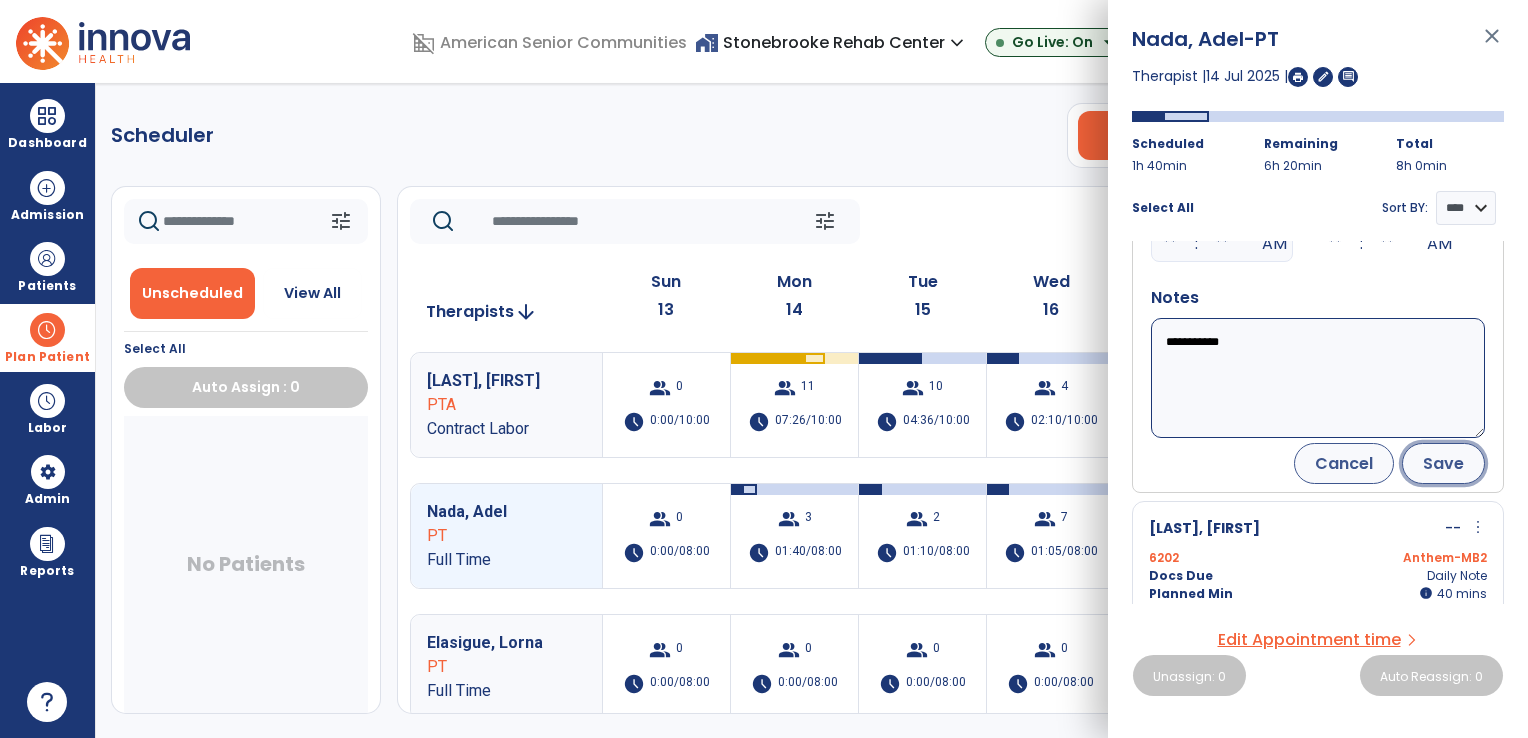 click on "Save" at bounding box center [1443, 463] 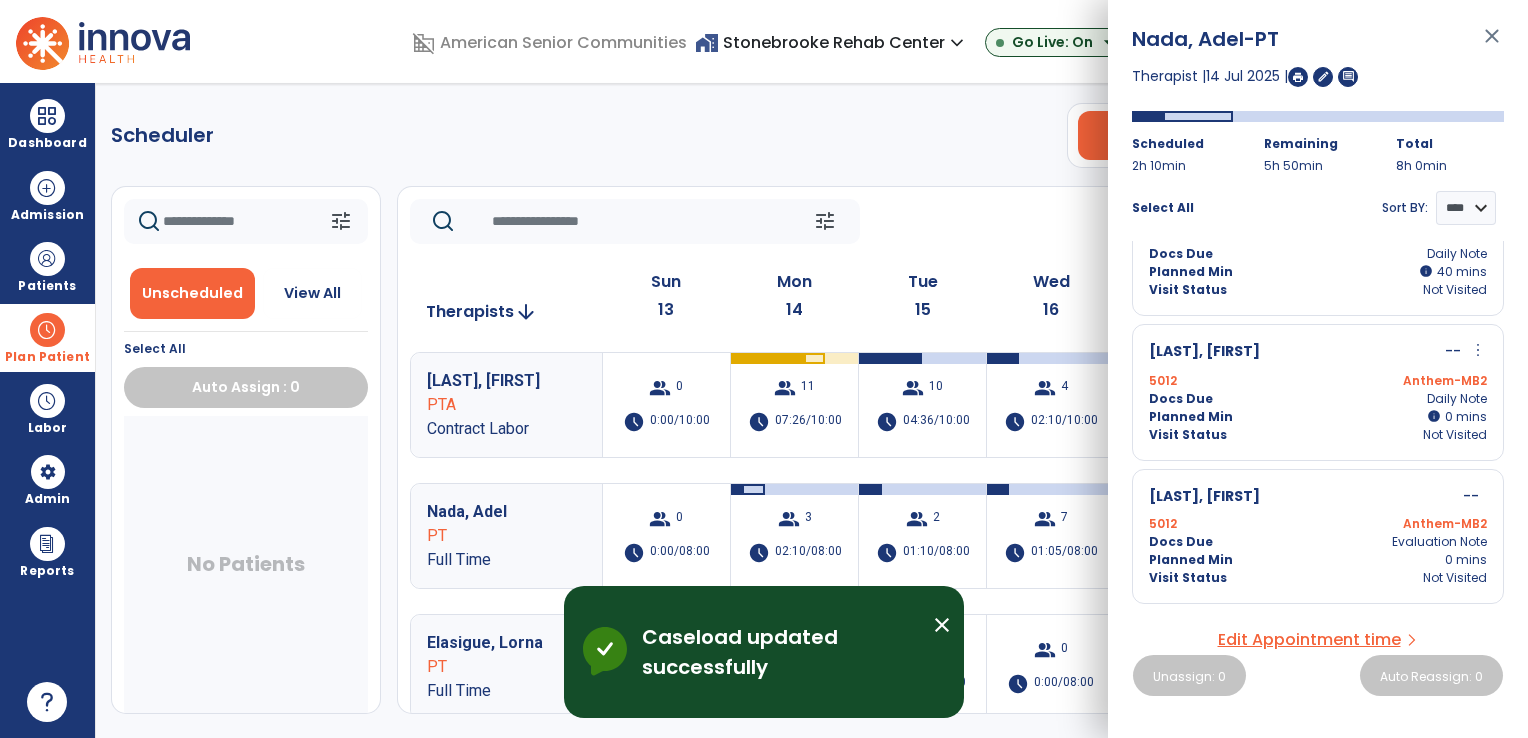 scroll, scrollTop: 0, scrollLeft: 0, axis: both 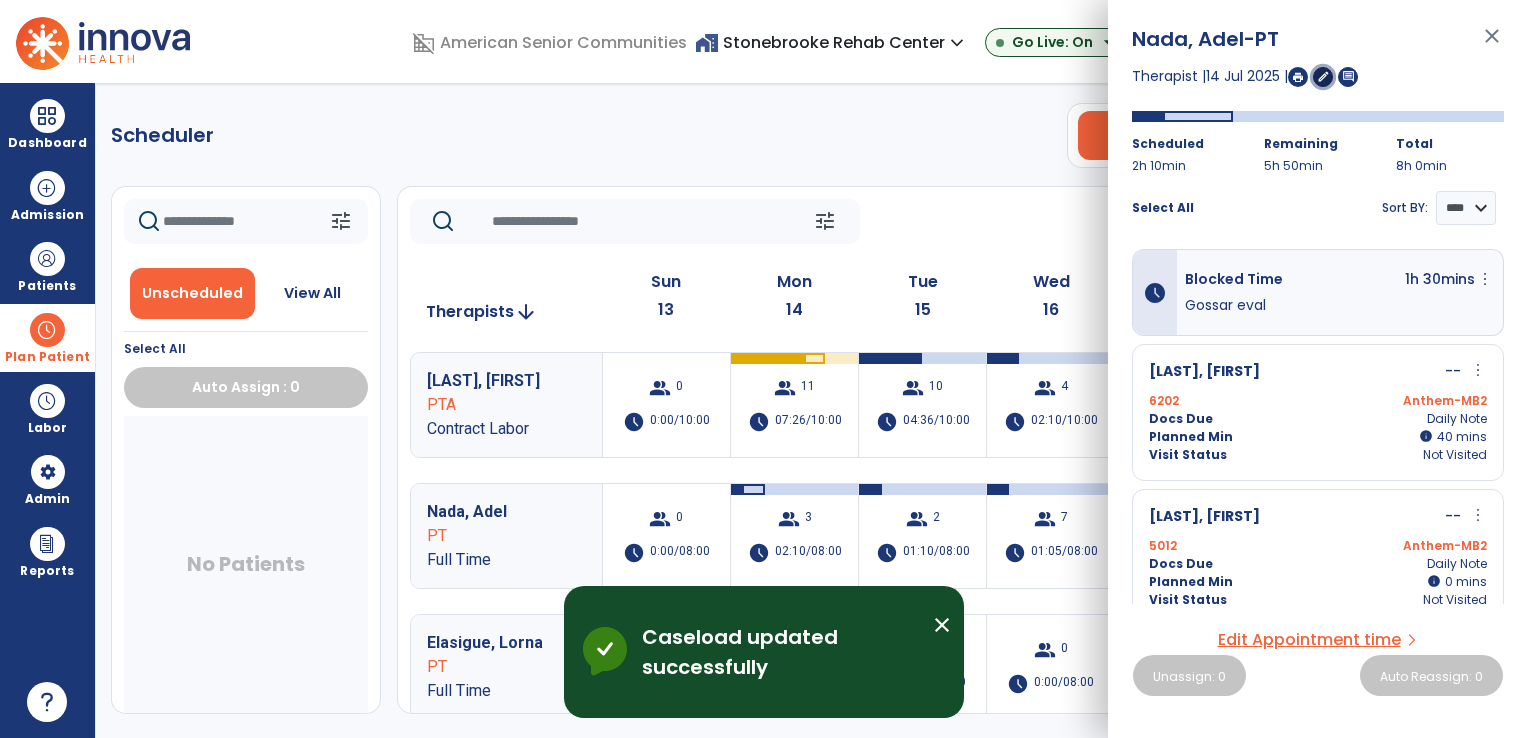 click on "edit" at bounding box center (1323, 76) 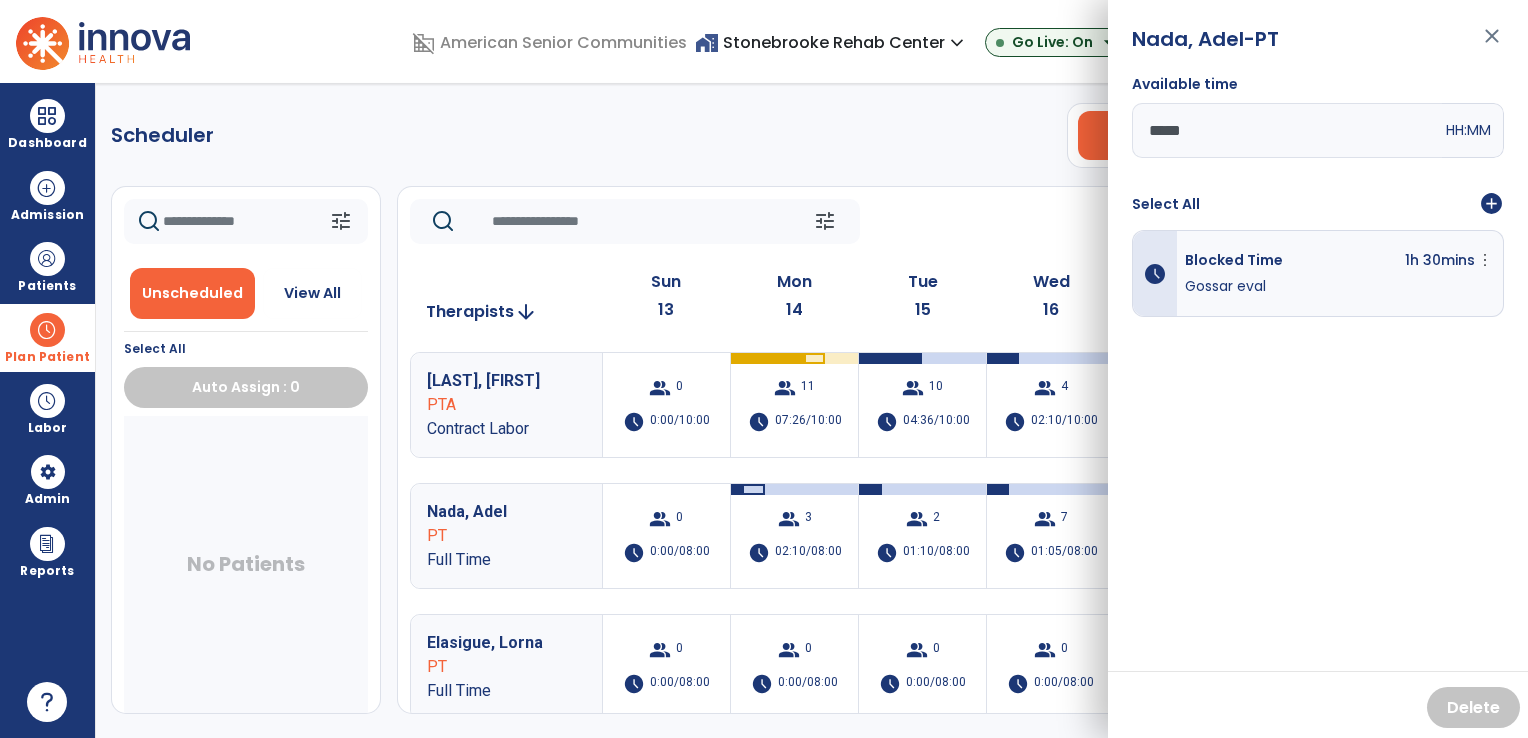 click on "add_circle" at bounding box center (1491, 204) 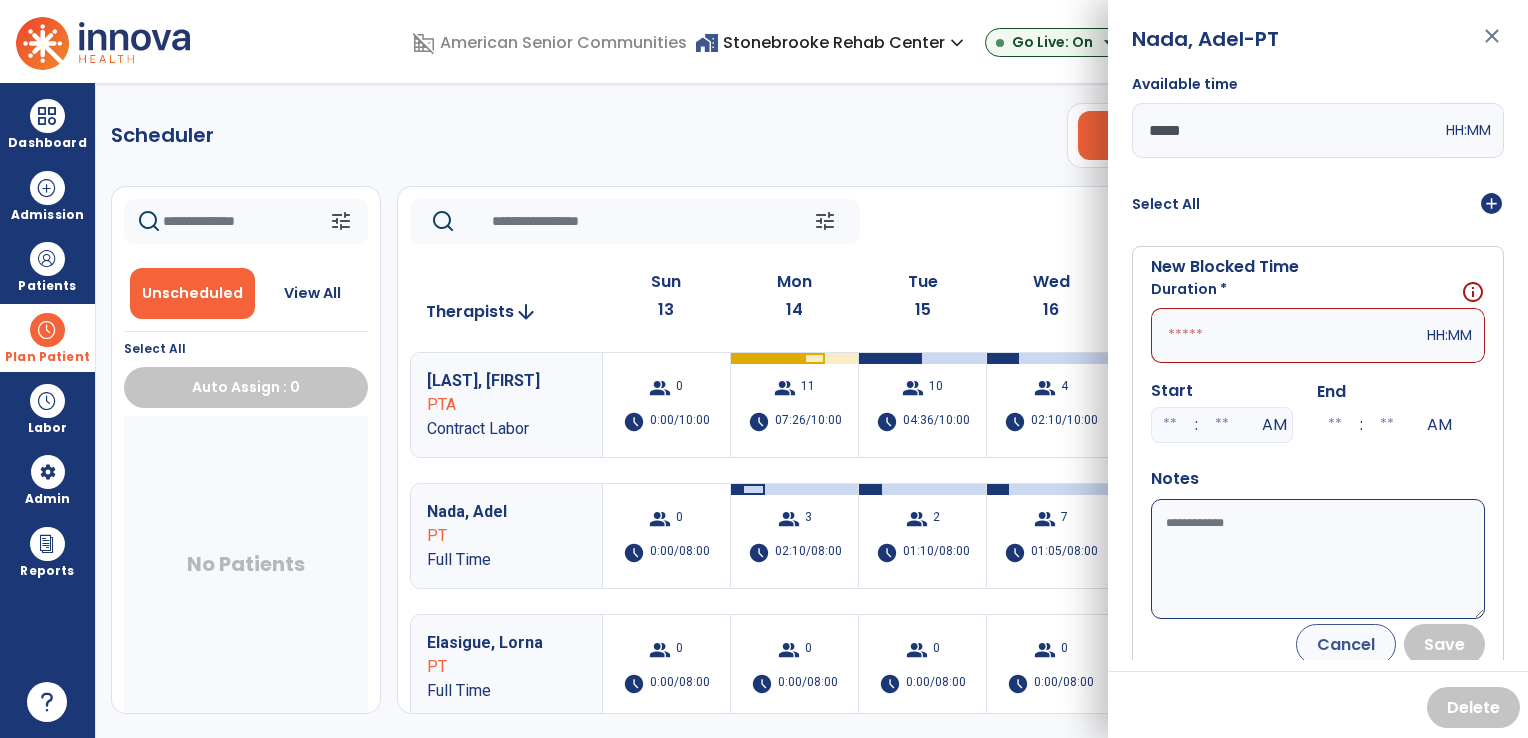 click at bounding box center [1287, 335] 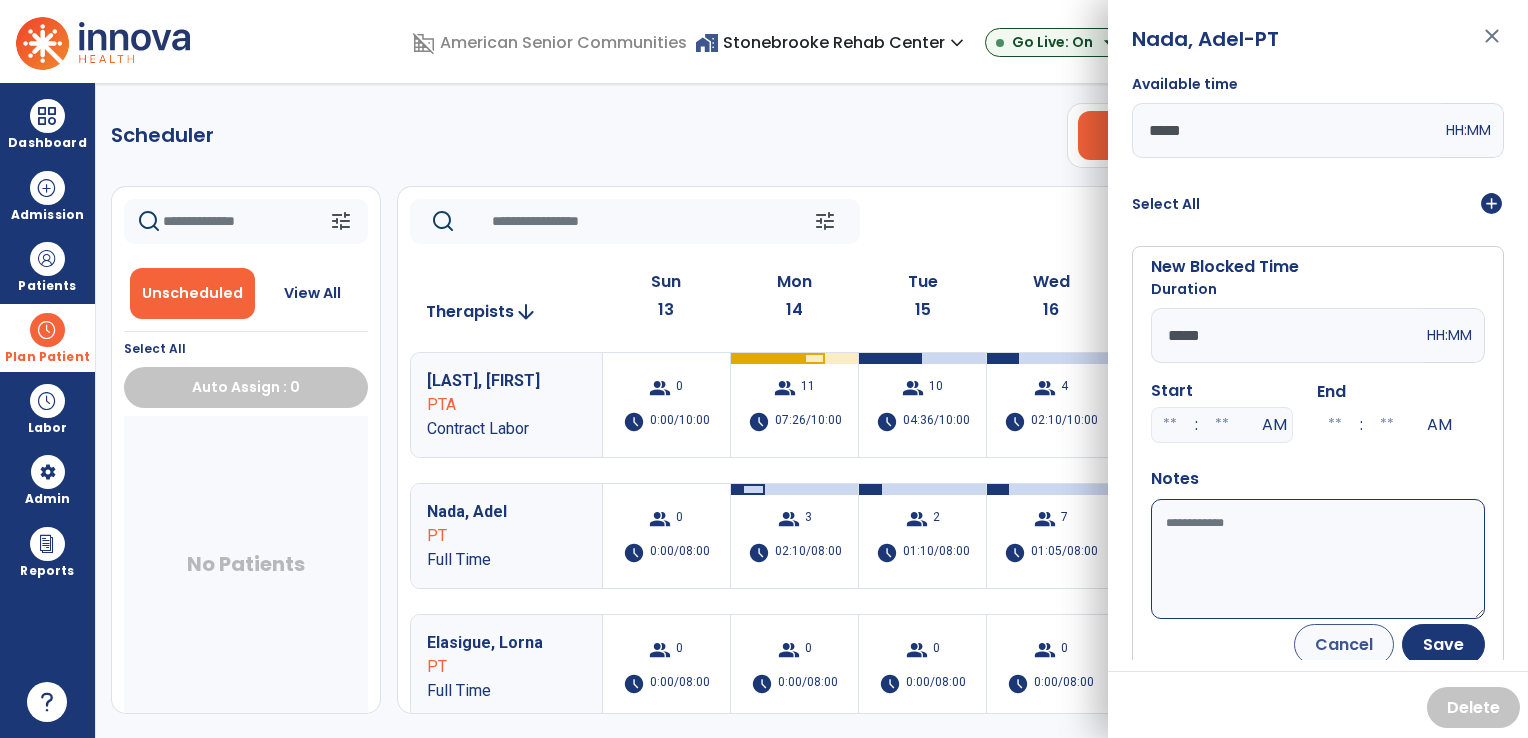 type on "*****" 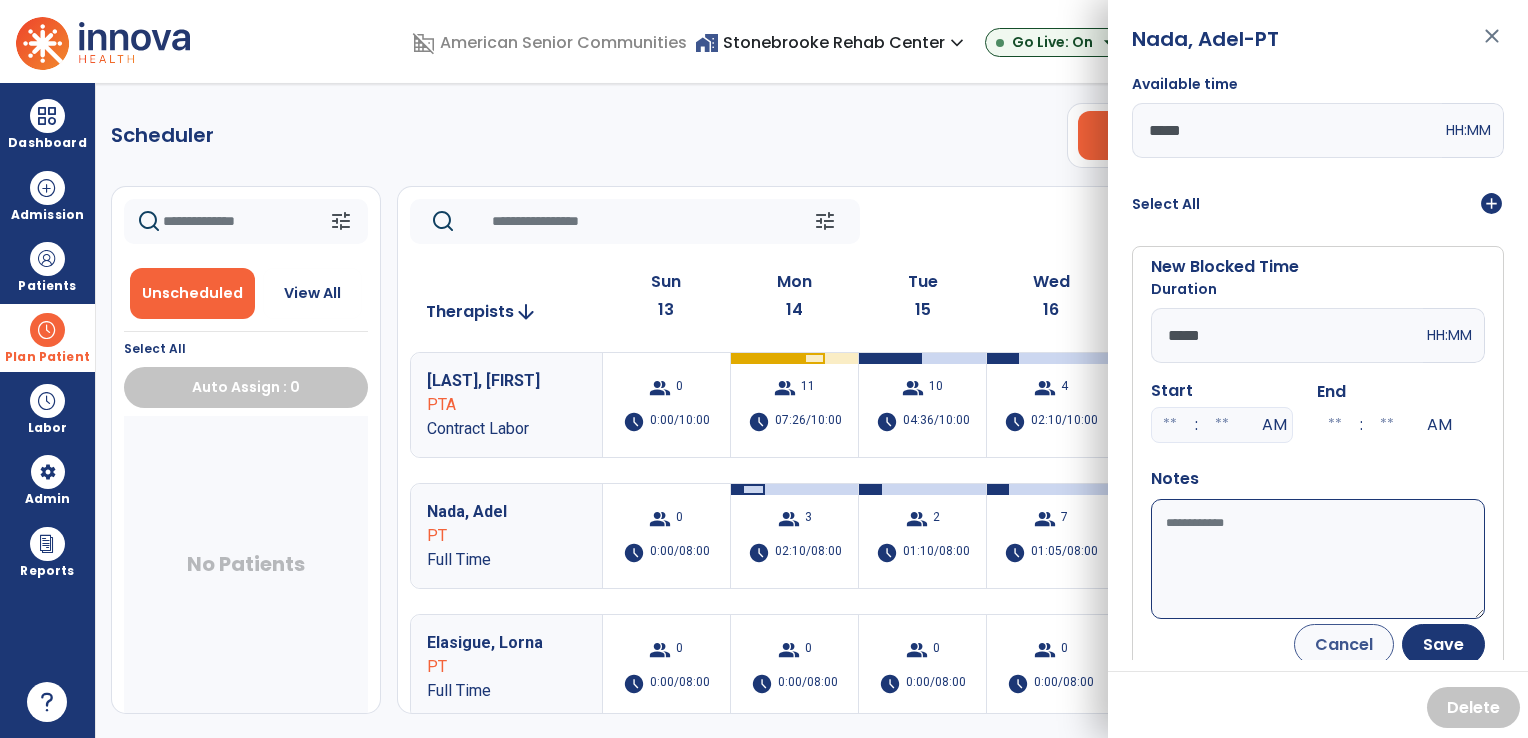 click on "Available time" at bounding box center [1318, 559] 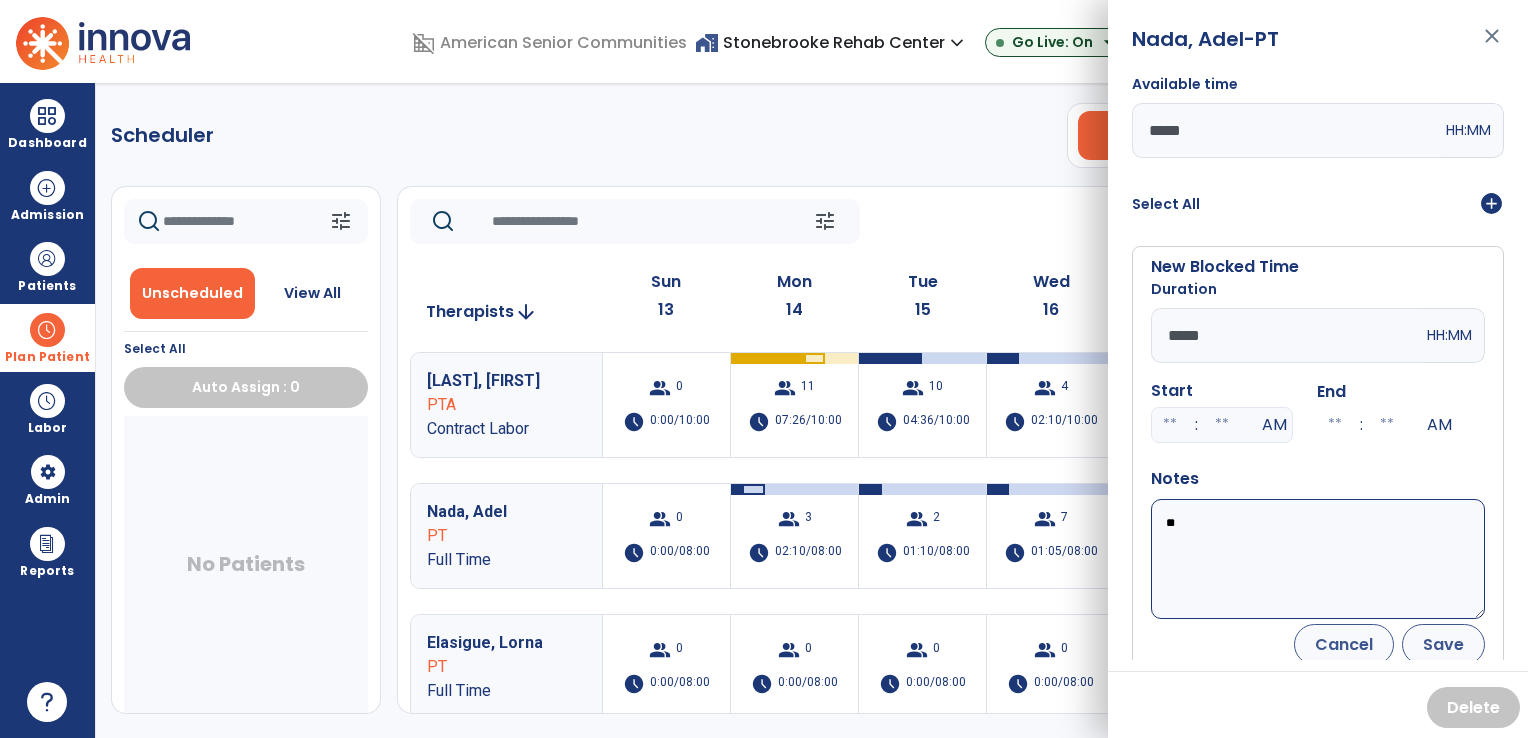 type on "**" 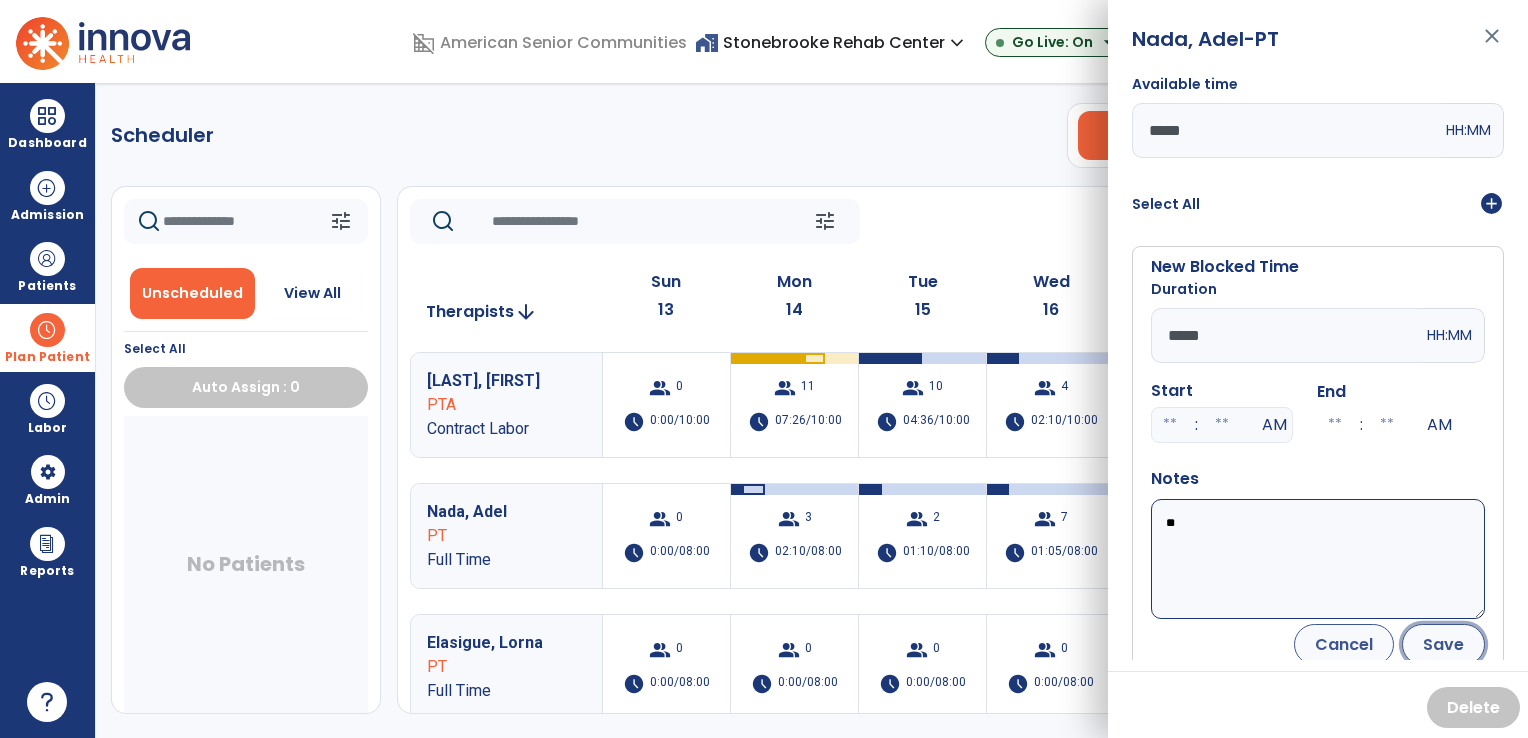click on "Save" at bounding box center [1443, 644] 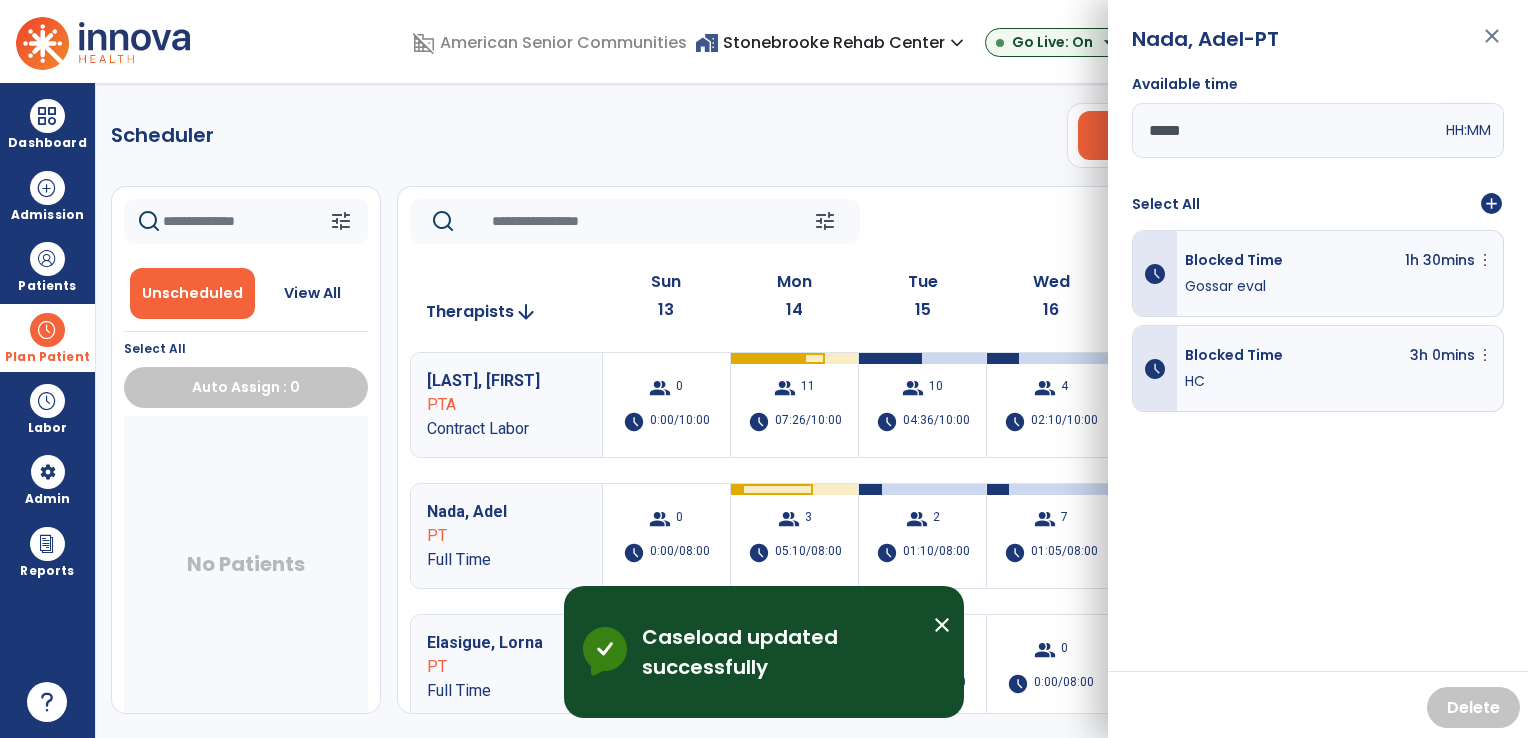 click on "tune   Today  chevron_left Jul 13, 2025 - Jul 19, 2025  *********  calendar_today  chevron_right" 